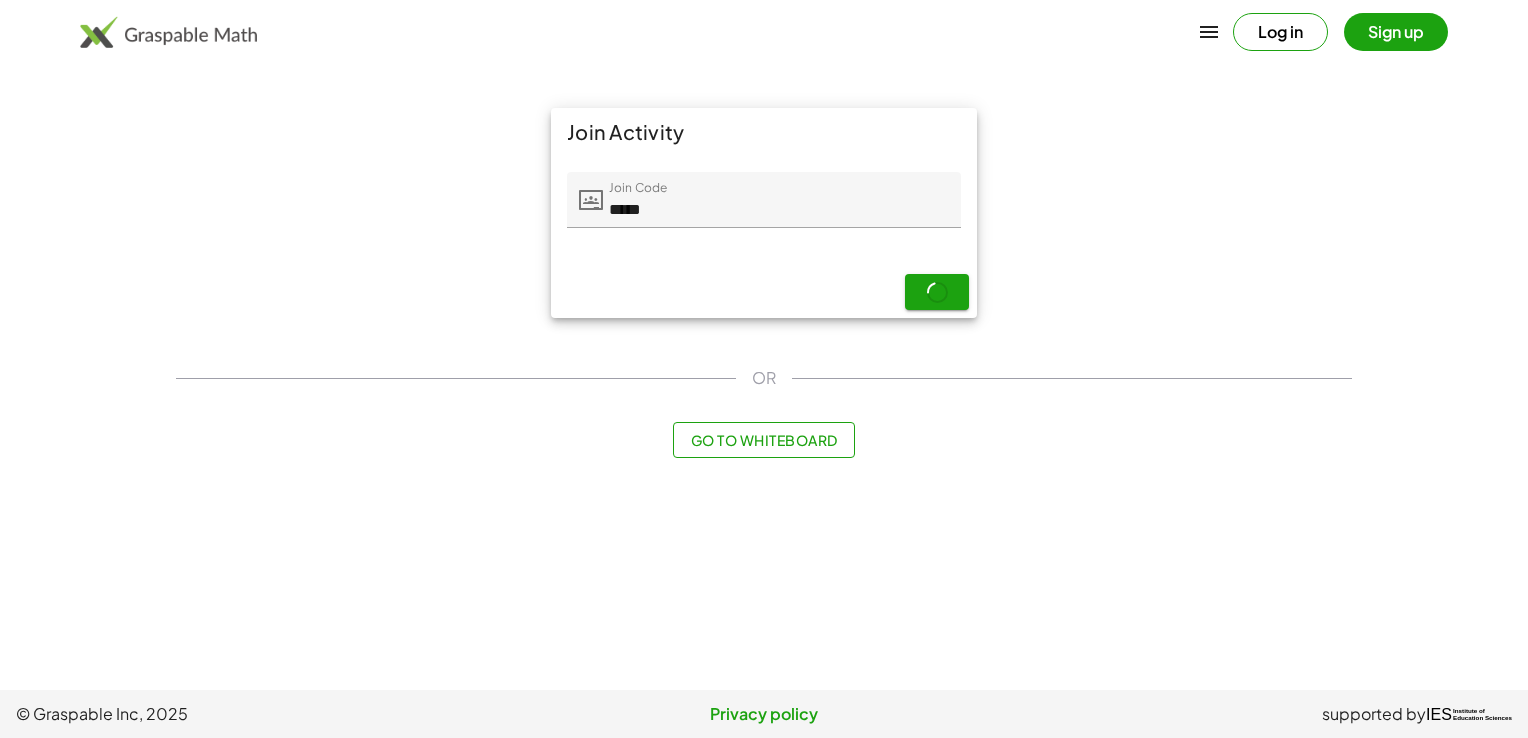 scroll, scrollTop: 0, scrollLeft: 0, axis: both 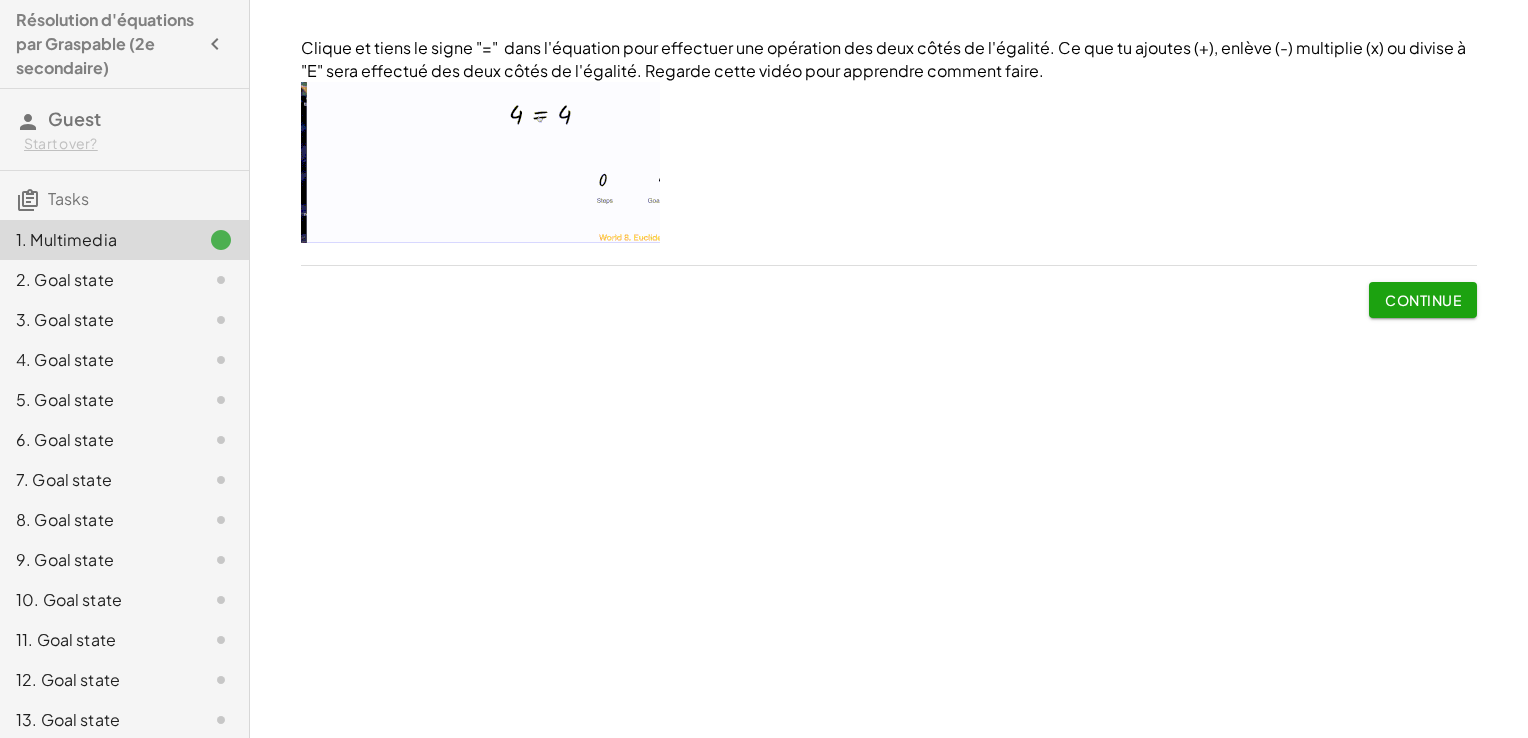 click on "Continue" 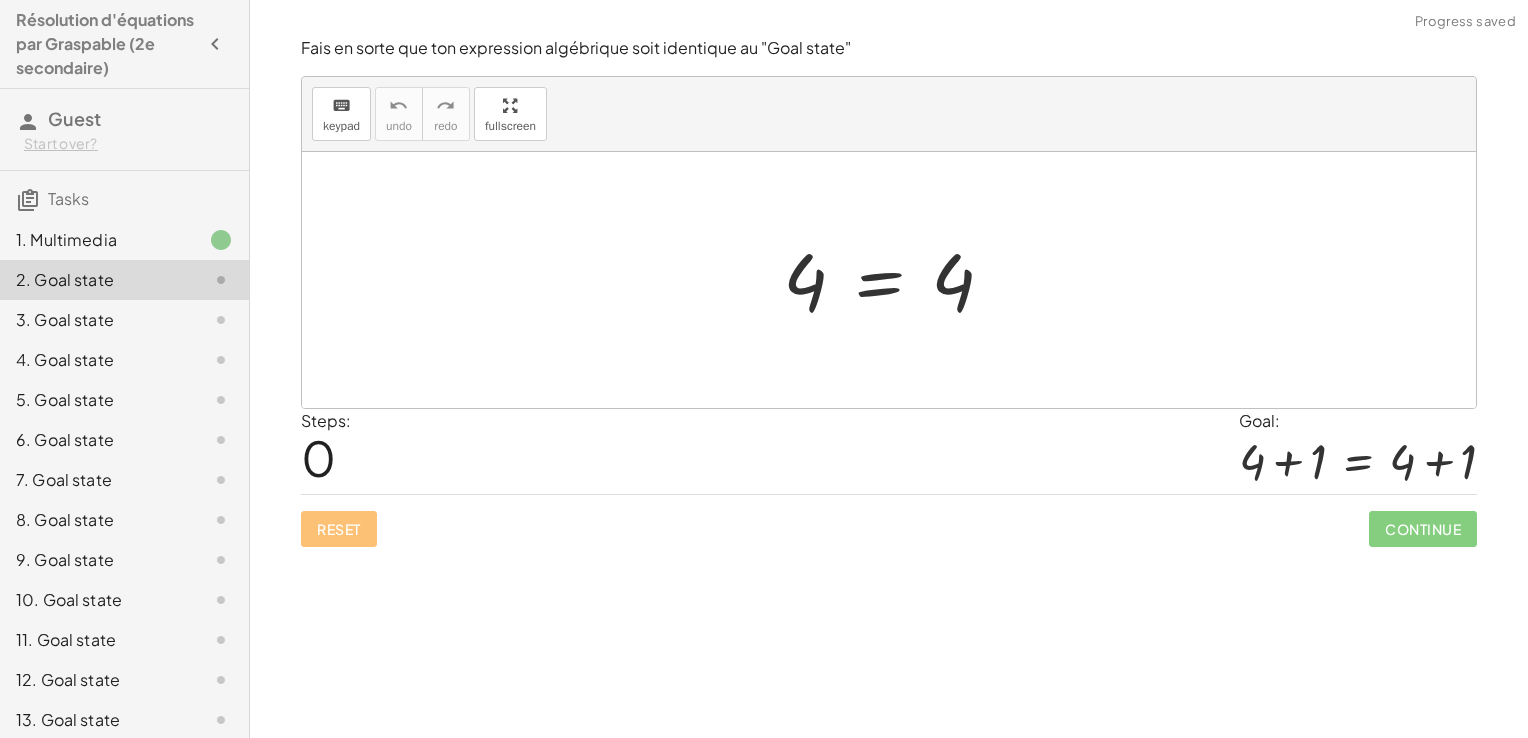 click at bounding box center (896, 280) 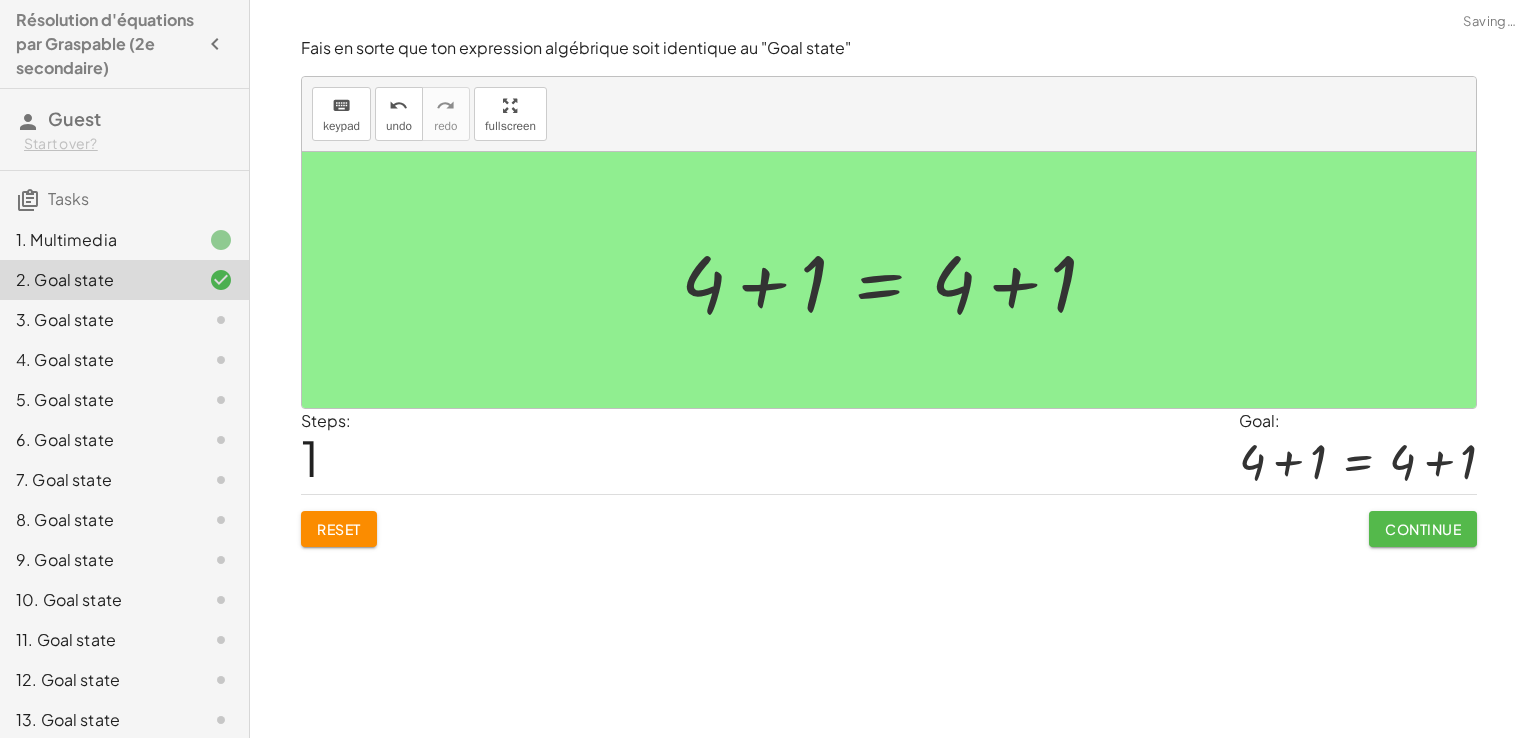 click on "Continue" 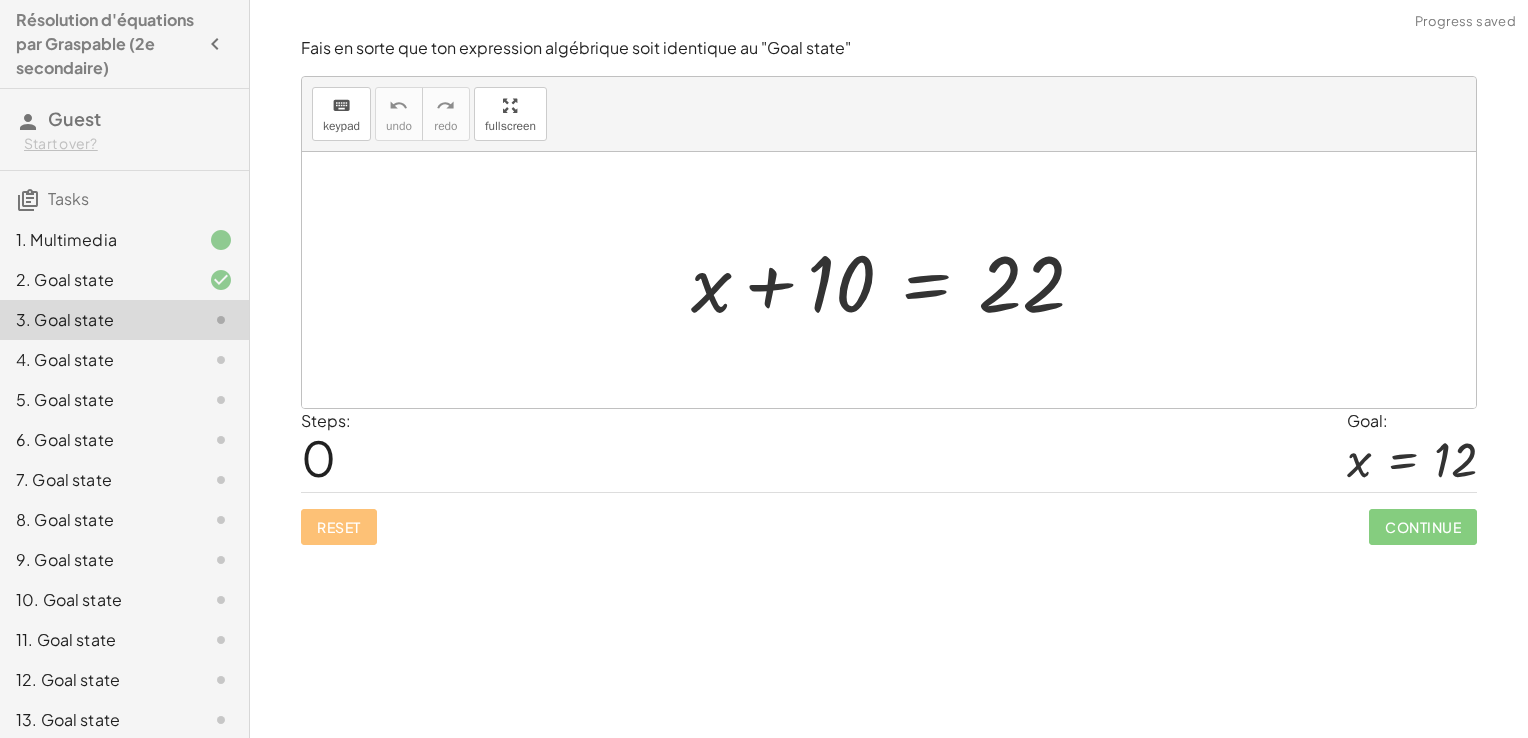 click at bounding box center [896, 280] 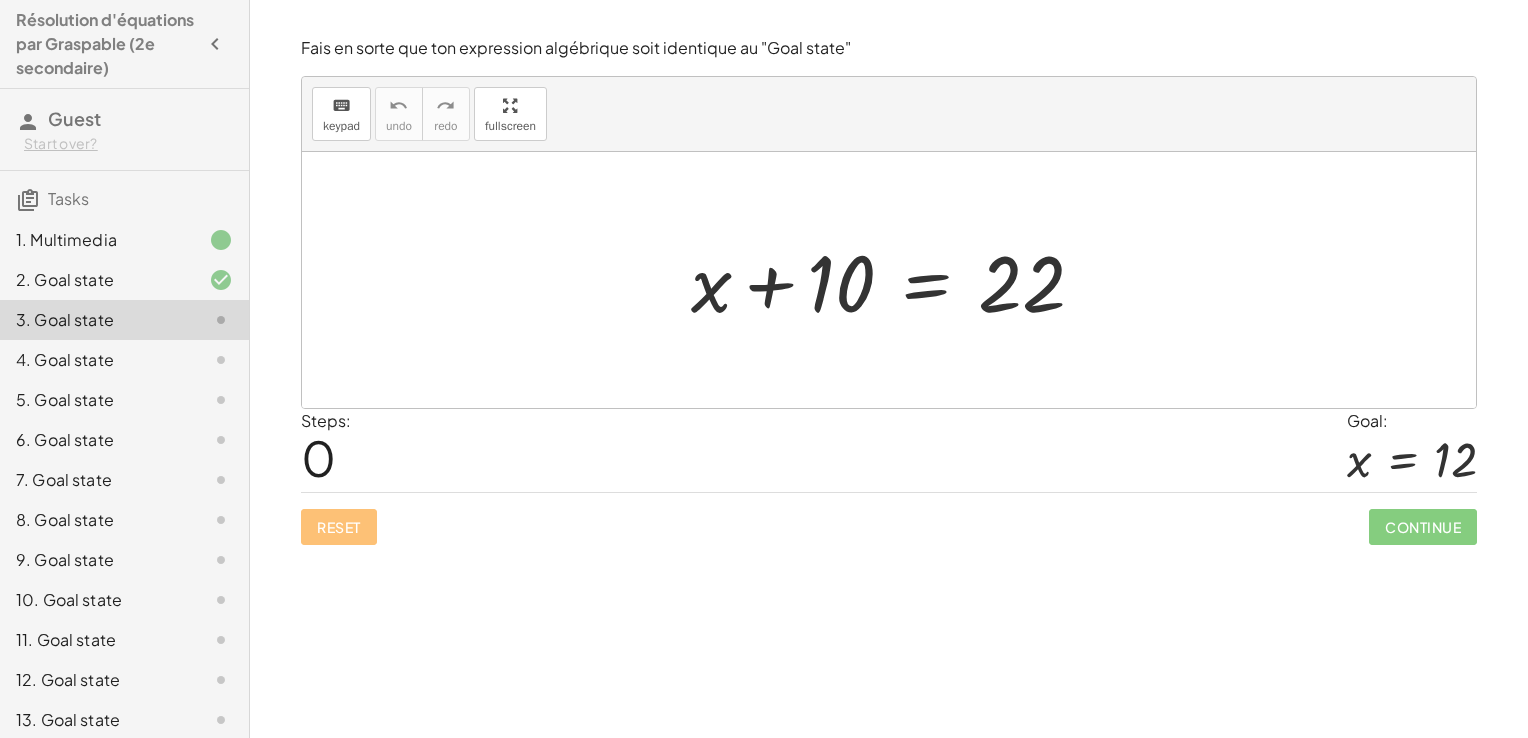 click at bounding box center (896, 280) 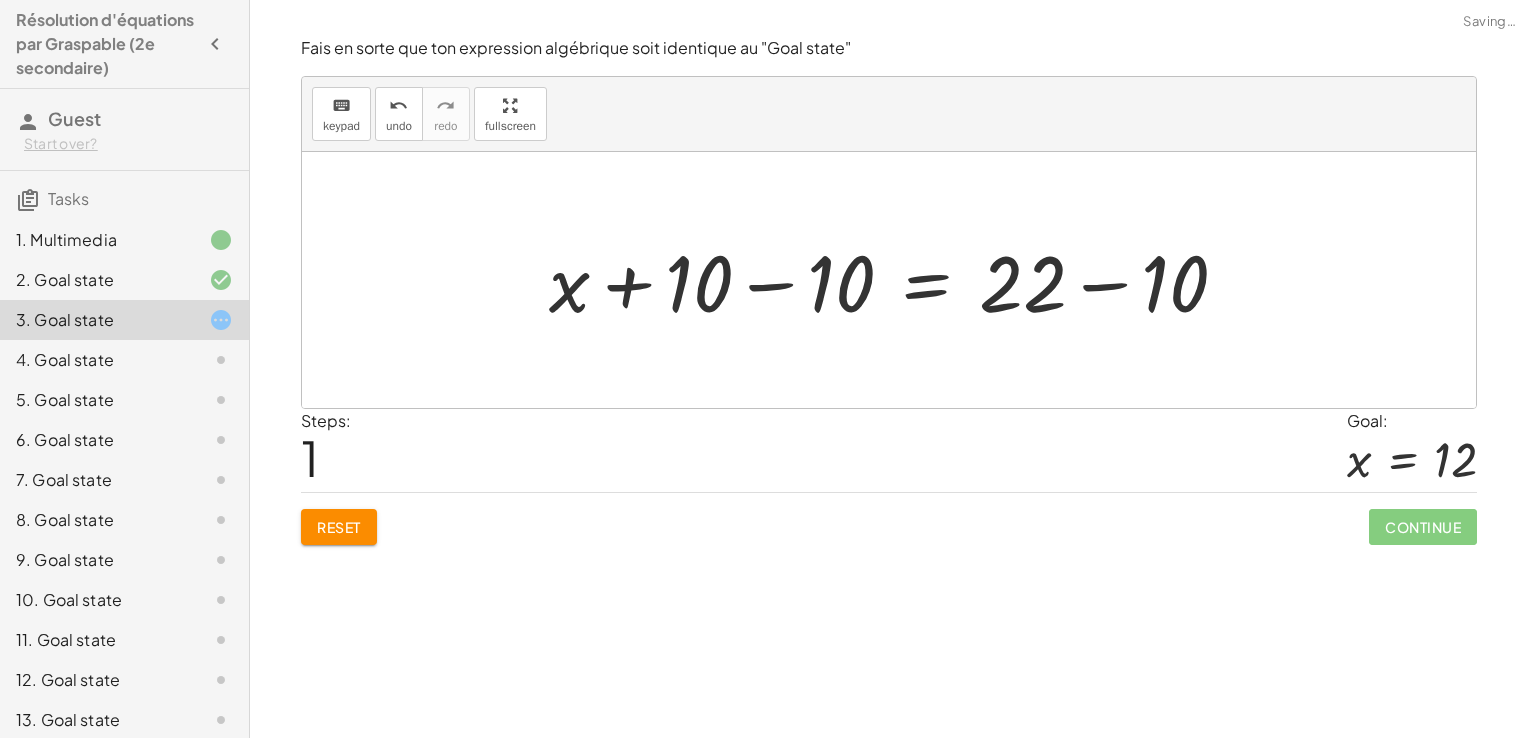 click at bounding box center [896, 280] 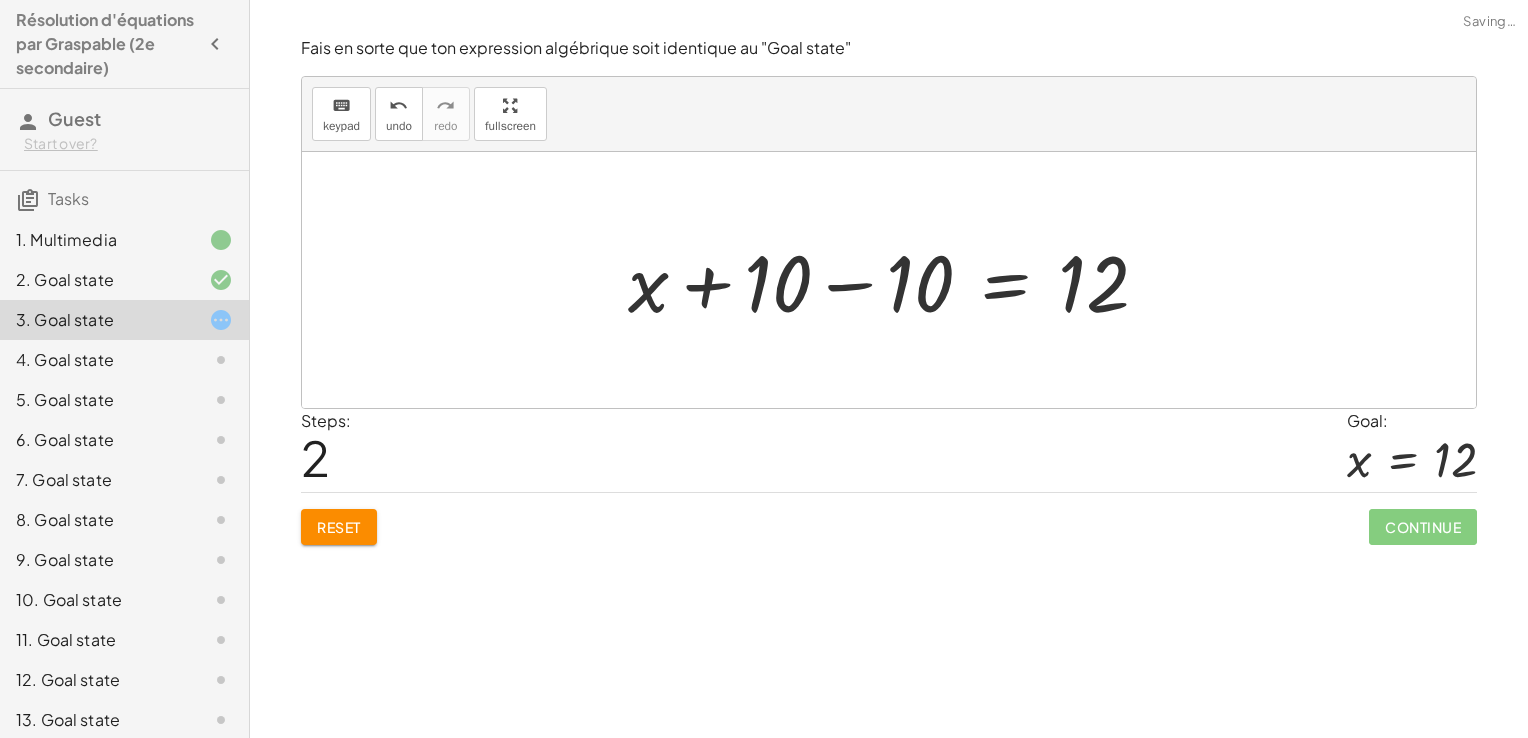click at bounding box center (896, 280) 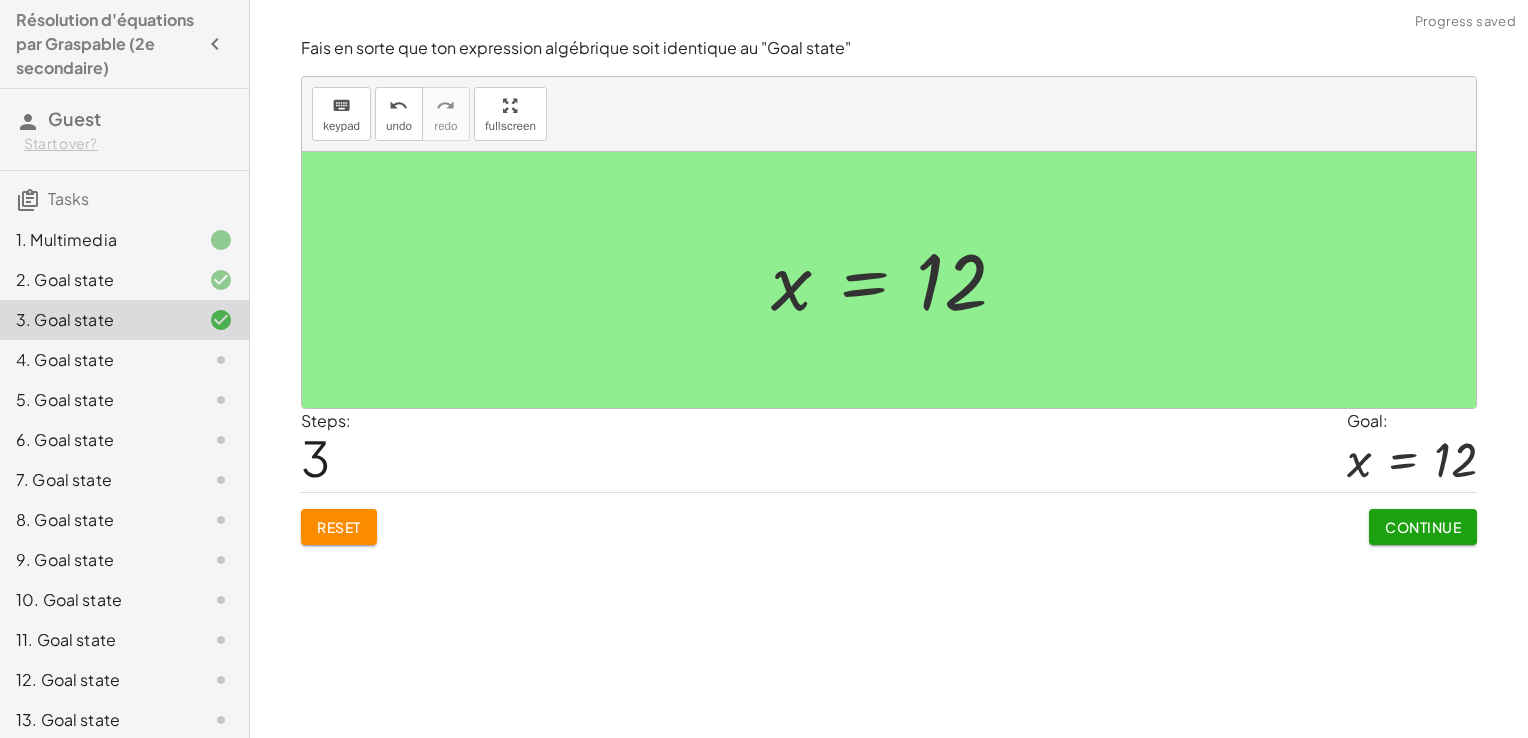 click on "Continue" 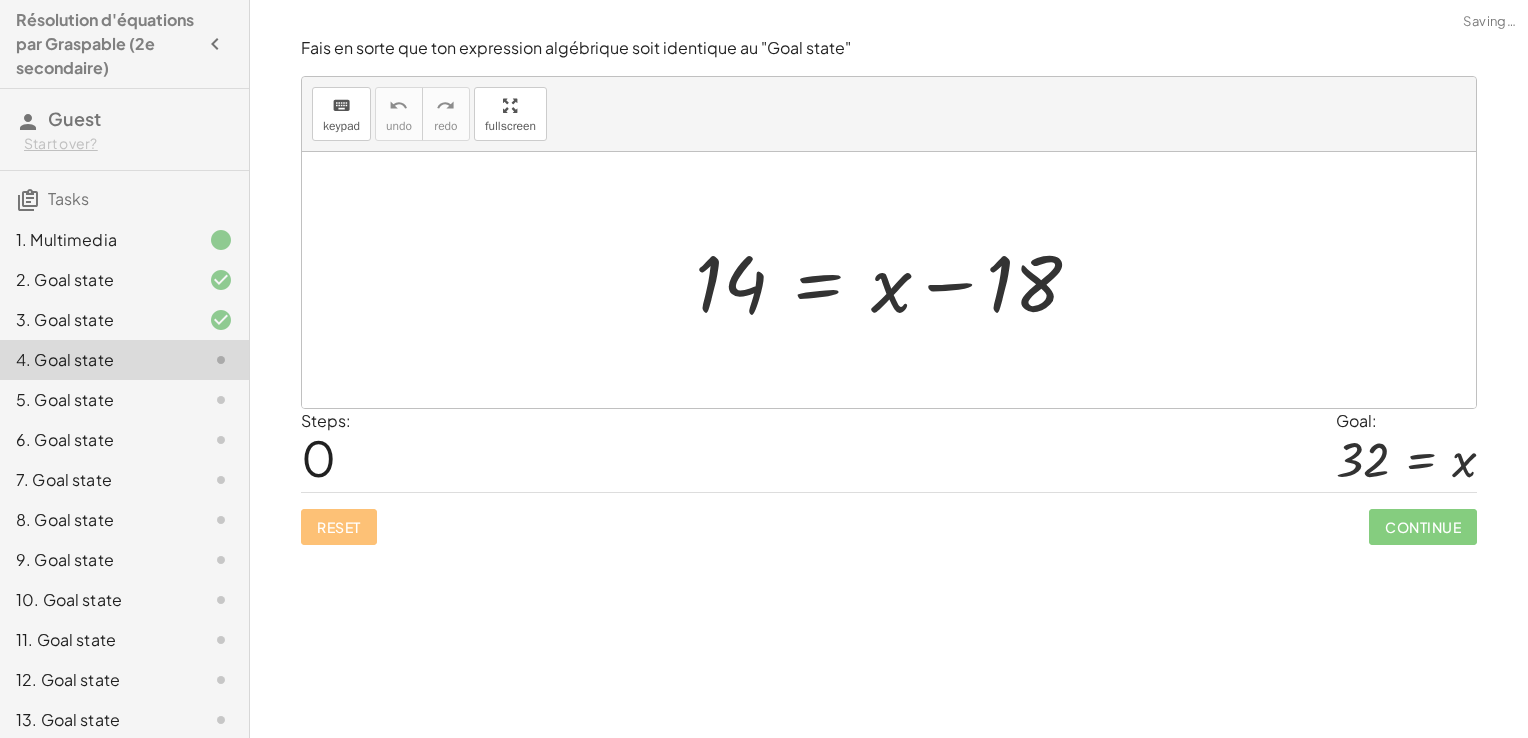 click at bounding box center [896, 280] 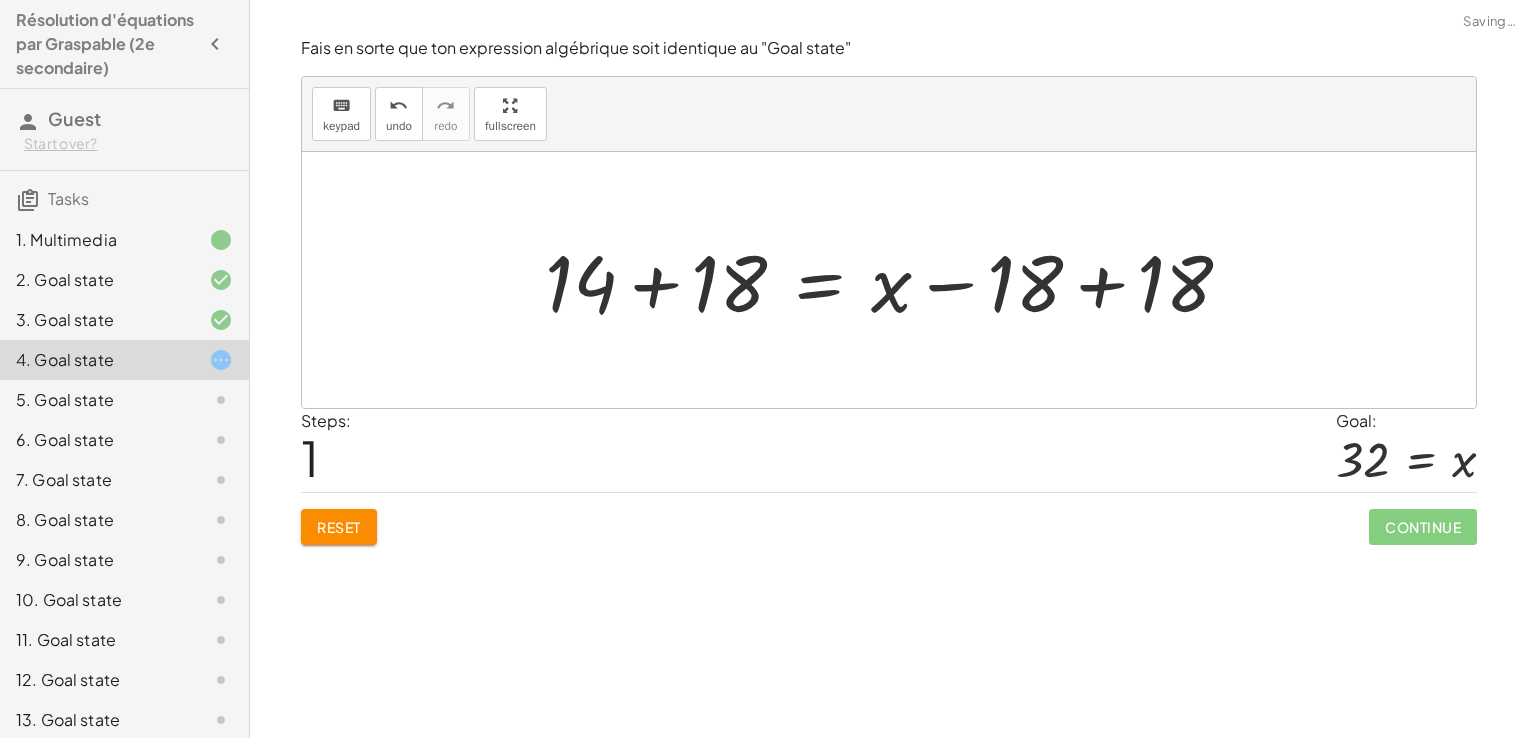 click at bounding box center (896, 280) 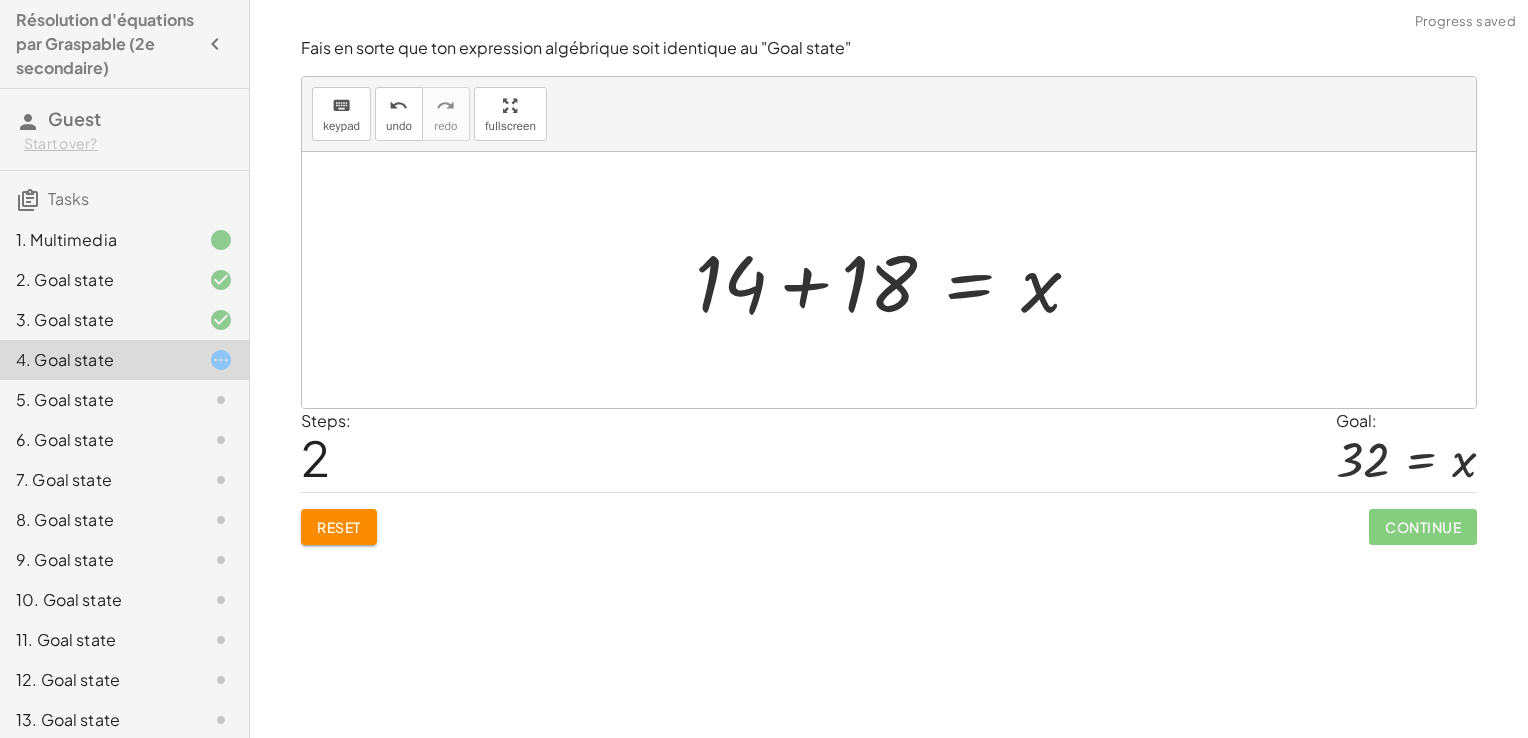 click at bounding box center (896, 280) 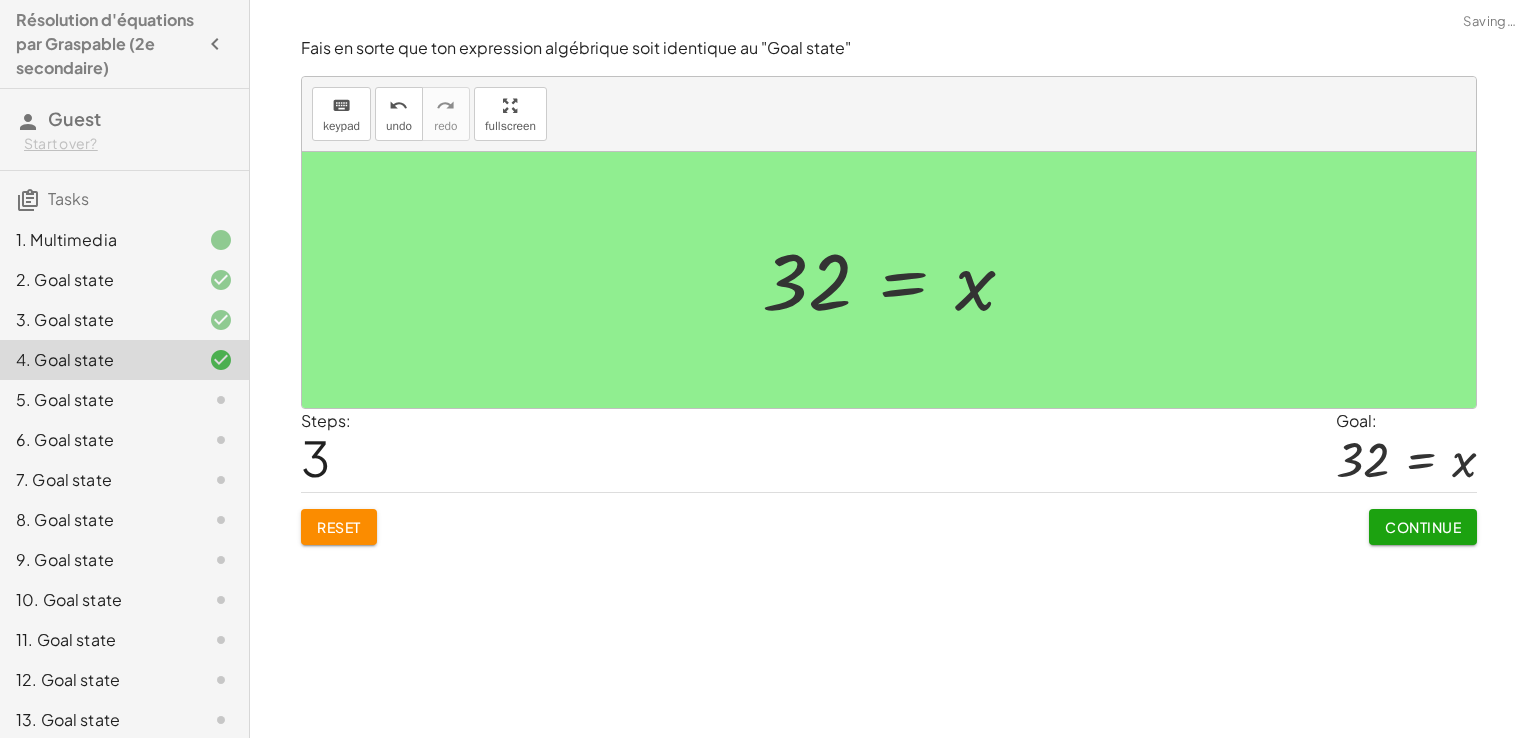 click on "Continue" 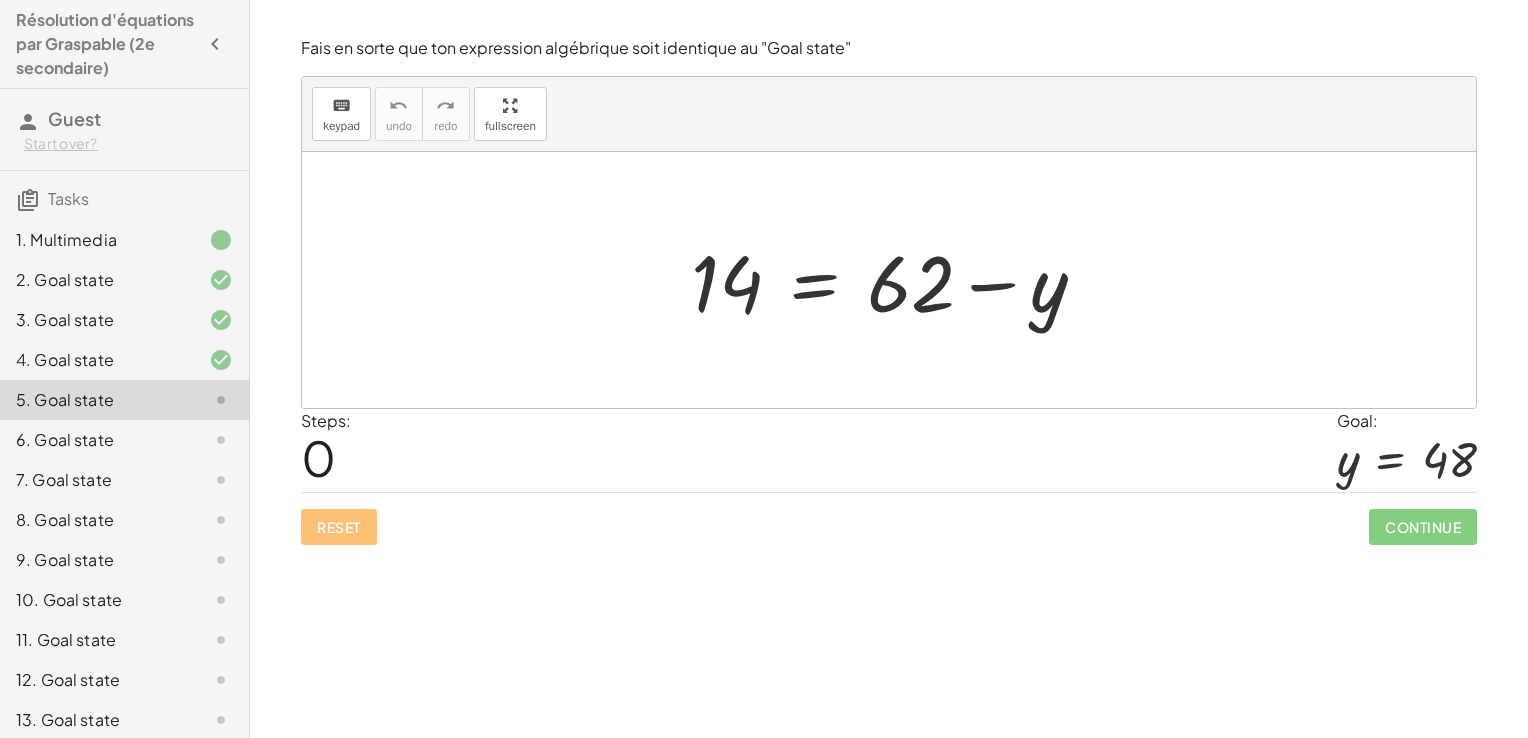 click at bounding box center [896, 280] 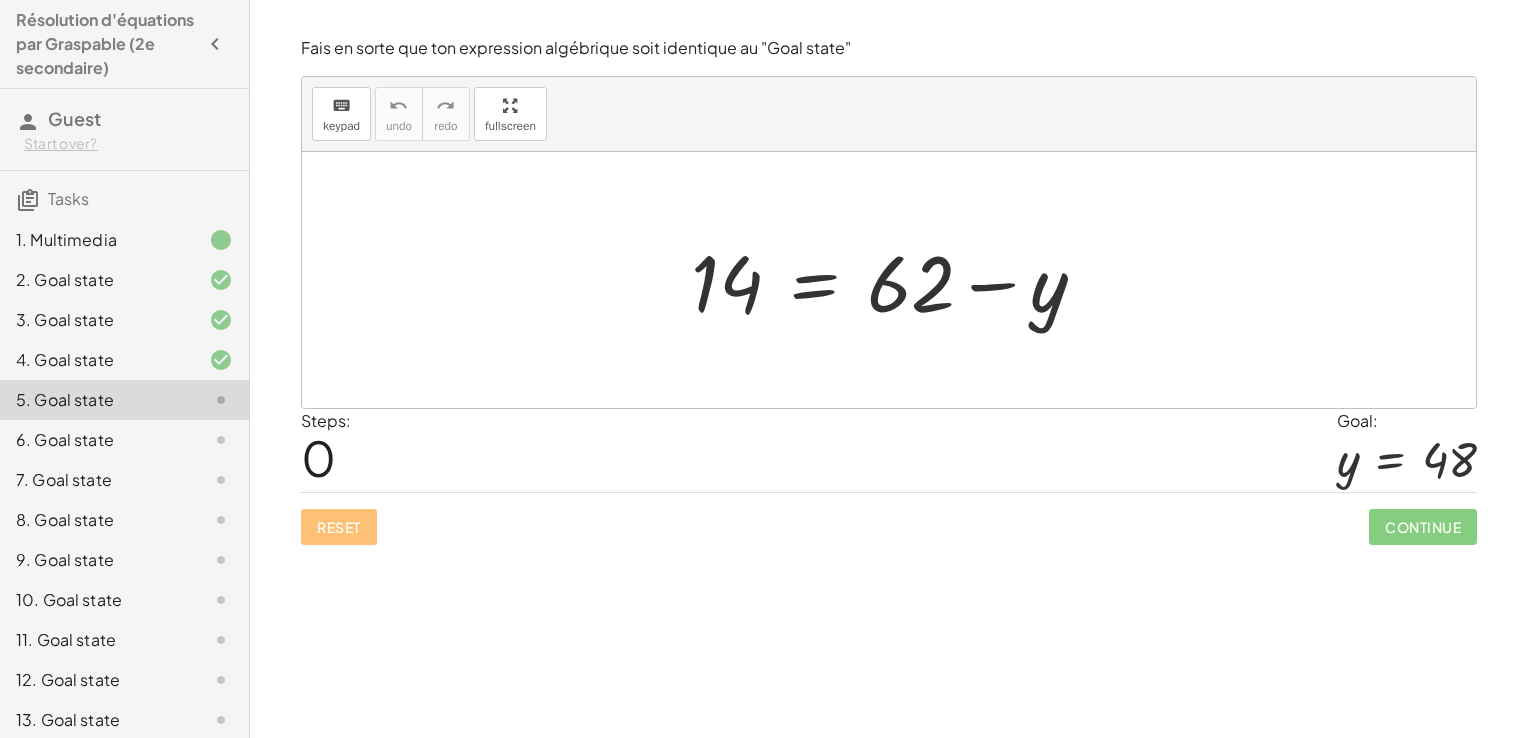 click at bounding box center [896, 280] 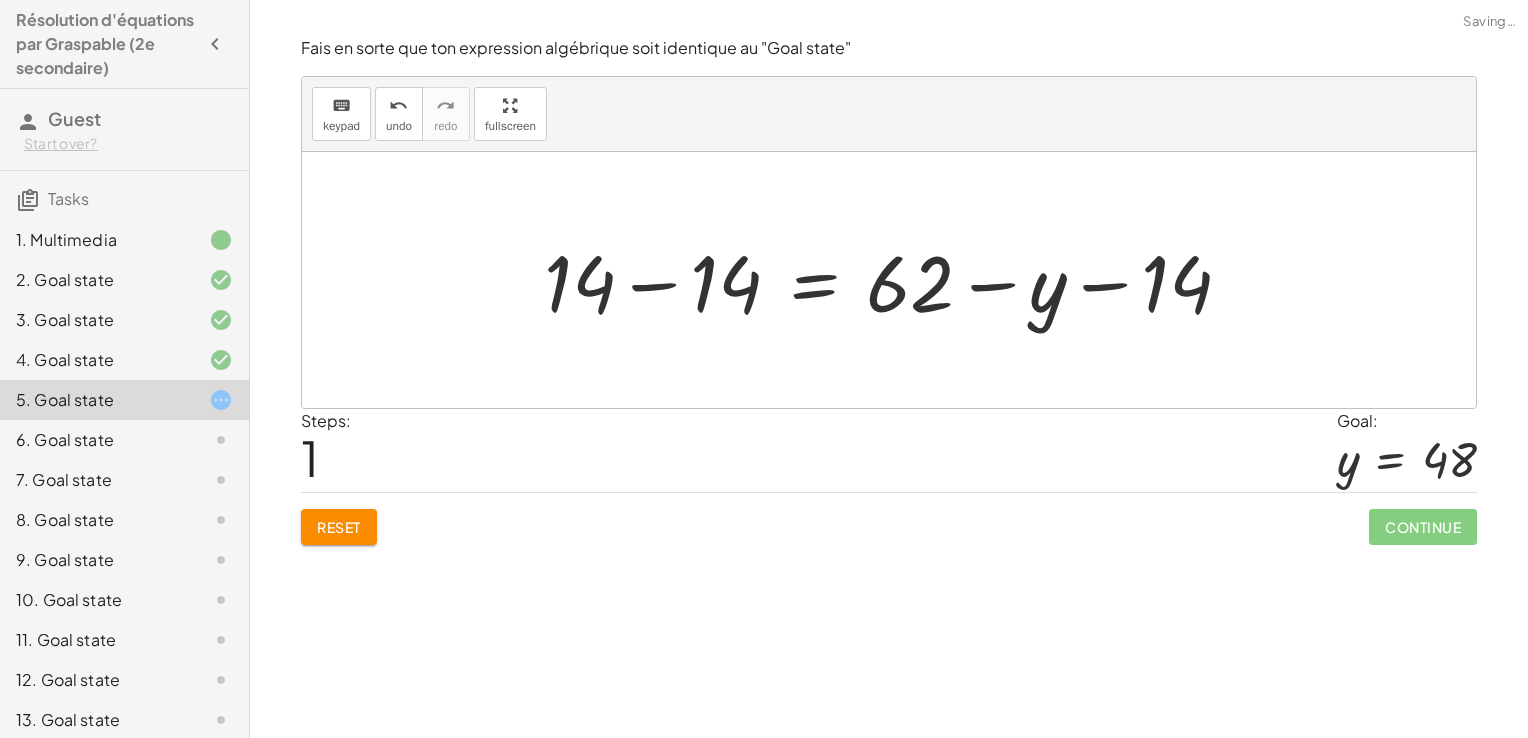 click at bounding box center [896, 280] 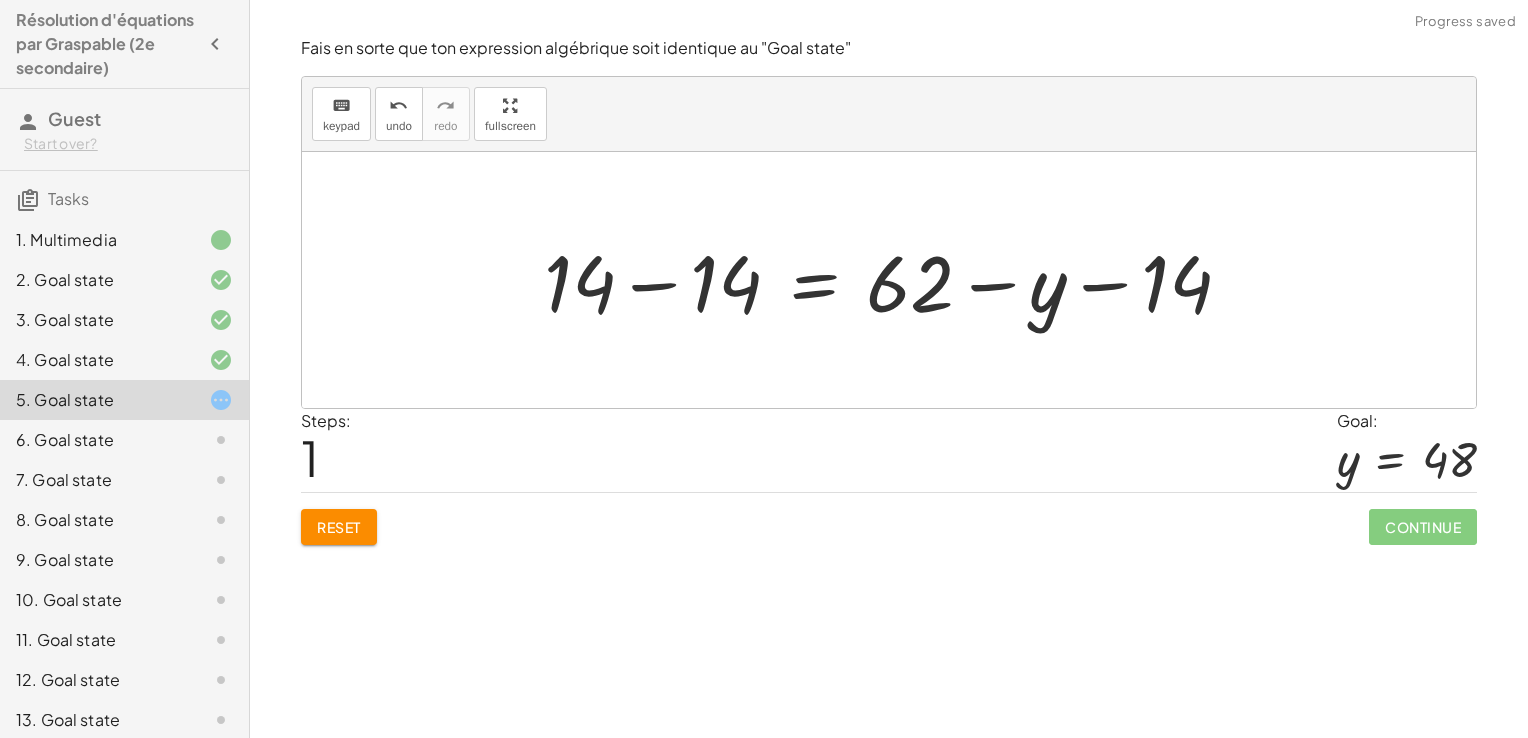 click at bounding box center [896, 280] 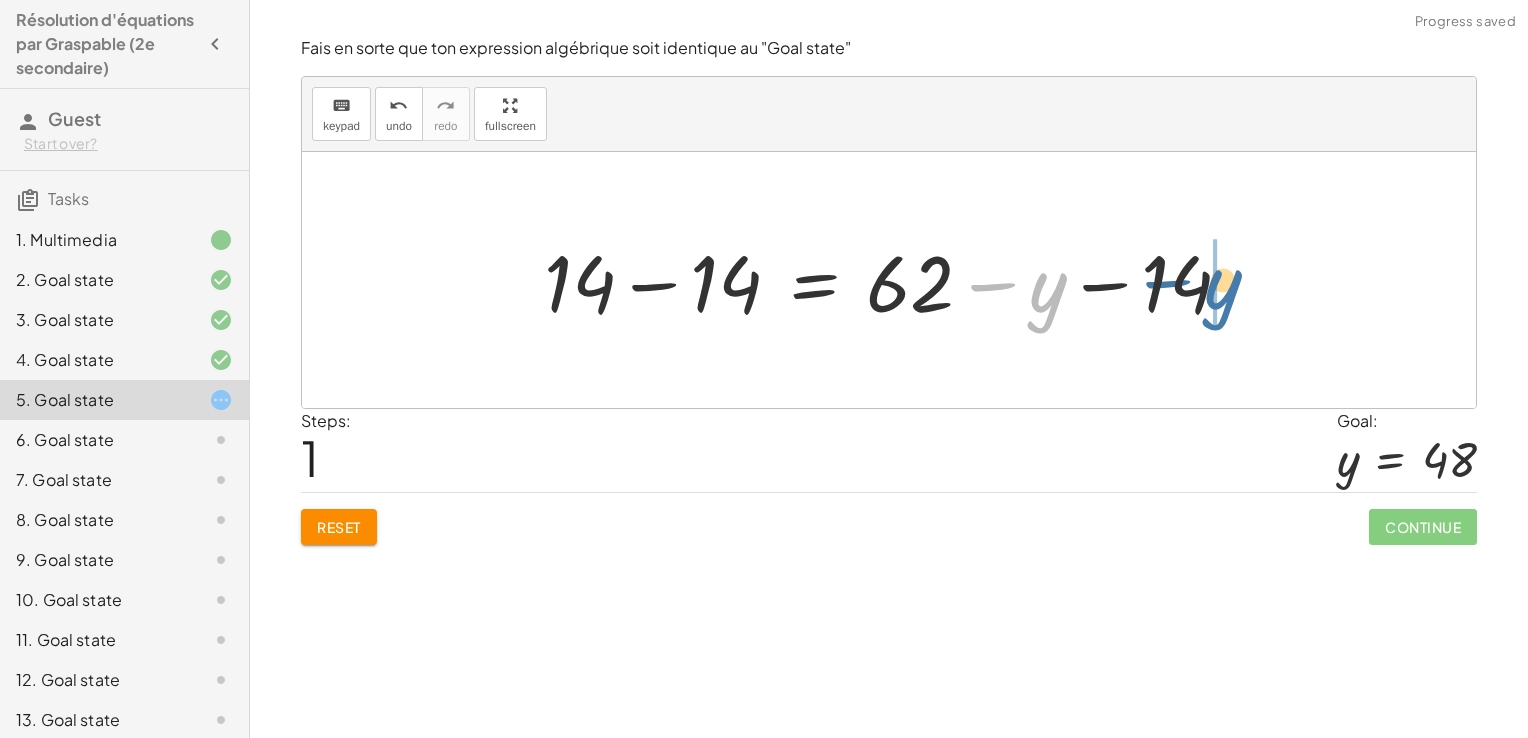 drag, startPoint x: 1056, startPoint y: 282, endPoint x: 1263, endPoint y: 273, distance: 207.19556 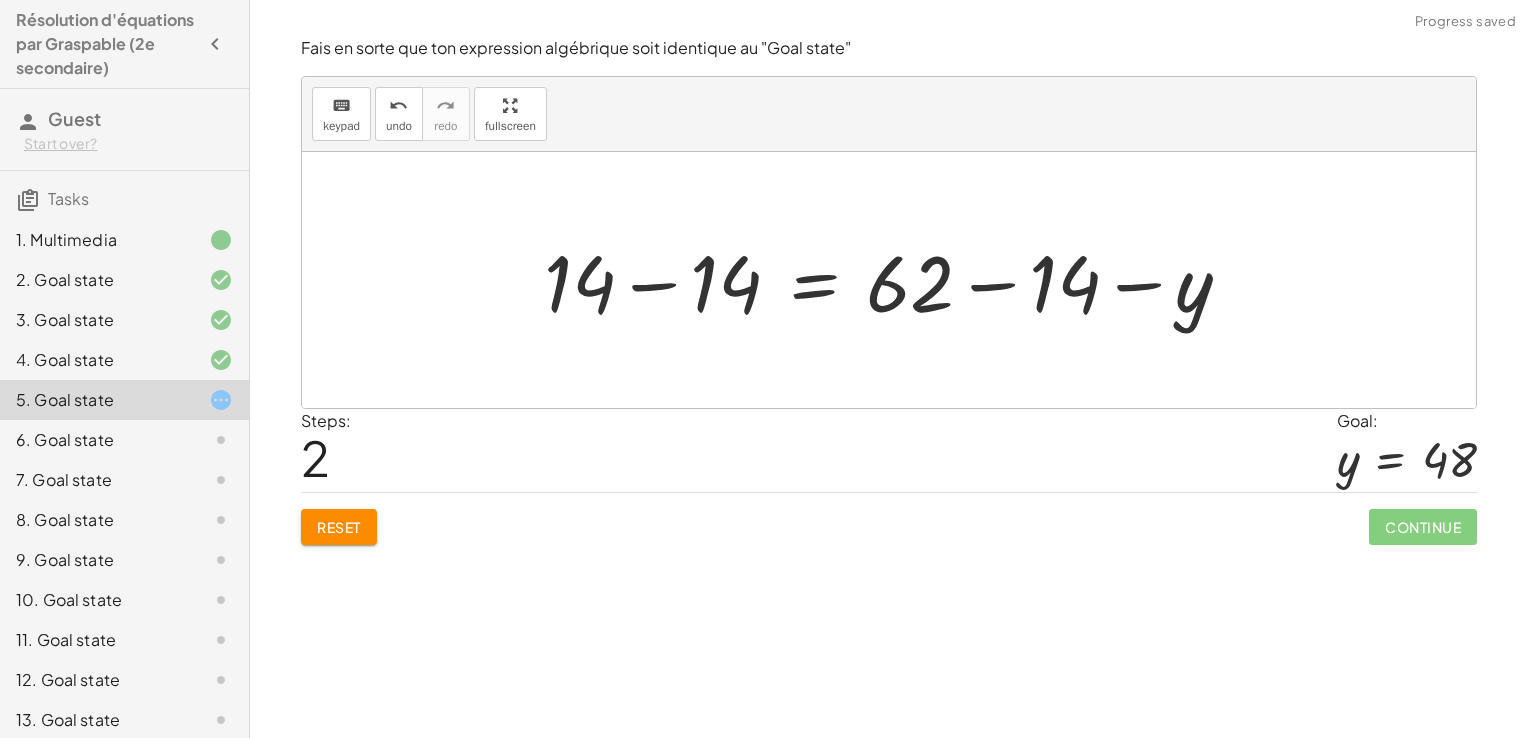 click at bounding box center (896, 280) 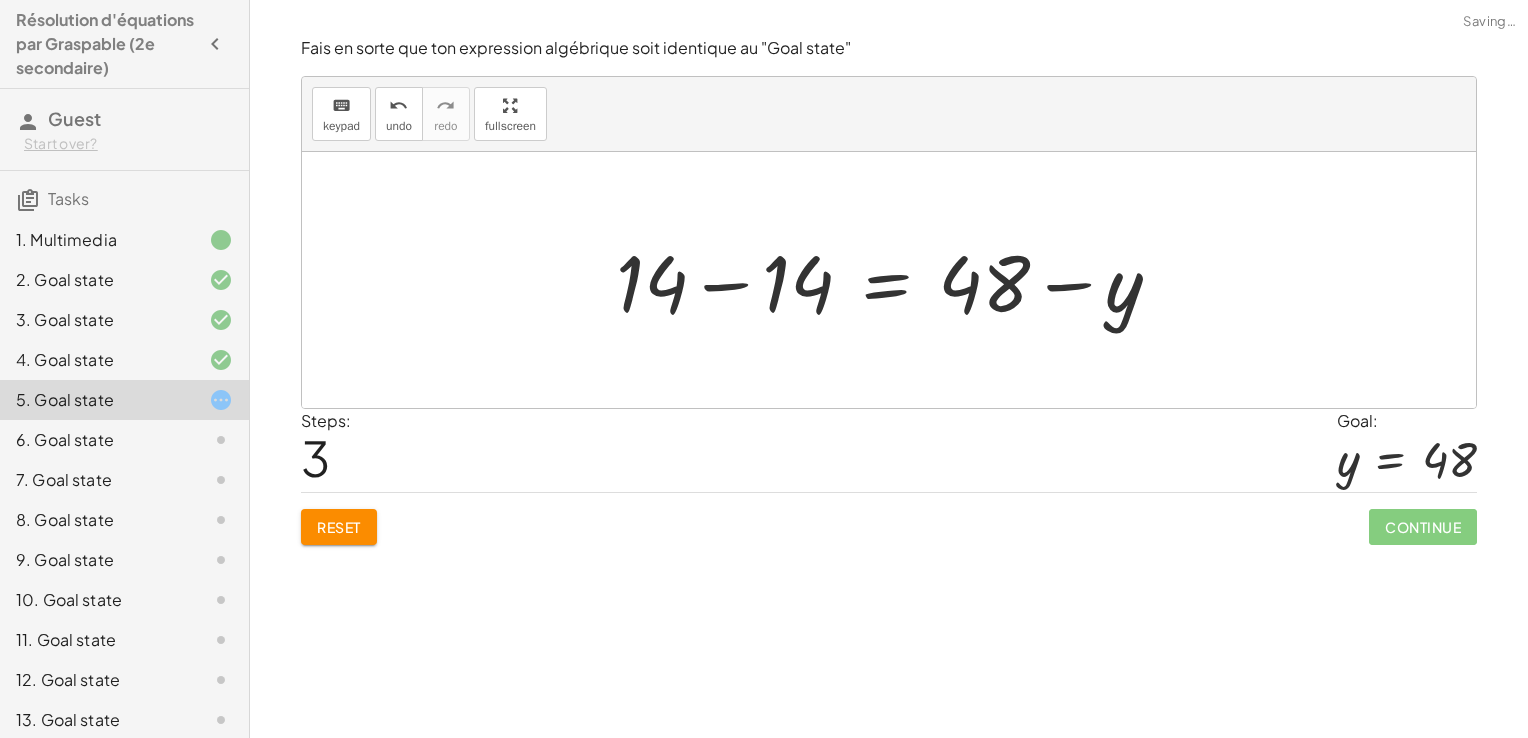 click at bounding box center (896, 280) 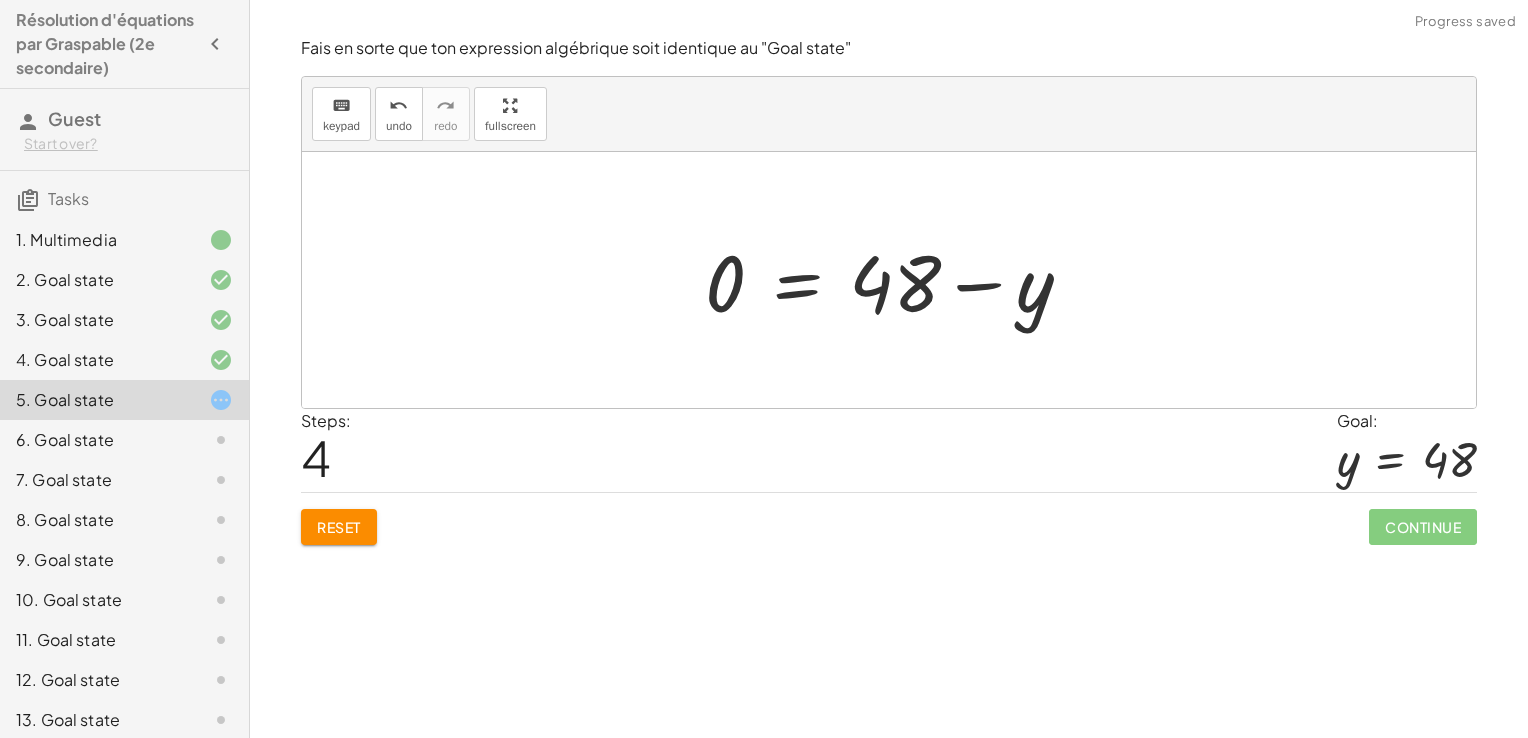 drag, startPoint x: 1020, startPoint y: 292, endPoint x: 735, endPoint y: 307, distance: 285.39447 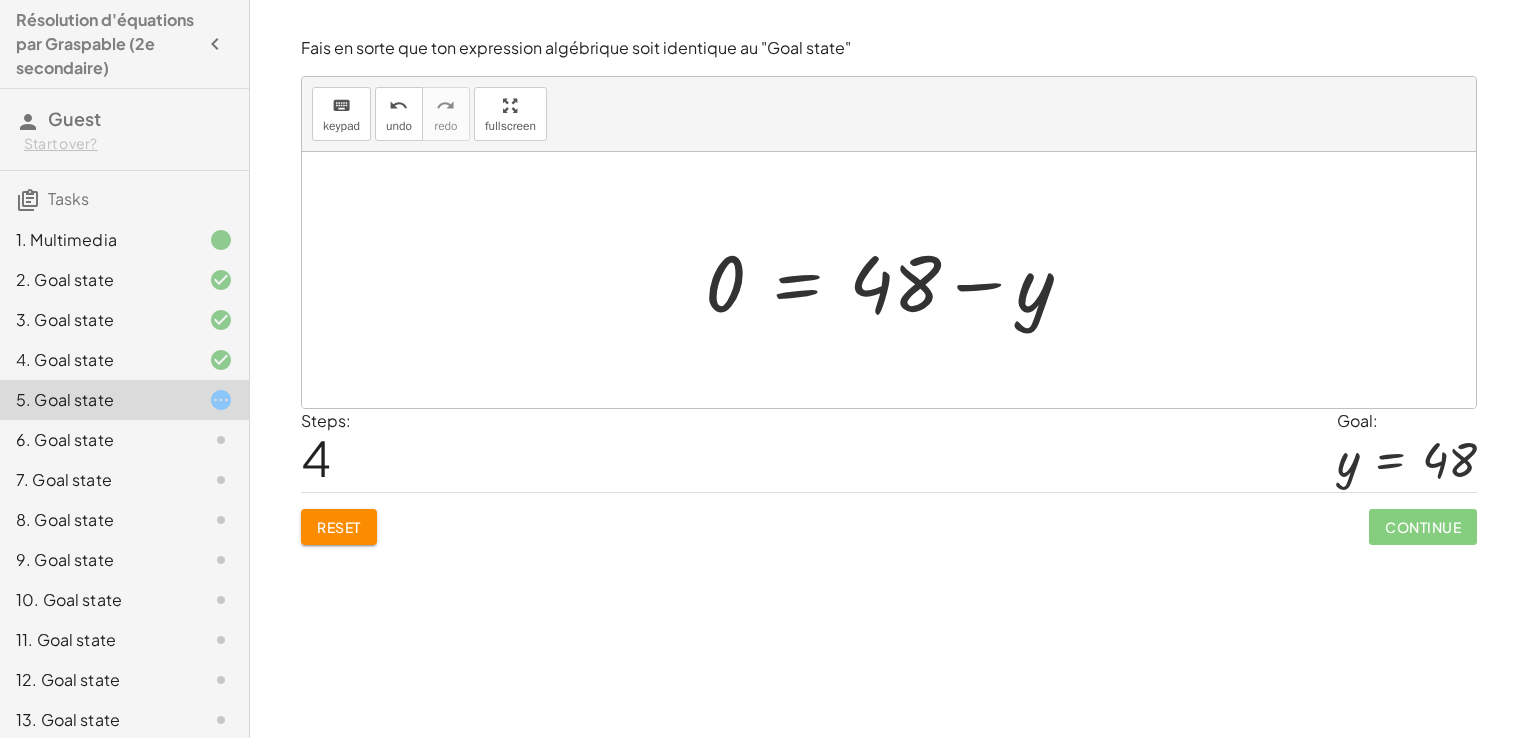 drag, startPoint x: 1036, startPoint y: 308, endPoint x: 797, endPoint y: 339, distance: 241.00208 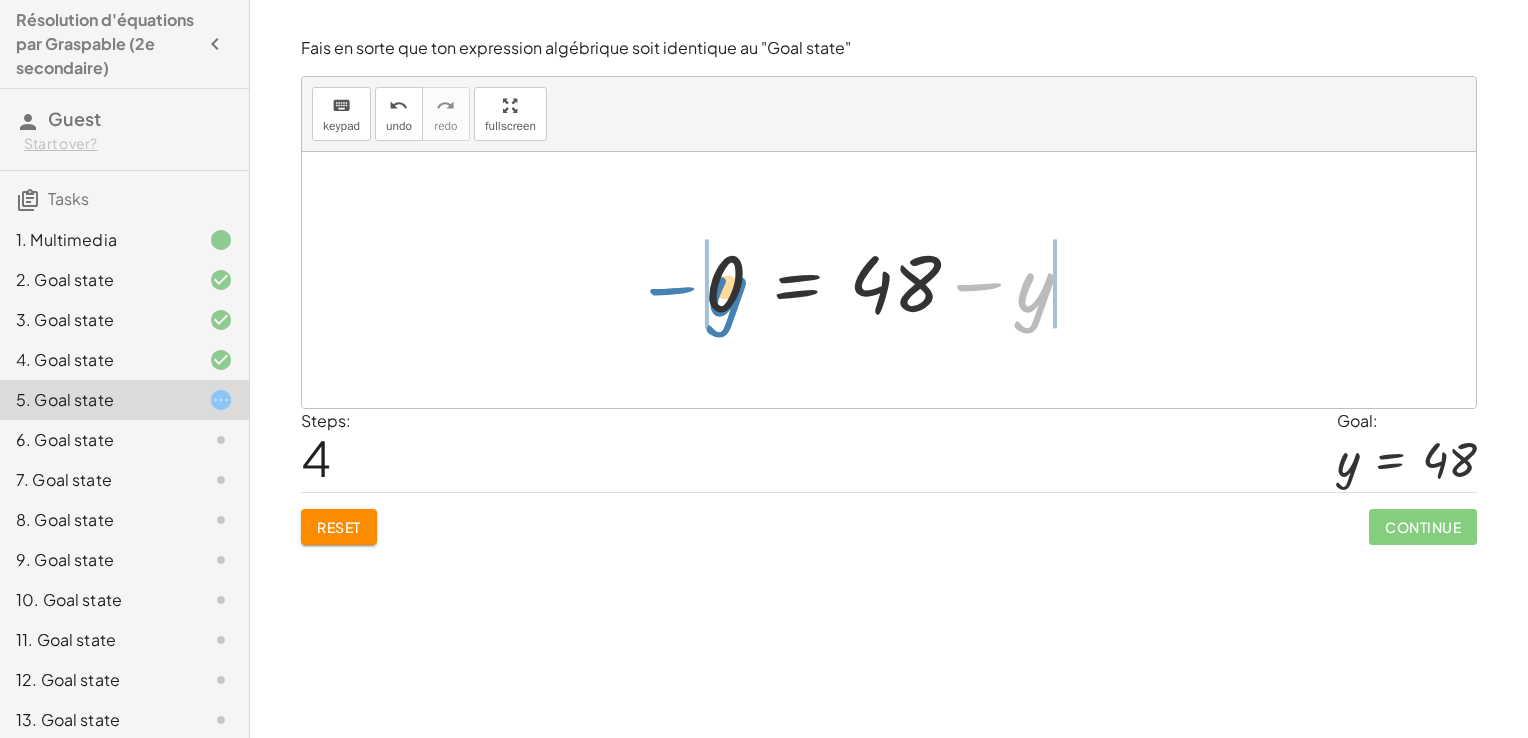 drag, startPoint x: 1034, startPoint y: 298, endPoint x: 719, endPoint y: 303, distance: 315.03967 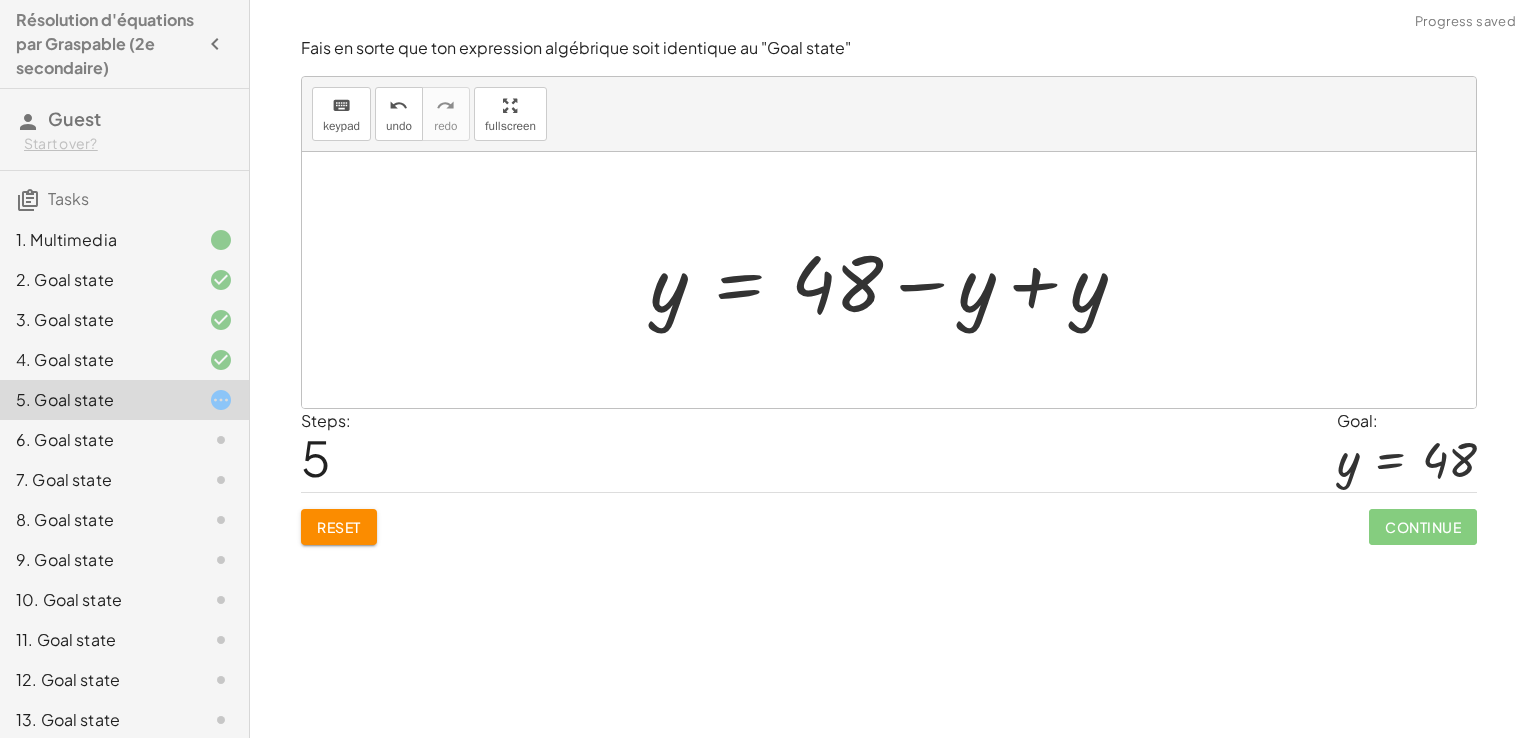 click at bounding box center [896, 280] 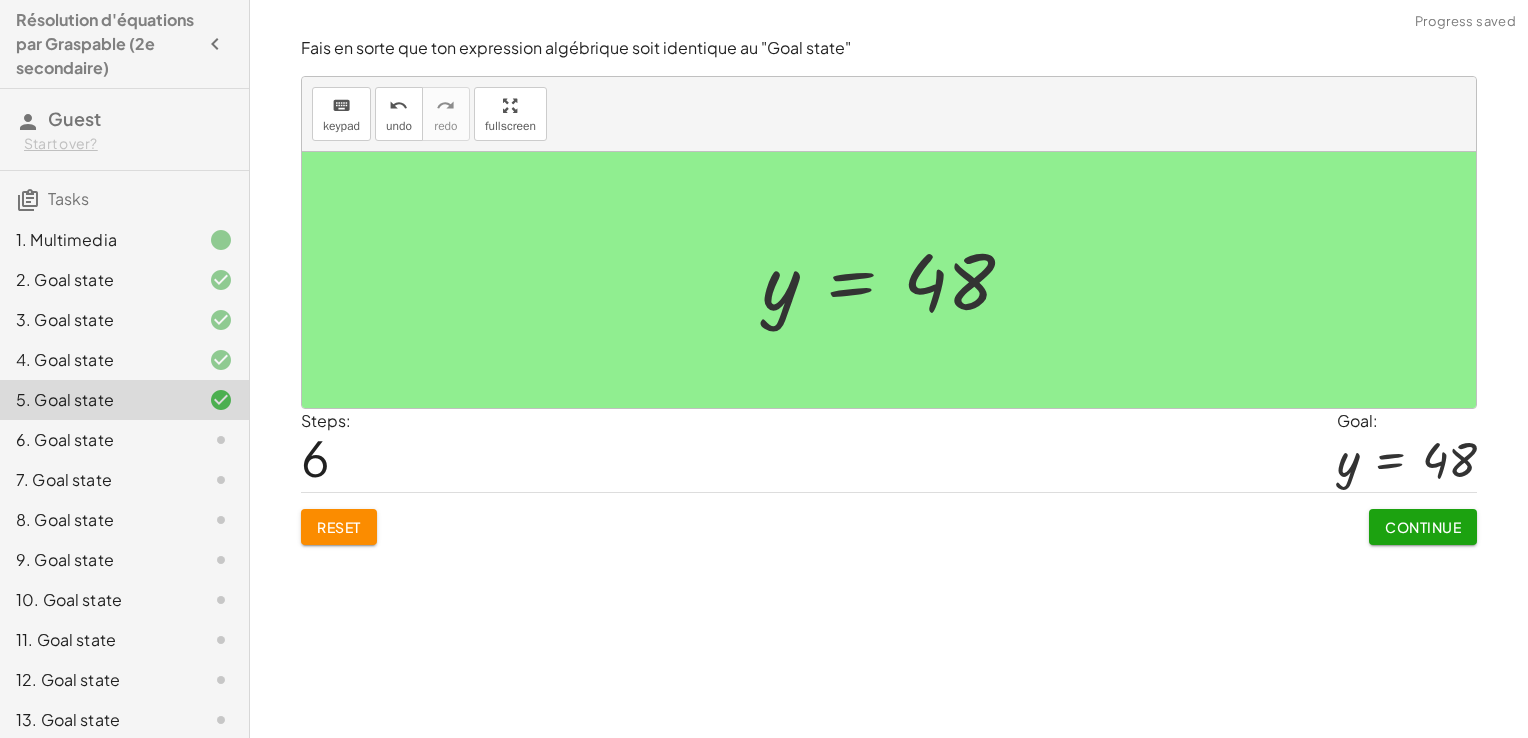 click on "Continue" at bounding box center (1423, 527) 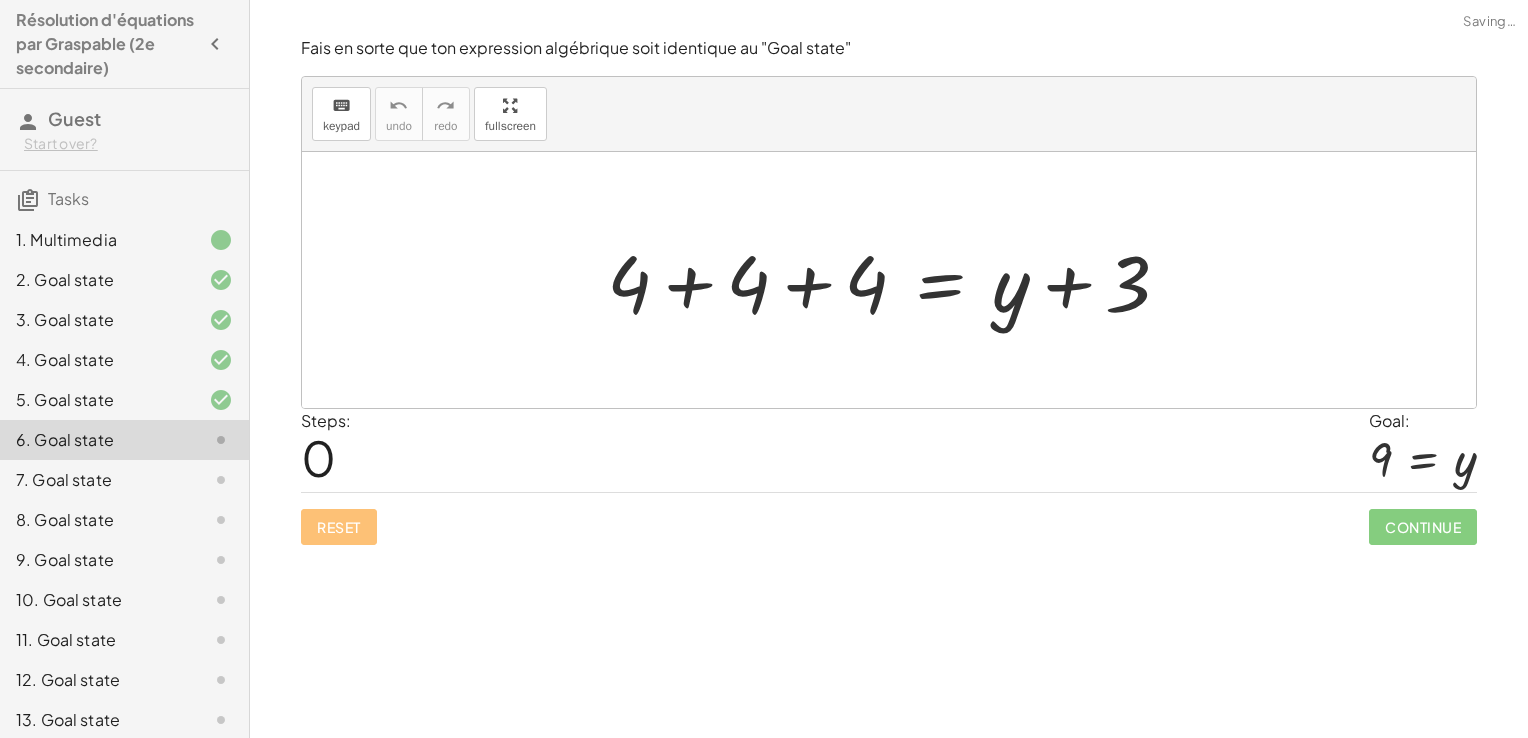 click at bounding box center (896, 280) 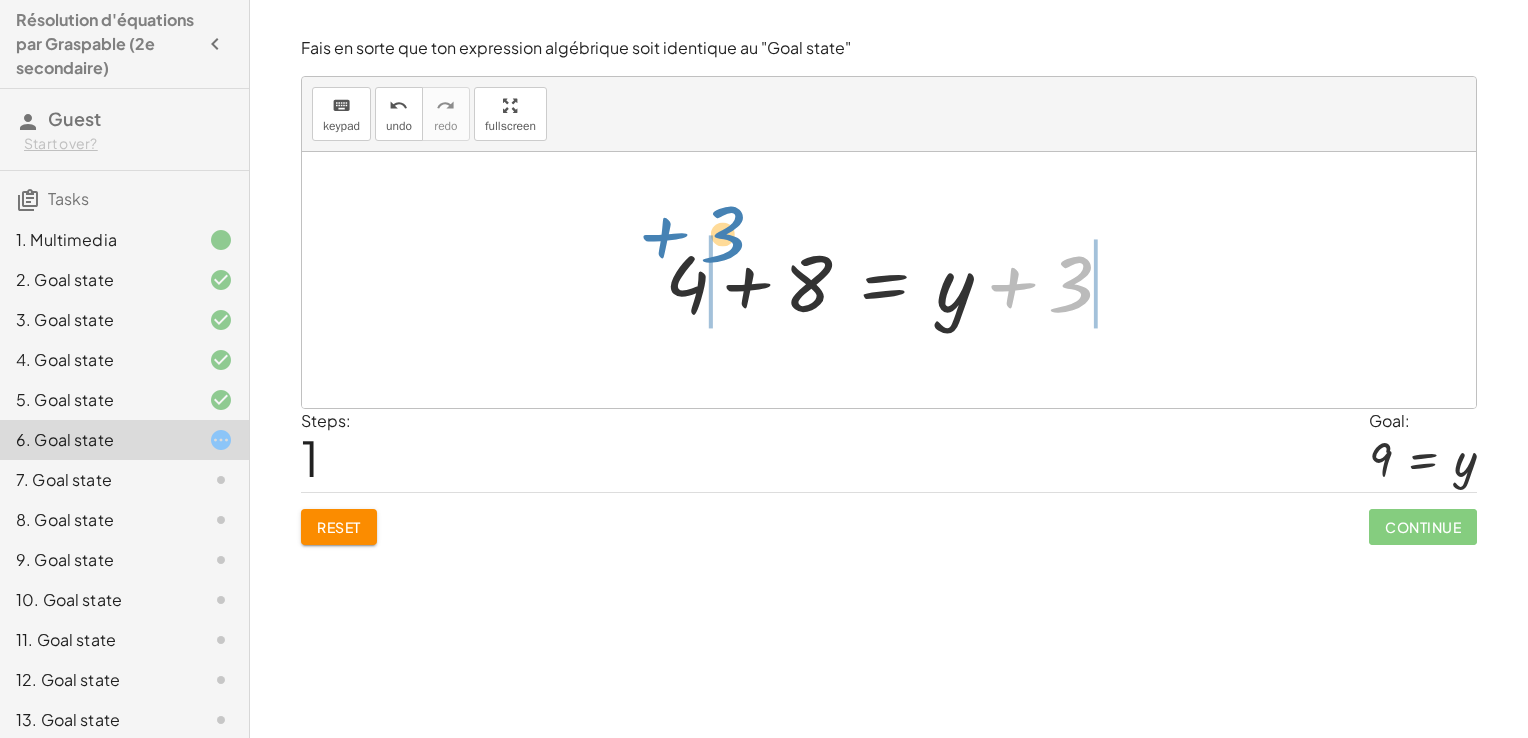 drag, startPoint x: 1073, startPoint y: 279, endPoint x: 720, endPoint y: 227, distance: 356.80948 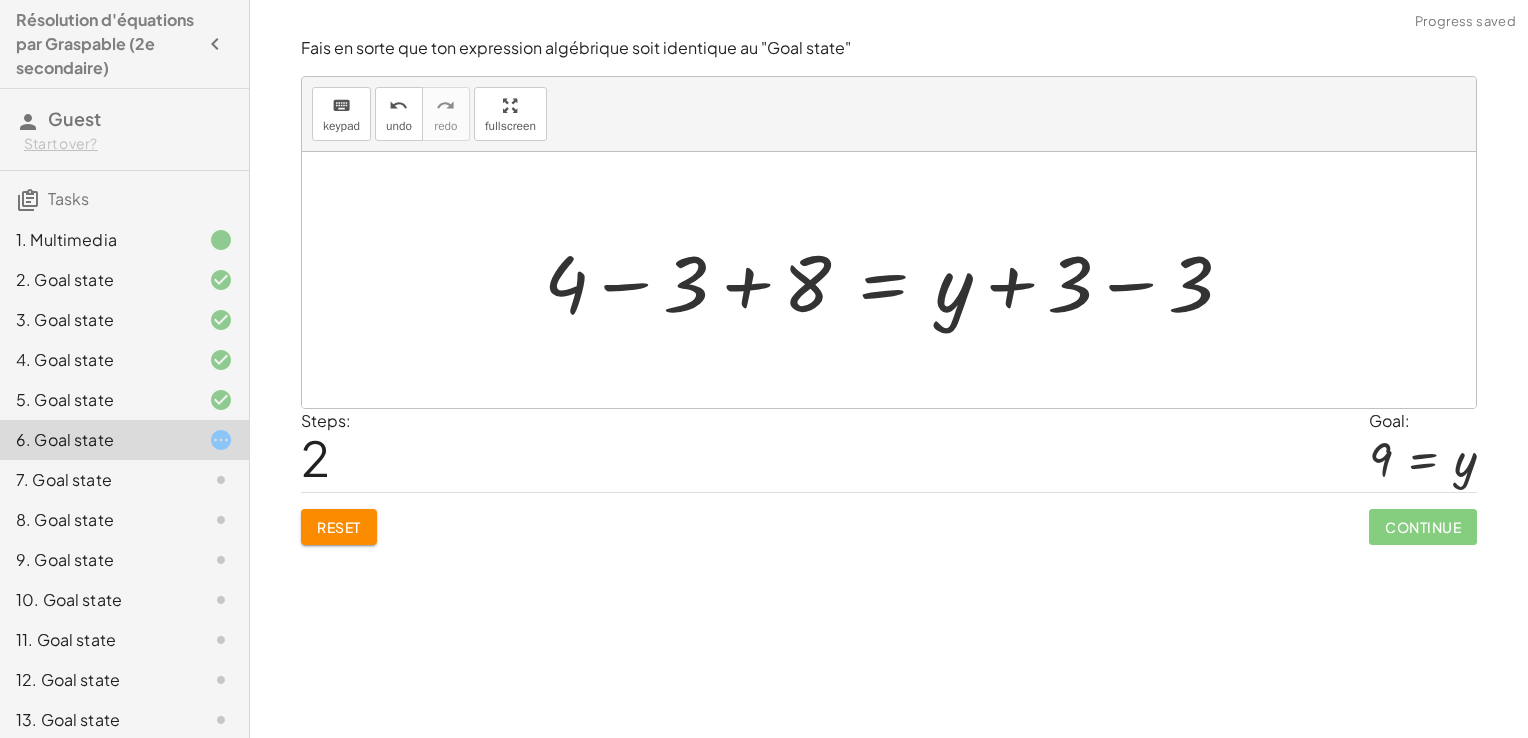 click at bounding box center (896, 280) 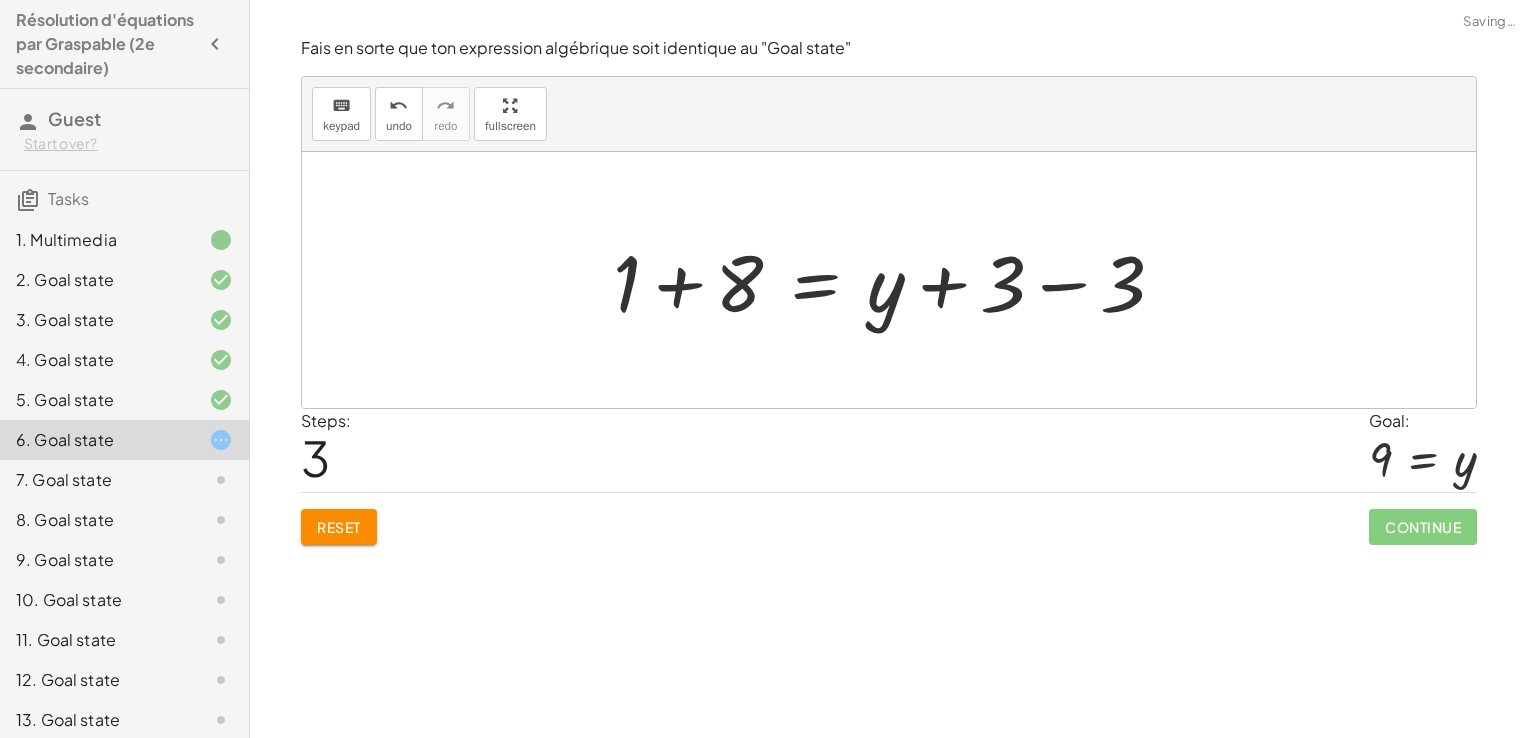 click at bounding box center [897, 280] 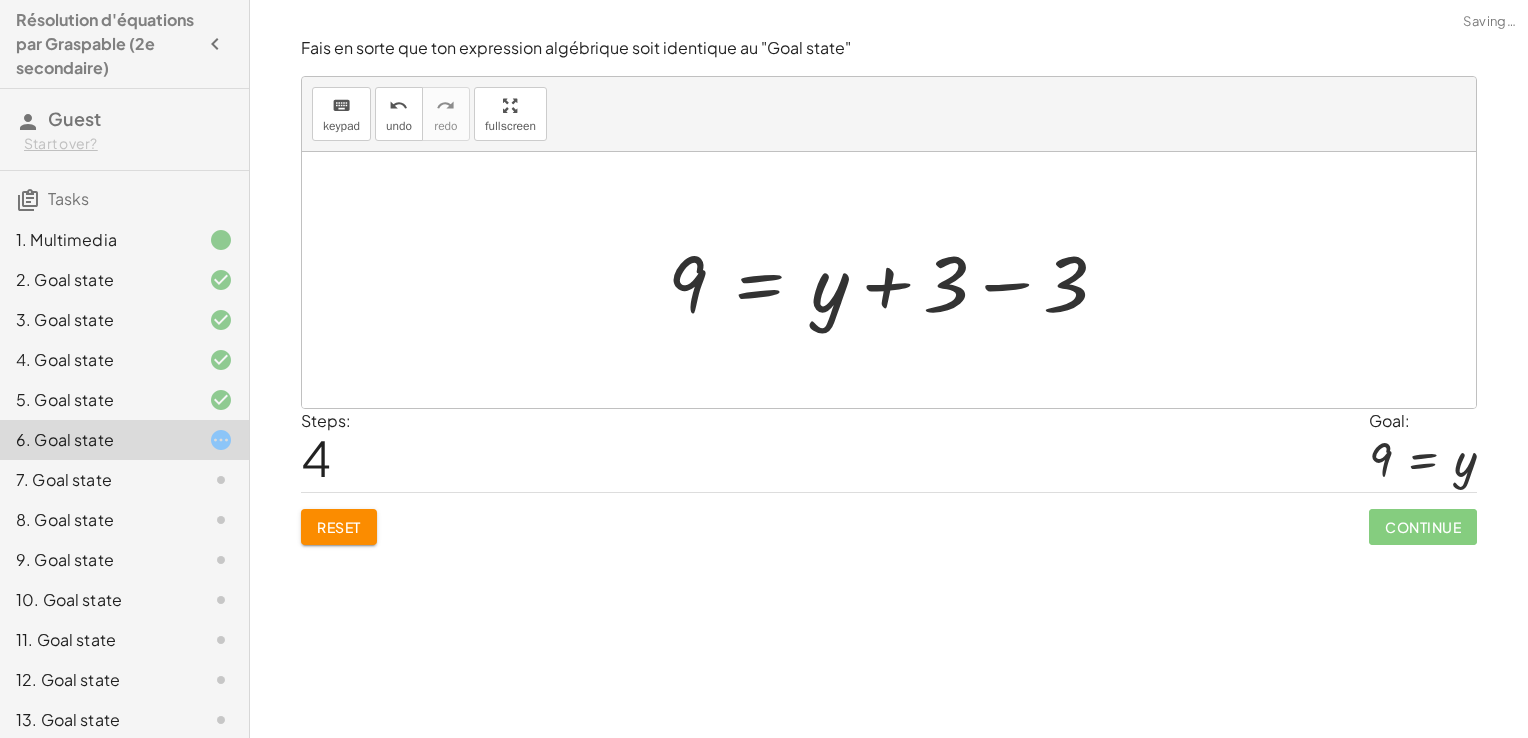 click at bounding box center (896, 280) 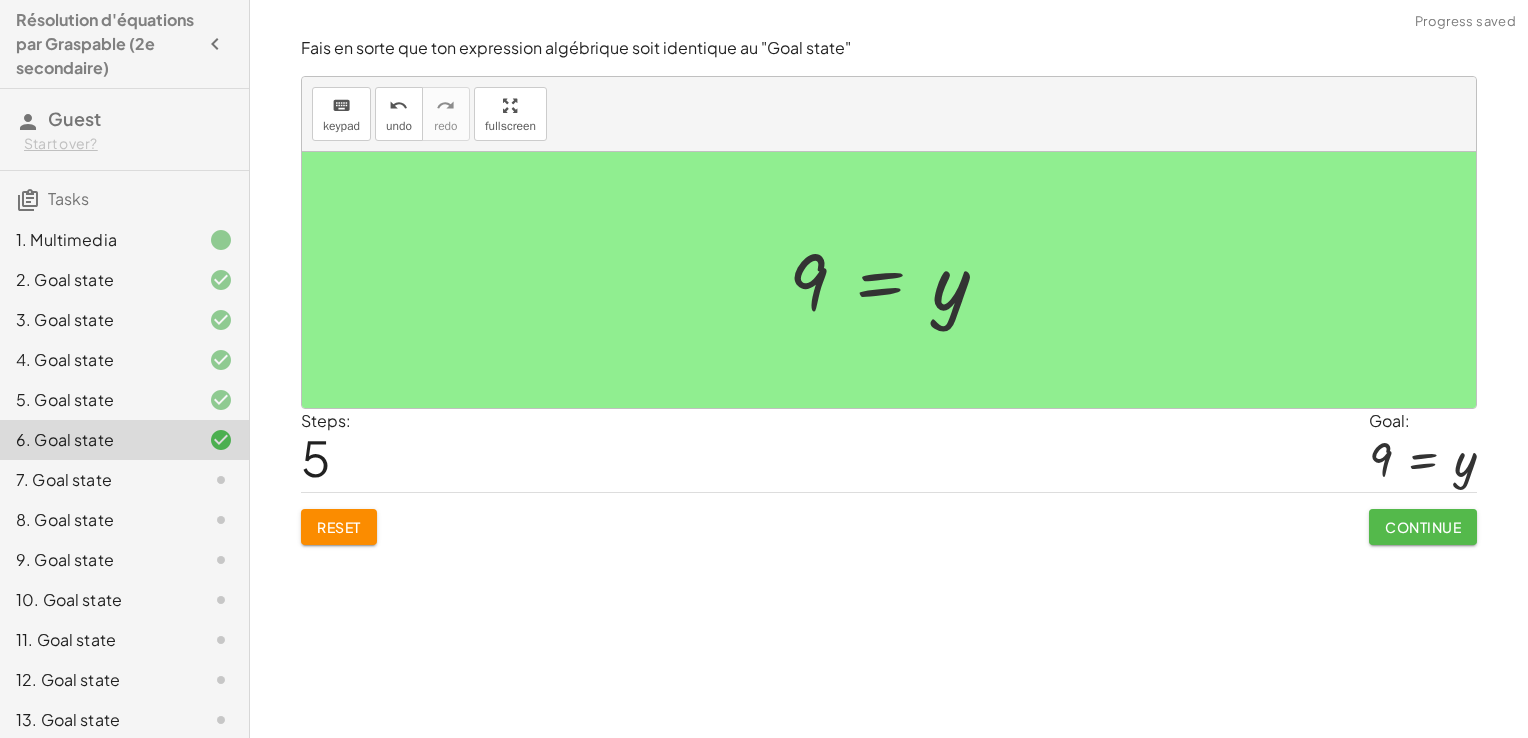 click on "Continue" 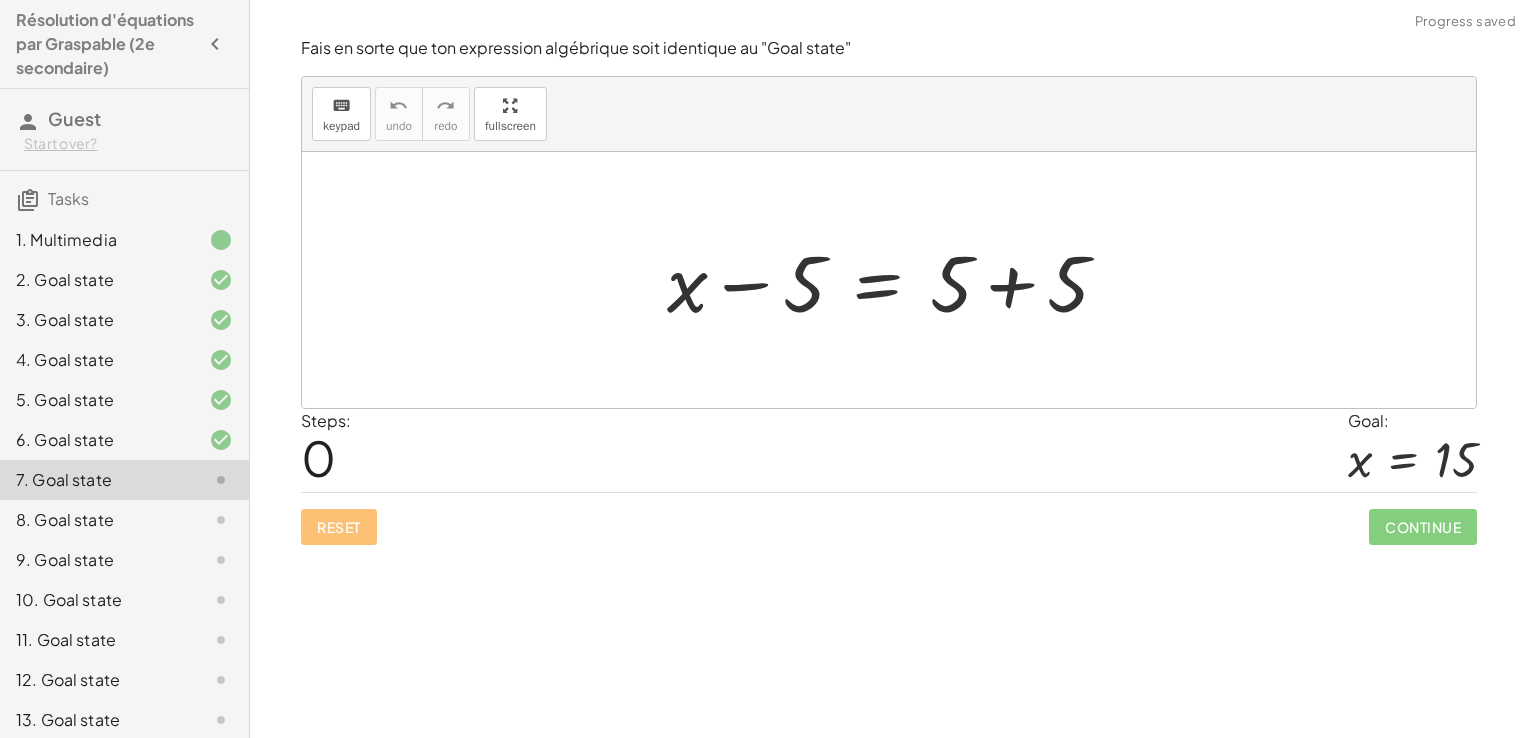 click at bounding box center [896, 280] 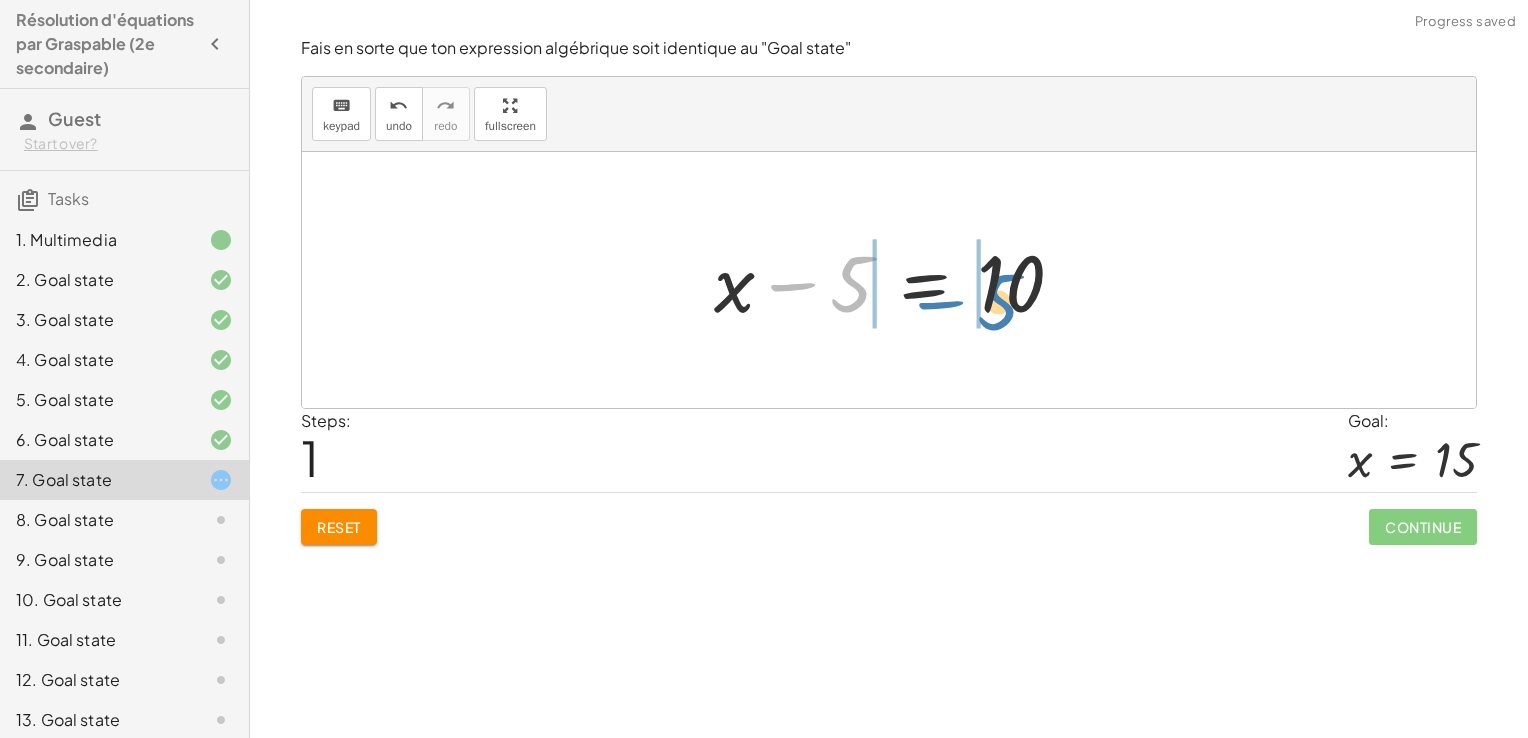 drag, startPoint x: 846, startPoint y: 284, endPoint x: 993, endPoint y: 301, distance: 147.97972 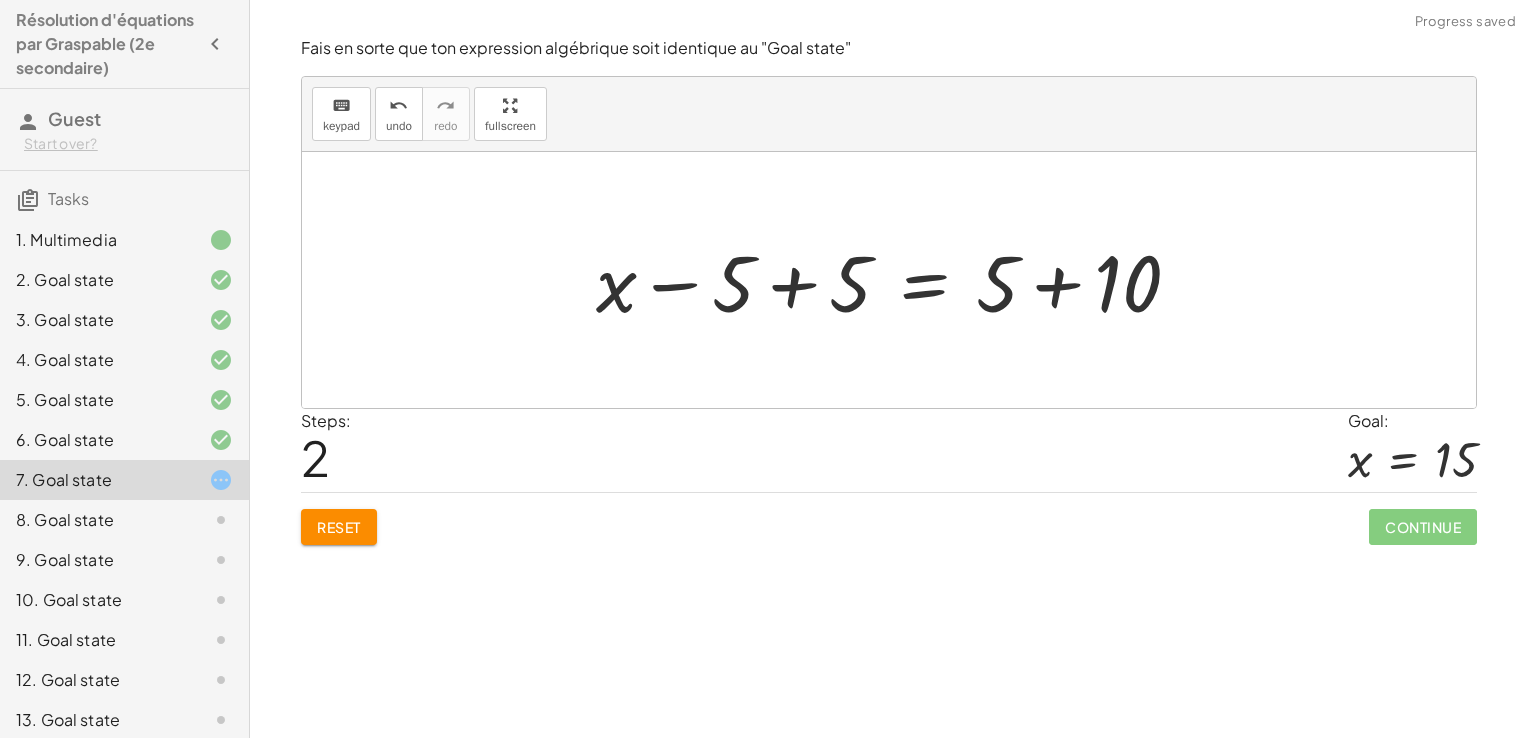 click at bounding box center (896, 280) 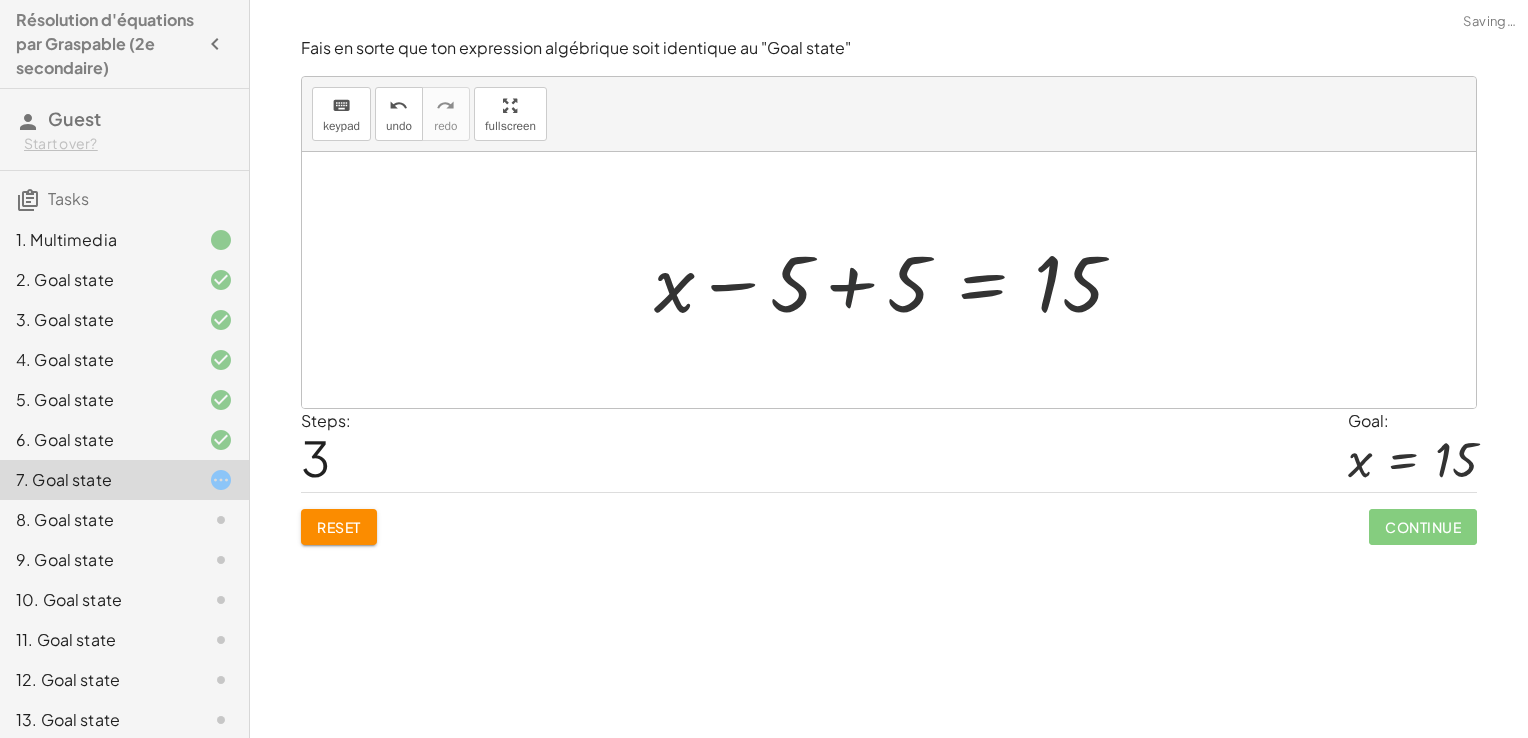 click at bounding box center [897, 280] 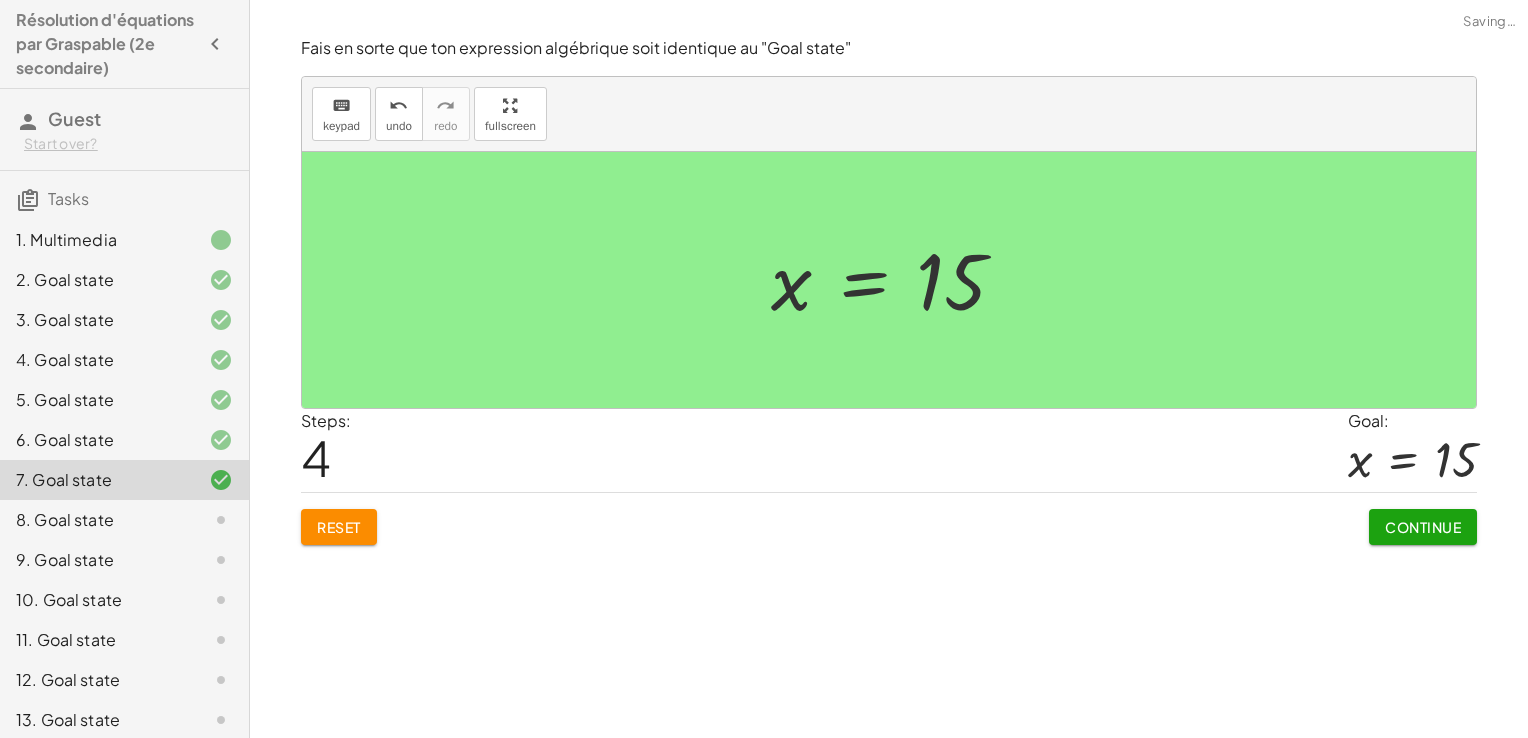 click on "Continue" 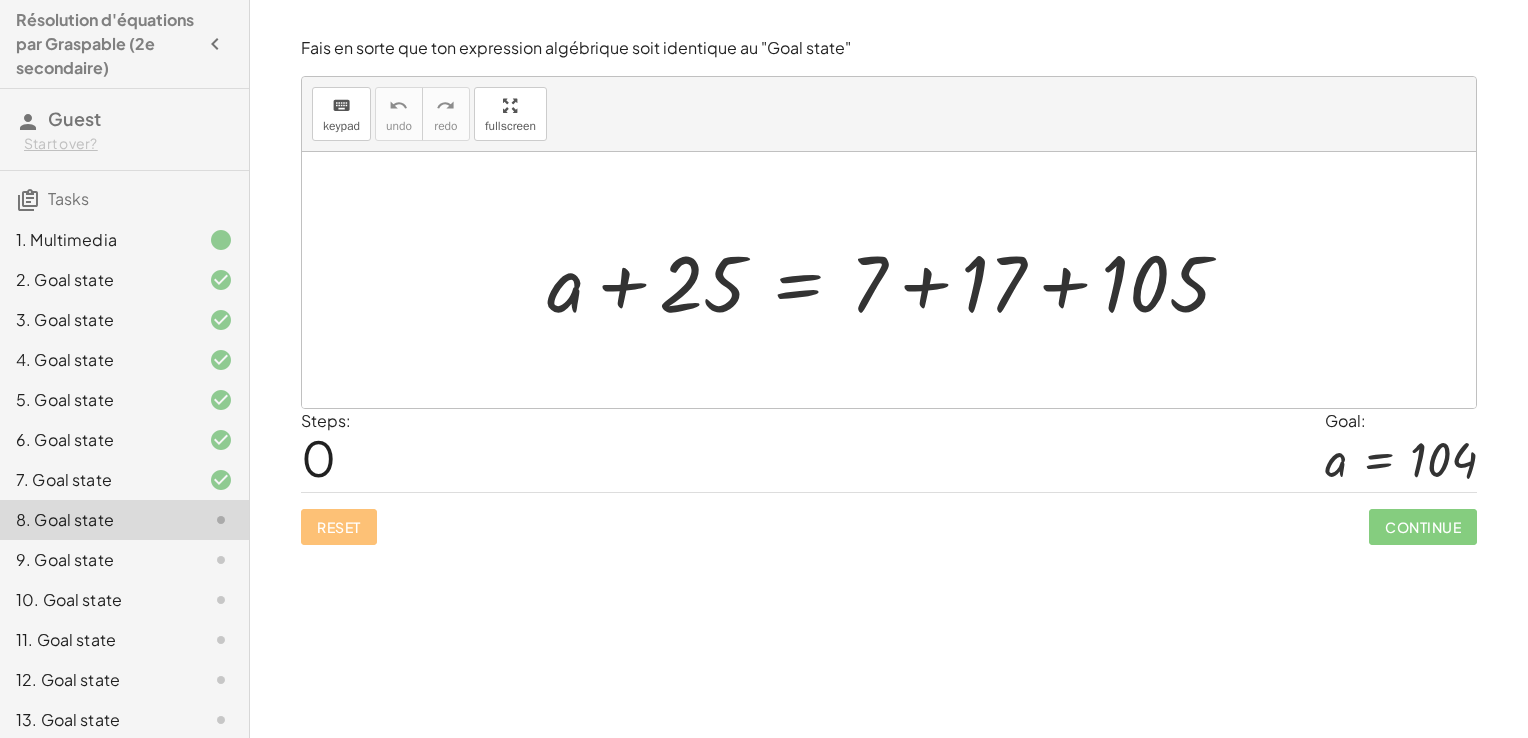 click at bounding box center (896, 280) 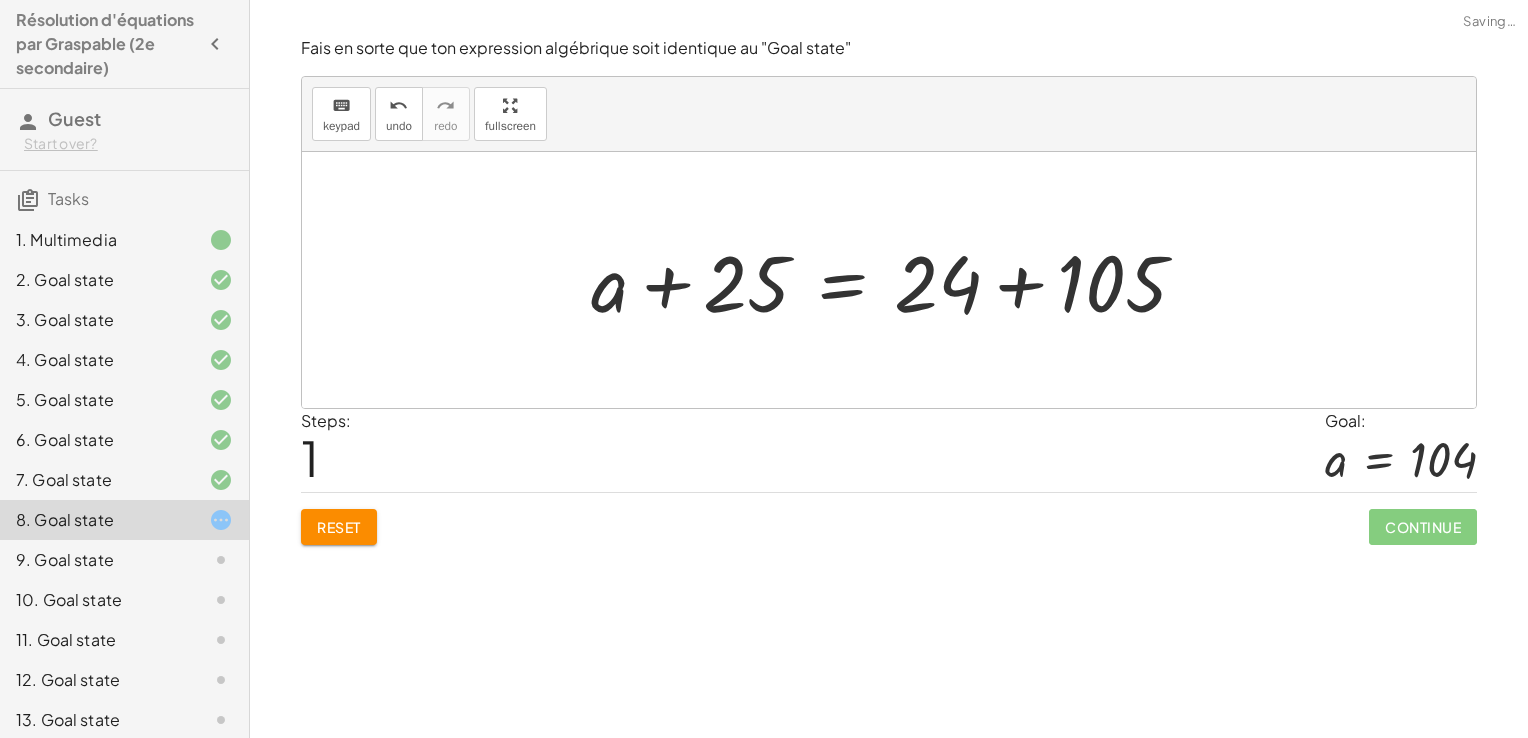click at bounding box center (896, 280) 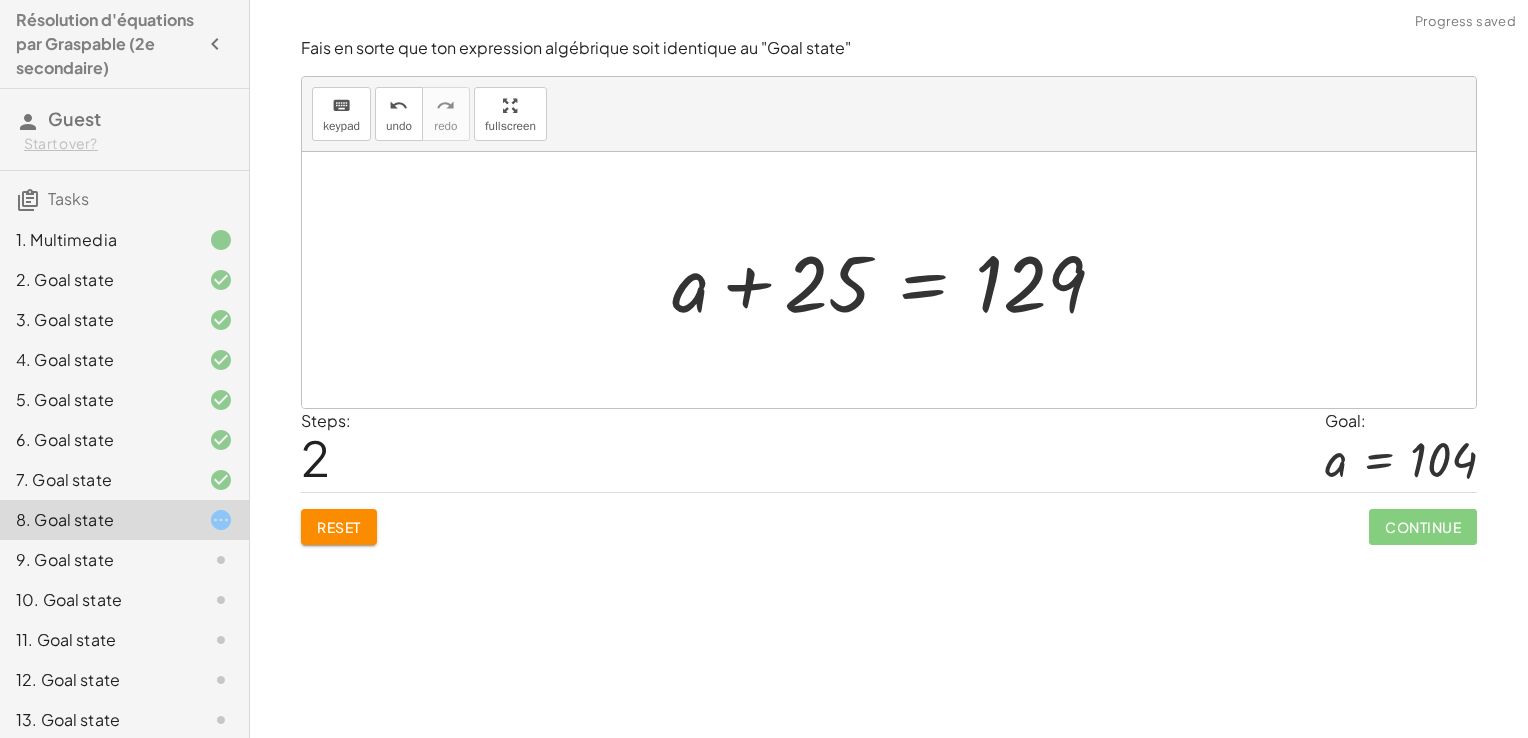 click at bounding box center (896, 280) 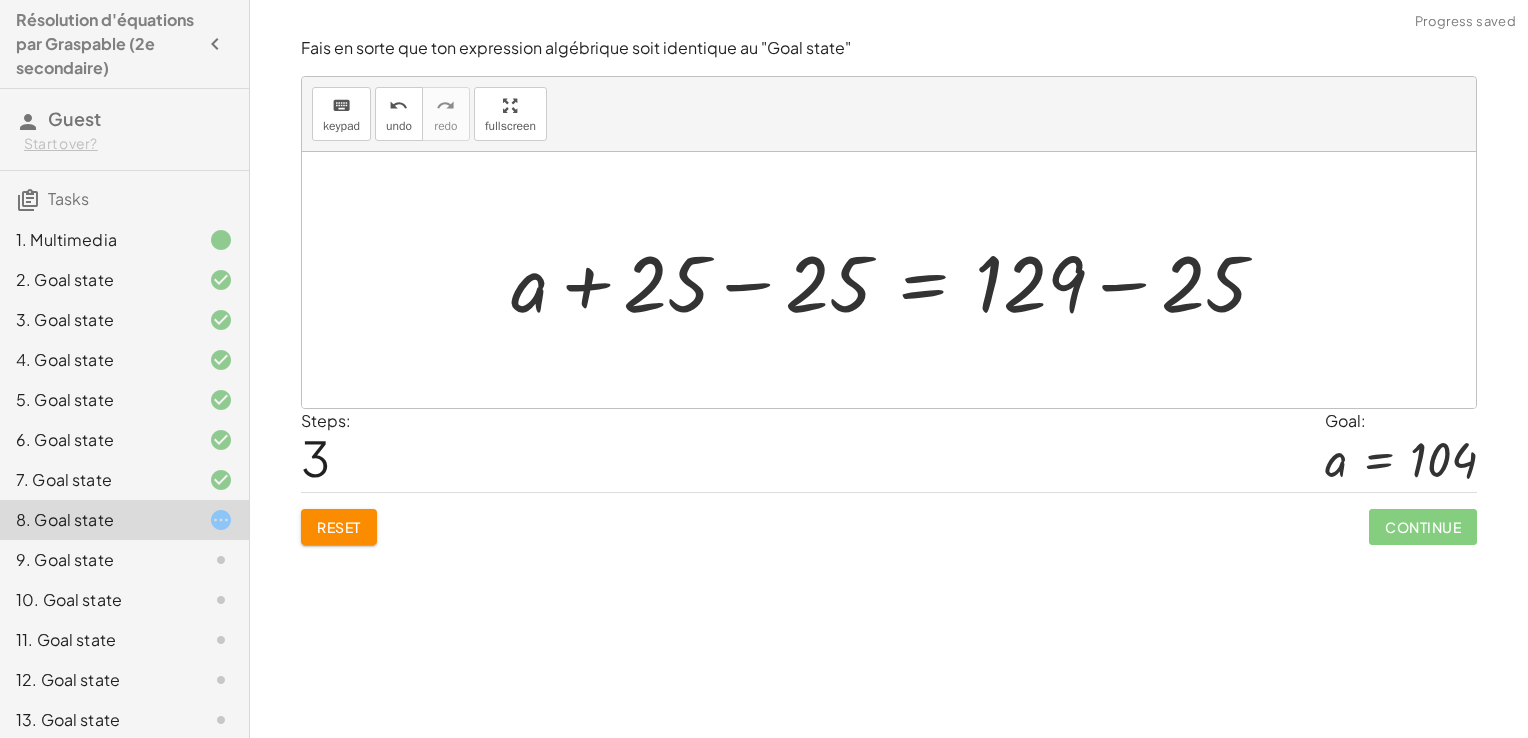 click at bounding box center [897, 280] 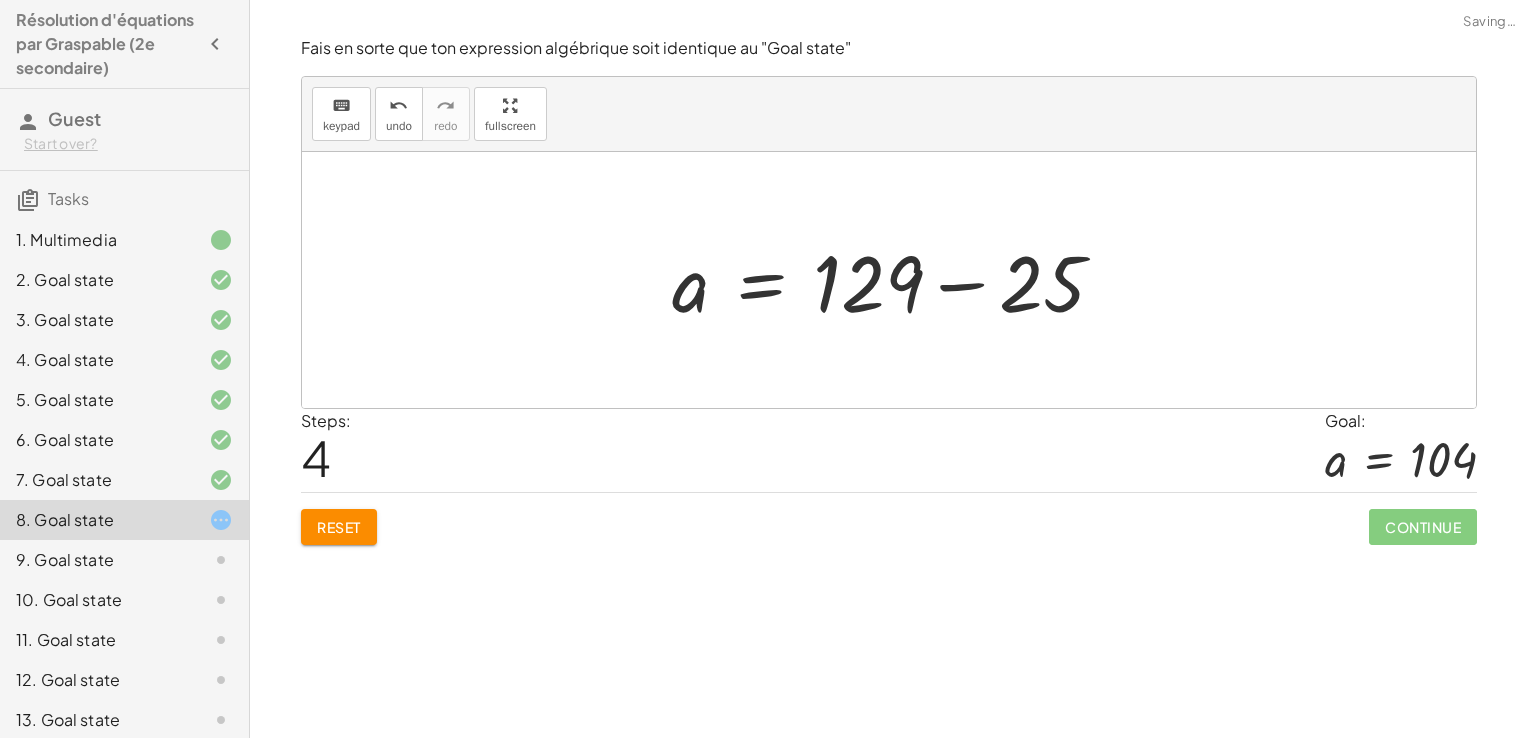 click at bounding box center (896, 280) 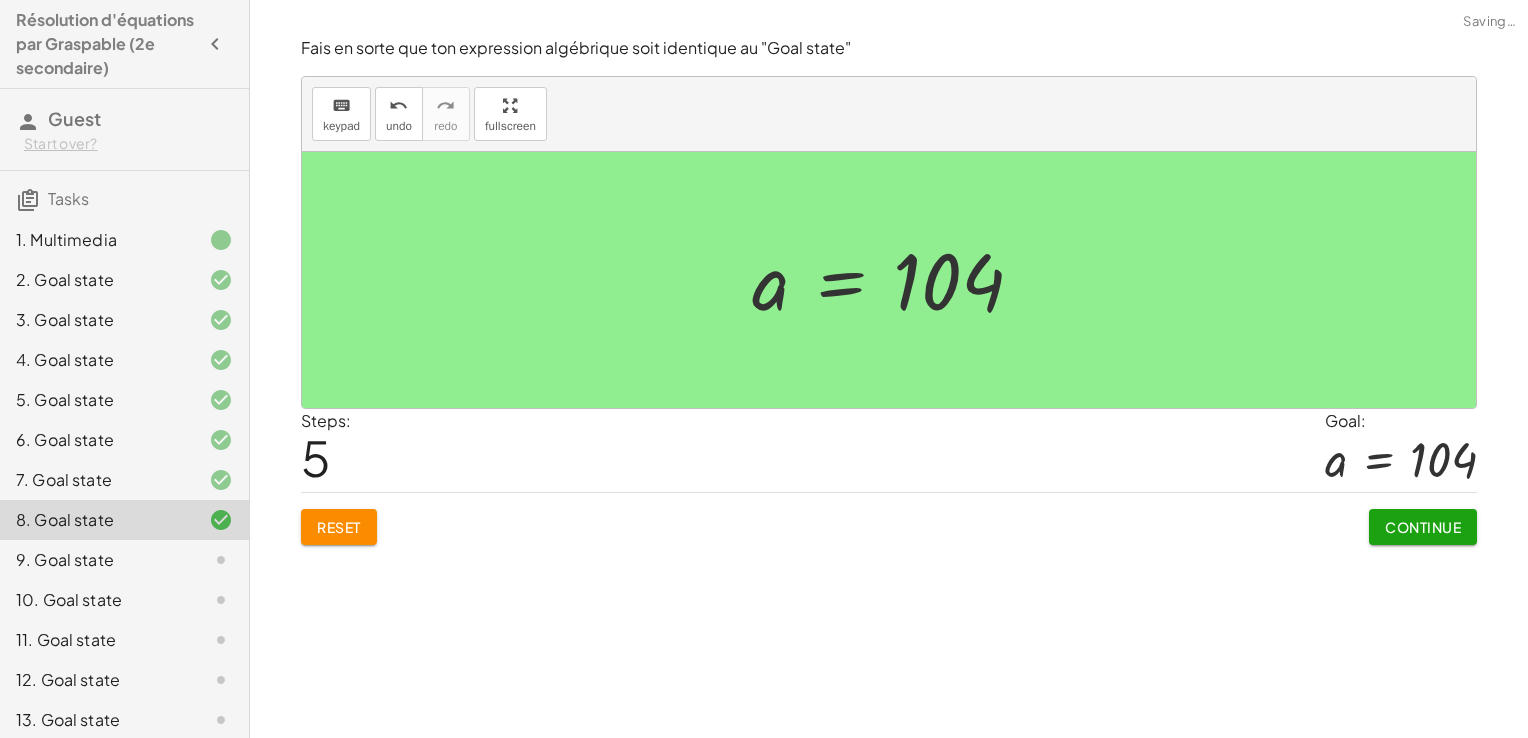click on "Continue" 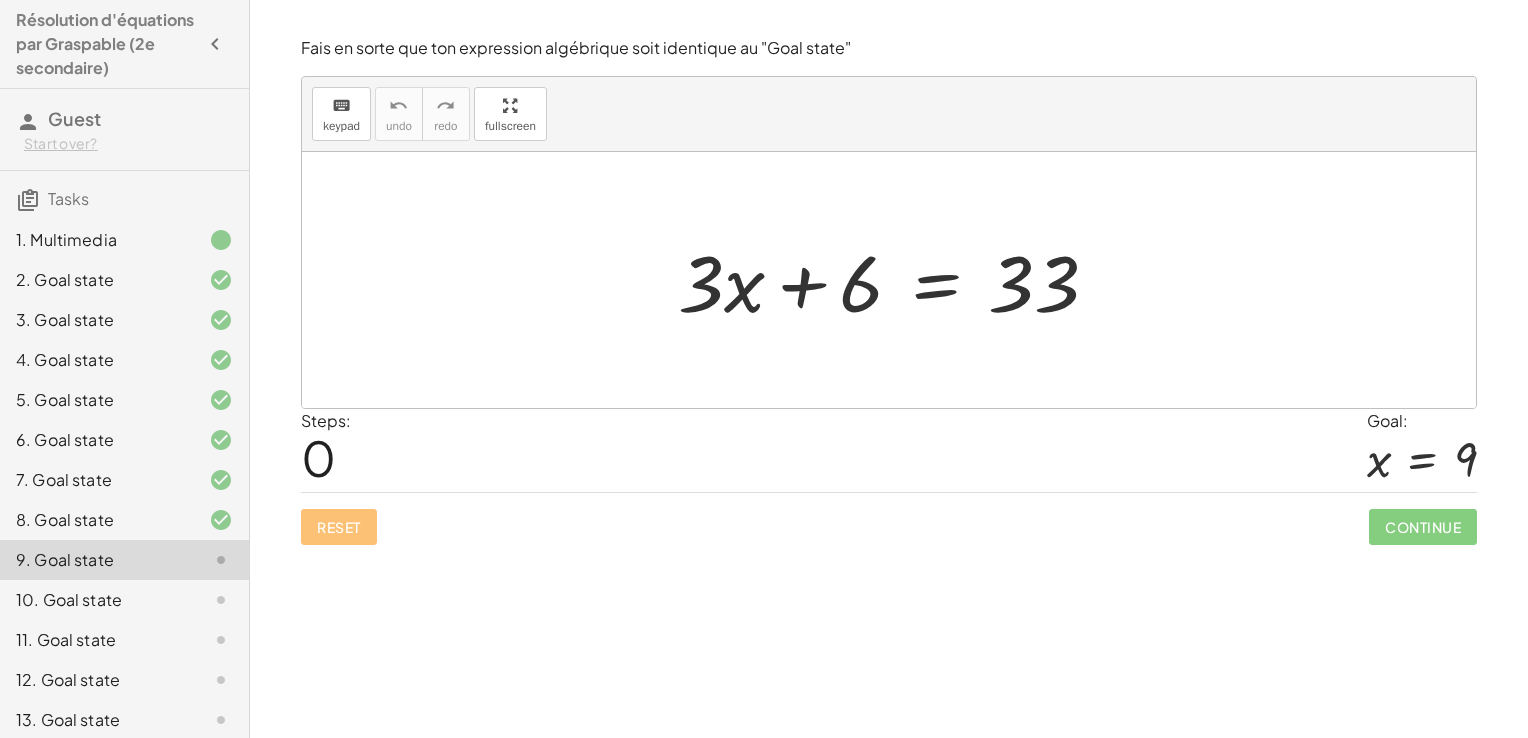 click at bounding box center [896, 280] 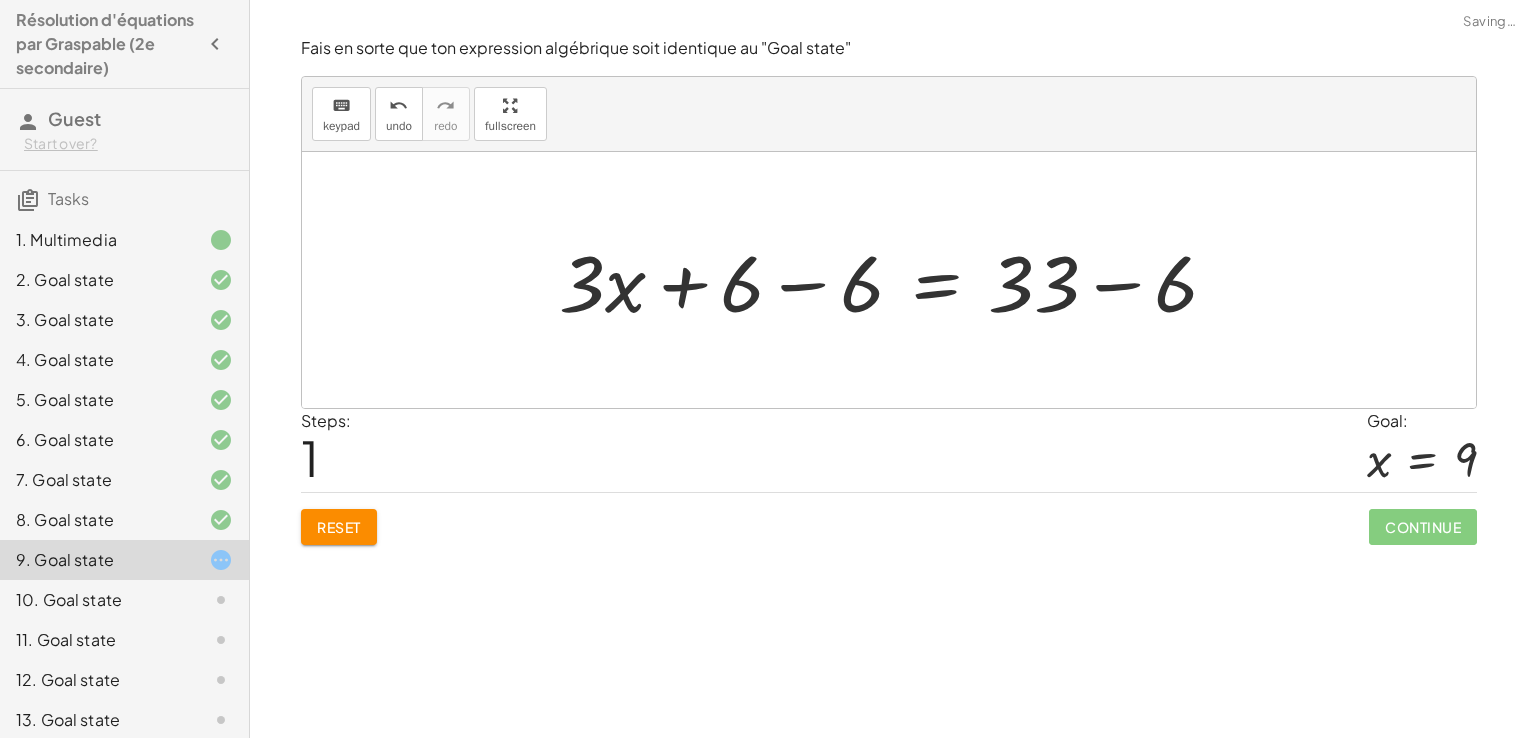 click at bounding box center [896, 280] 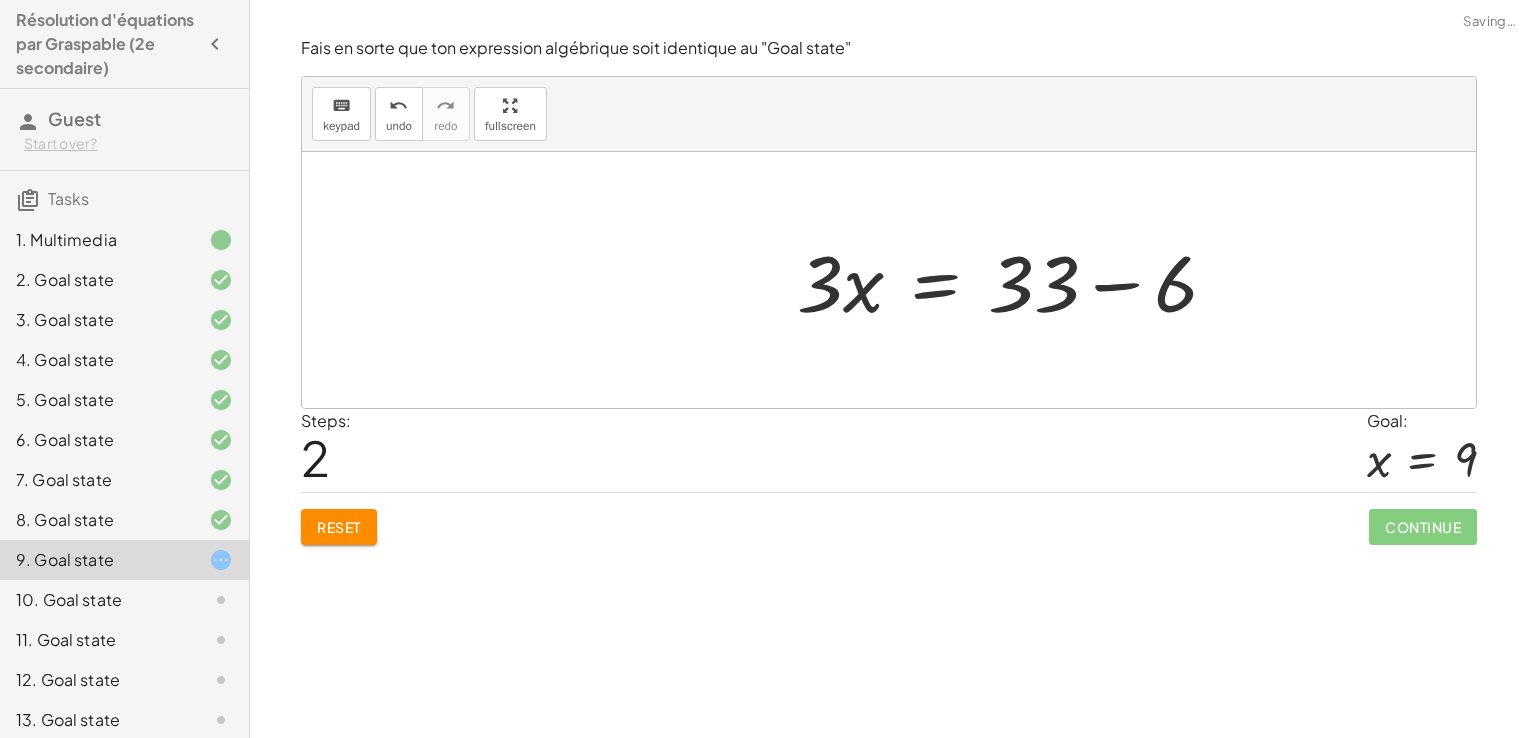 click at bounding box center [1015, 280] 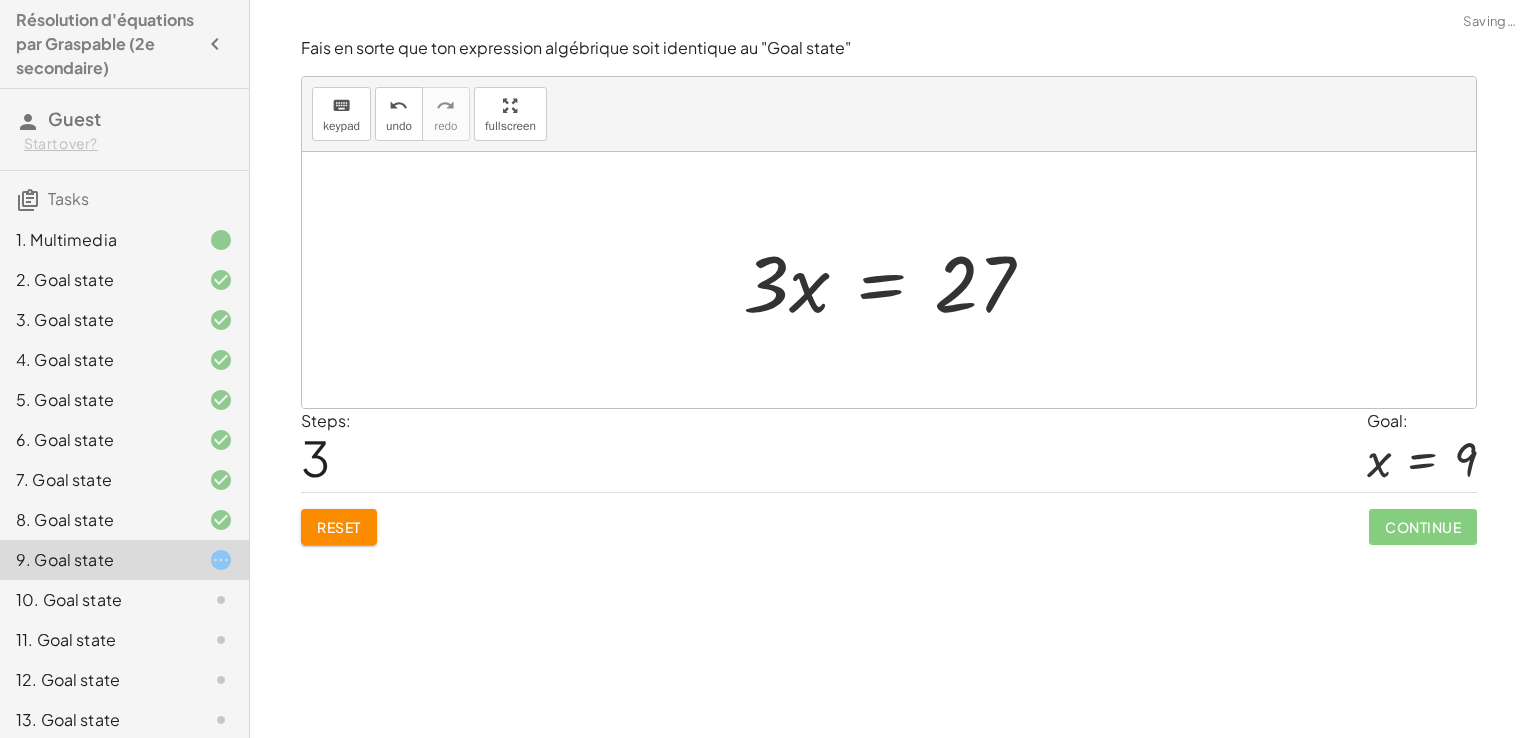 click at bounding box center (896, 280) 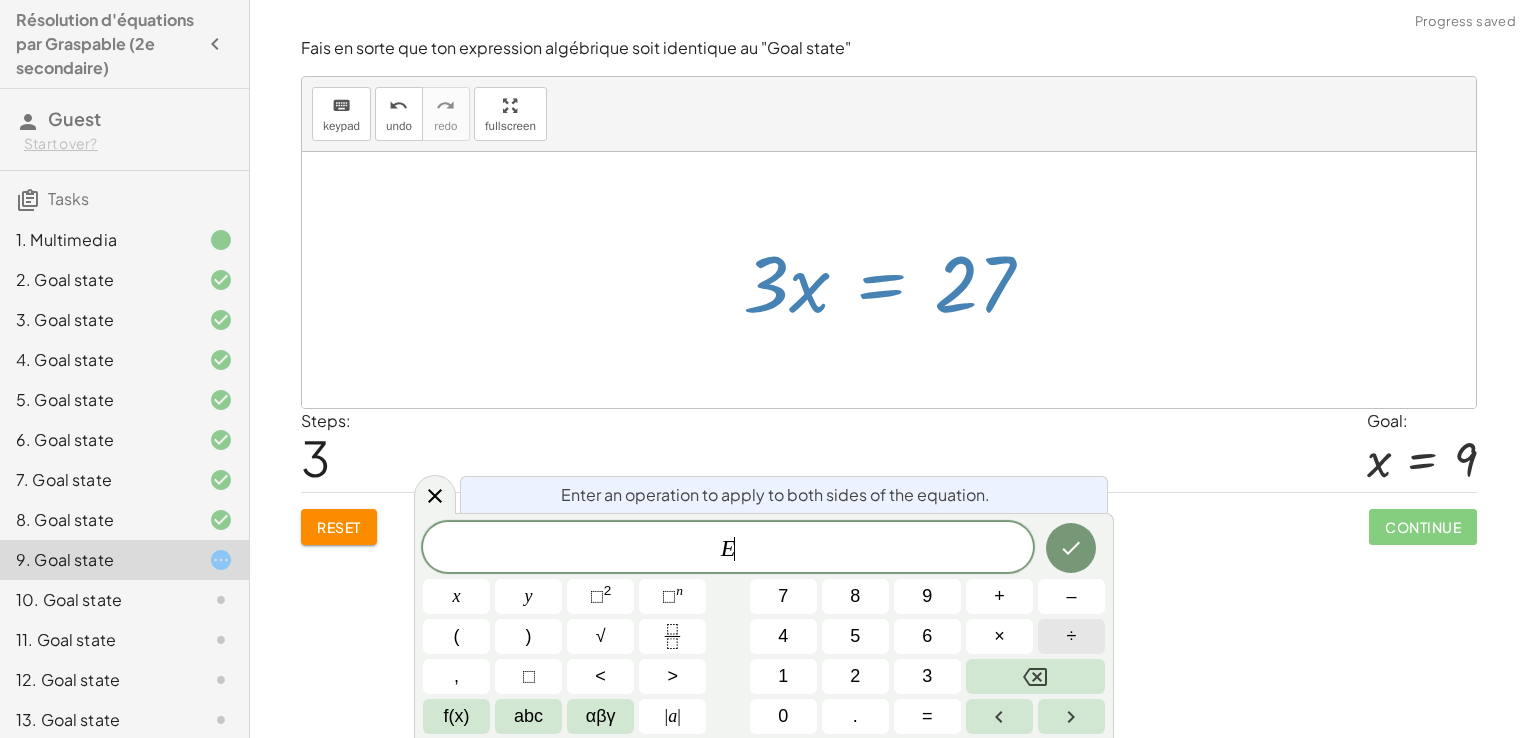 click on "÷" at bounding box center [1072, 636] 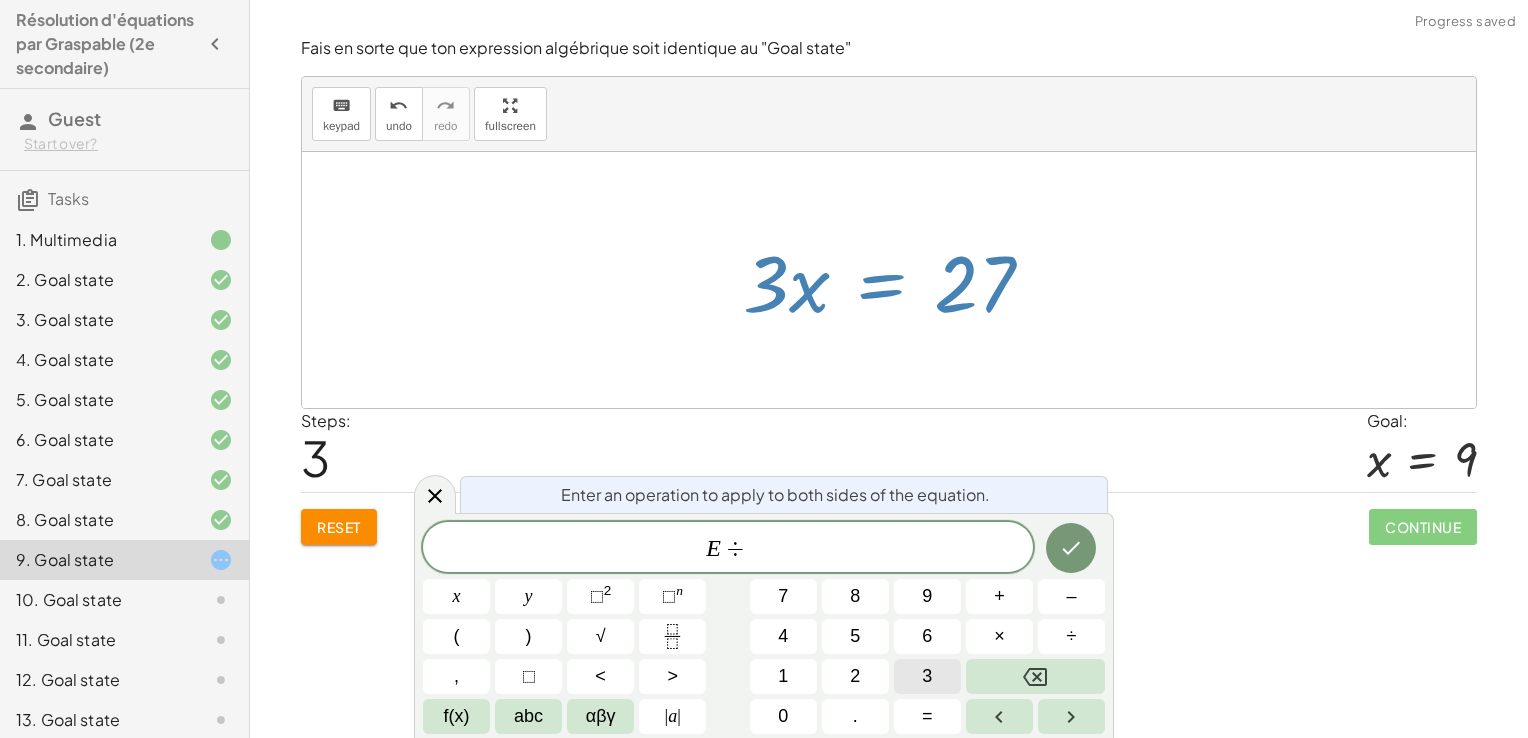 click on "3" at bounding box center [927, 676] 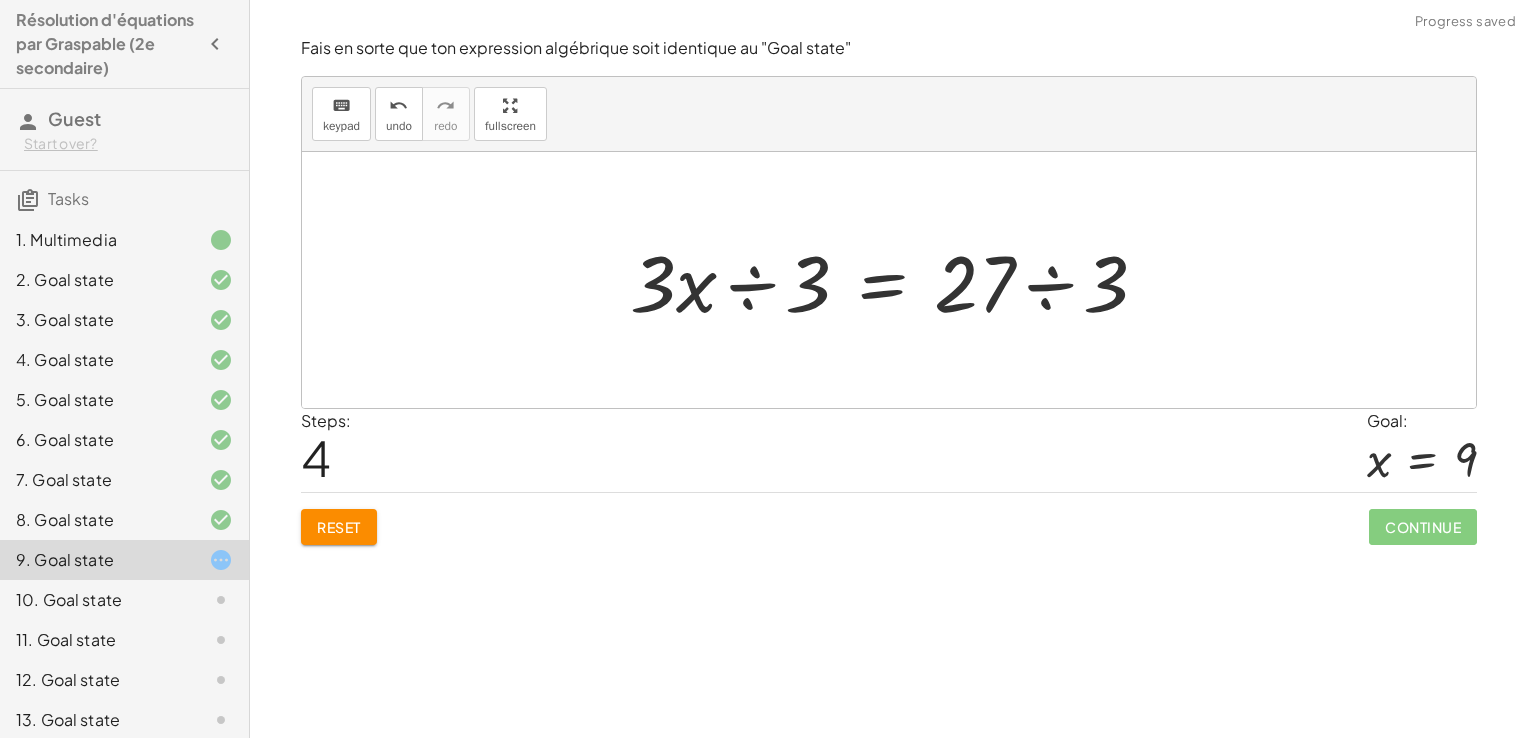 click at bounding box center (897, 280) 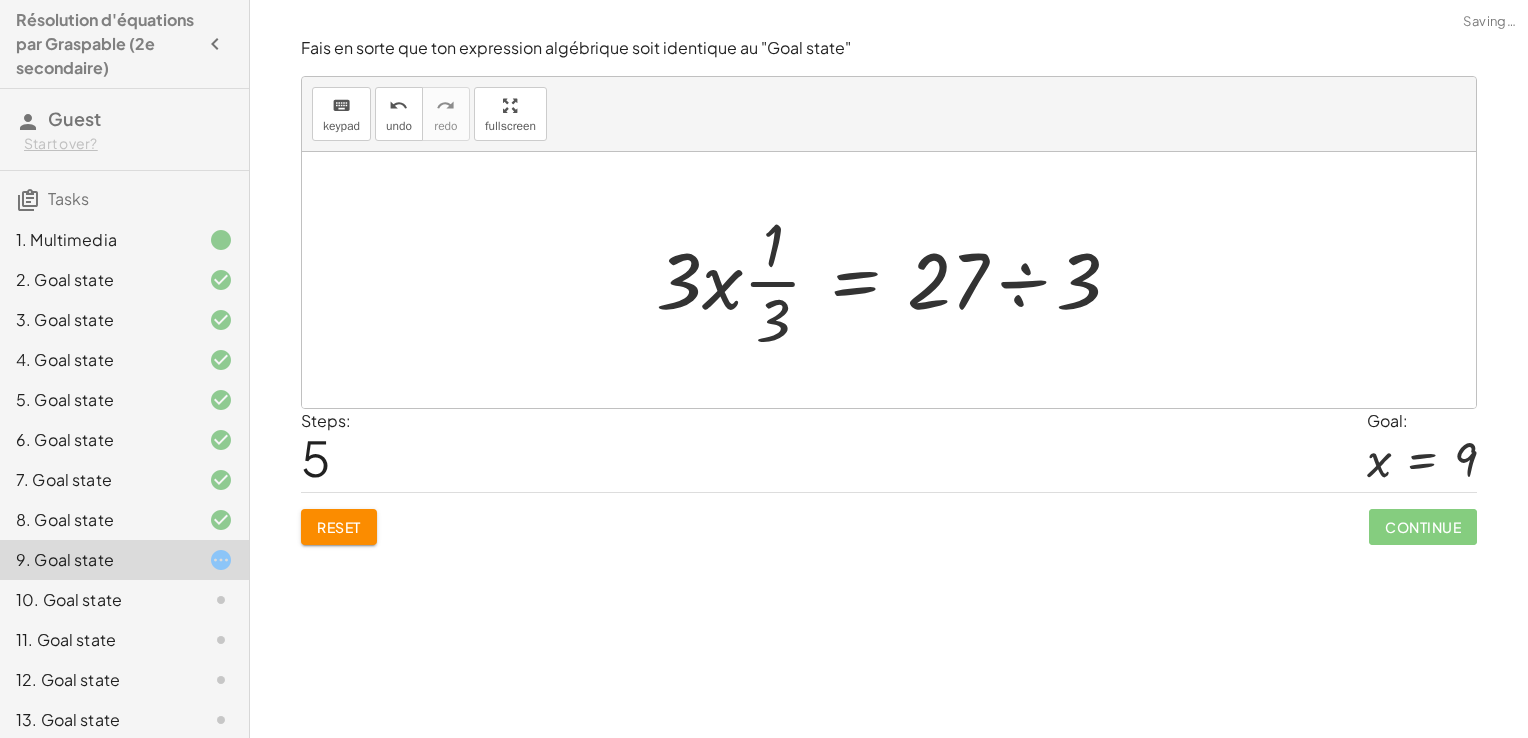 click at bounding box center [896, 280] 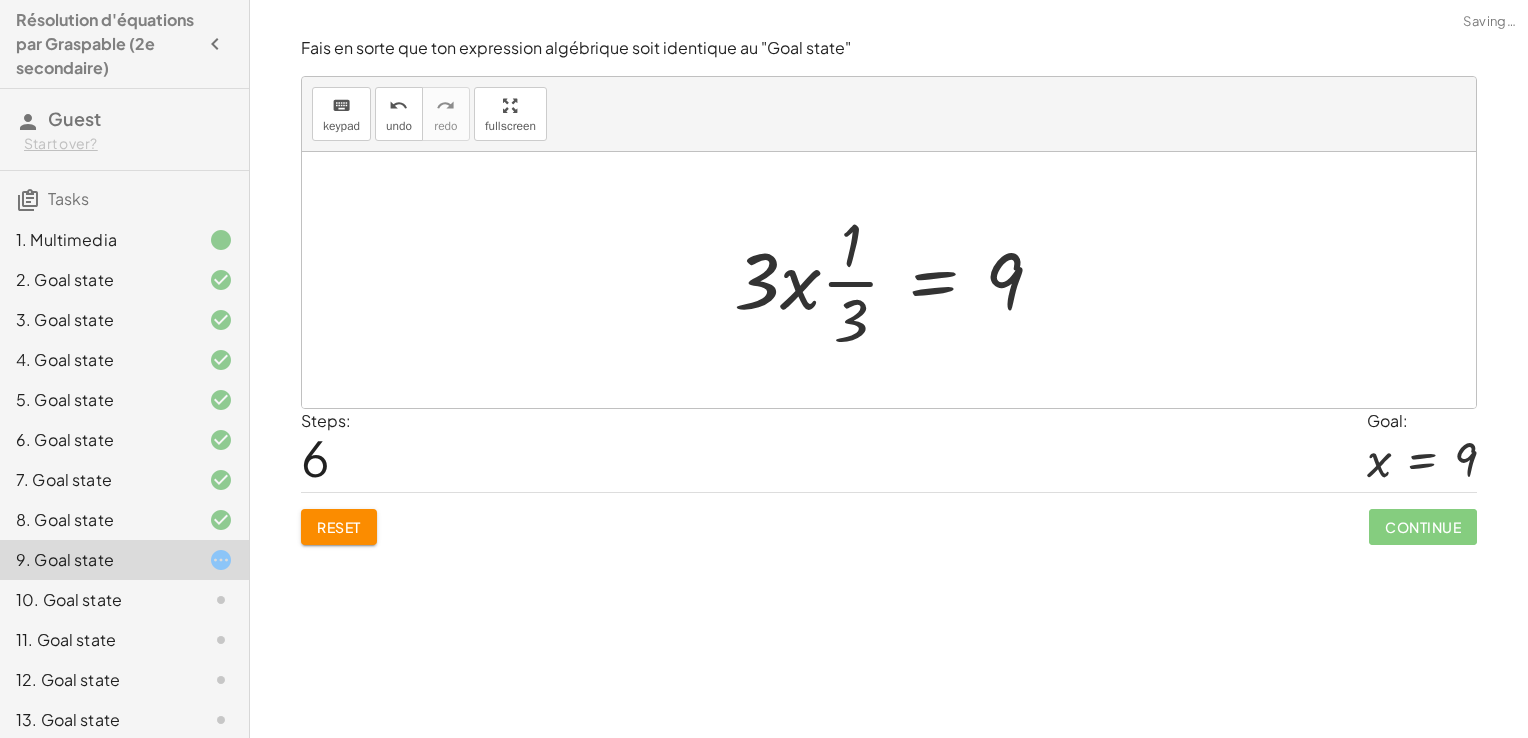 click at bounding box center [896, 280] 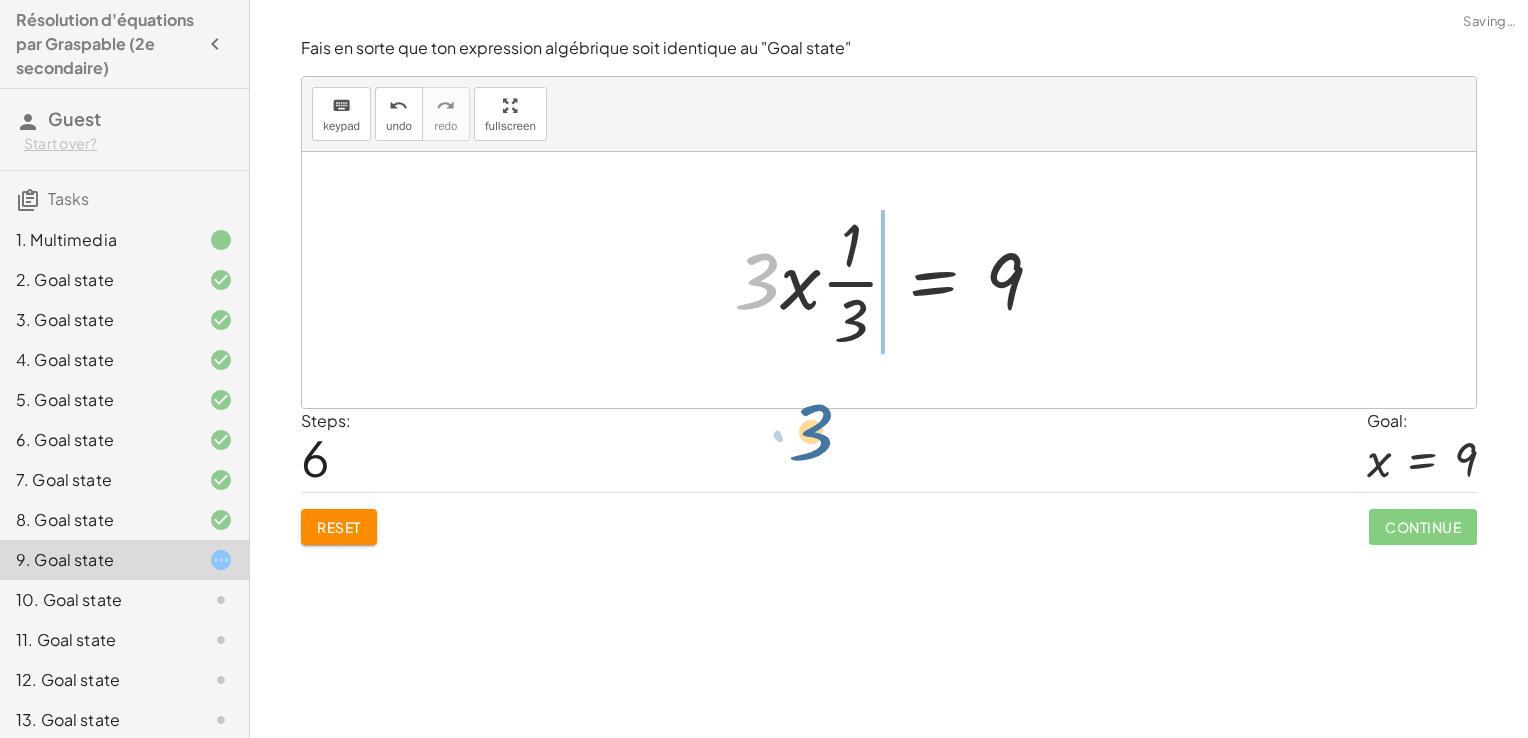 drag, startPoint x: 772, startPoint y: 279, endPoint x: 835, endPoint y: 590, distance: 317.31686 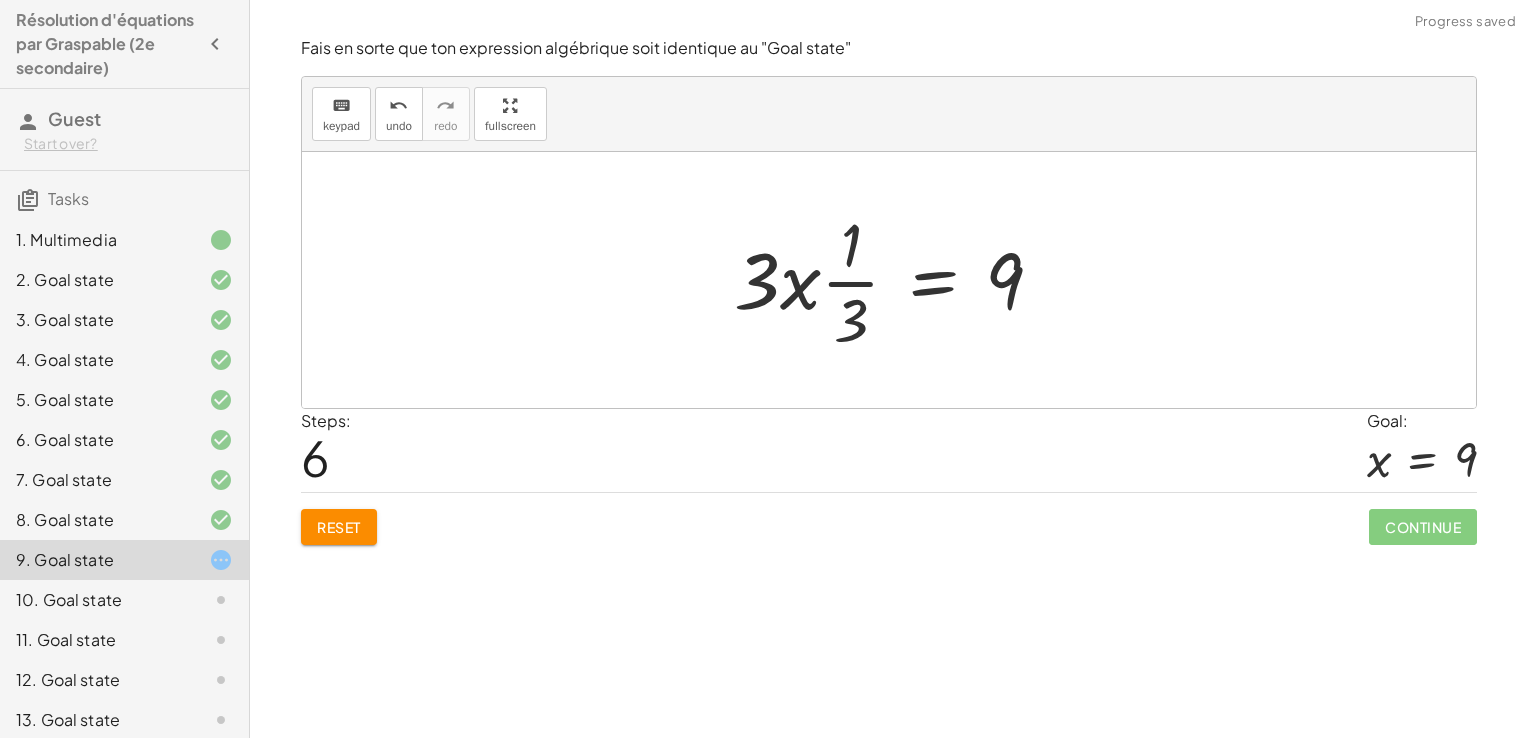 click at bounding box center (896, 280) 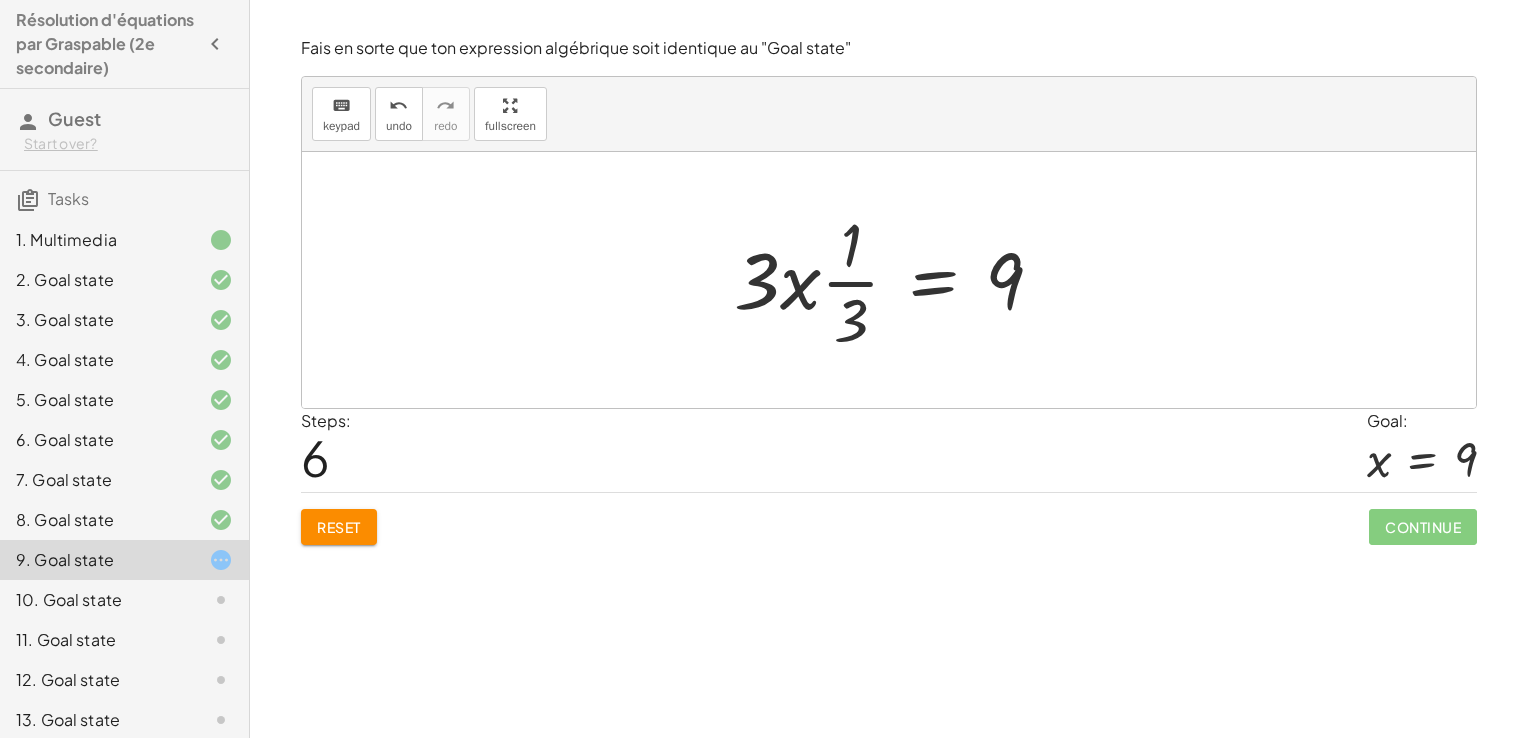 click at bounding box center (896, 280) 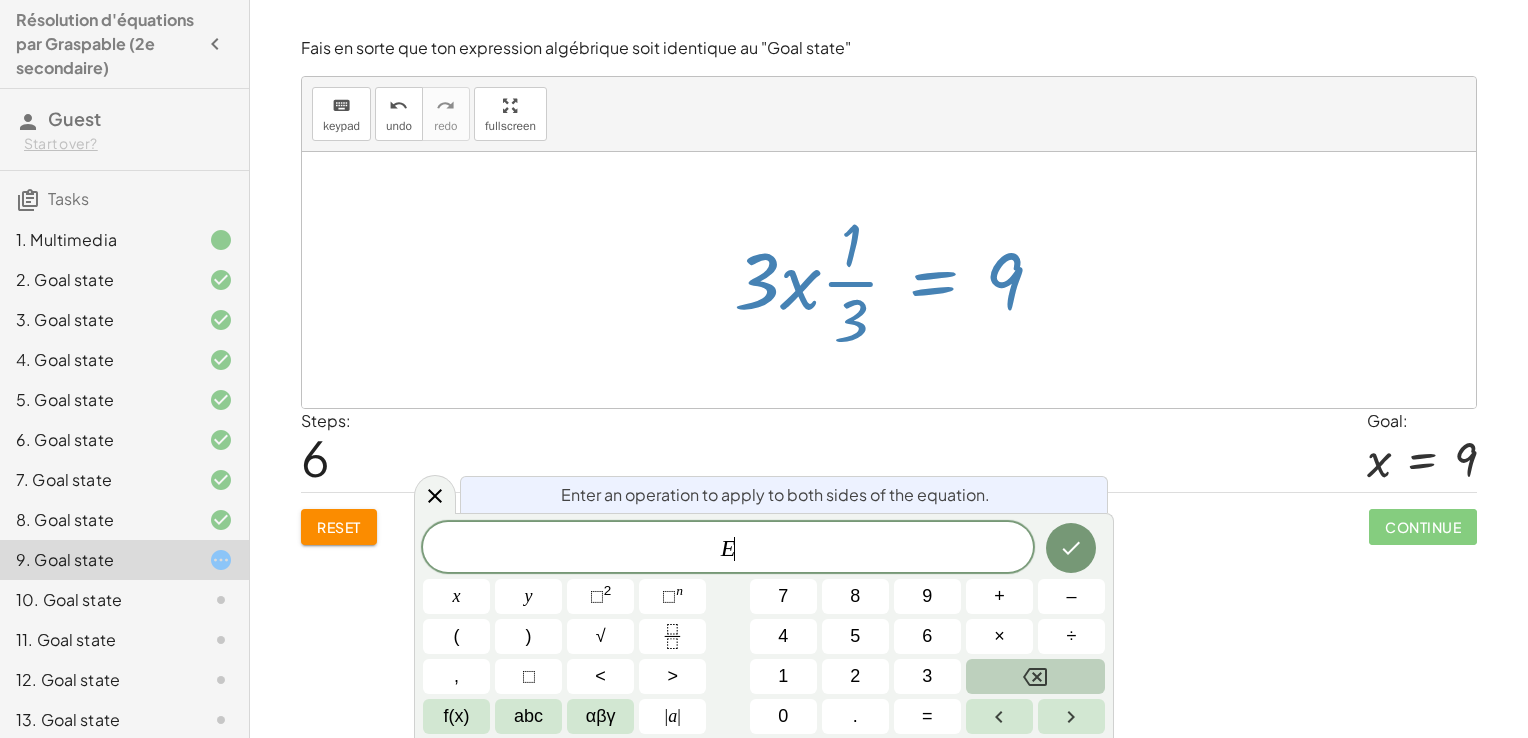 click 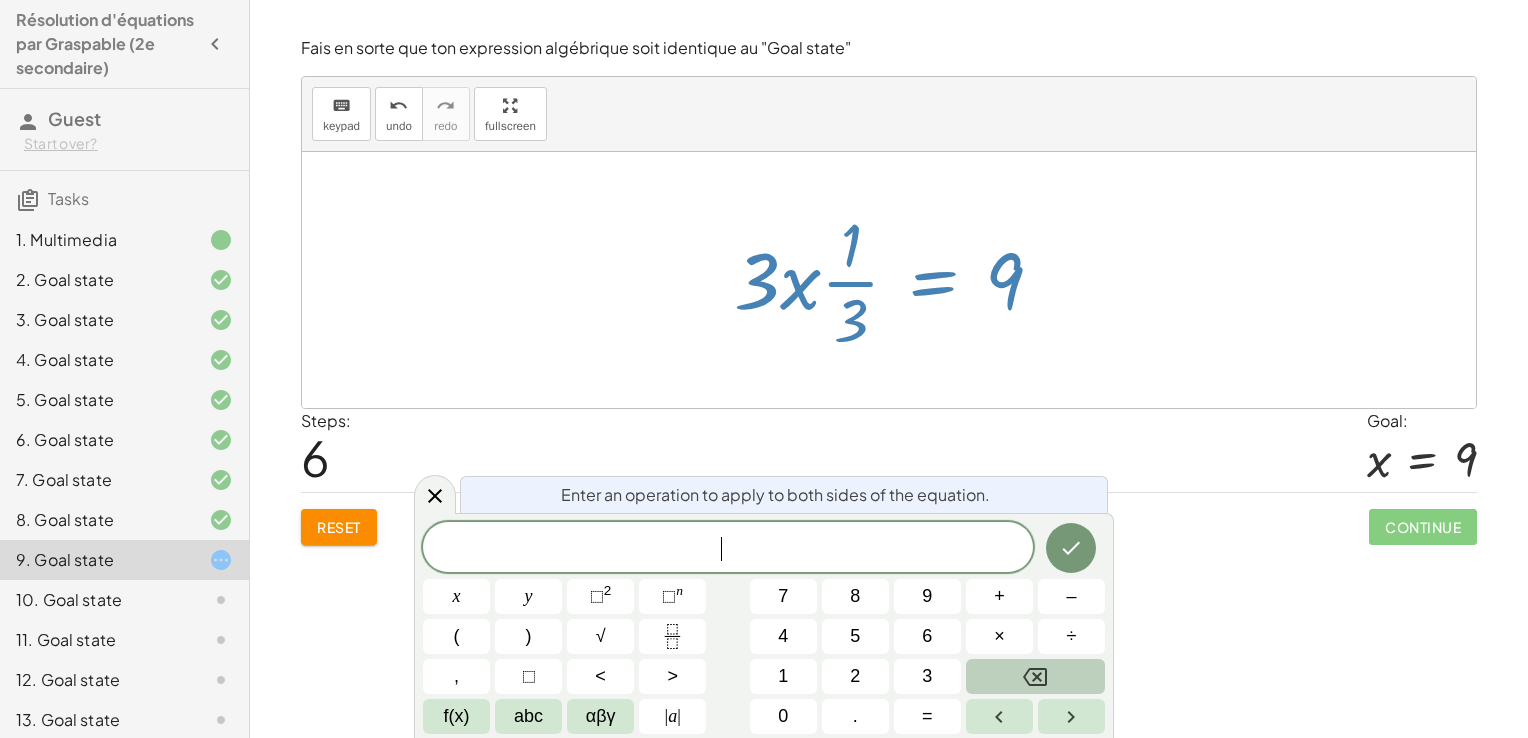 click 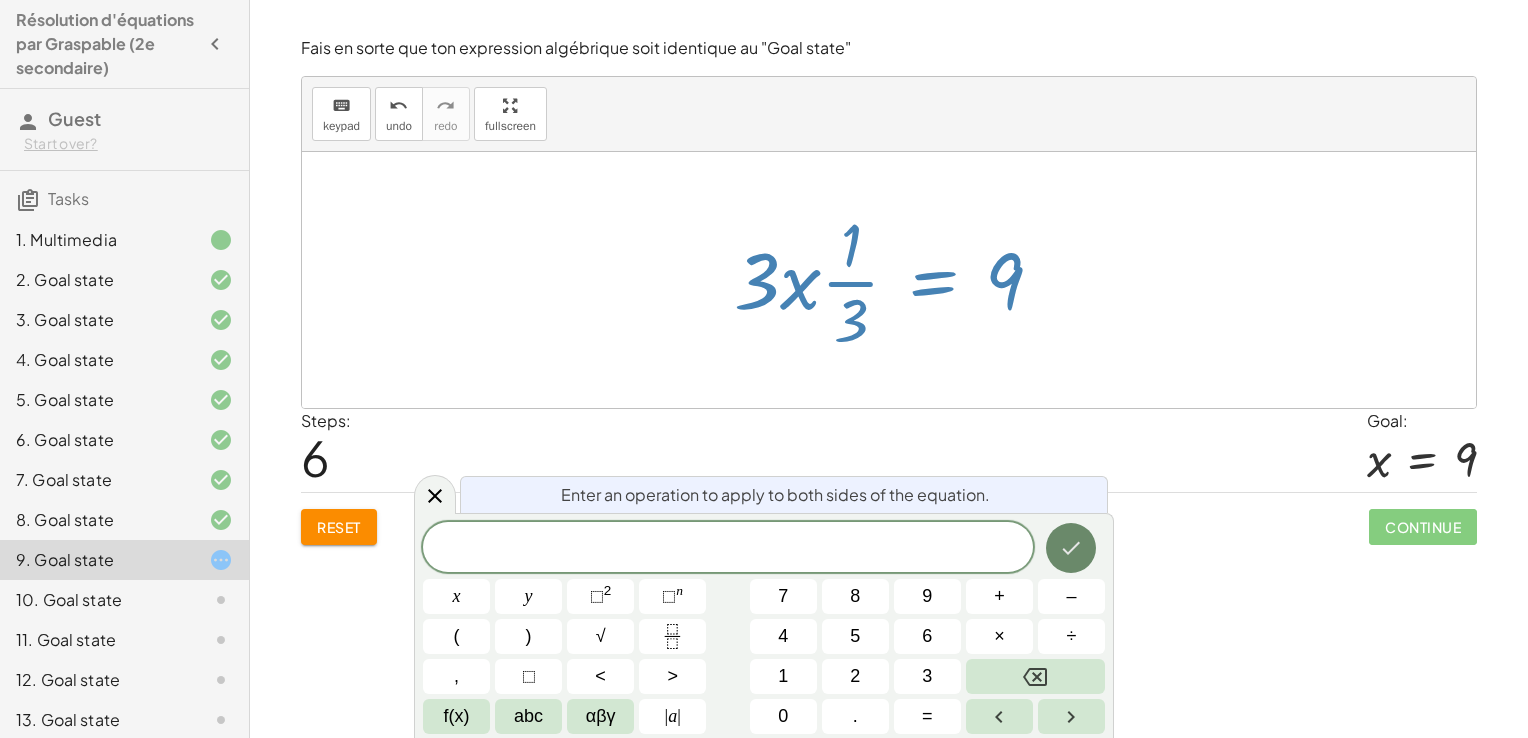 click 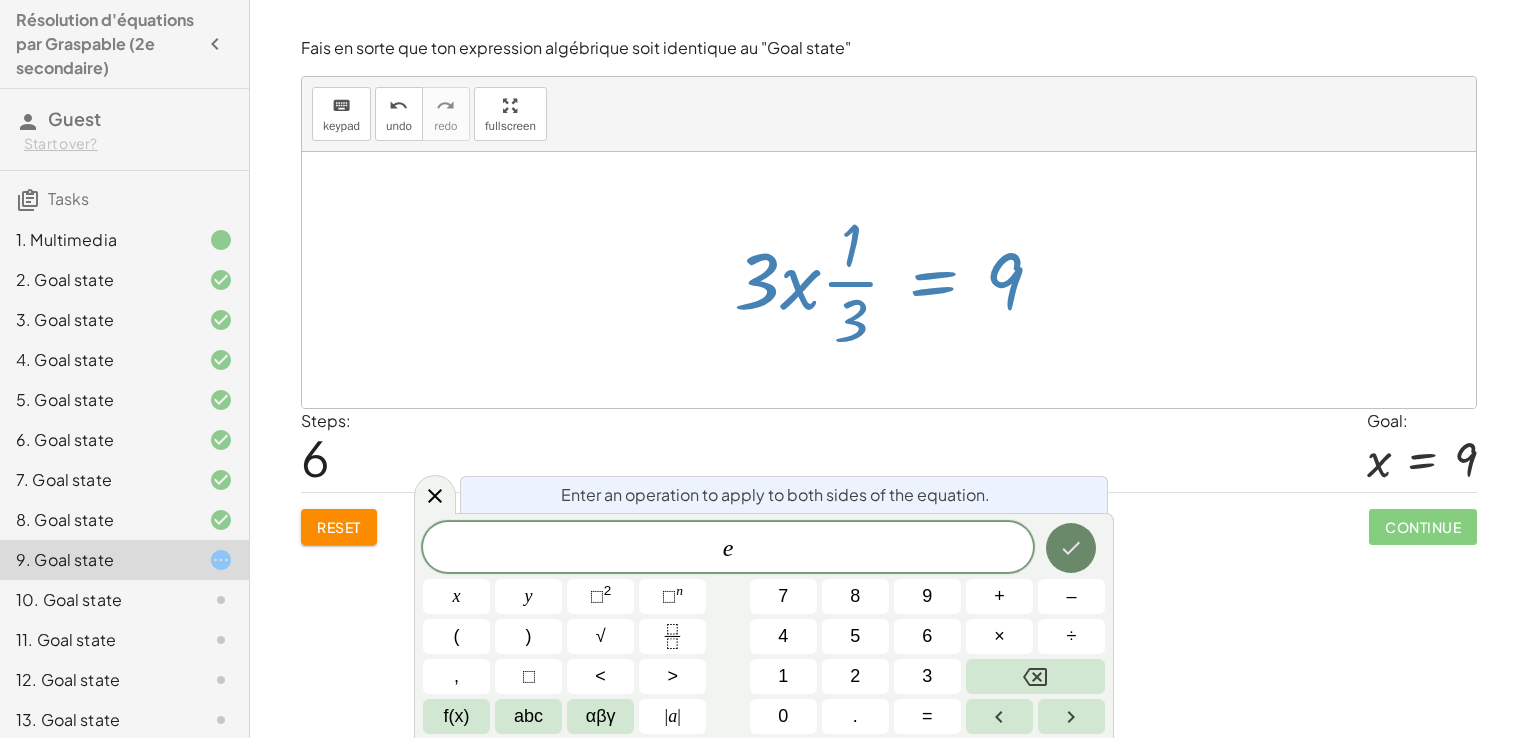 click 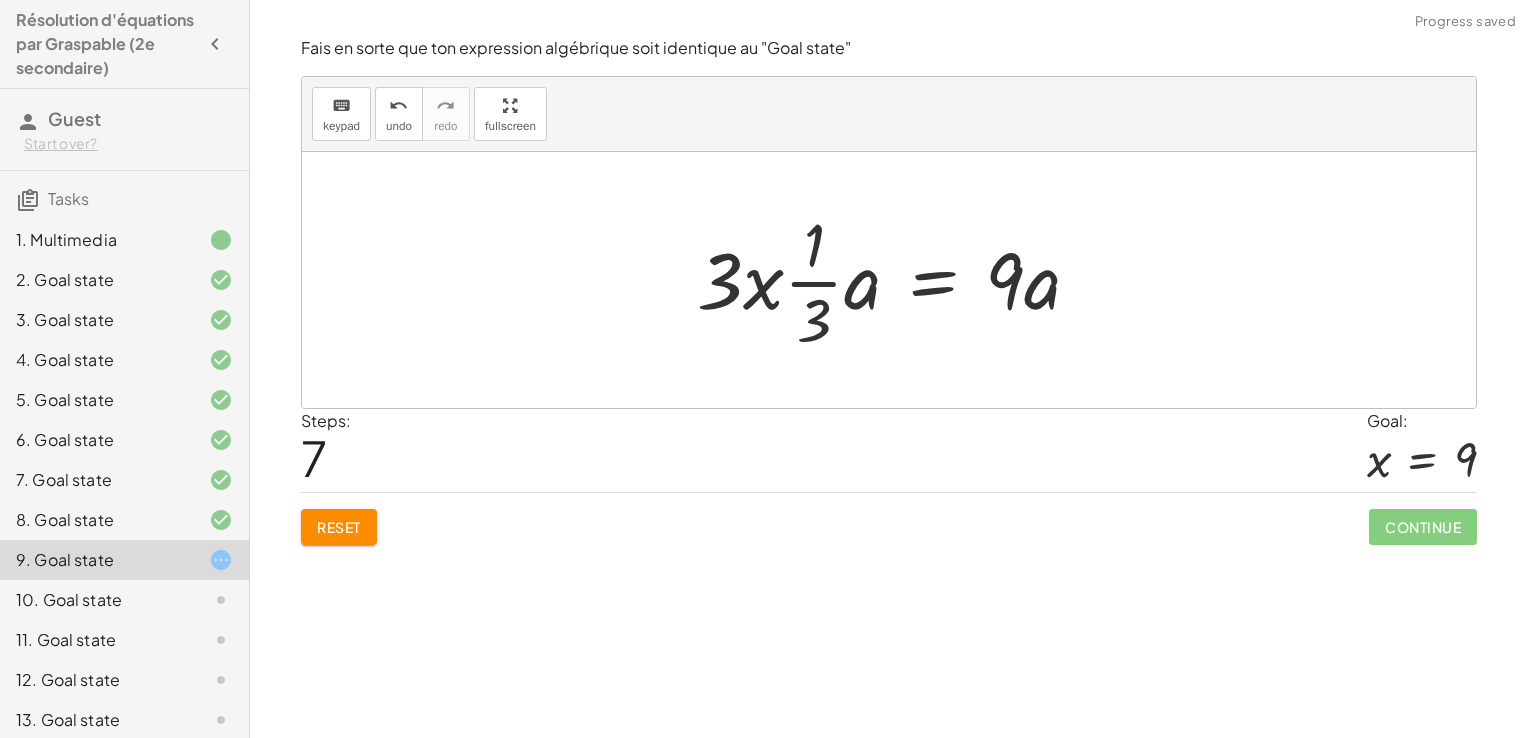 click at bounding box center (897, 280) 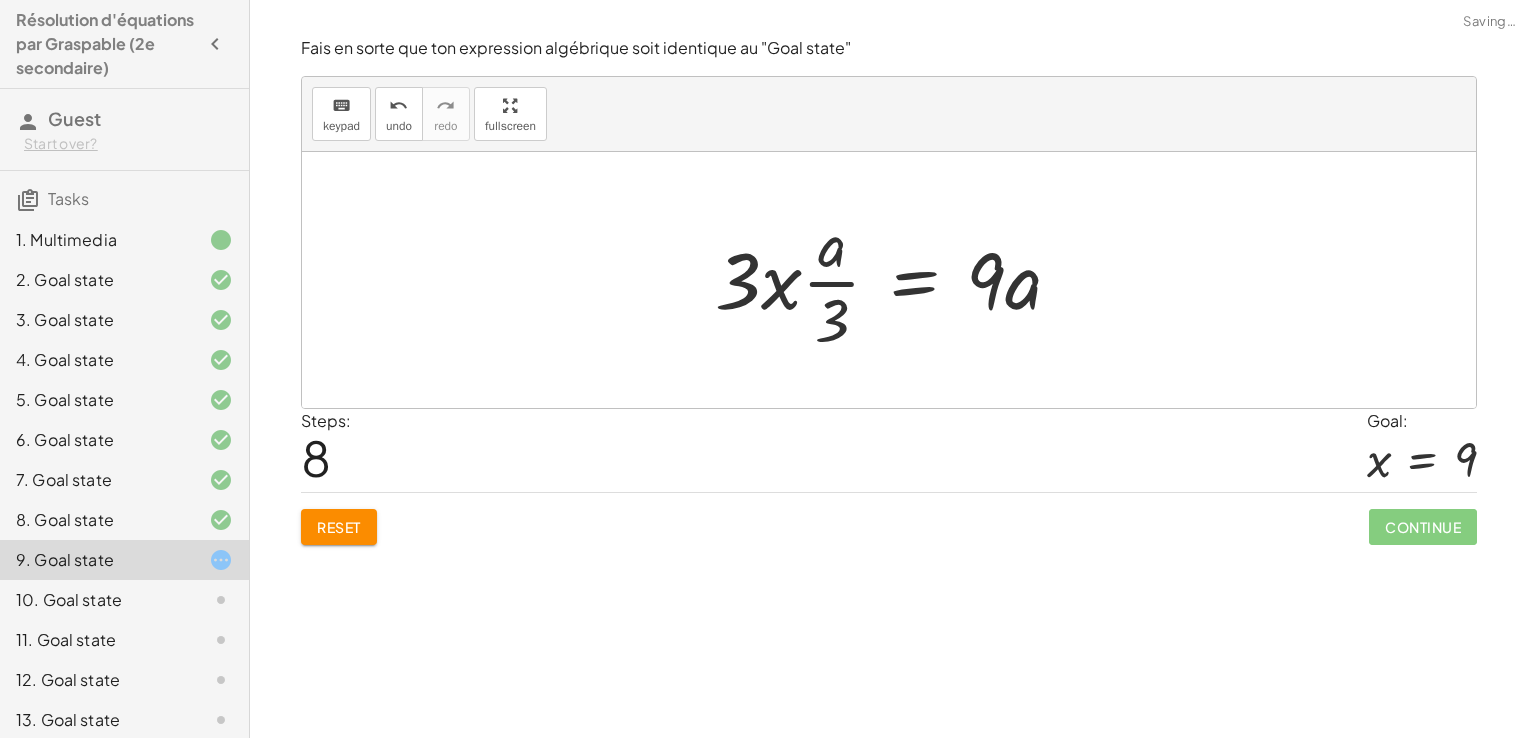 click at bounding box center [896, 280] 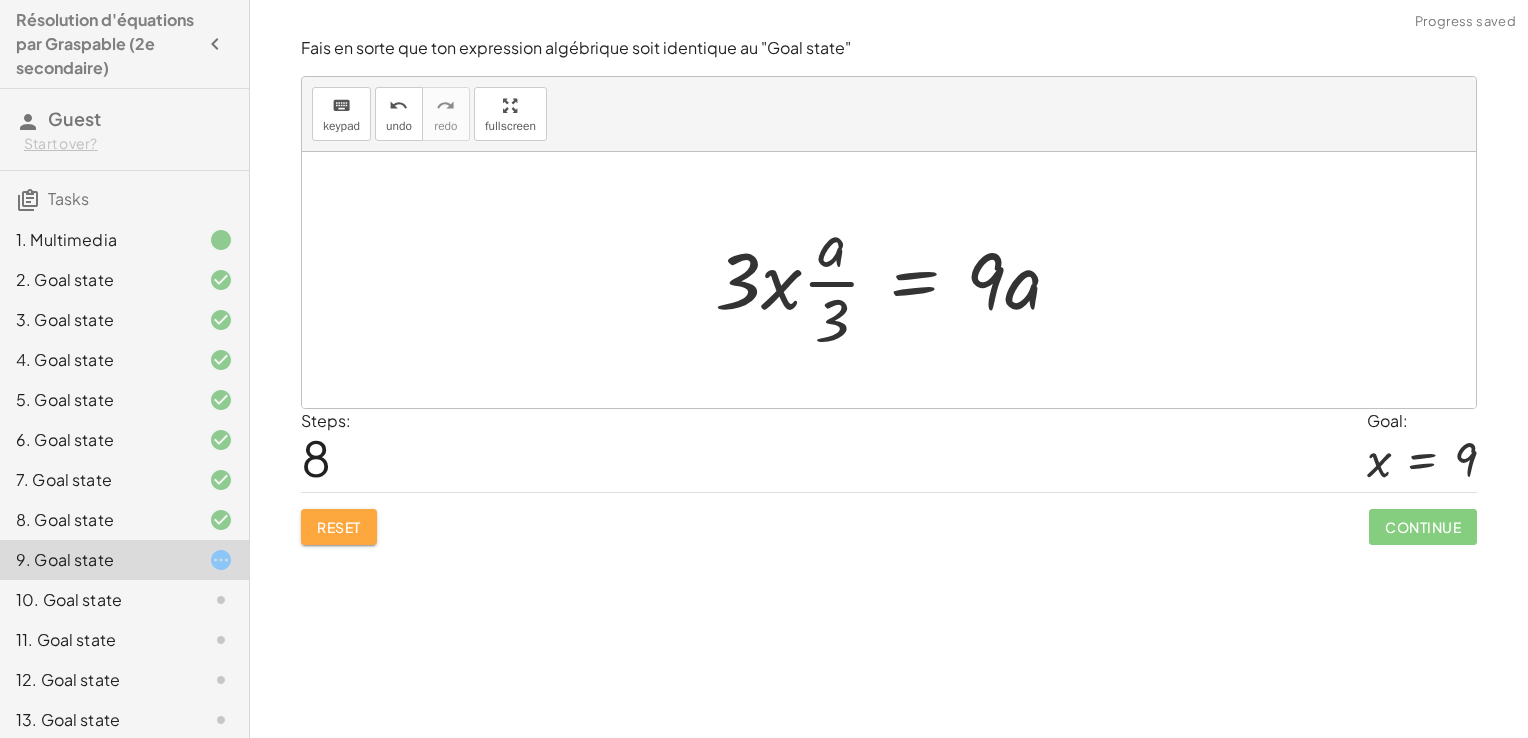 click on "Reset" 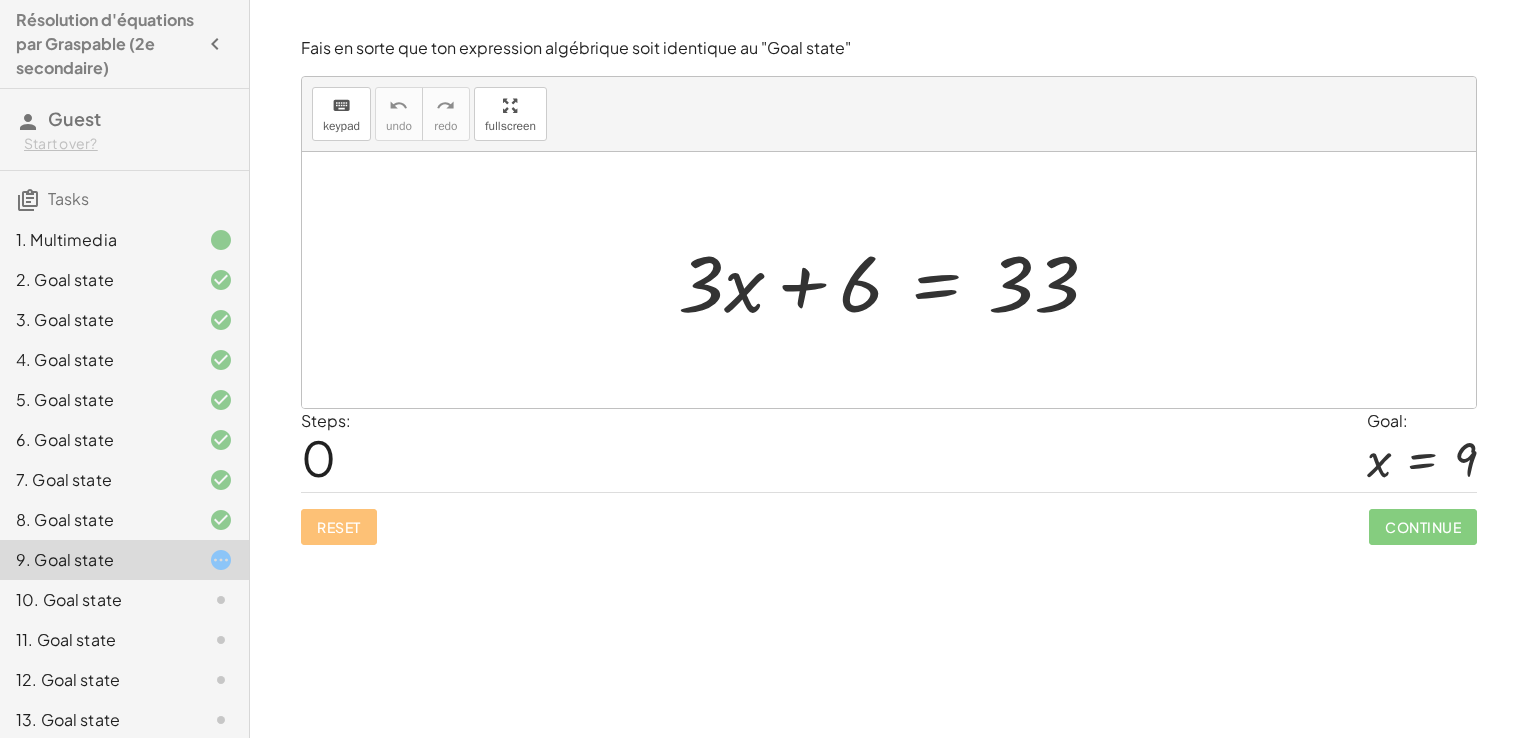 click at bounding box center [896, 280] 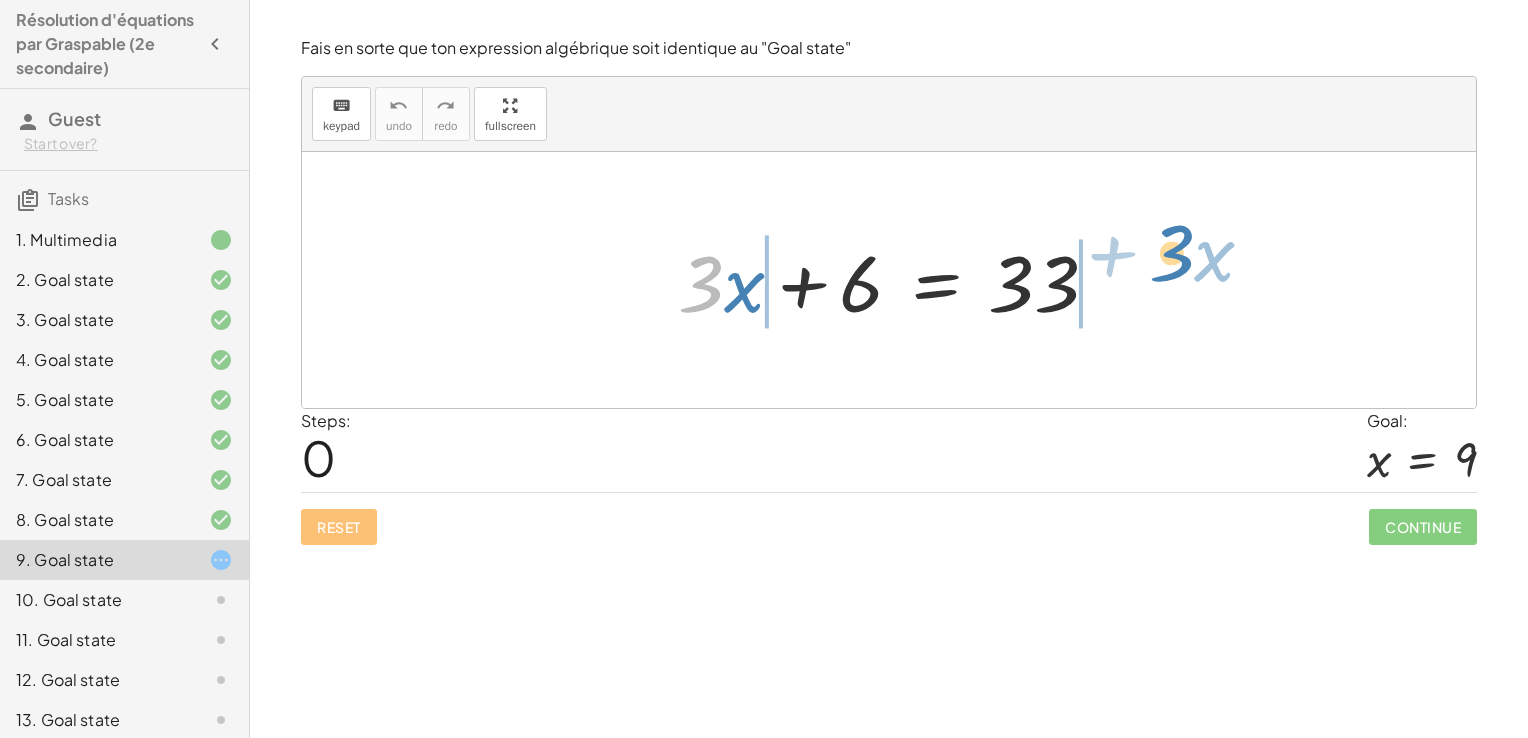 drag, startPoint x: 708, startPoint y: 274, endPoint x: 1177, endPoint y: 251, distance: 469.56363 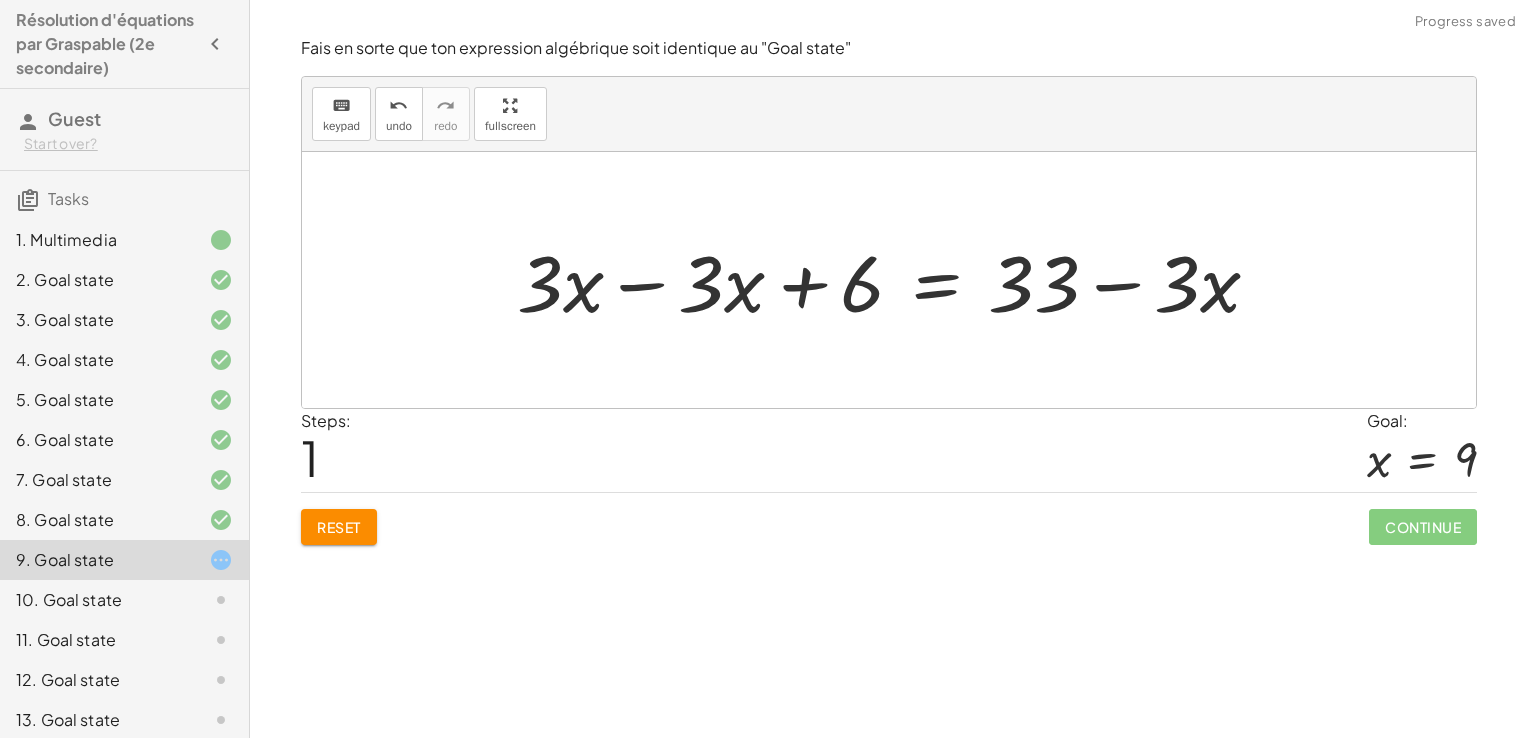 click at bounding box center [896, 280] 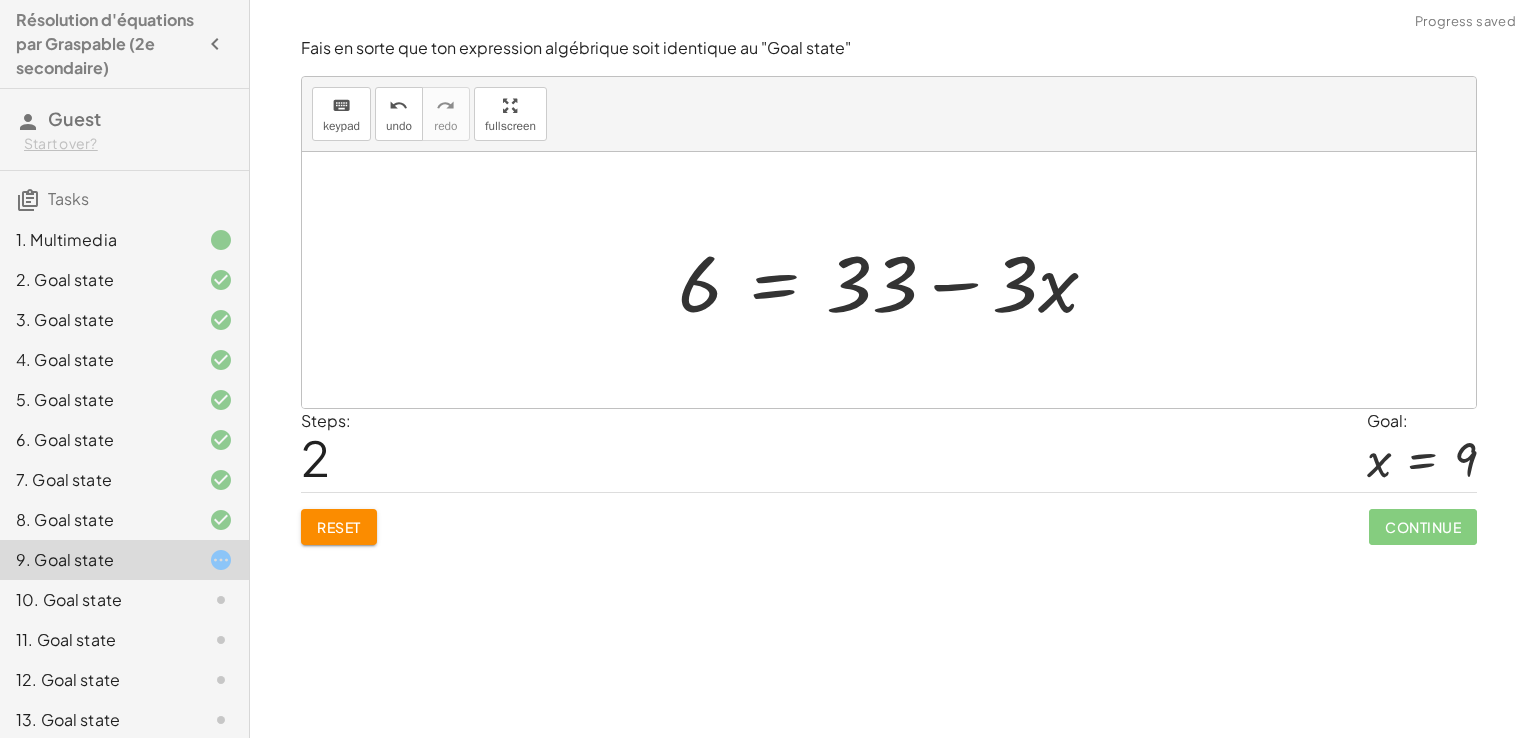 click at bounding box center [896, 280] 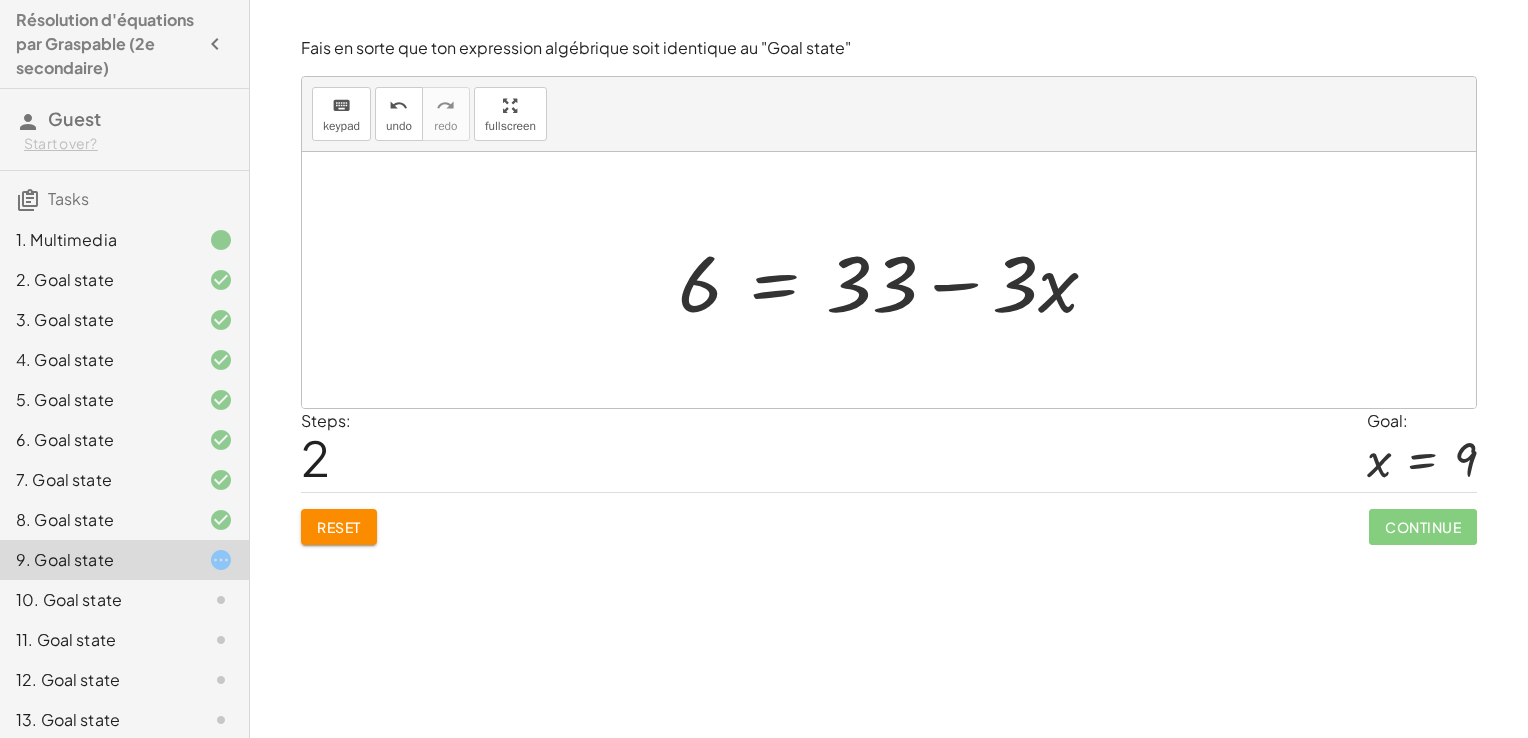 click at bounding box center [896, 280] 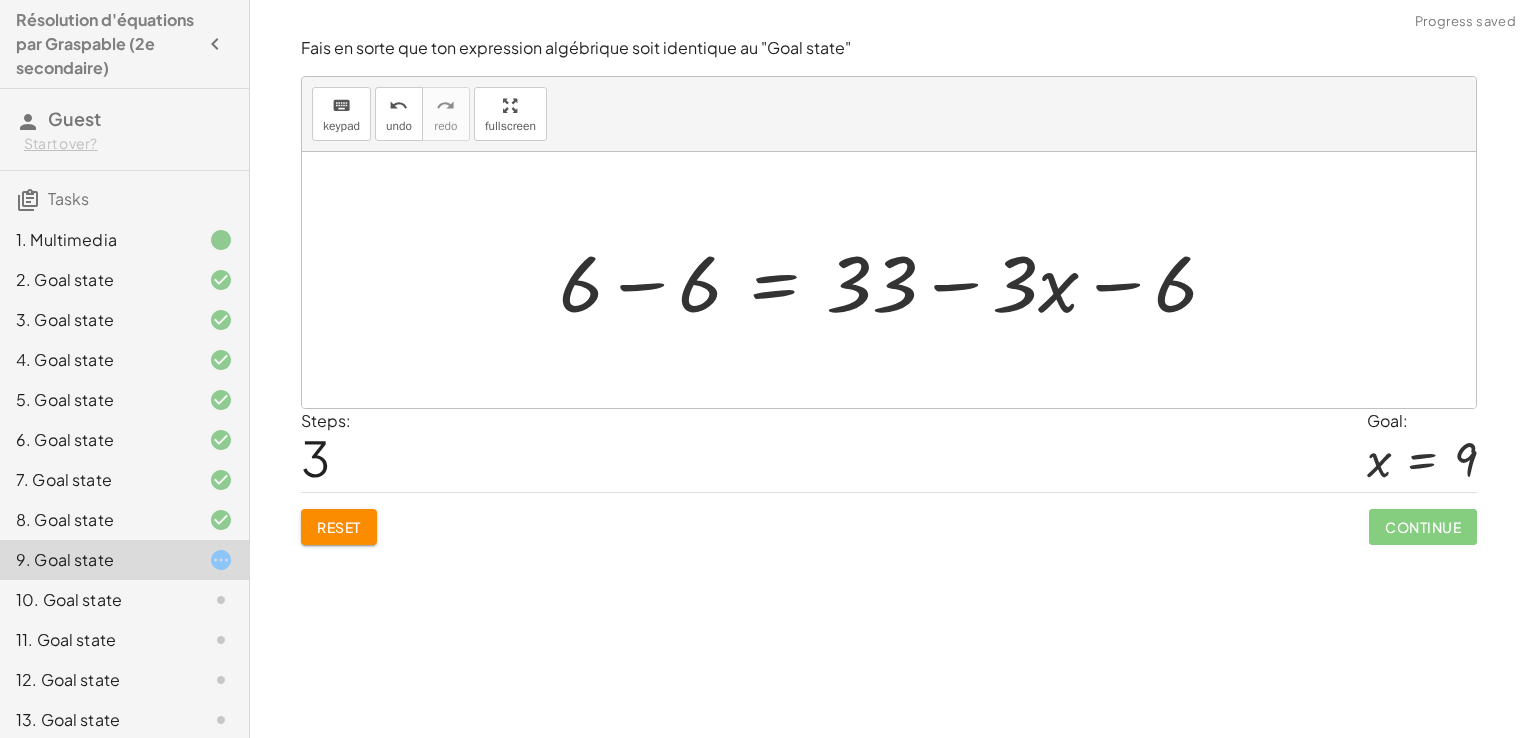 click at bounding box center [896, 280] 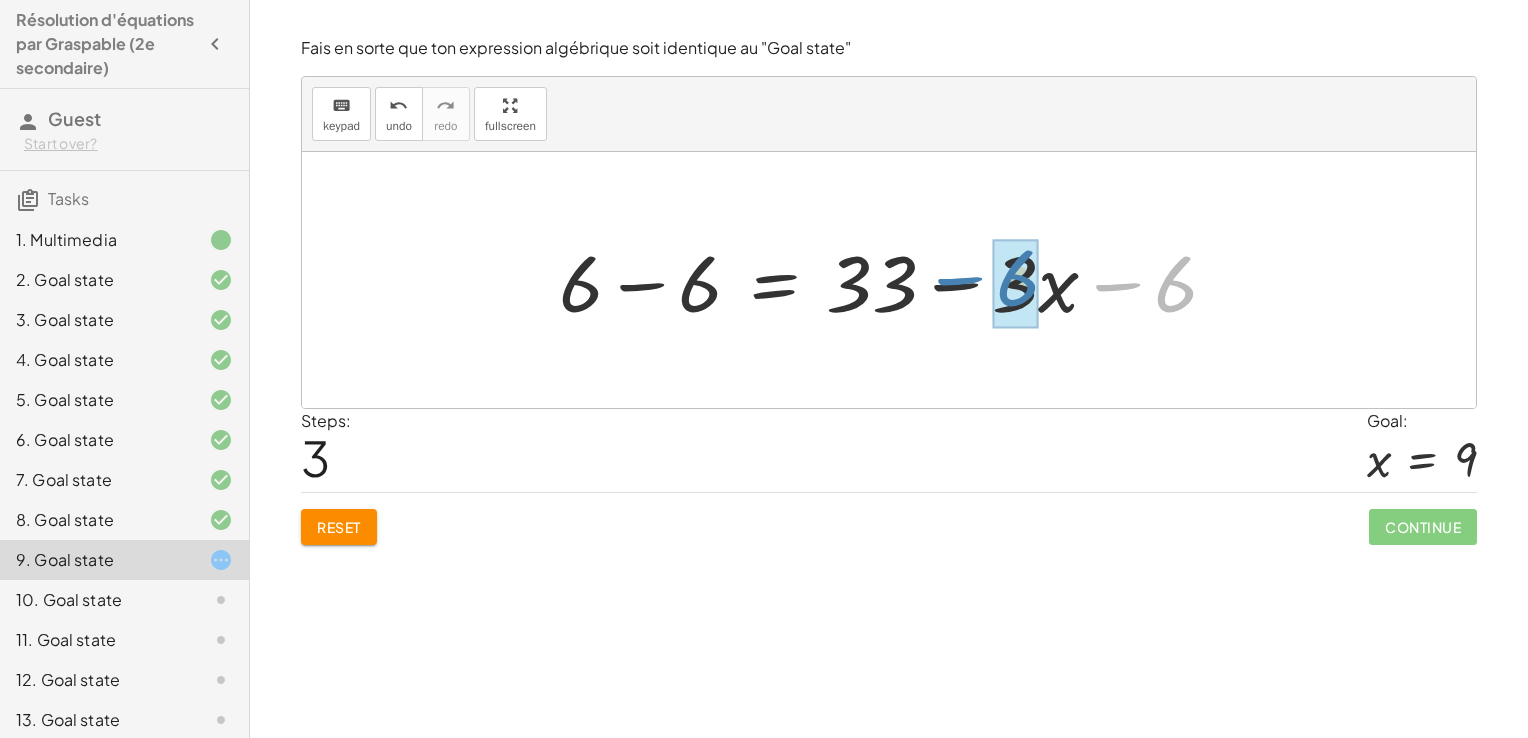 drag, startPoint x: 1138, startPoint y: 287, endPoint x: 980, endPoint y: 279, distance: 158.20241 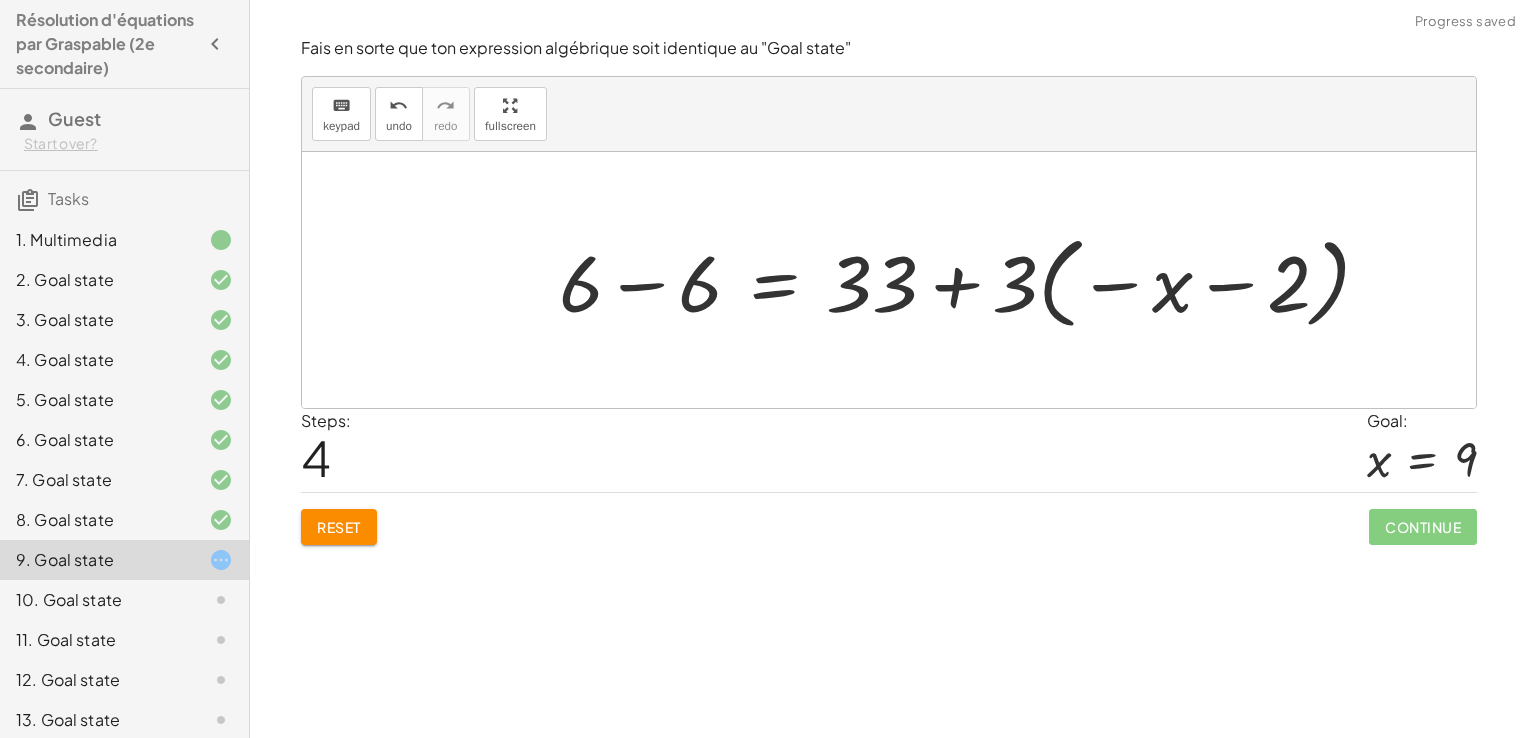 click at bounding box center (973, 280) 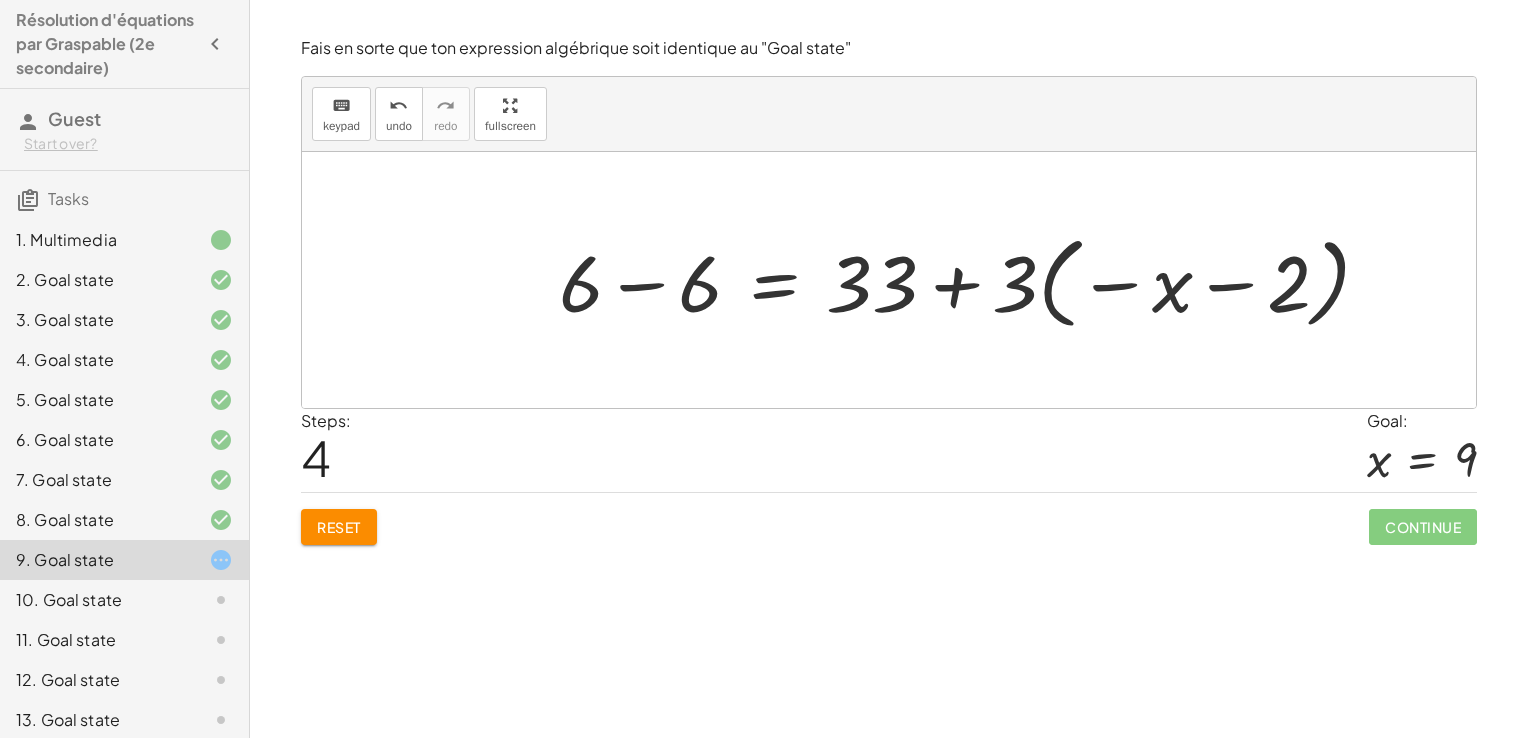 click at bounding box center [973, 280] 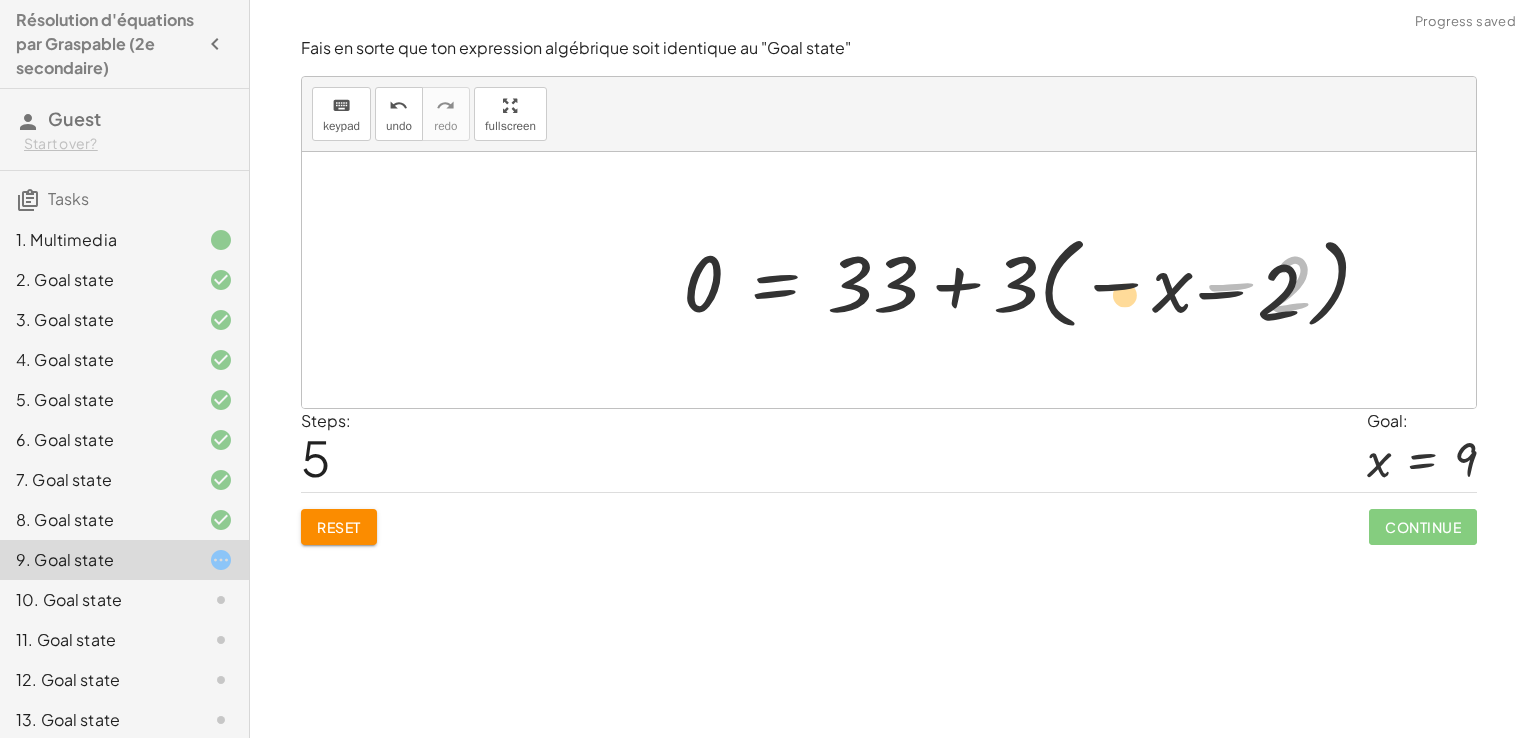 drag, startPoint x: 1239, startPoint y: 282, endPoint x: 952, endPoint y: 308, distance: 288.1753 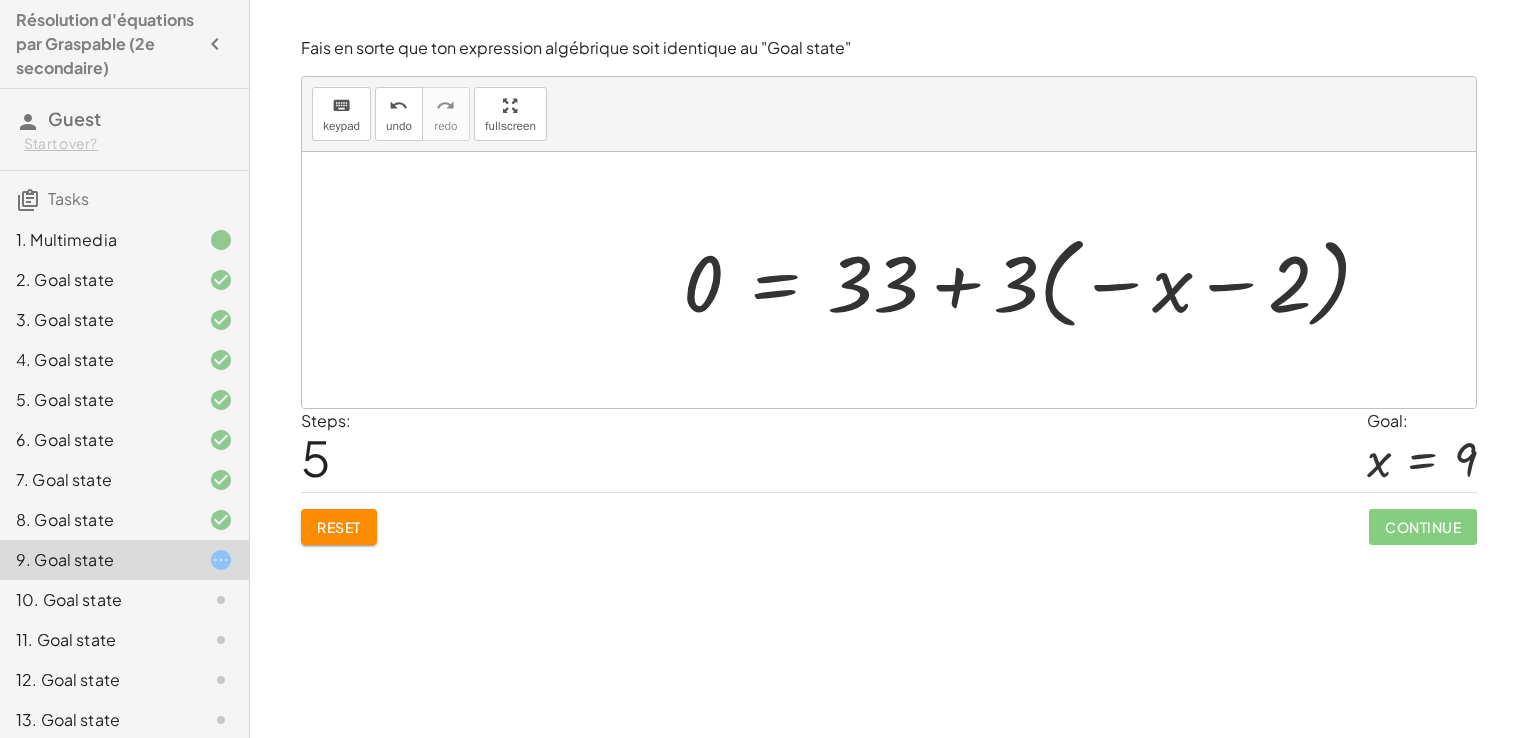 click at bounding box center (1035, 280) 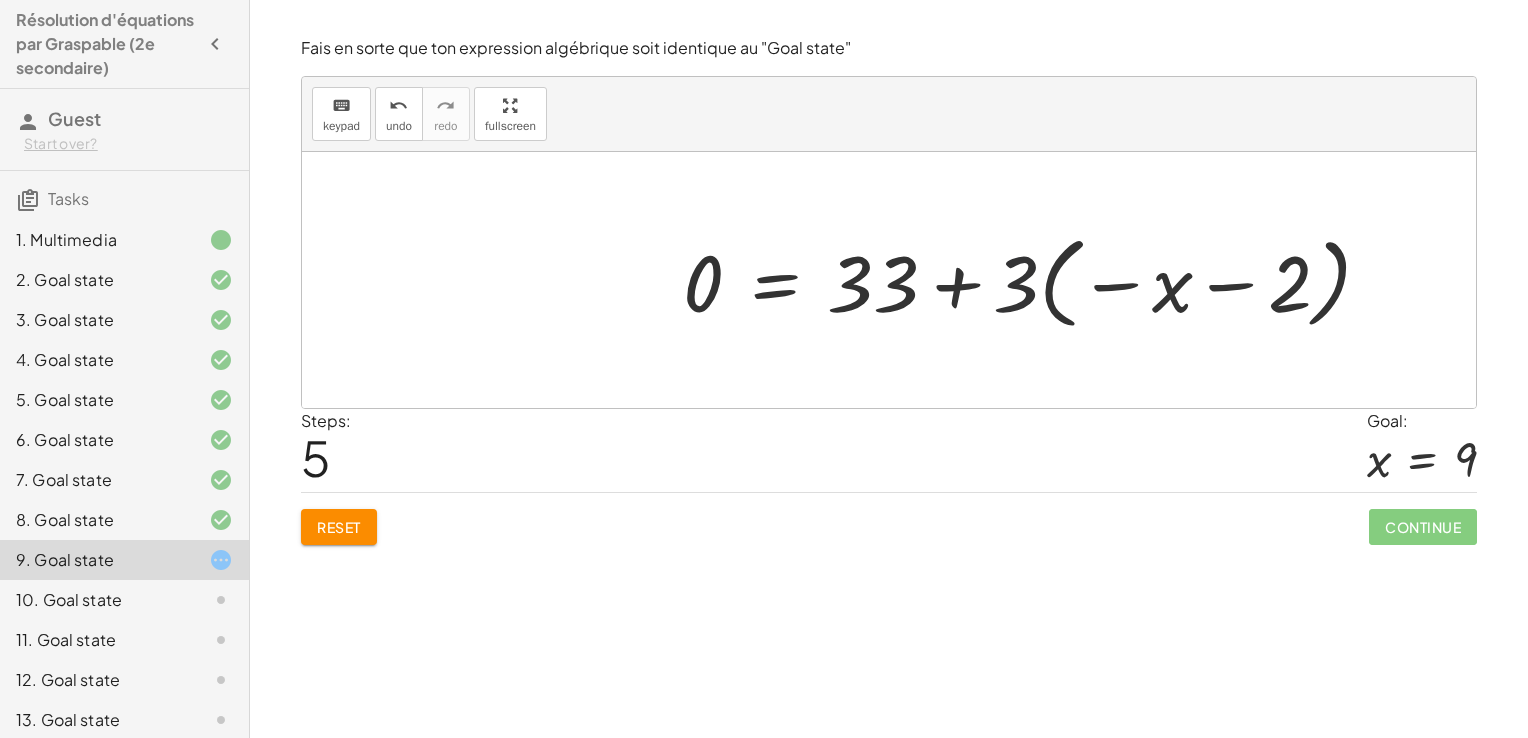 click at bounding box center (1035, 280) 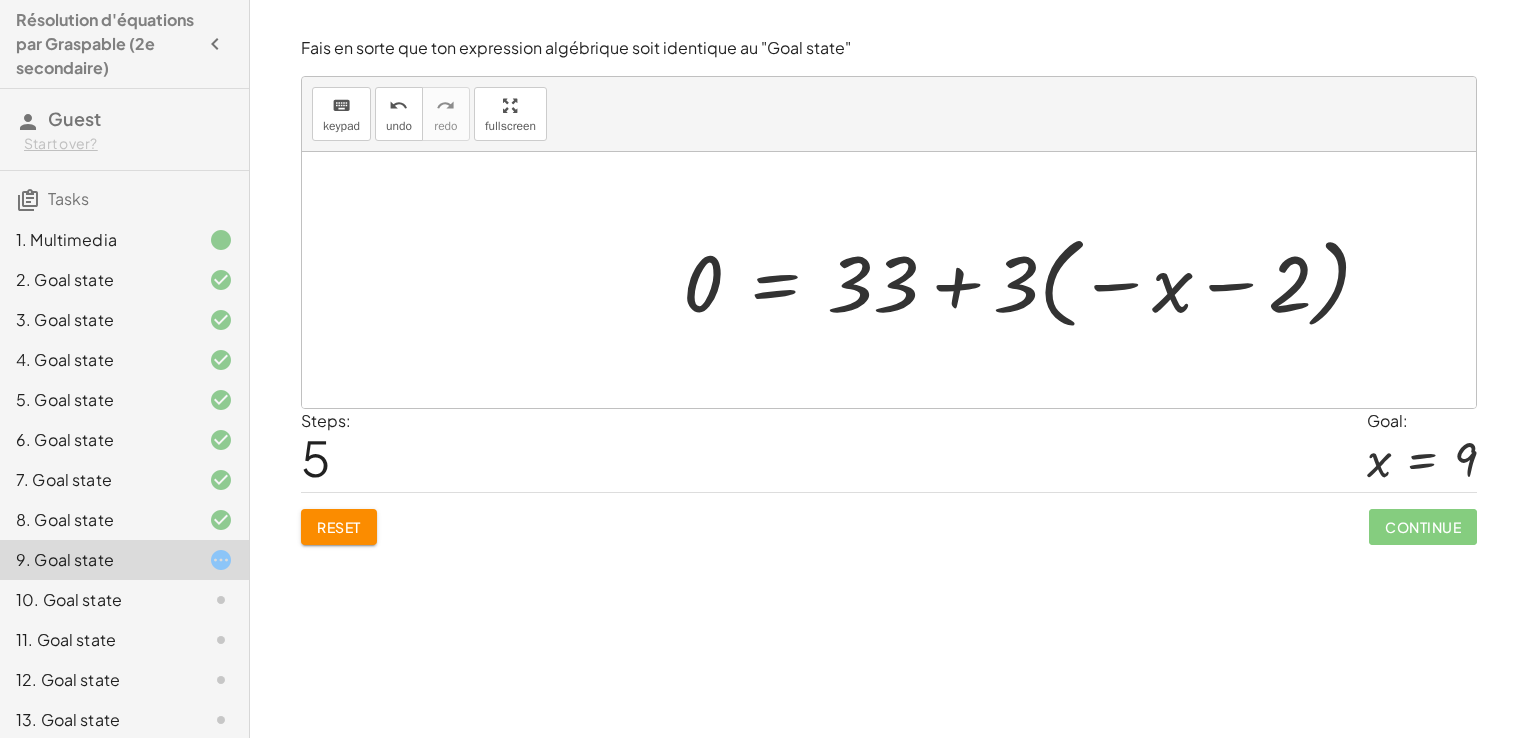 click at bounding box center (1035, 280) 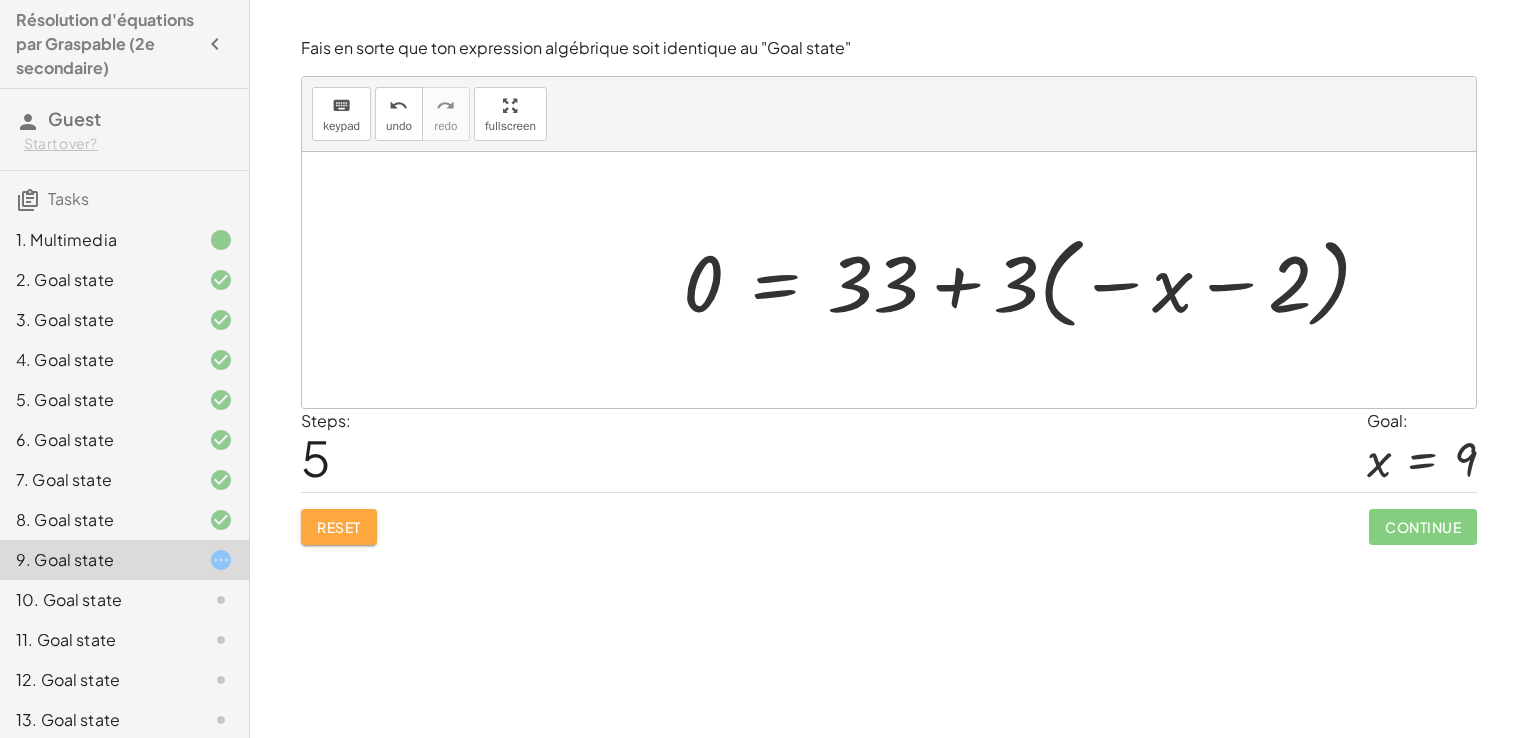 click on "Reset" at bounding box center (339, 527) 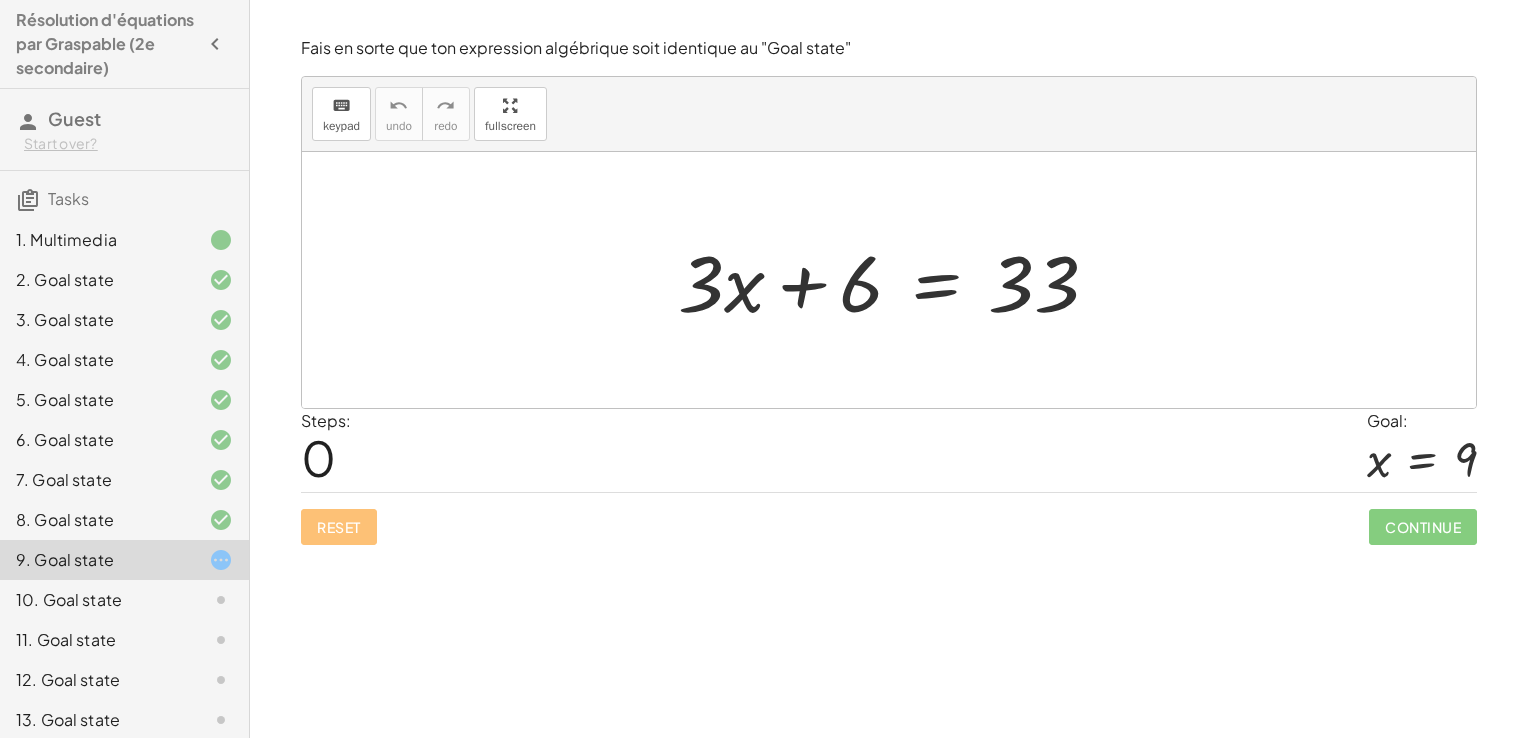 click at bounding box center [896, 280] 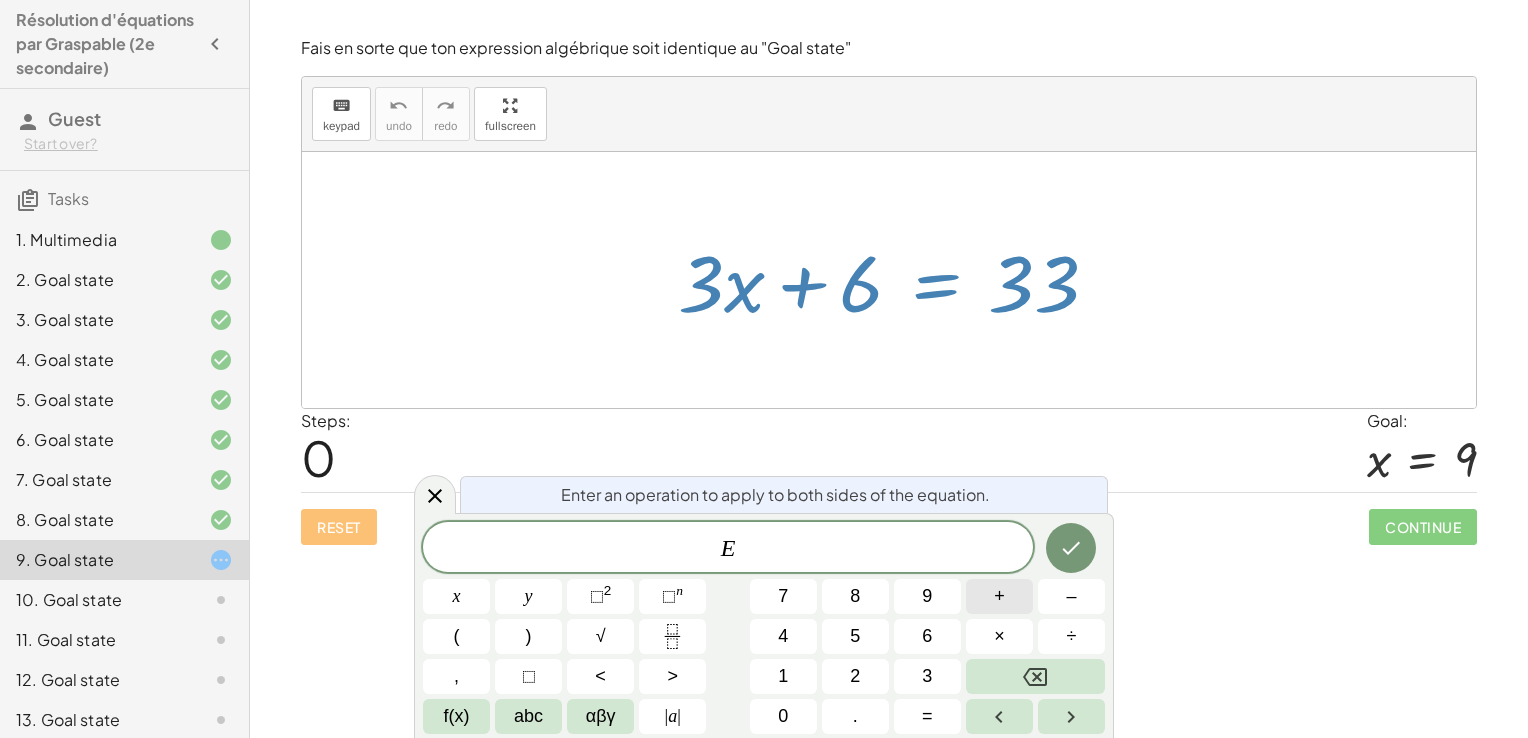 click on "+" at bounding box center [999, 596] 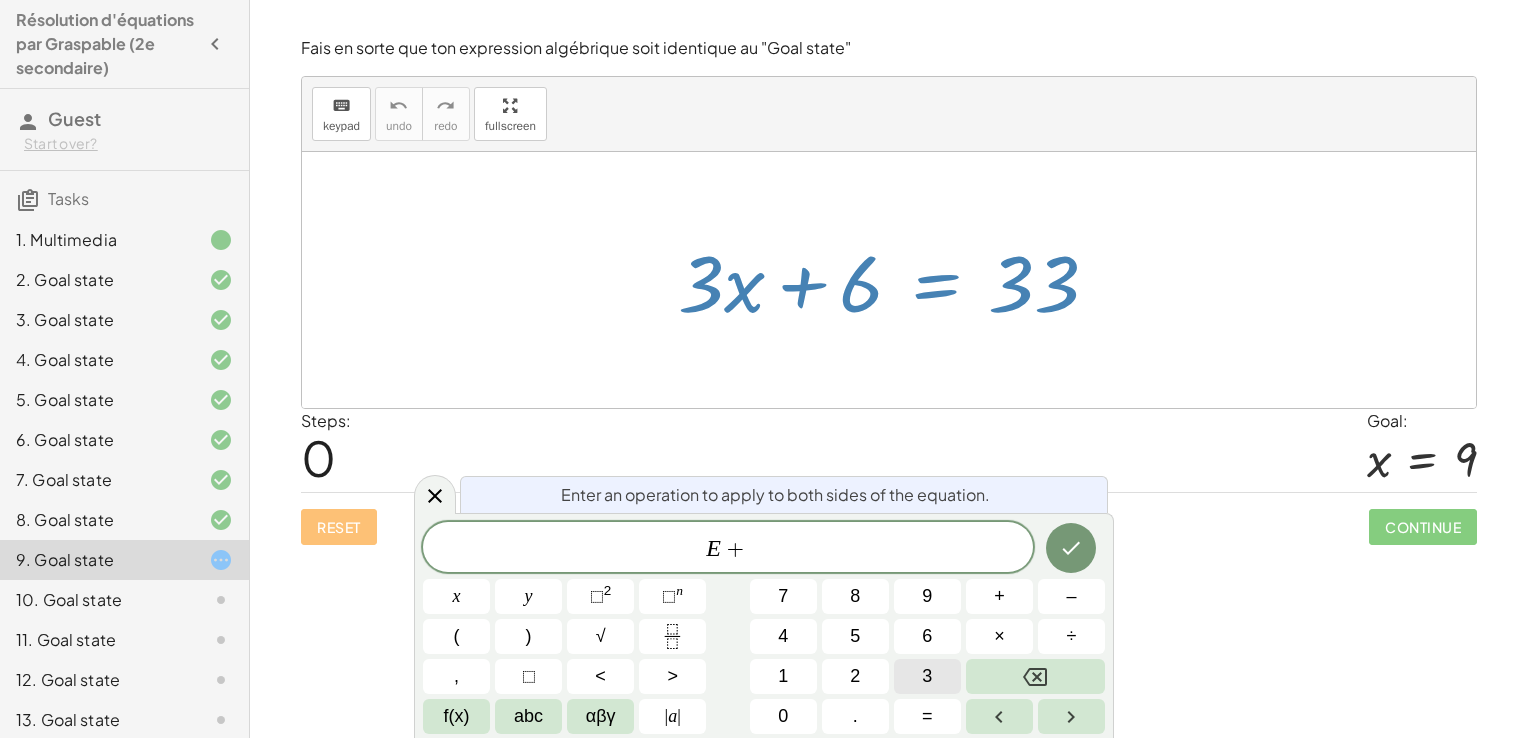 click on "3" at bounding box center [927, 676] 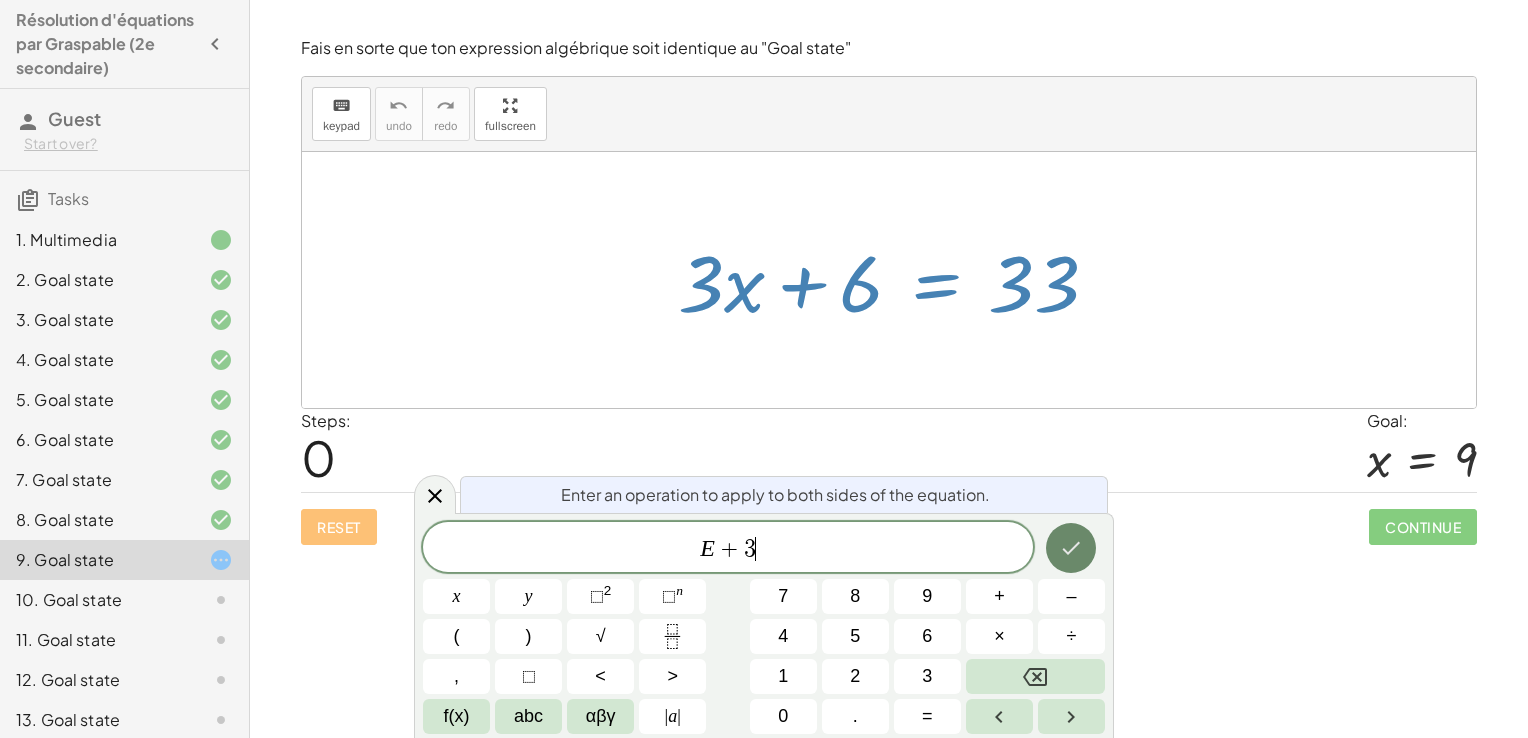 click 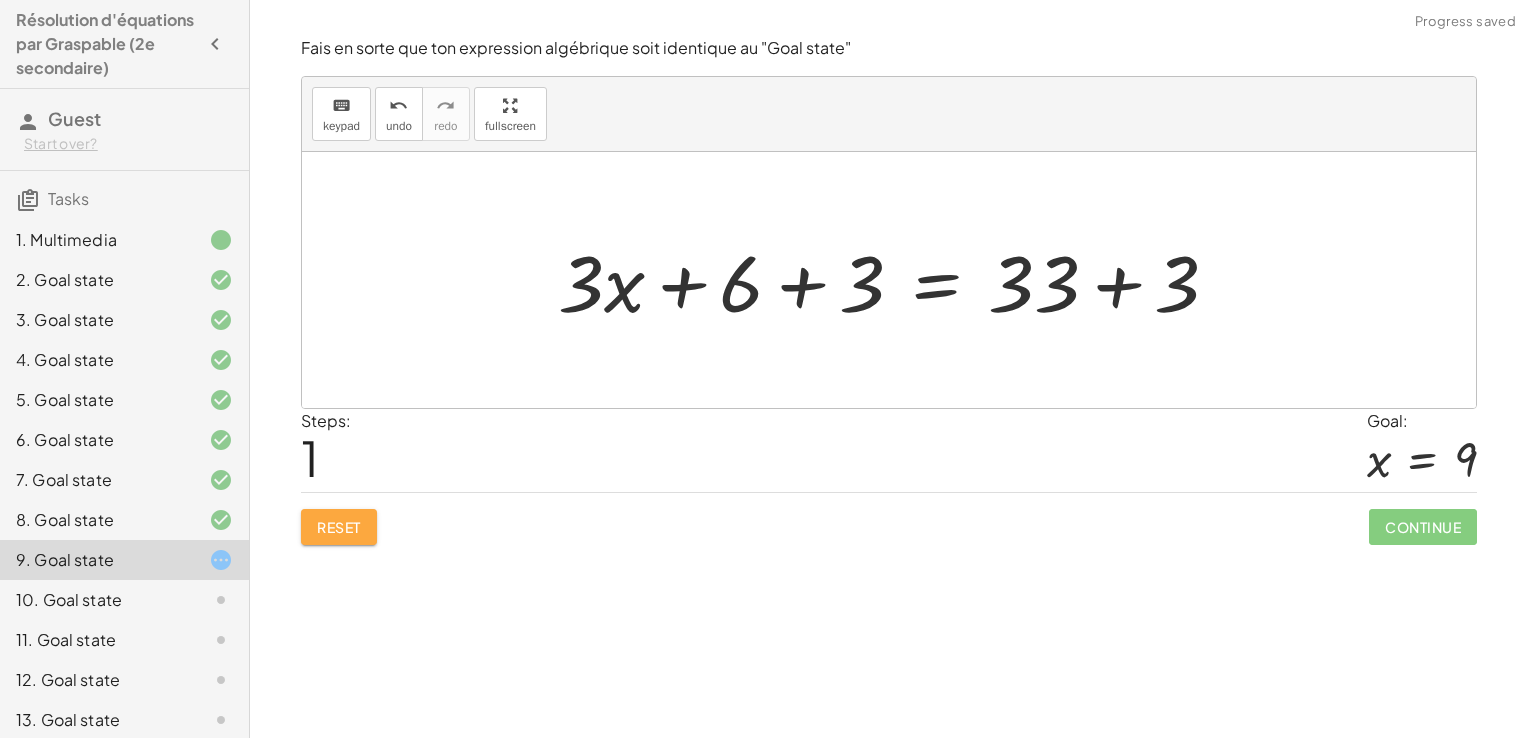 click on "Reset" at bounding box center [339, 527] 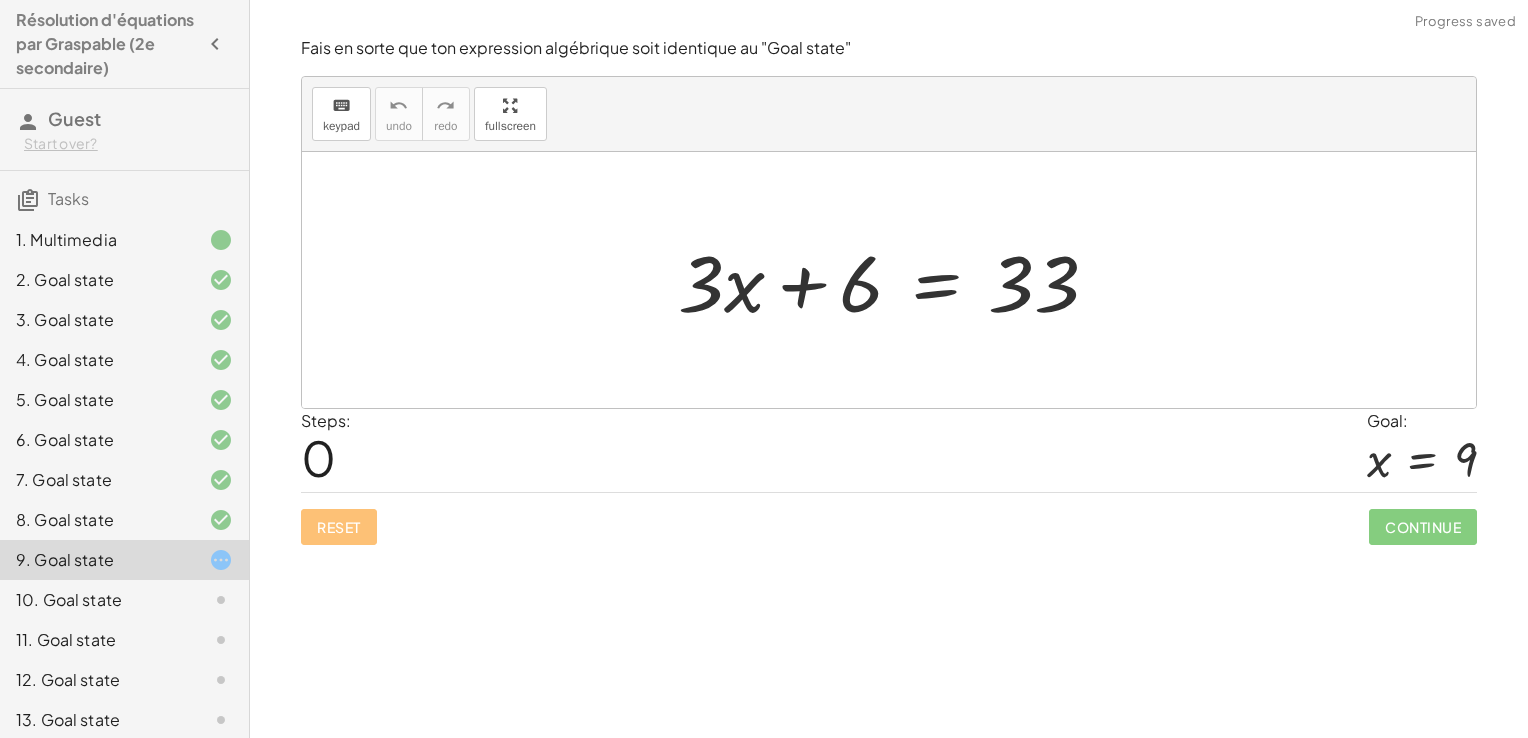 click at bounding box center (896, 280) 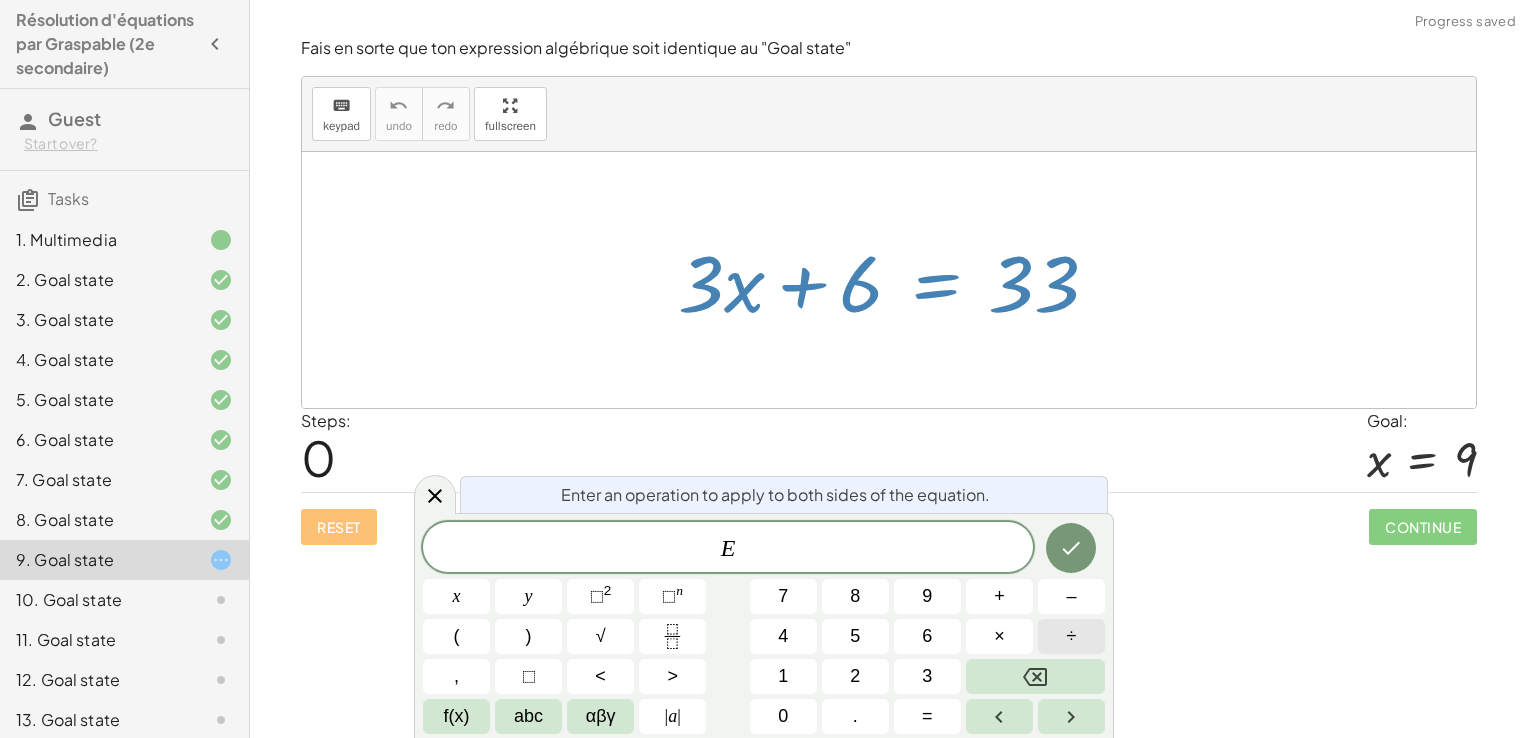 click on "÷" at bounding box center [1072, 636] 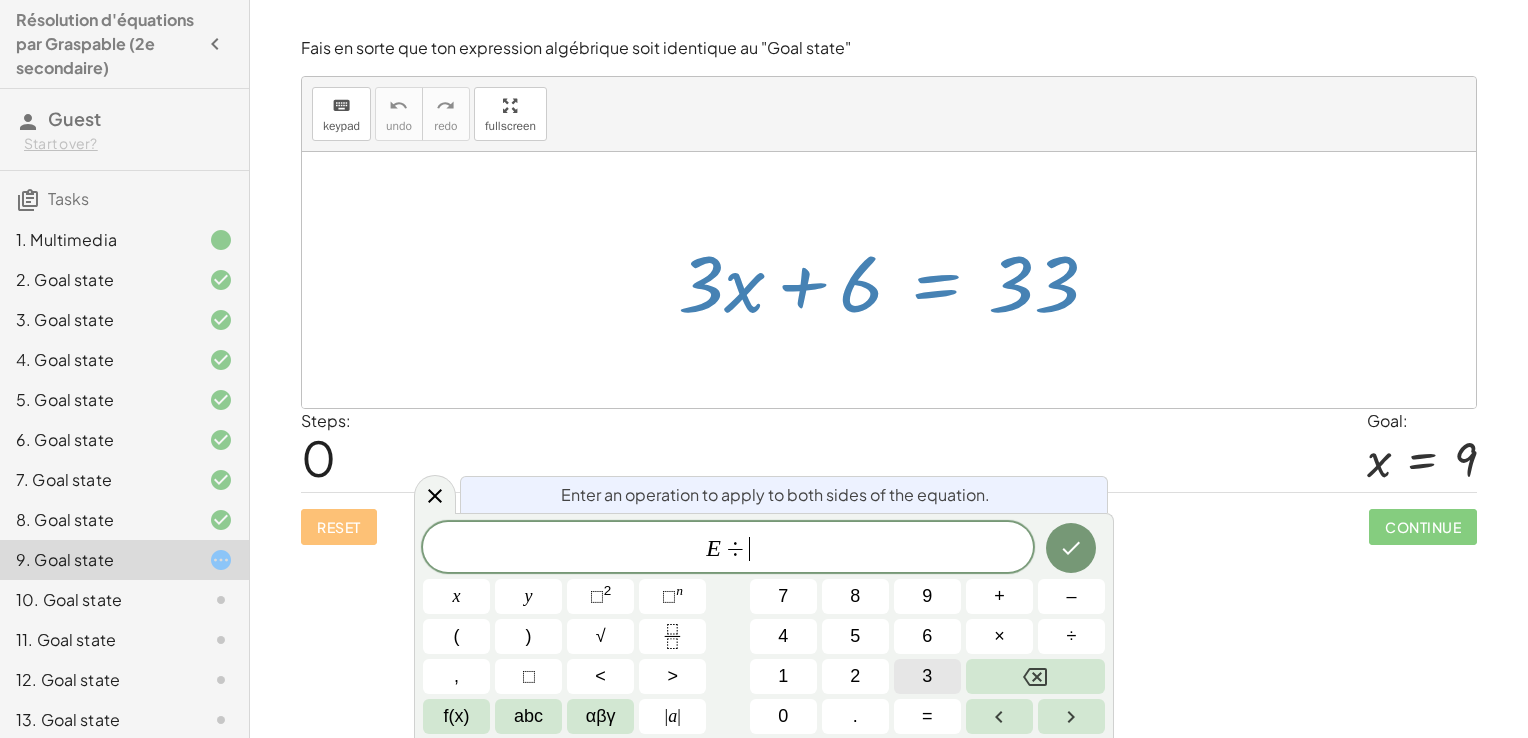 click on "3" at bounding box center (927, 676) 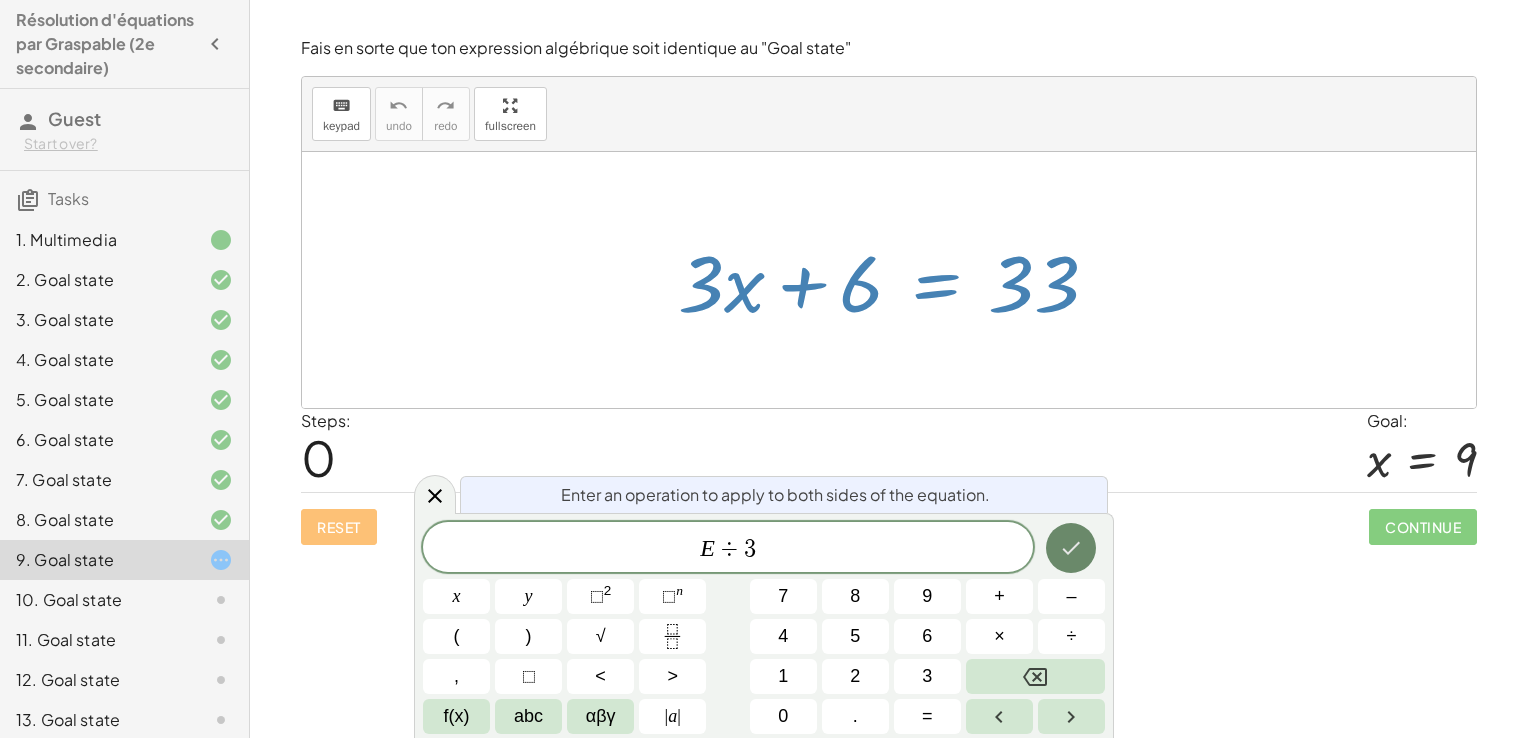 click 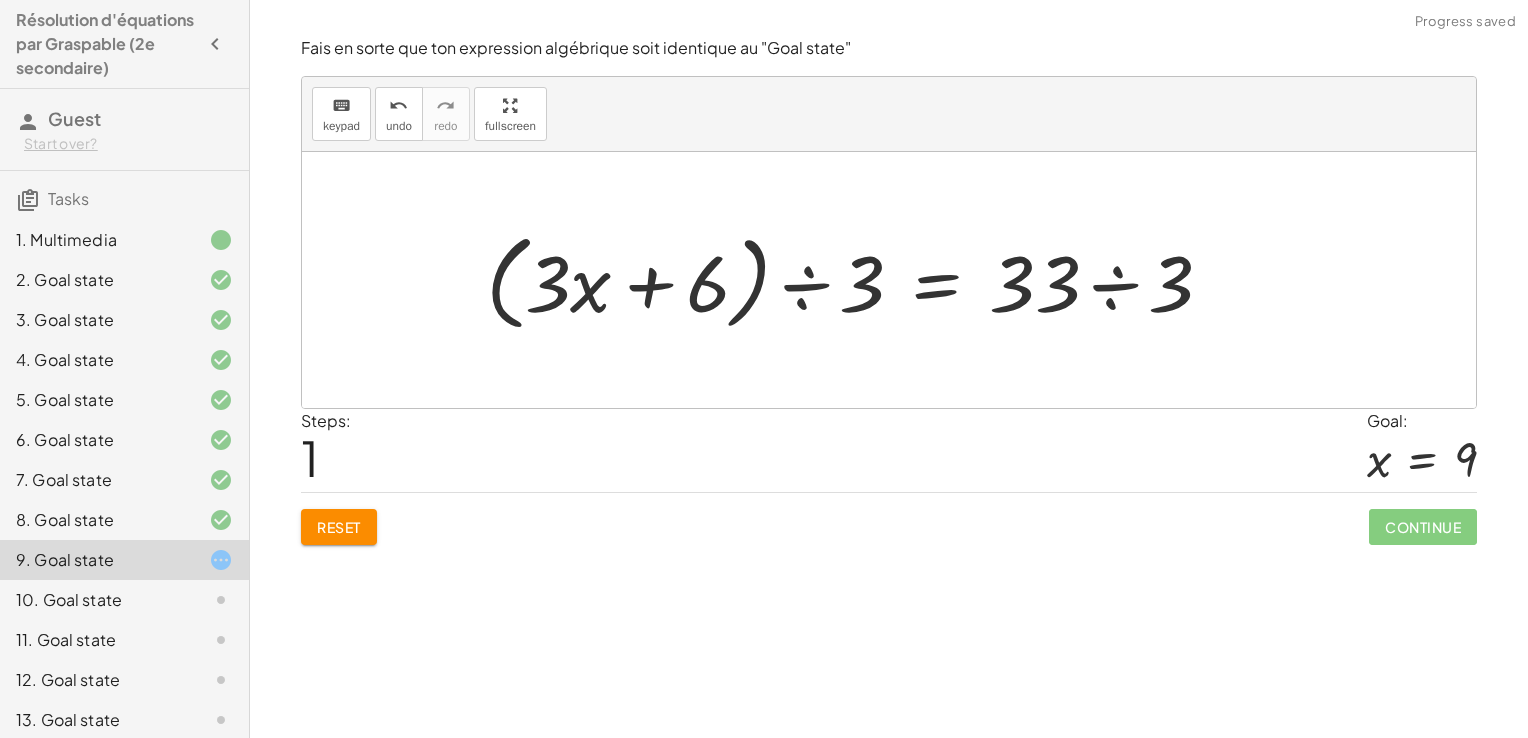click at bounding box center [857, 280] 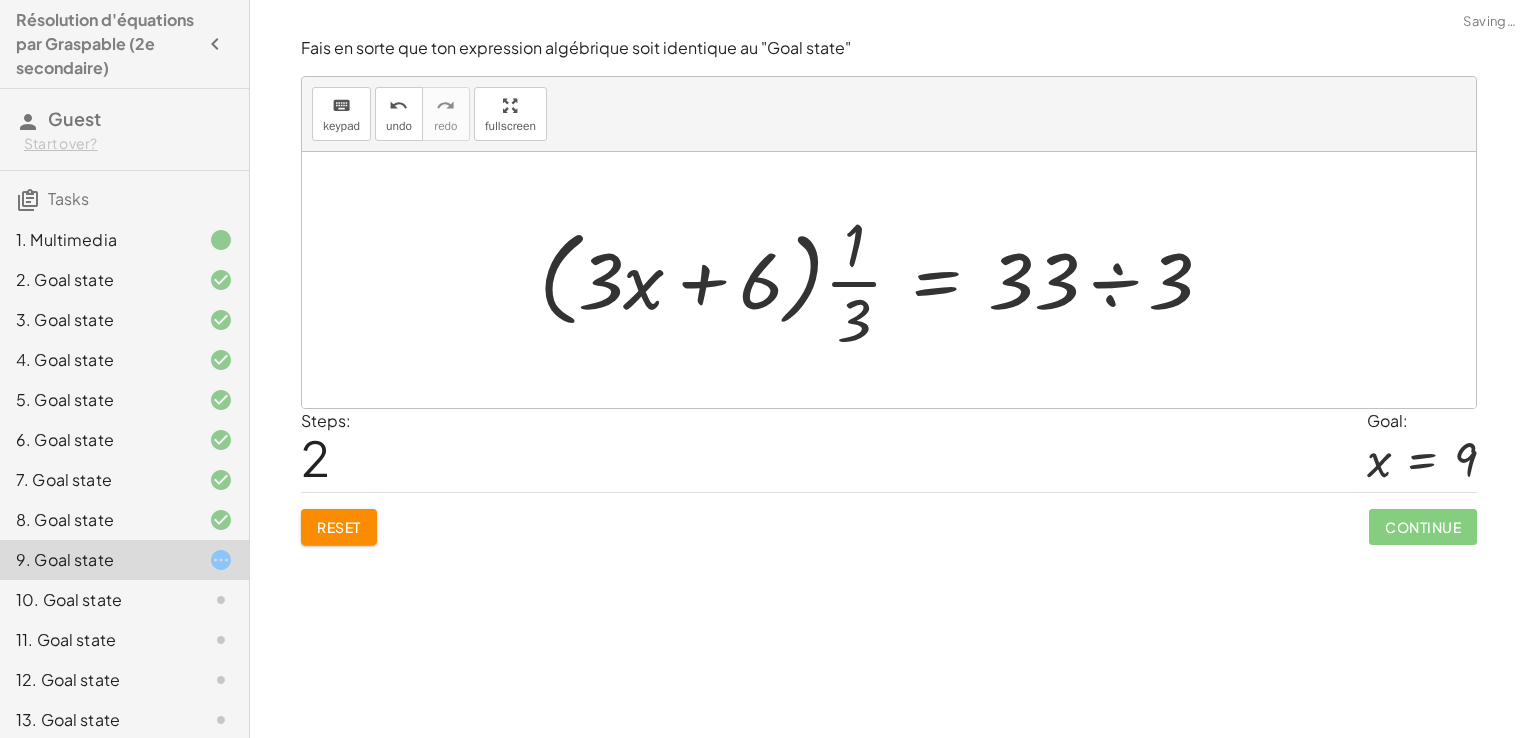 click at bounding box center [883, 280] 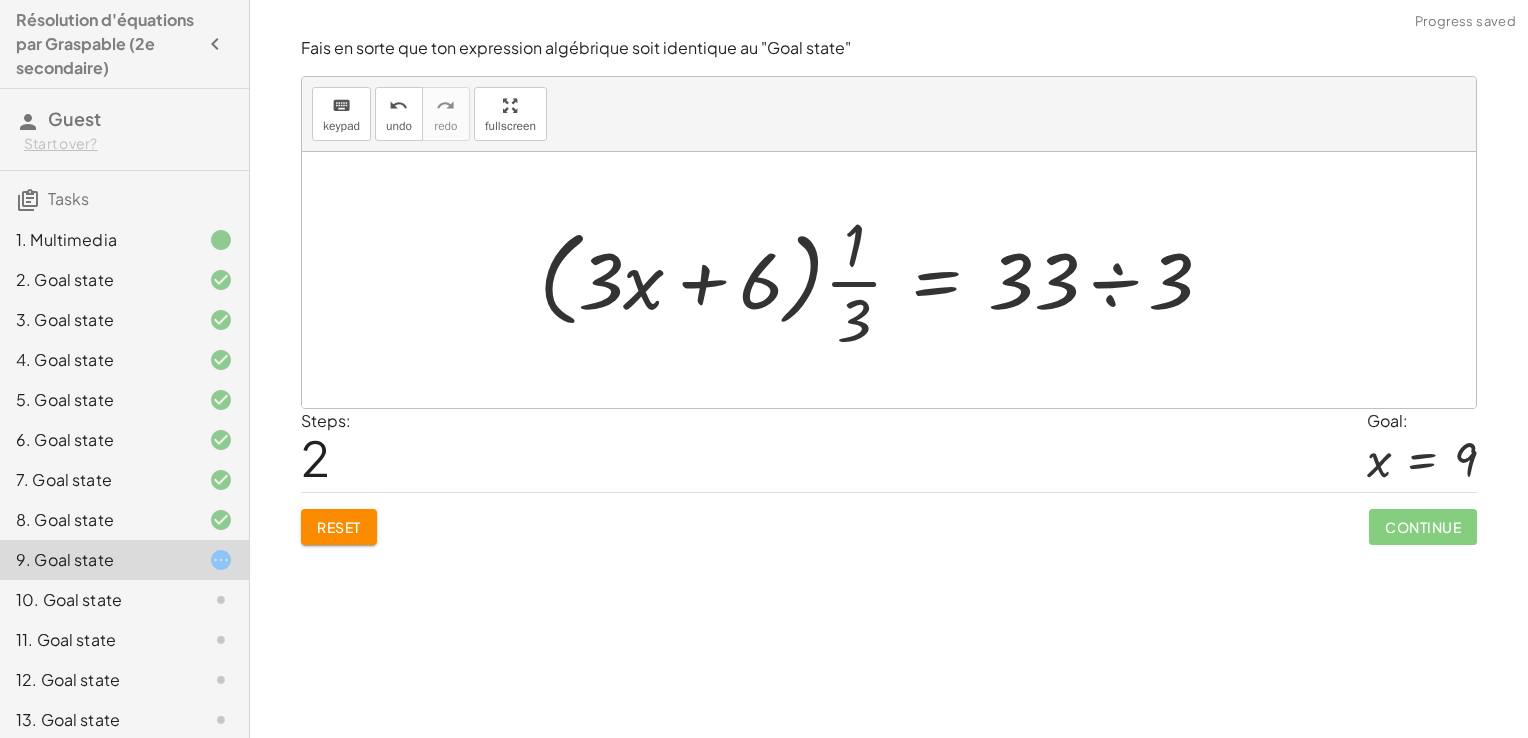 click at bounding box center [883, 280] 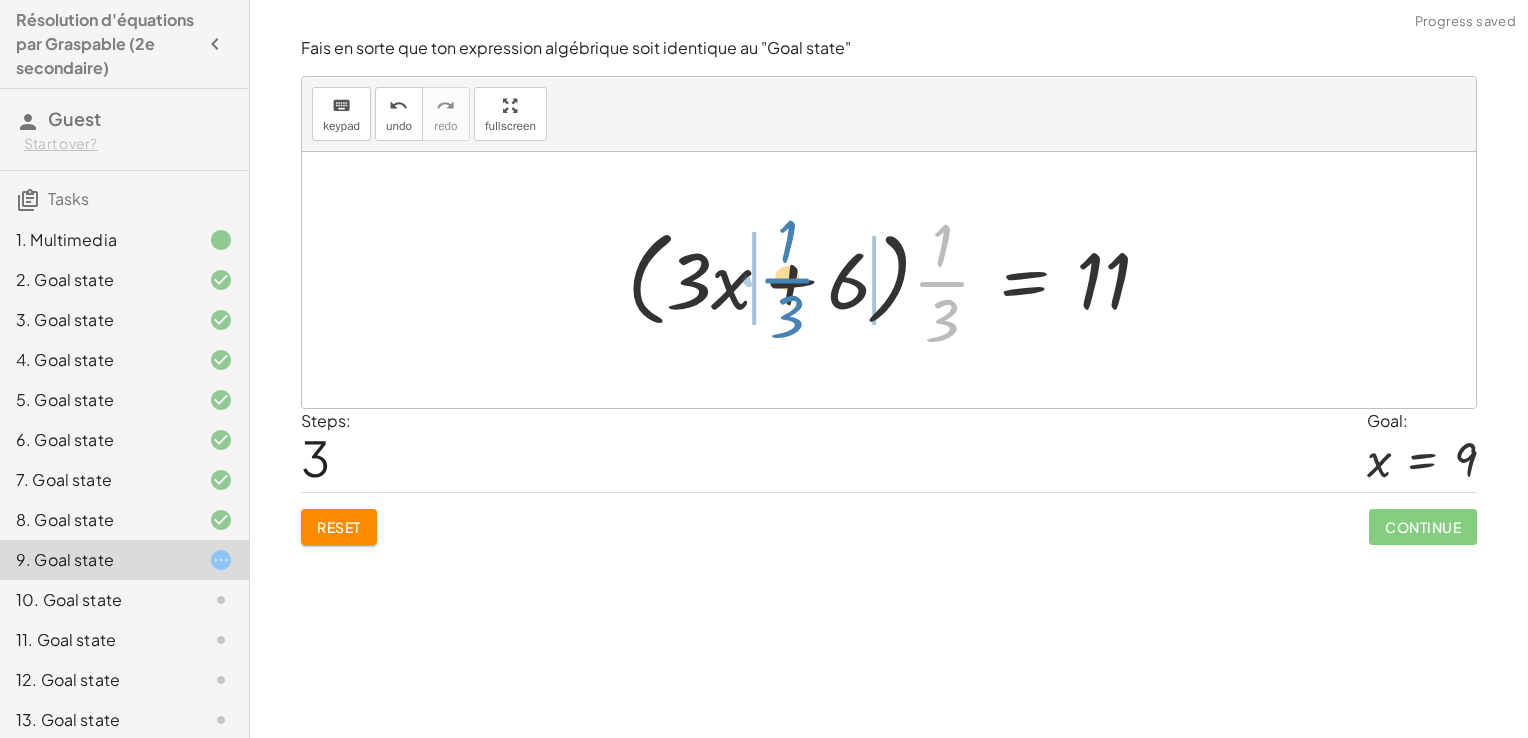 drag, startPoint x: 935, startPoint y: 281, endPoint x: 780, endPoint y: 277, distance: 155.0516 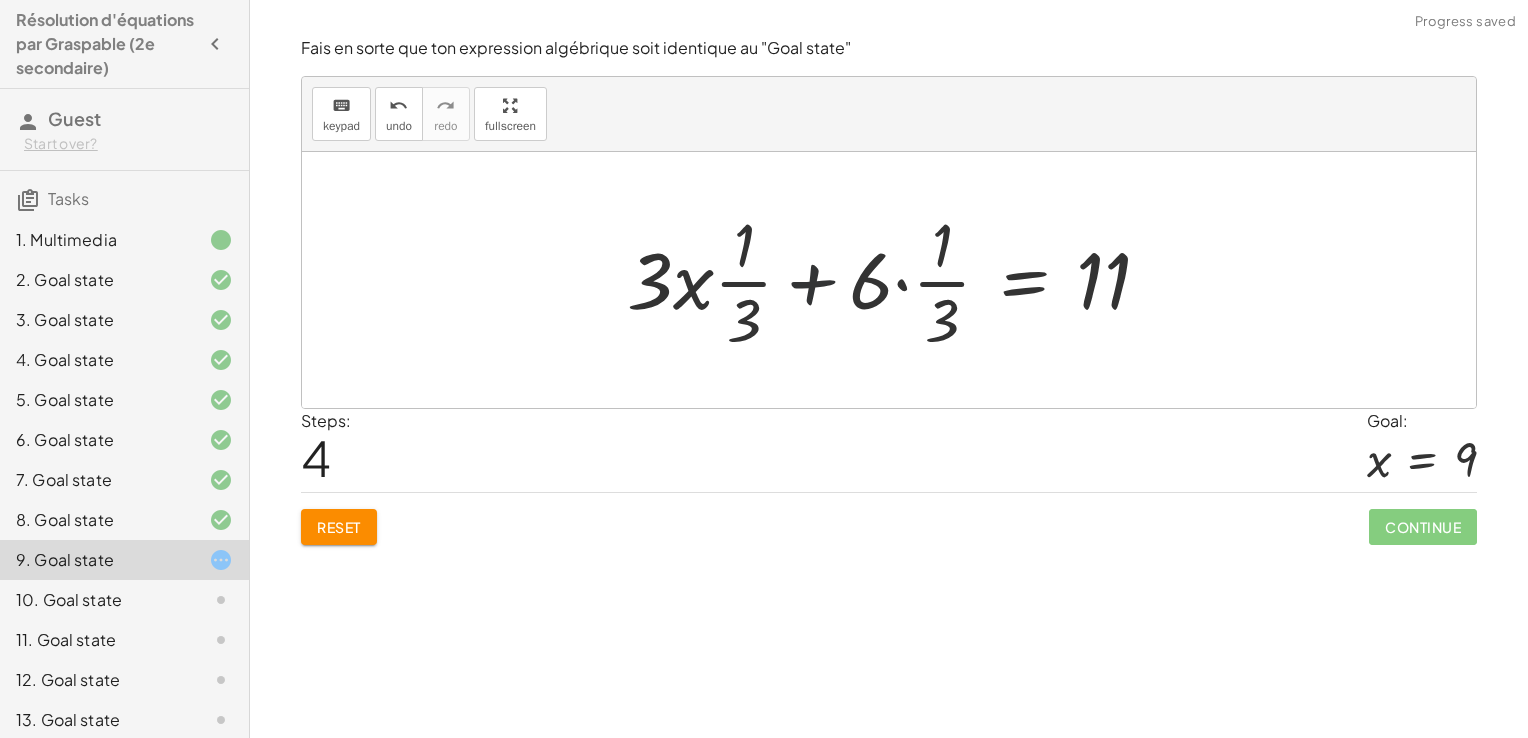 click at bounding box center (897, 280) 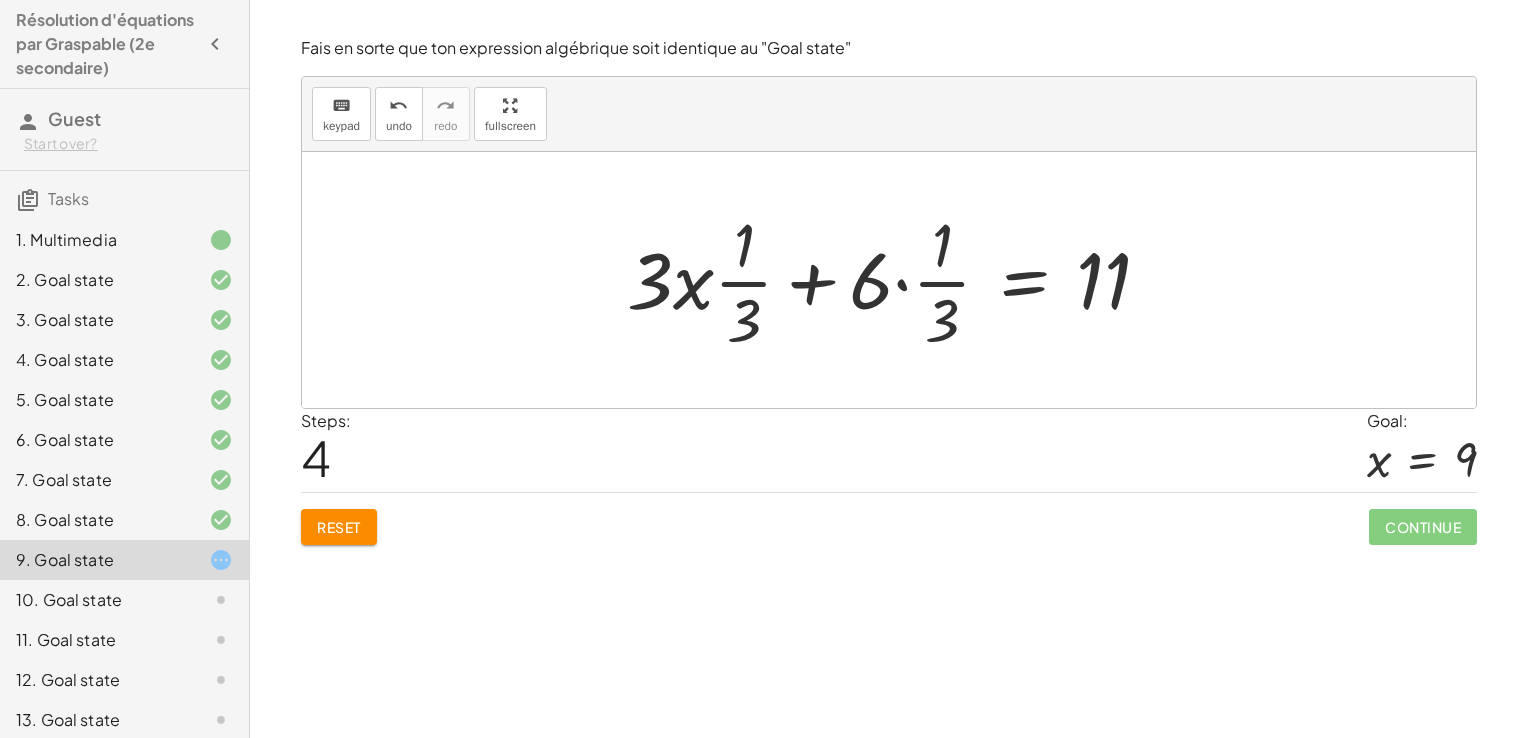 click at bounding box center [897, 280] 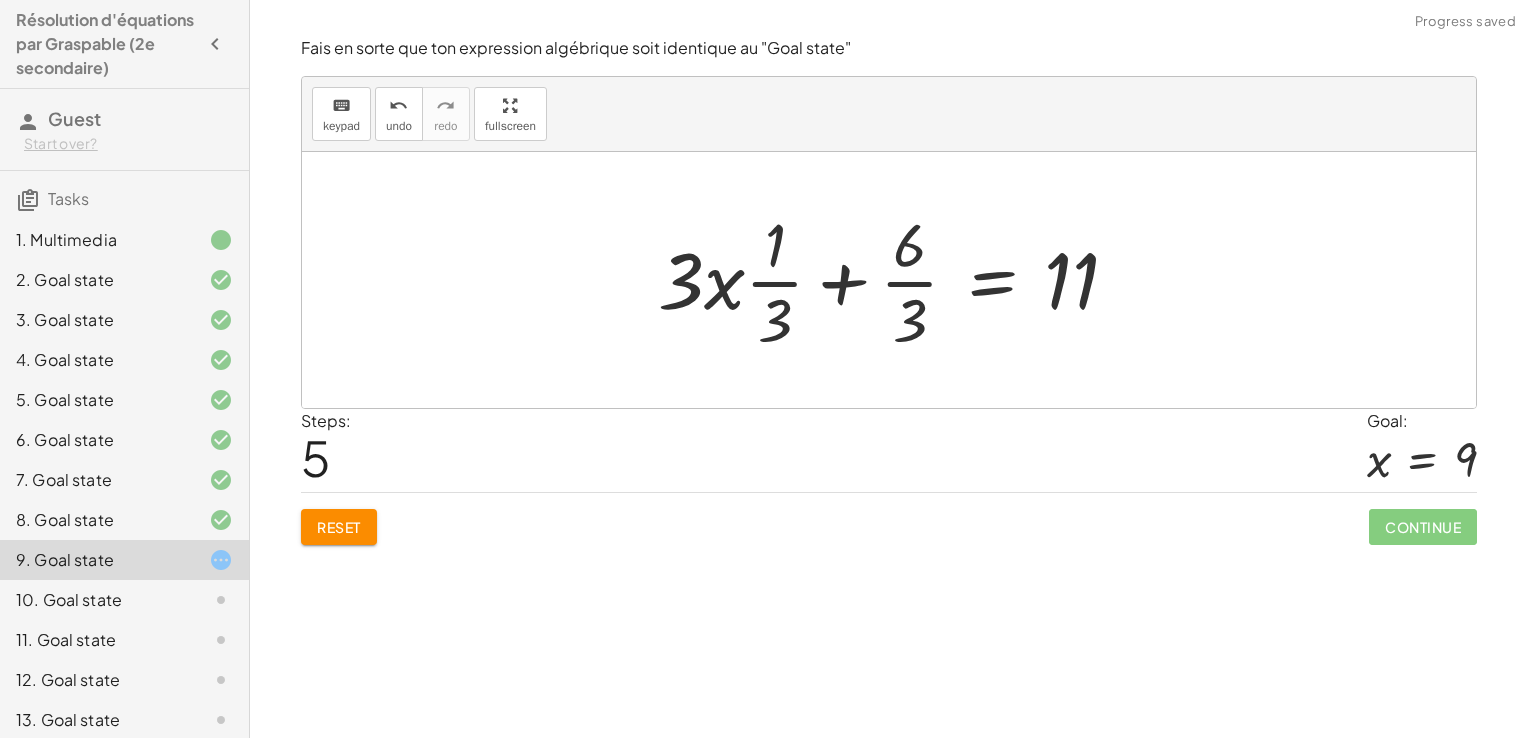 click at bounding box center (896, 280) 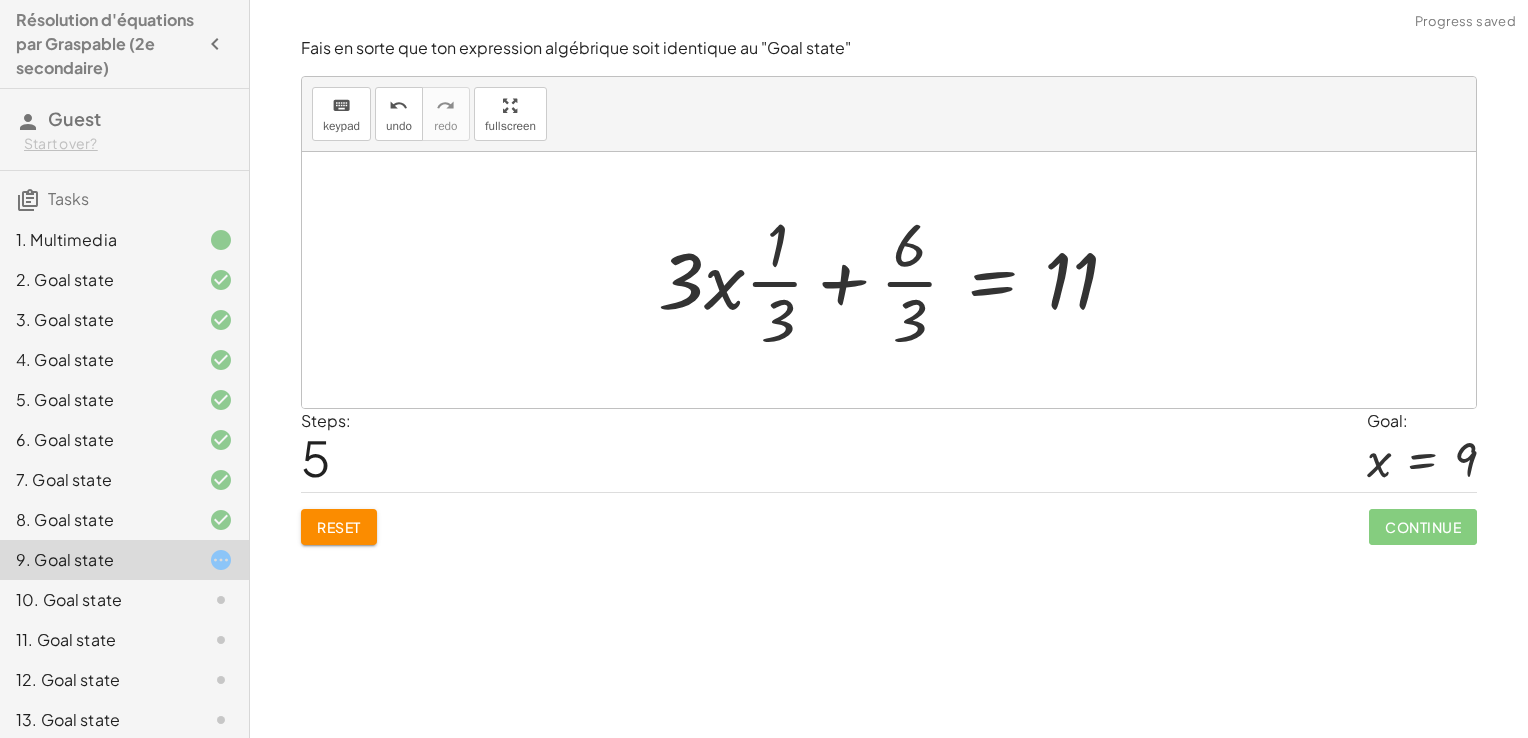 click at bounding box center [896, 280] 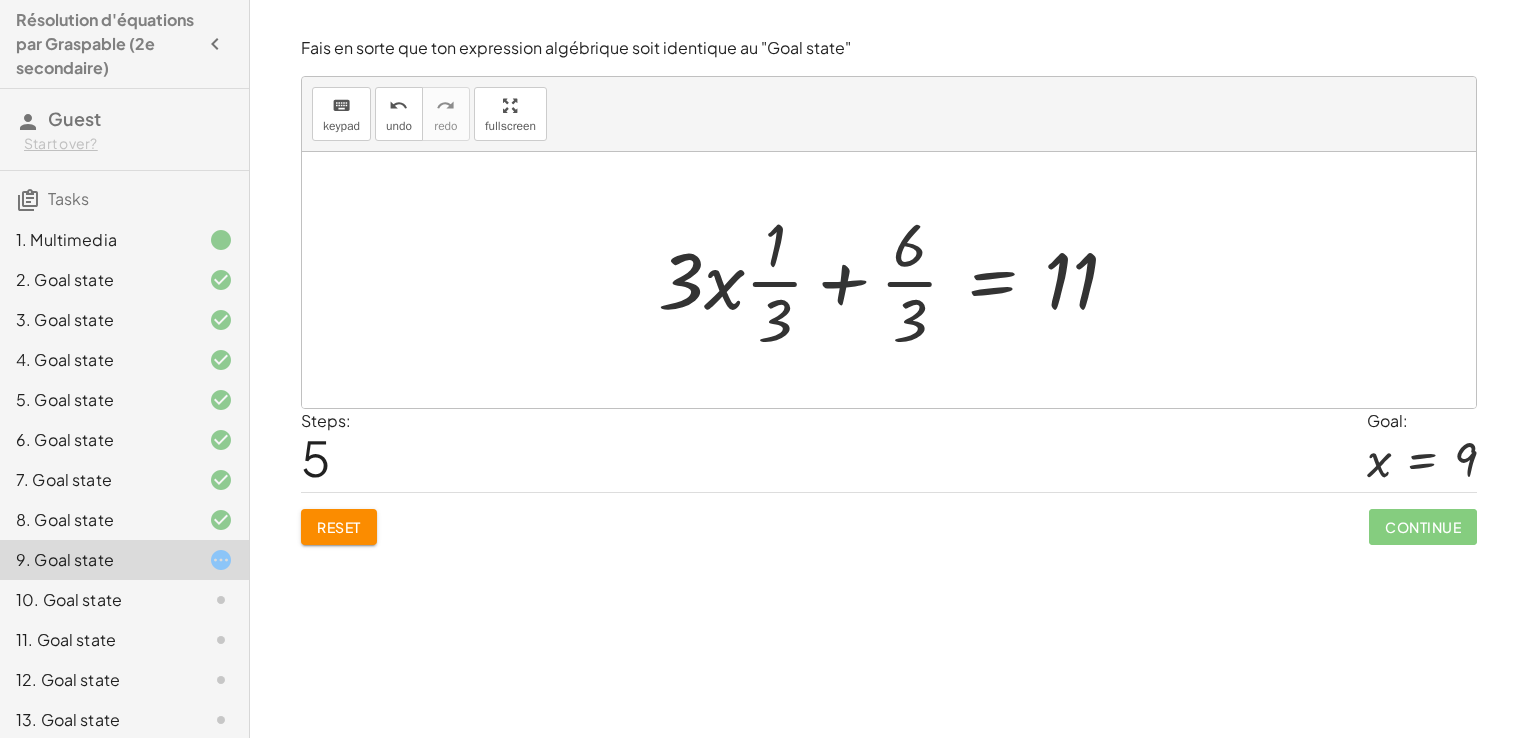 click at bounding box center [896, 280] 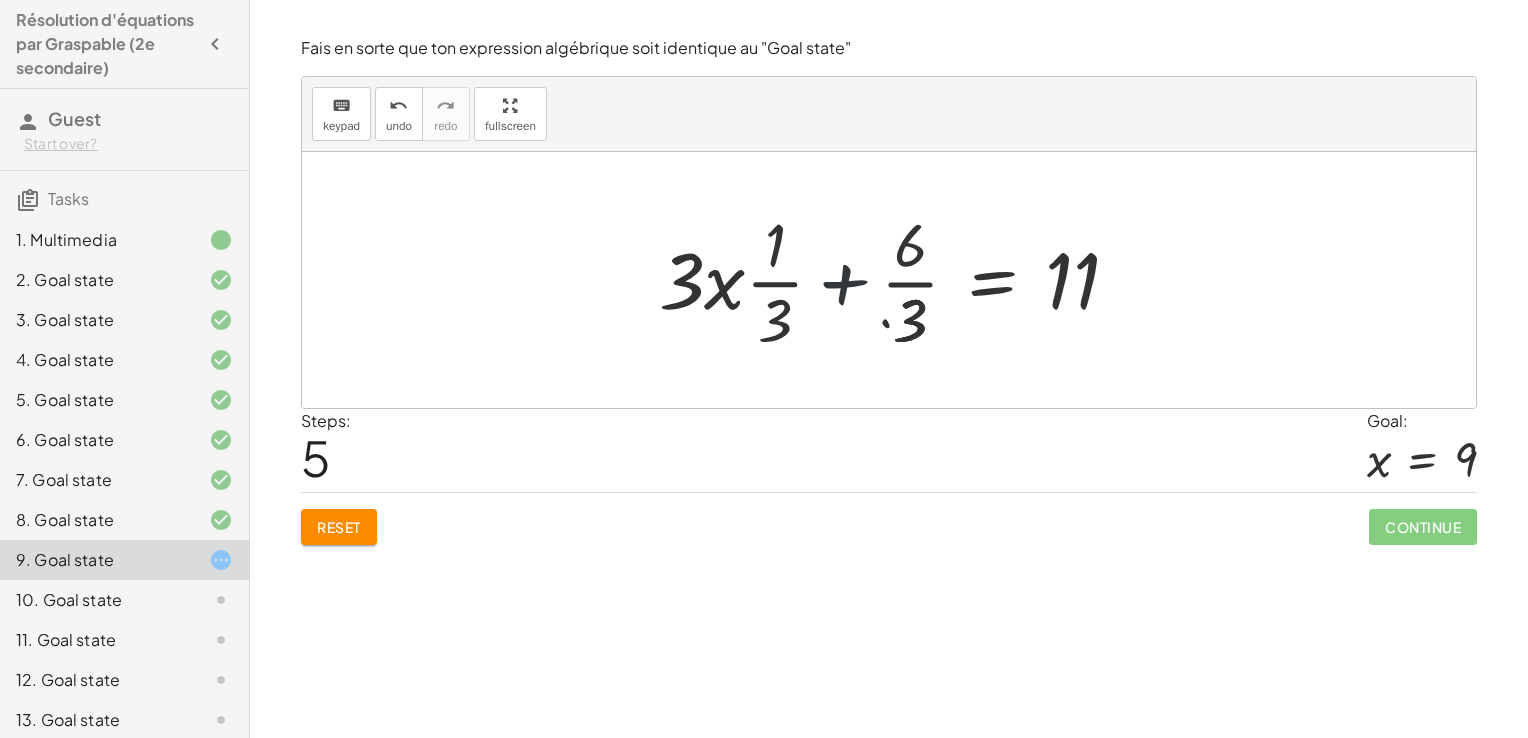 click at bounding box center [878, 280] 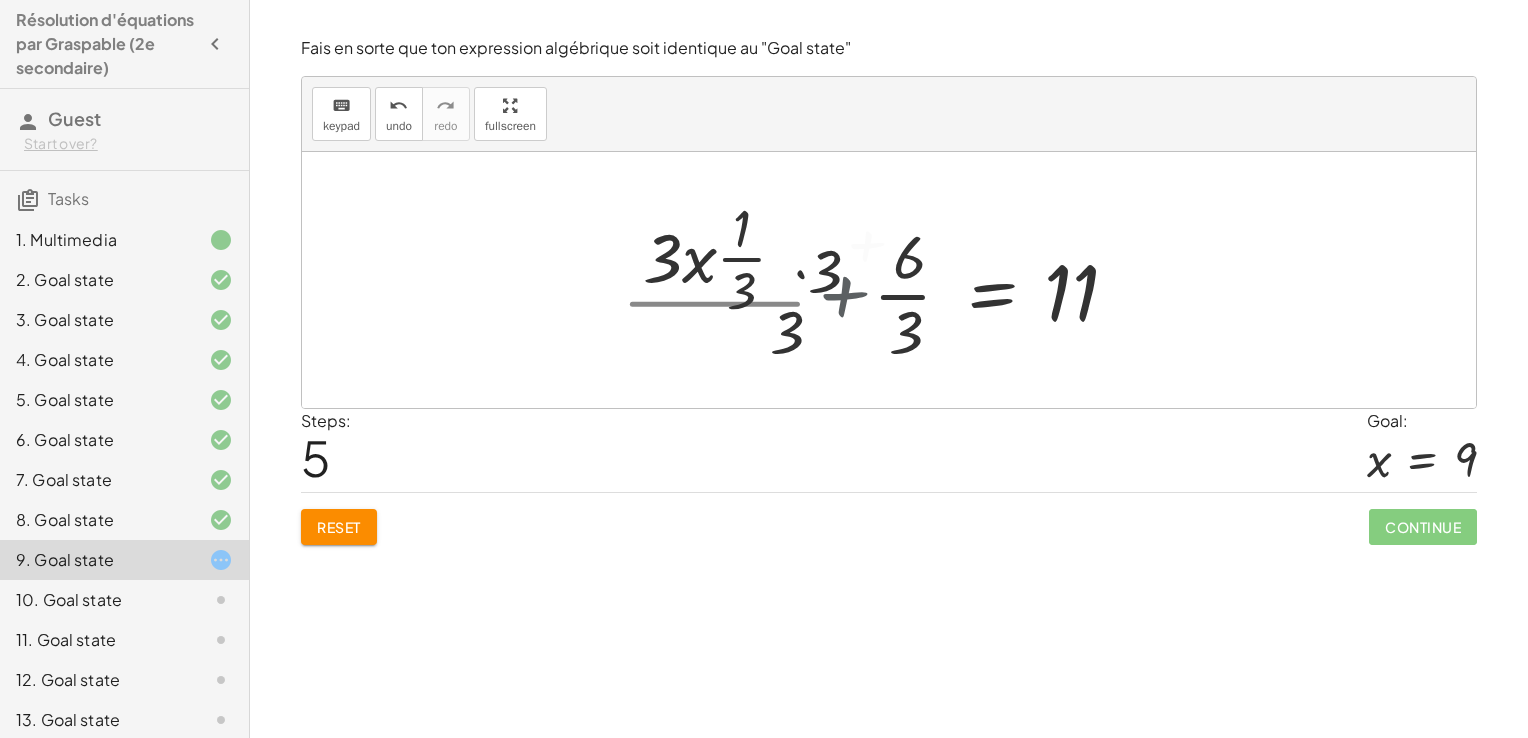 click at bounding box center (900, 280) 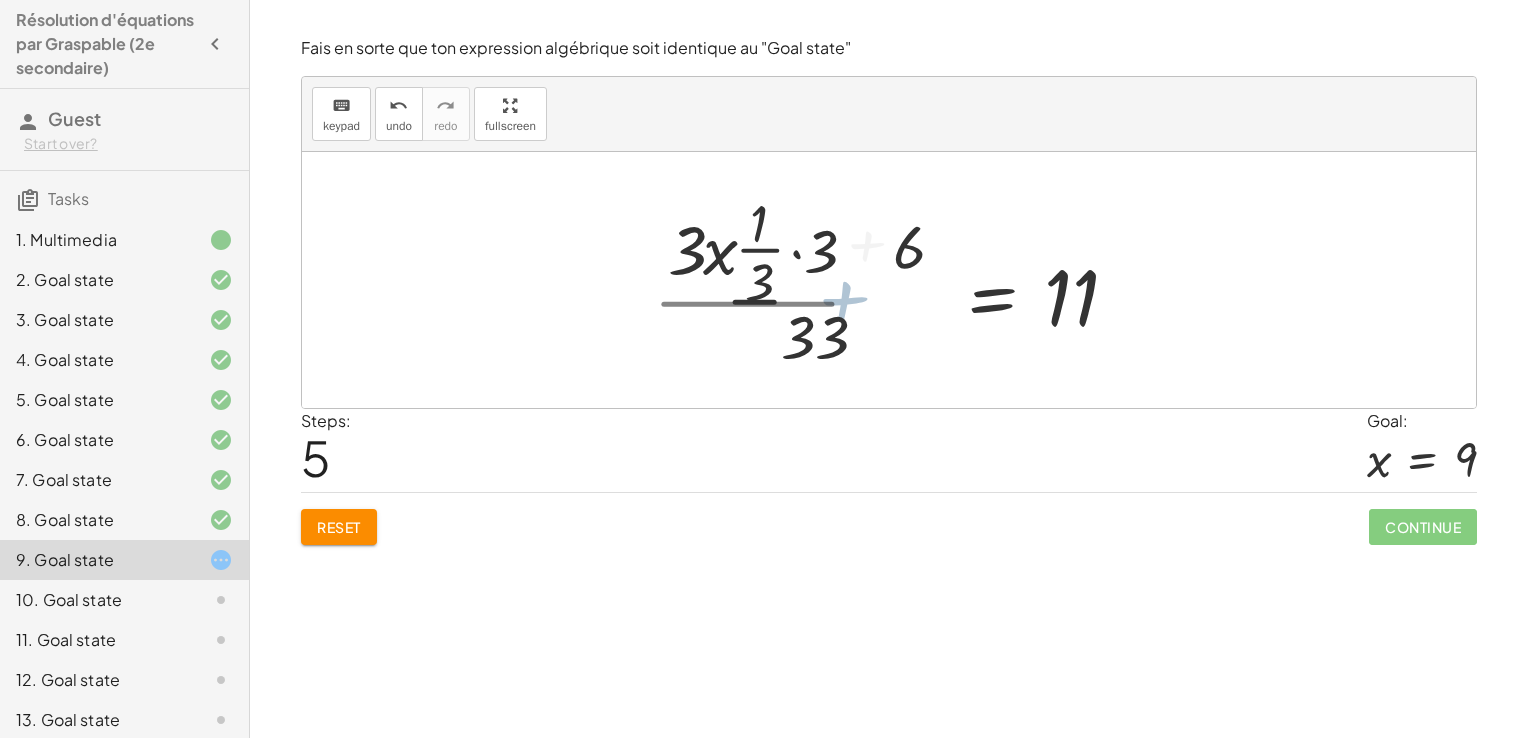 click at bounding box center [900, 280] 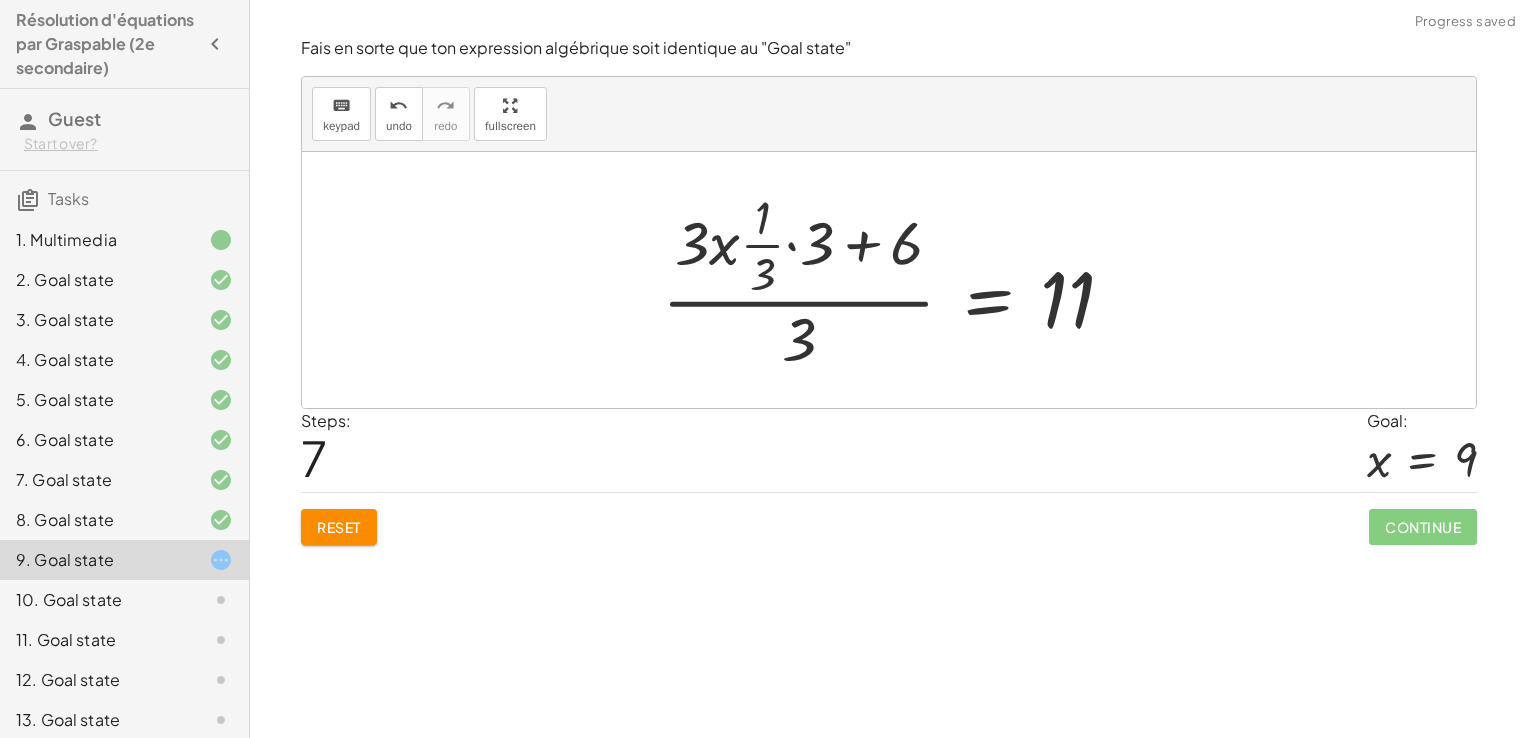 click at bounding box center [896, 280] 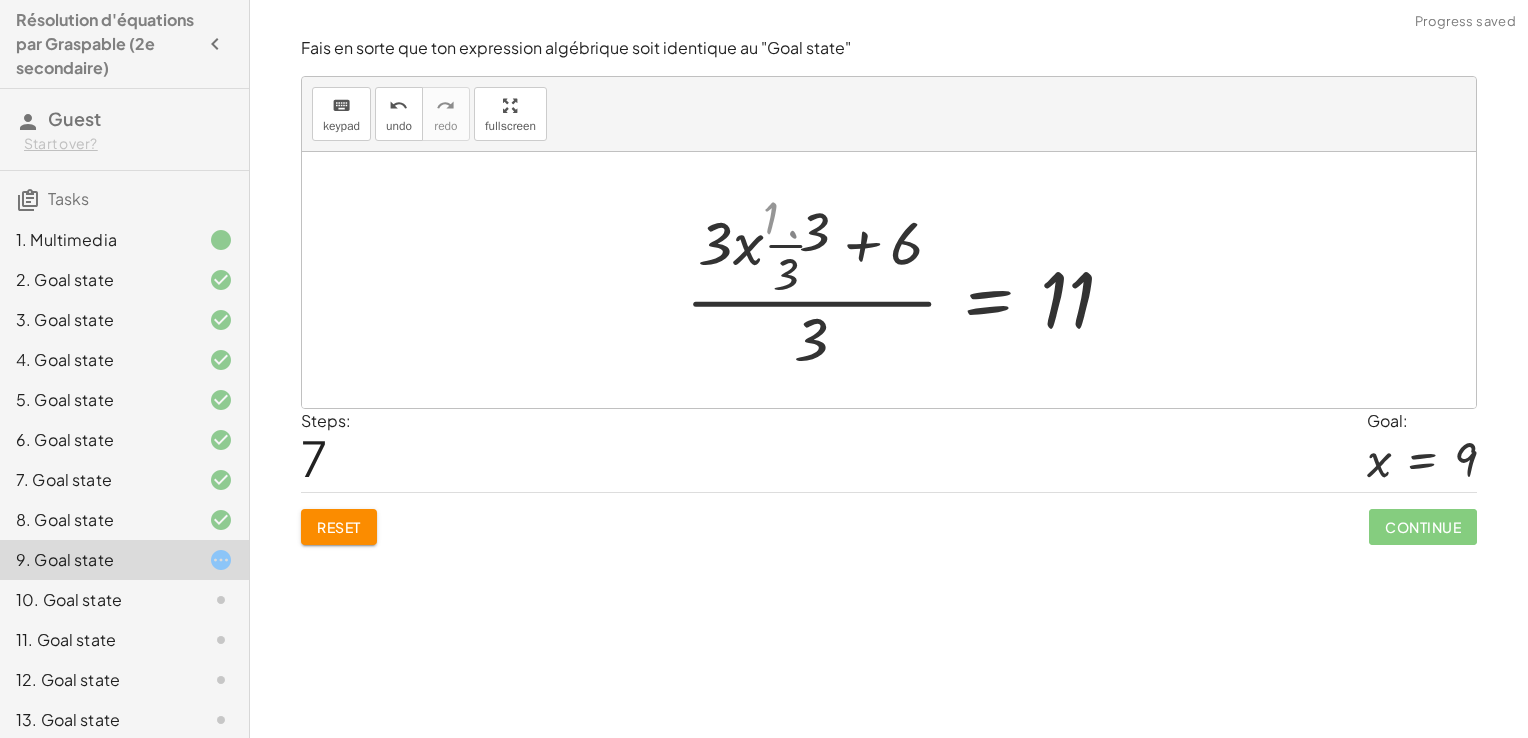 click at bounding box center [921, 280] 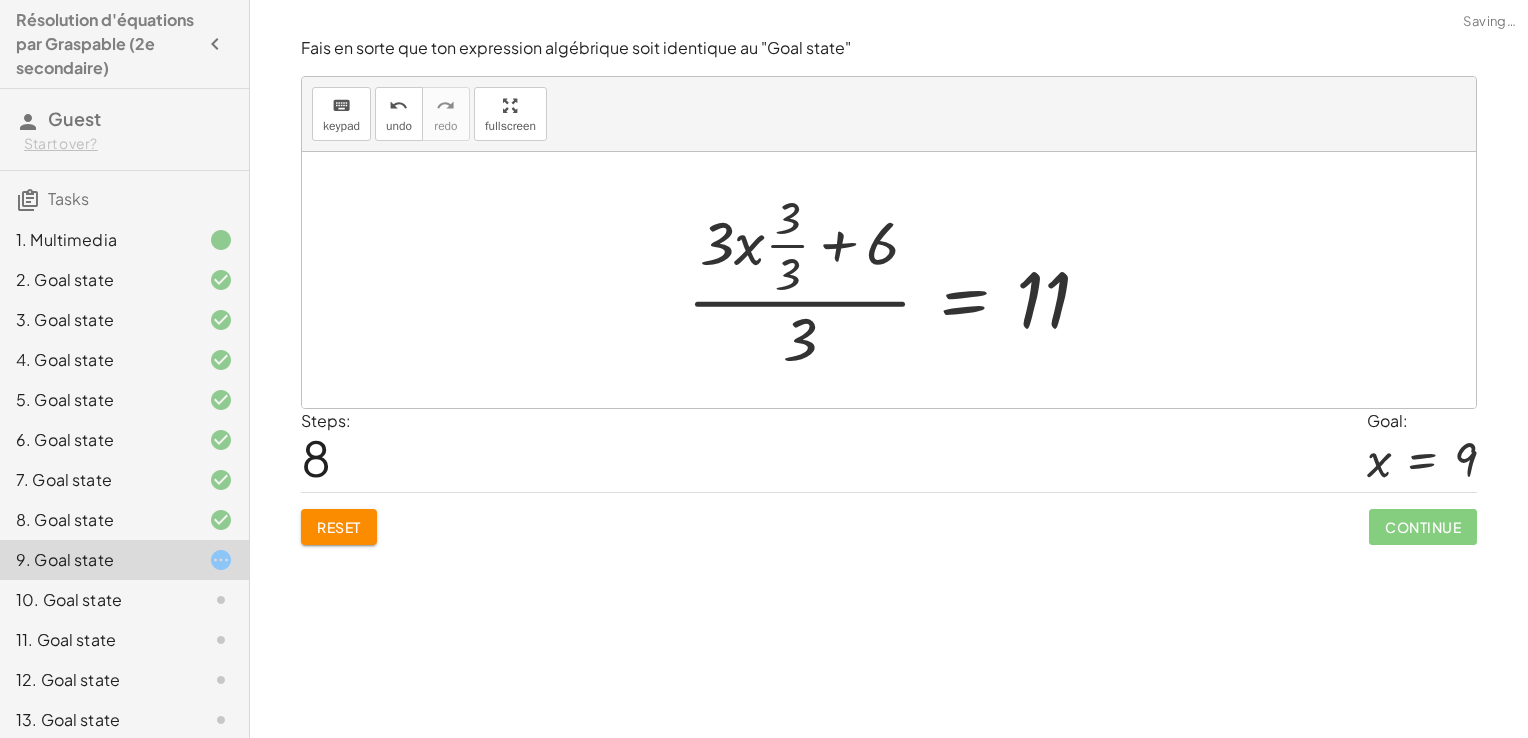 click at bounding box center [897, 280] 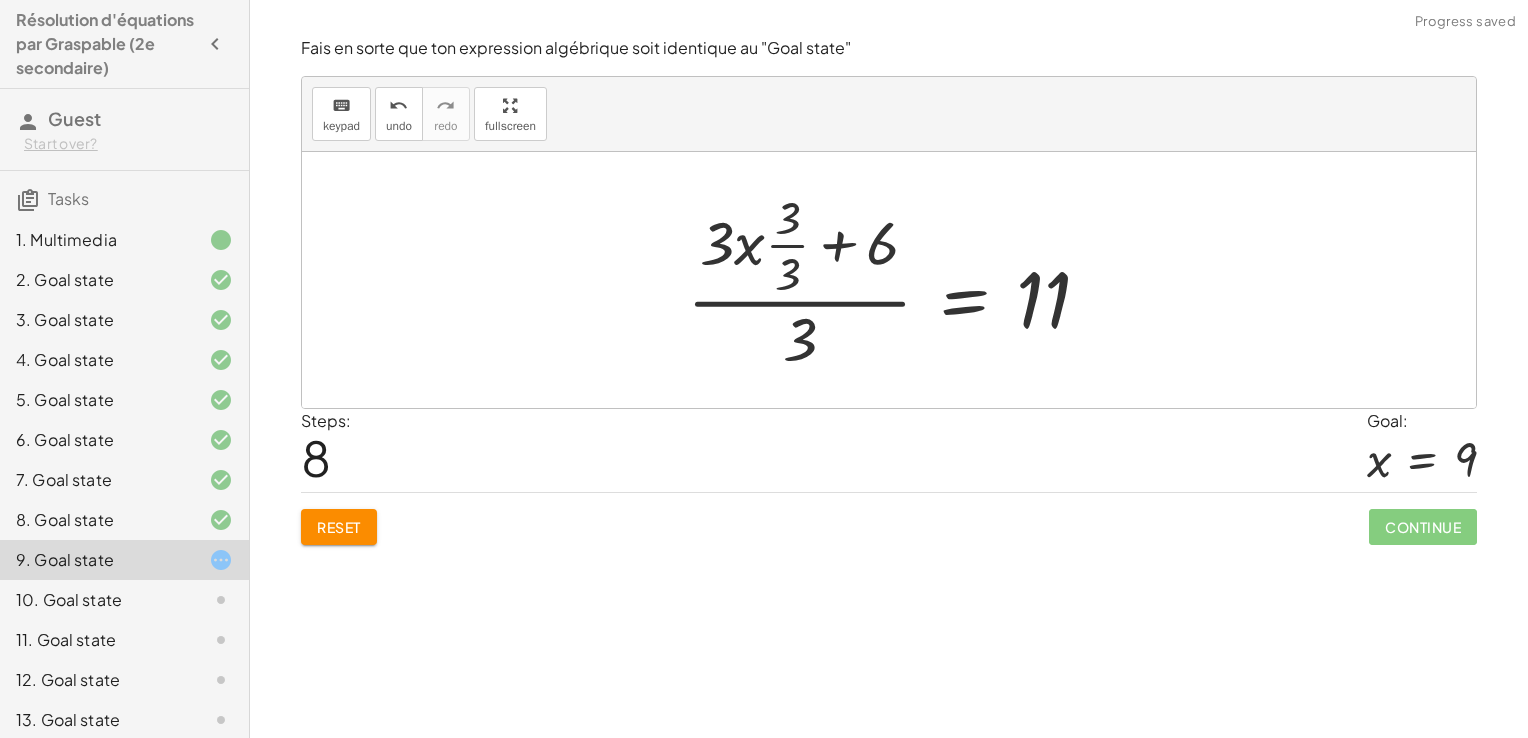 click at bounding box center [897, 280] 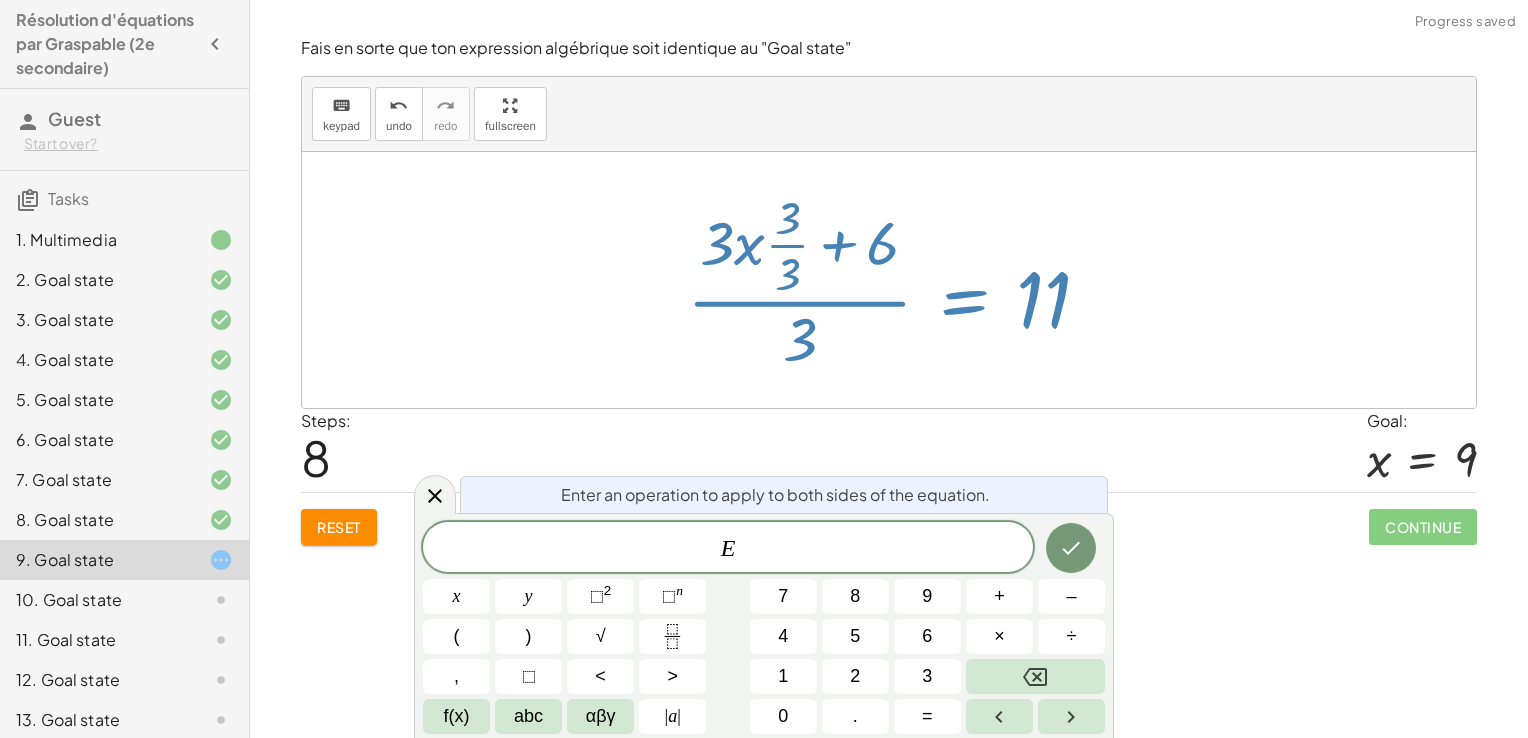 click at bounding box center [897, 280] 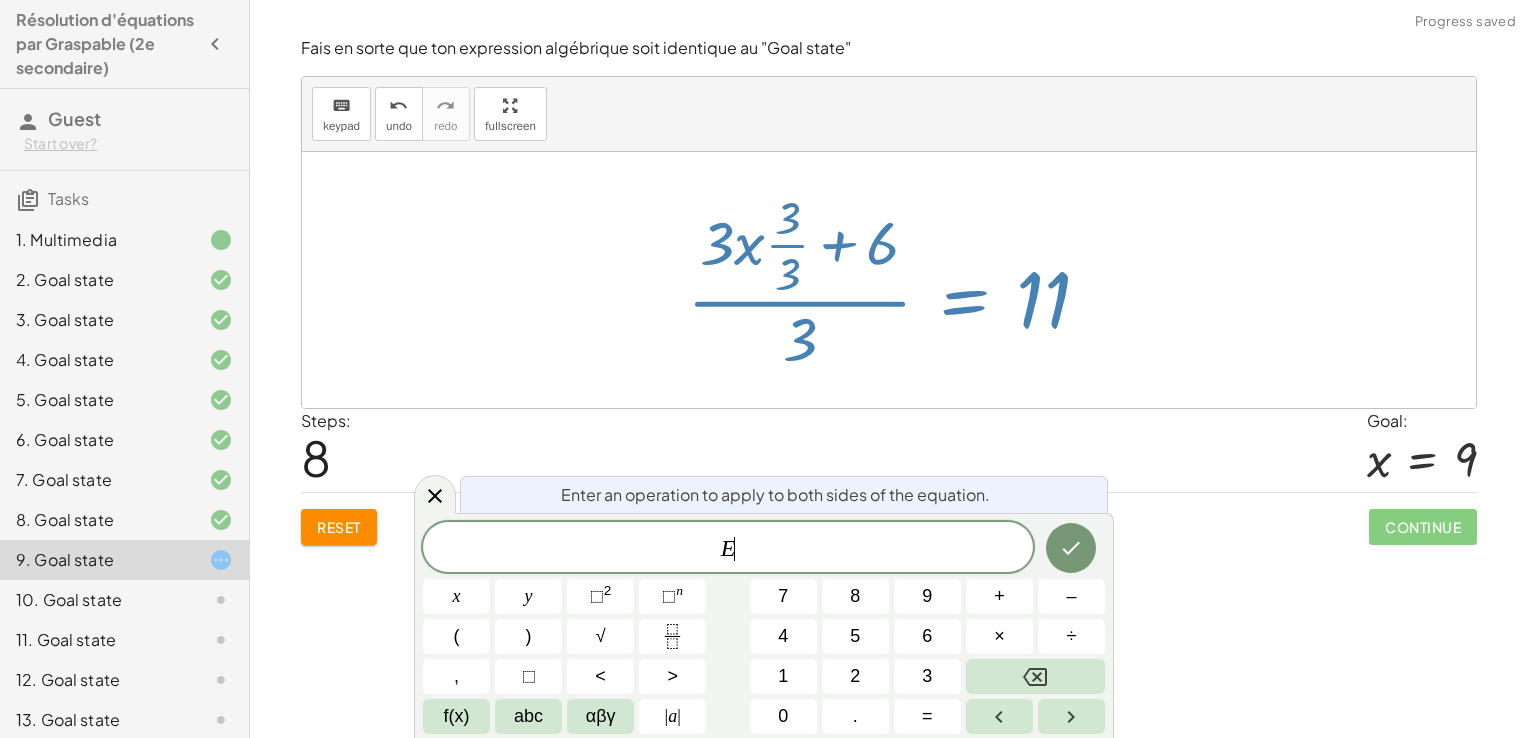 click at bounding box center [897, 280] 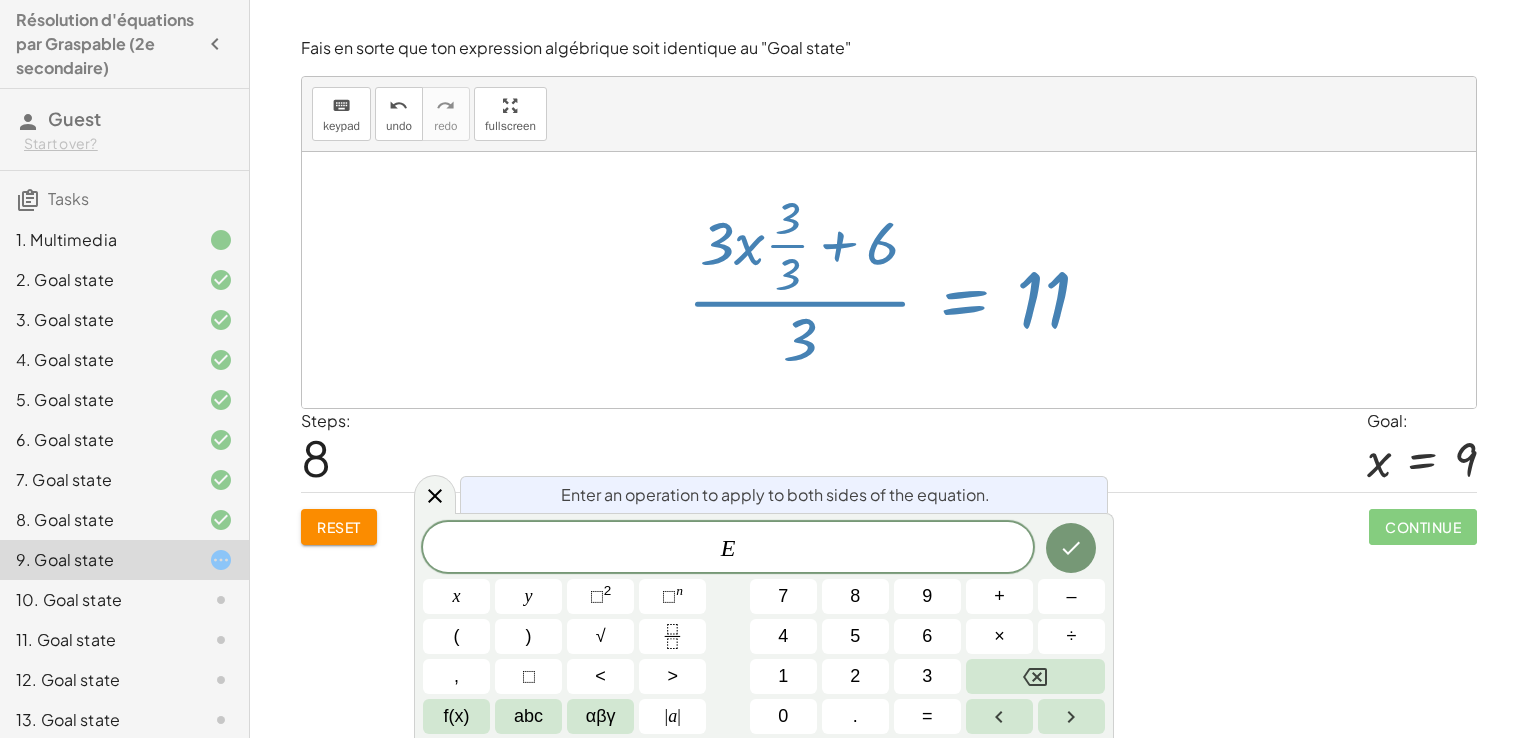 click at bounding box center [897, 280] 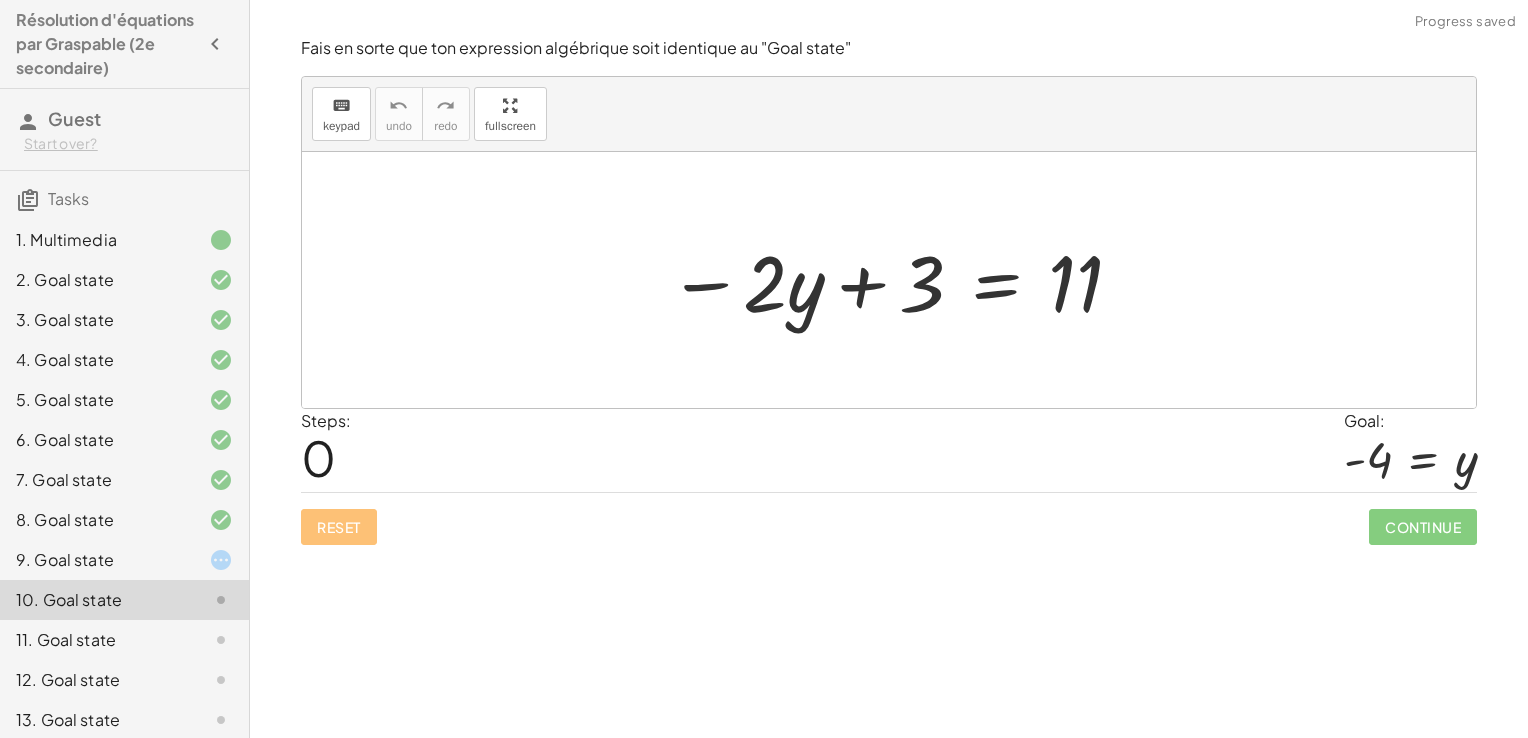 click at bounding box center [896, 280] 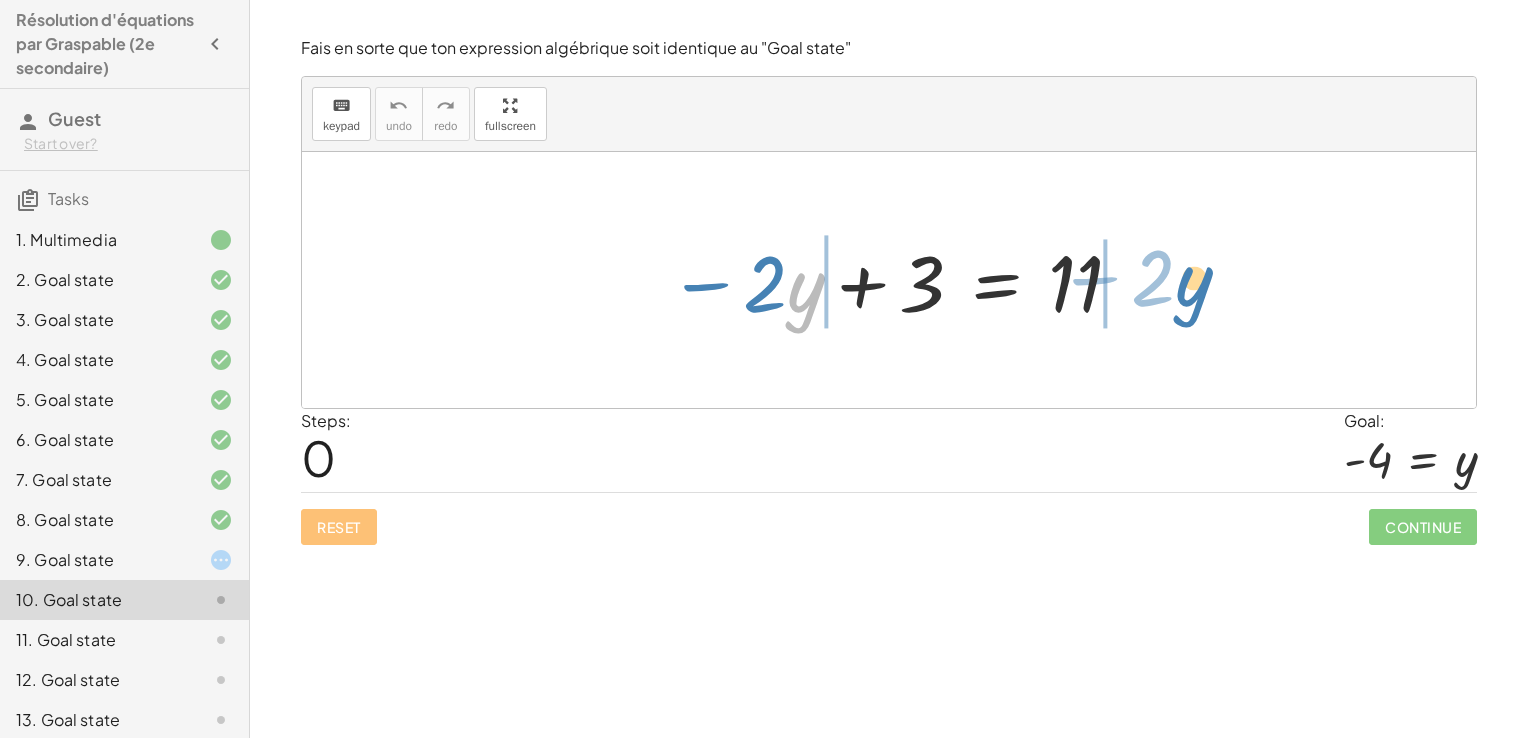 drag, startPoint x: 791, startPoint y: 288, endPoint x: 1212, endPoint y: 279, distance: 421.0962 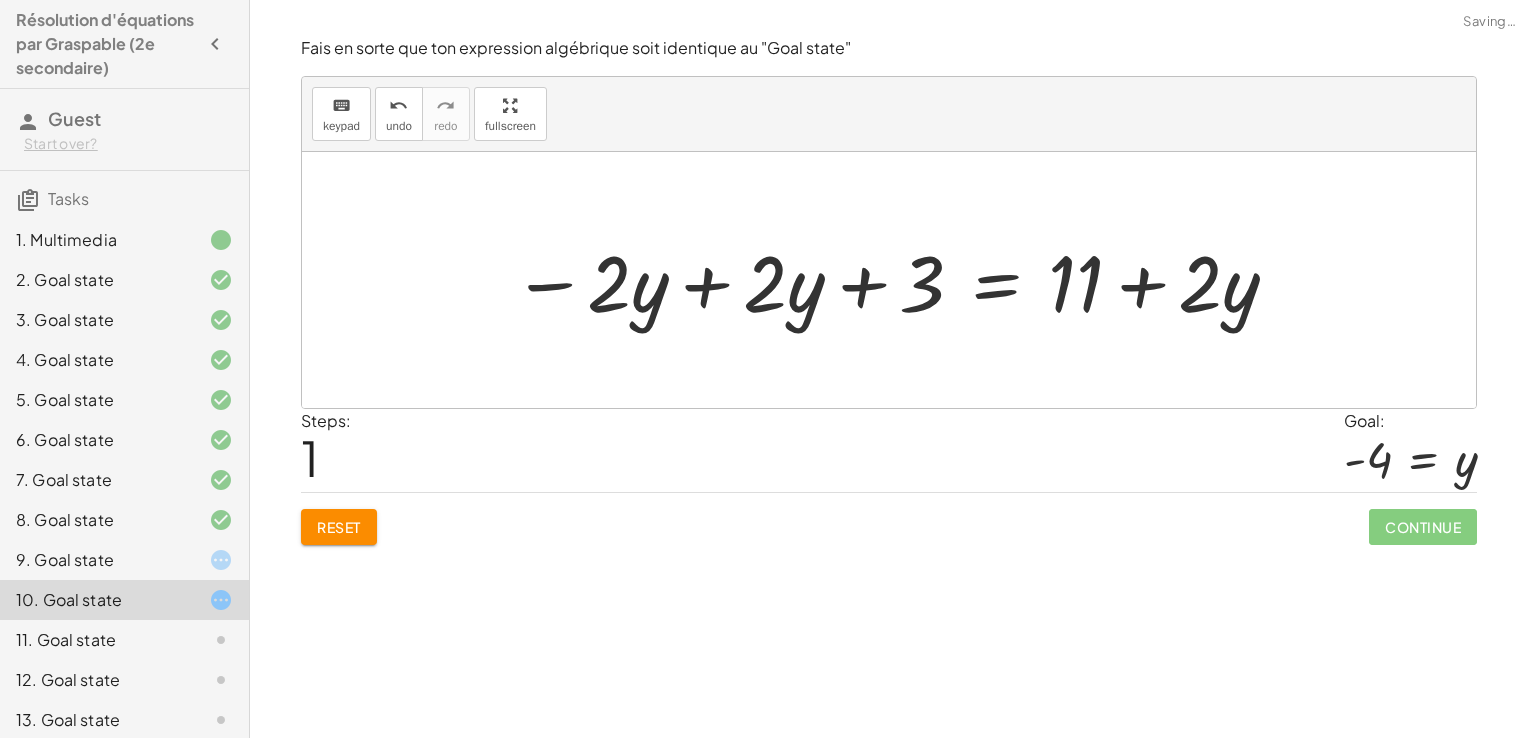 click at bounding box center (897, 280) 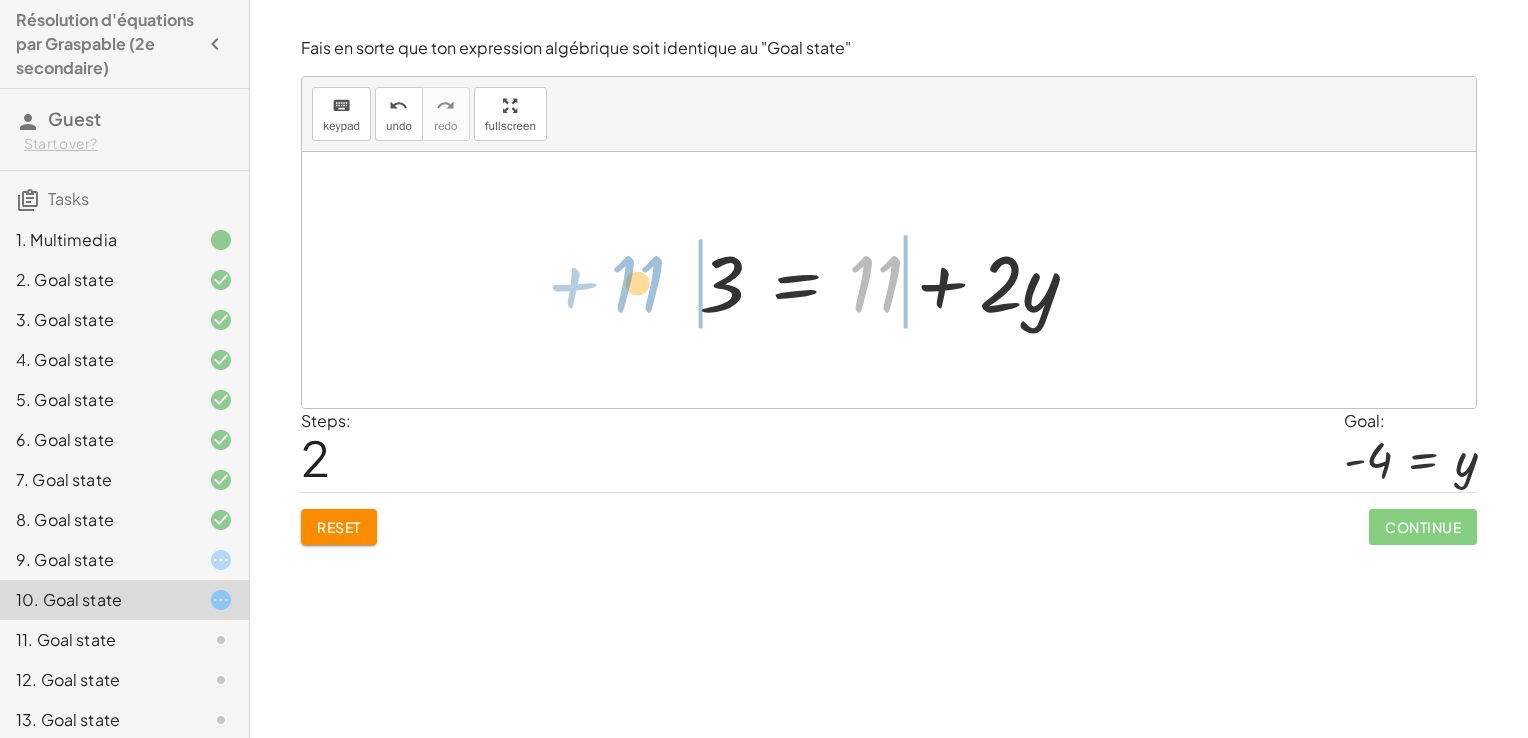 drag, startPoint x: 882, startPoint y: 287, endPoint x: 650, endPoint y: 287, distance: 232 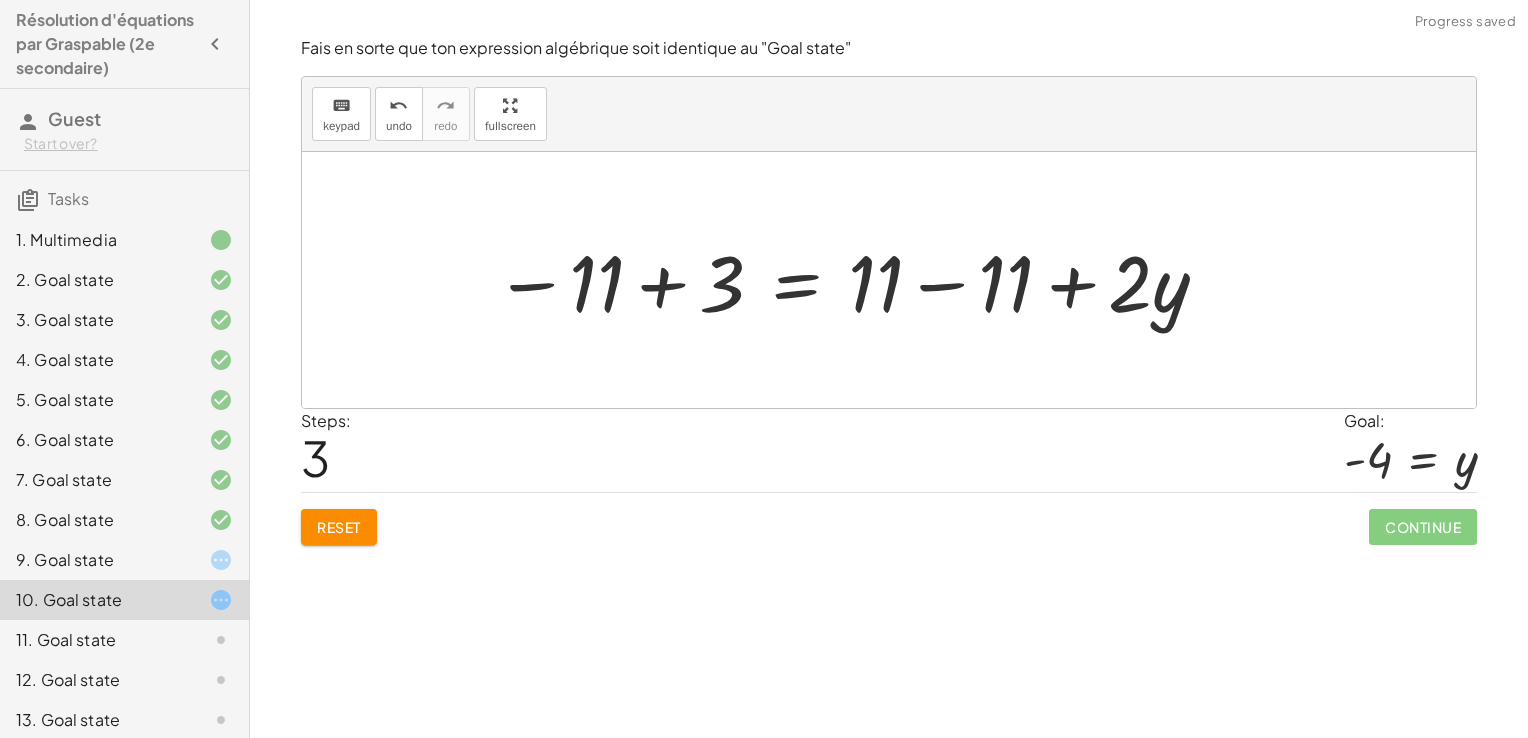 click at bounding box center [852, 280] 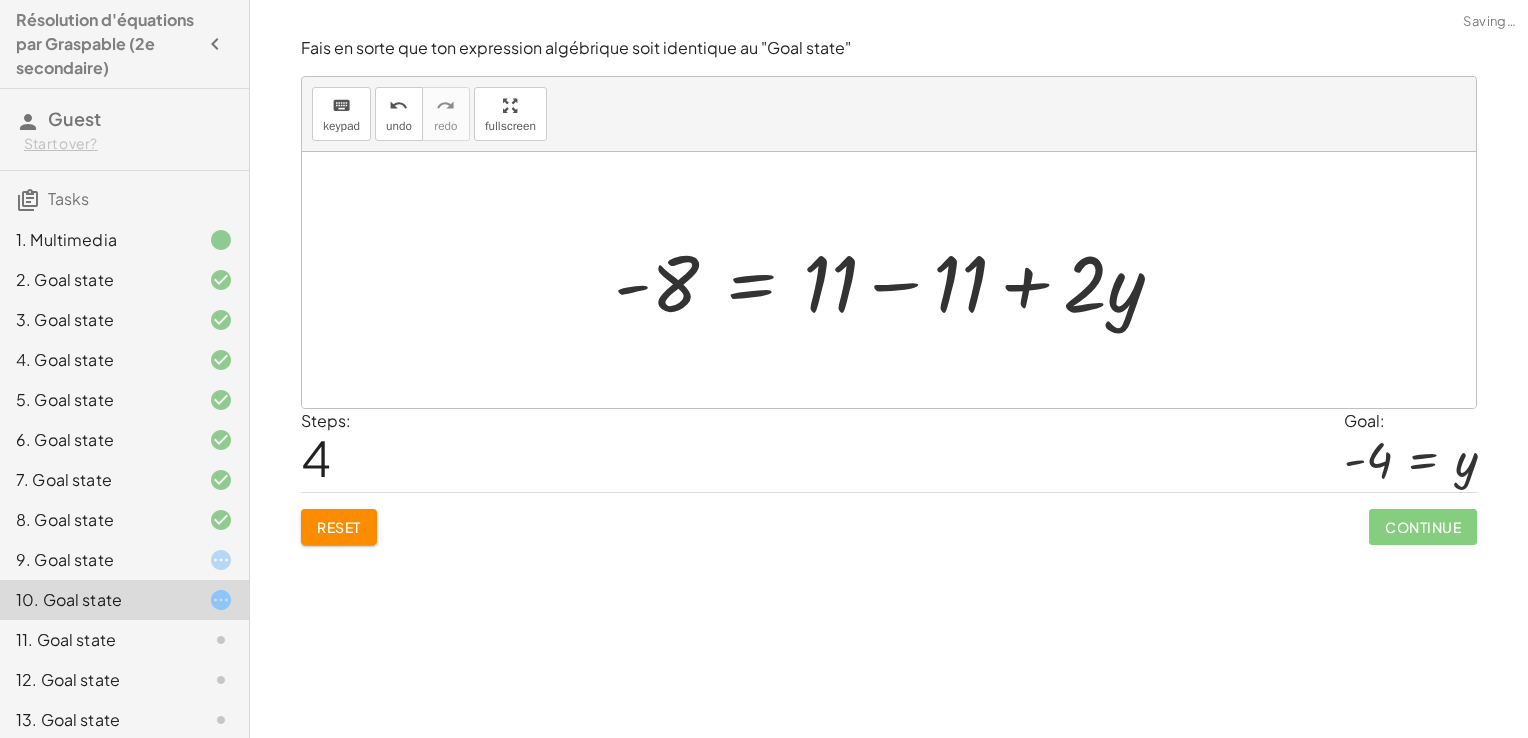 click at bounding box center [896, 280] 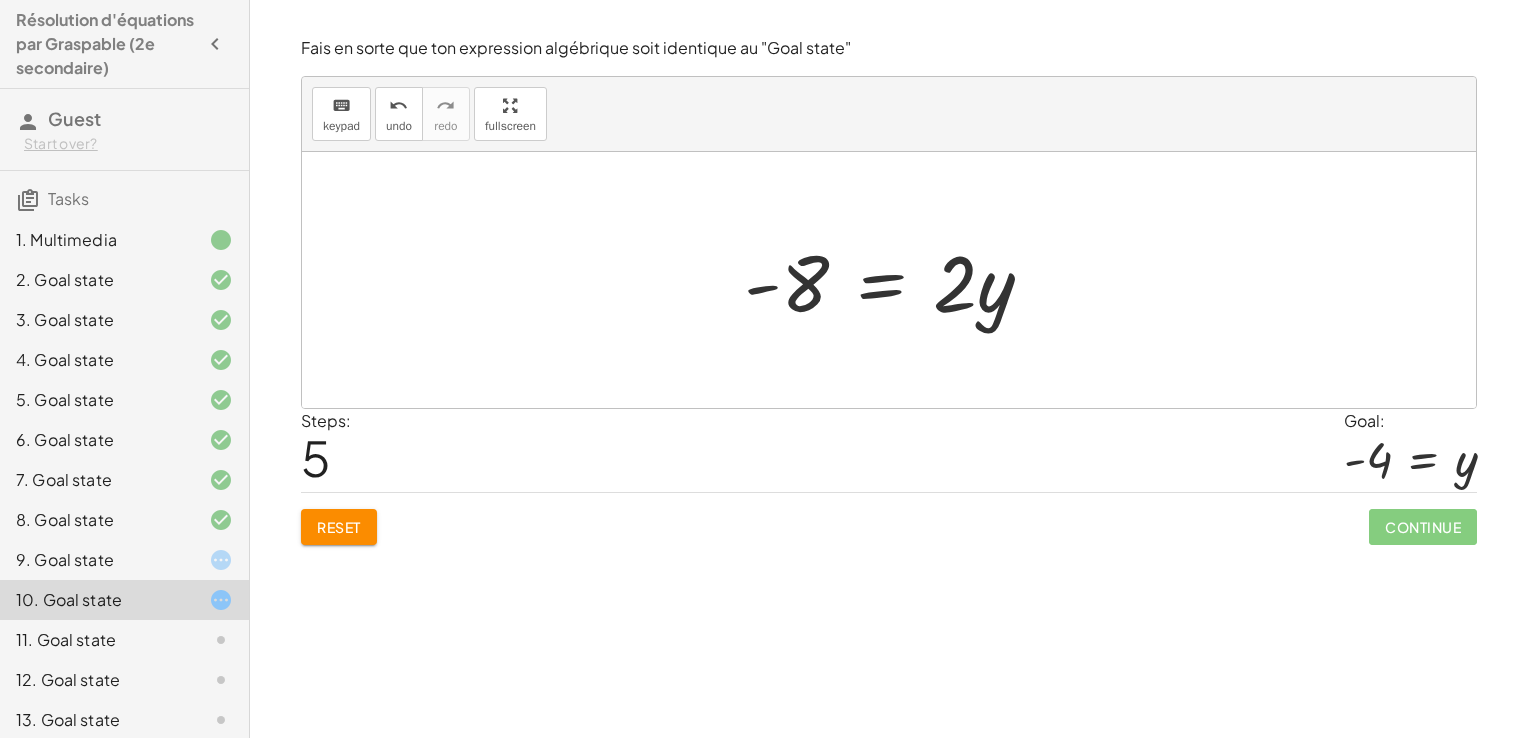click at bounding box center (896, 280) 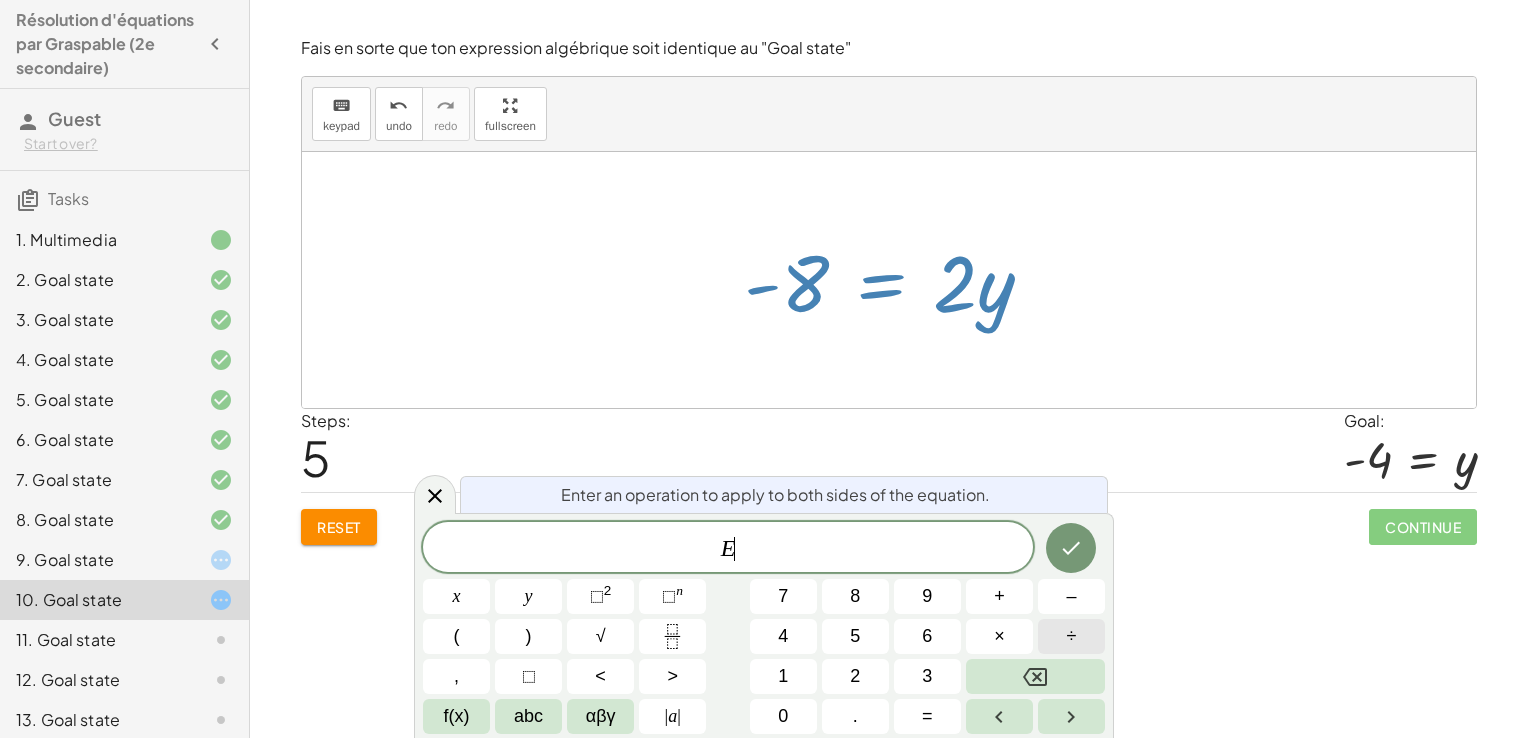click on "÷" at bounding box center (1071, 636) 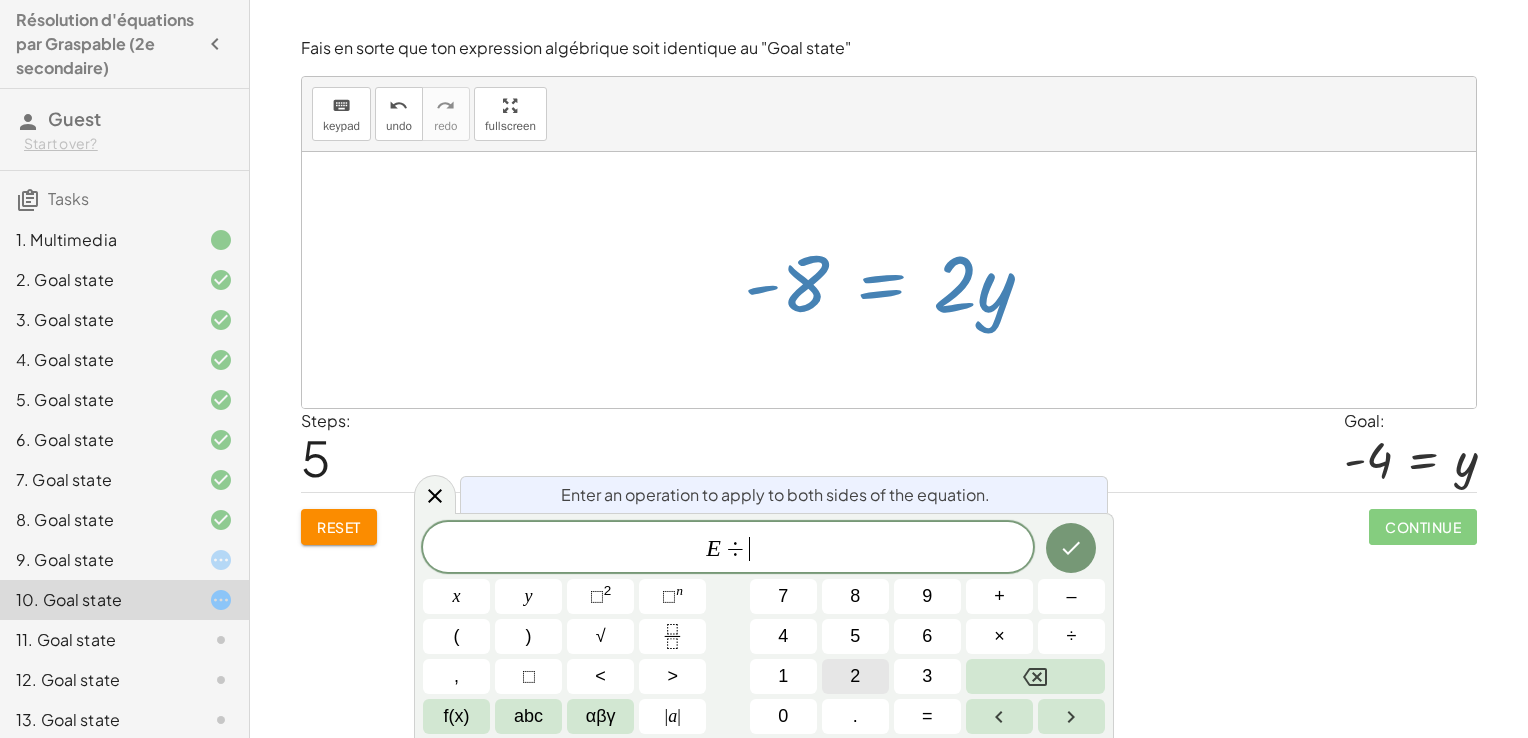 click on "2" at bounding box center (855, 676) 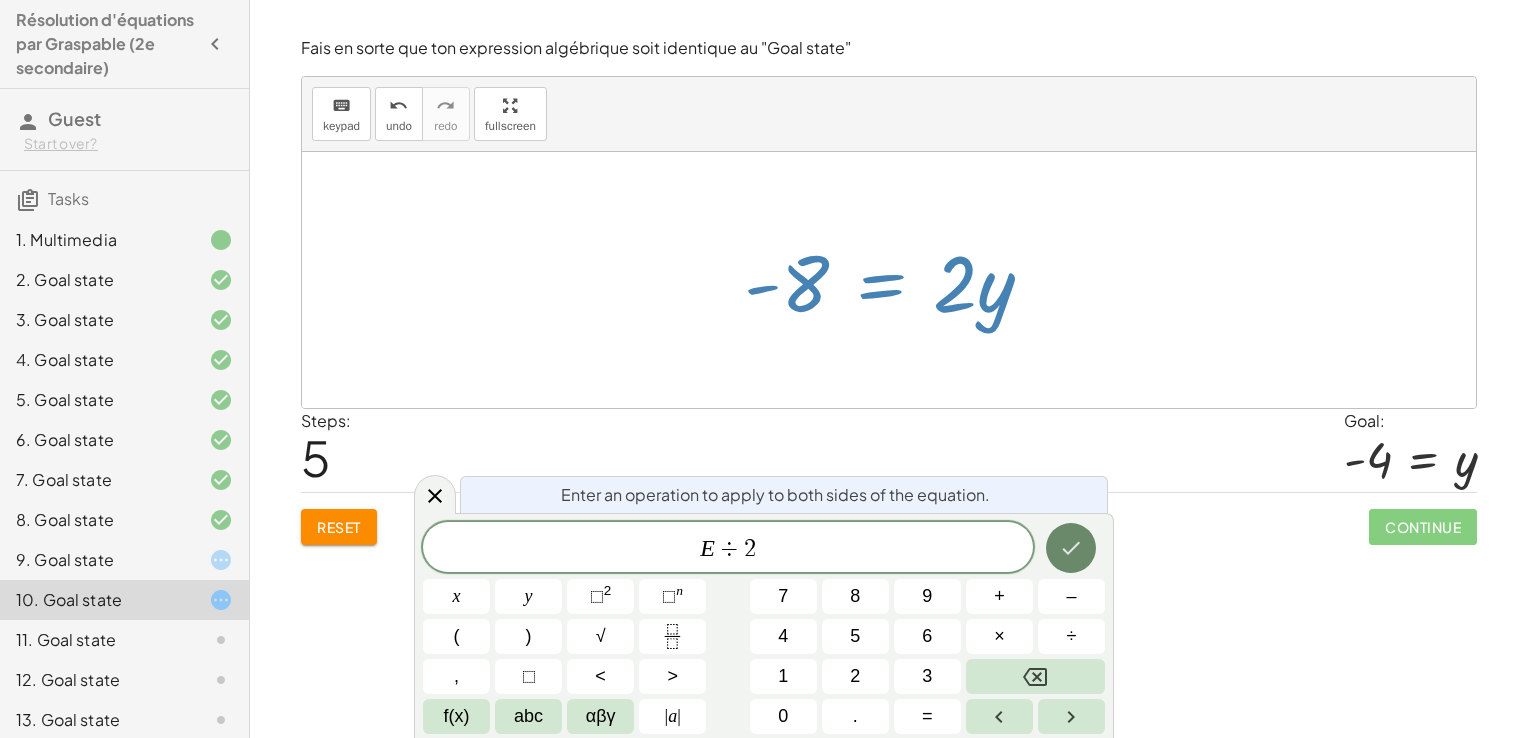 click 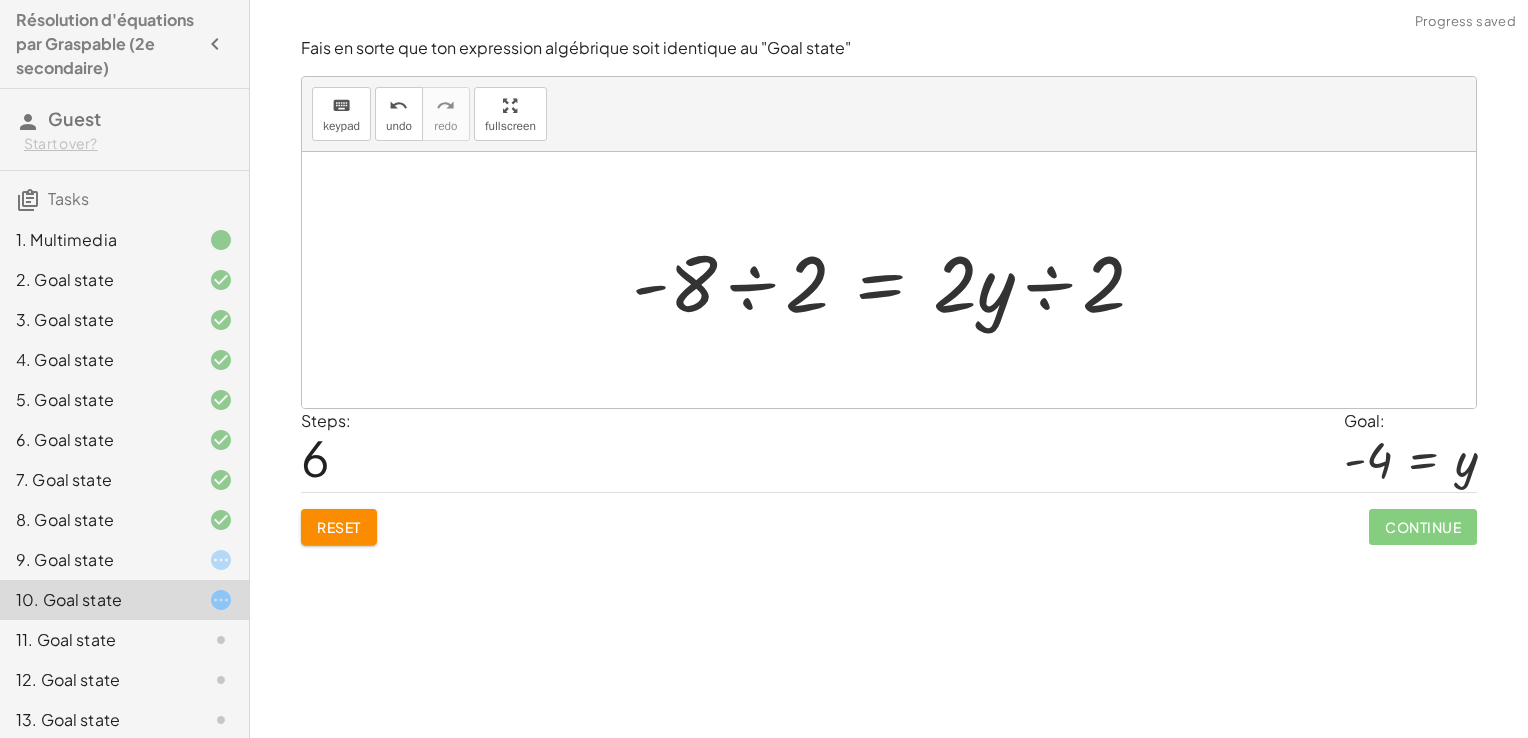 click at bounding box center [896, 280] 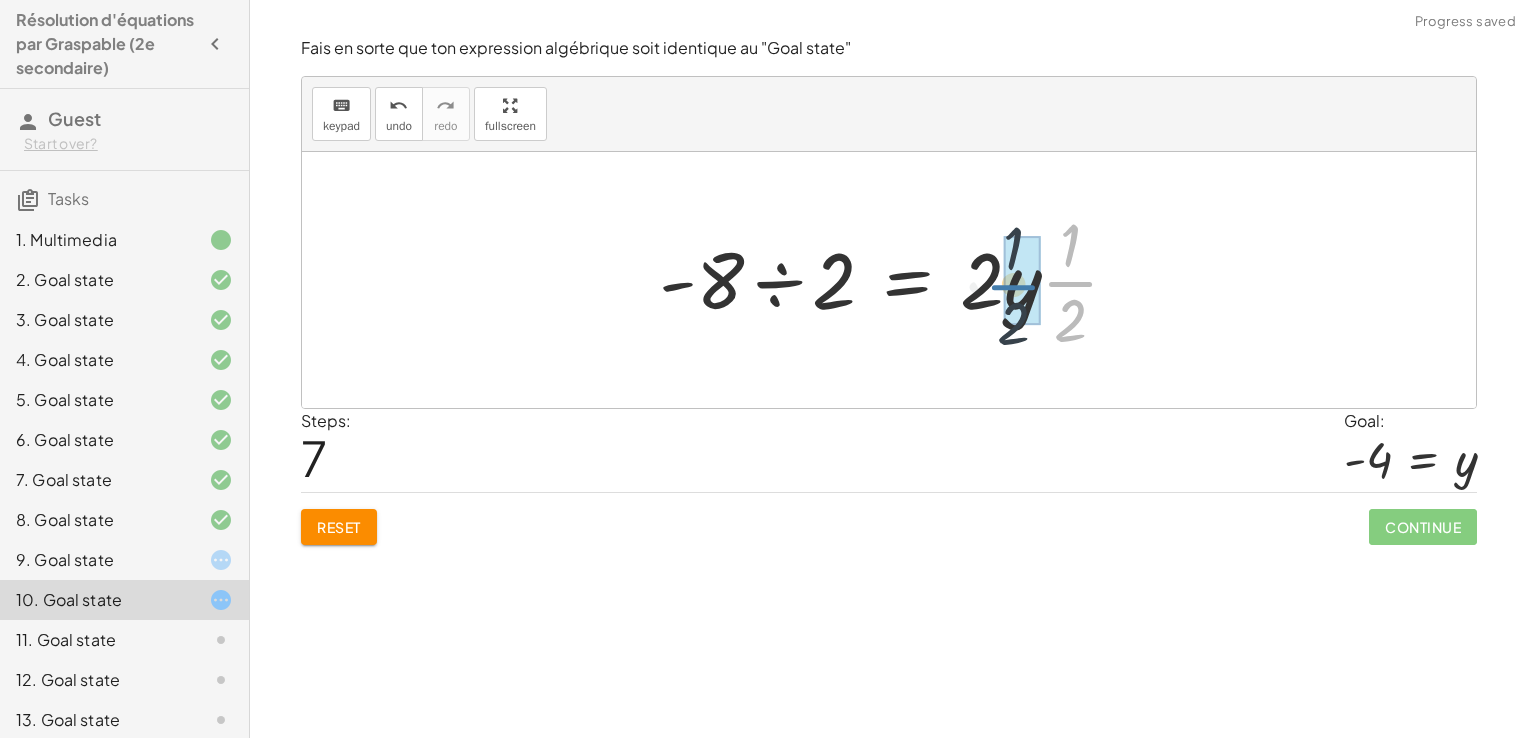 drag, startPoint x: 1056, startPoint y: 284, endPoint x: 997, endPoint y: 285, distance: 59.008472 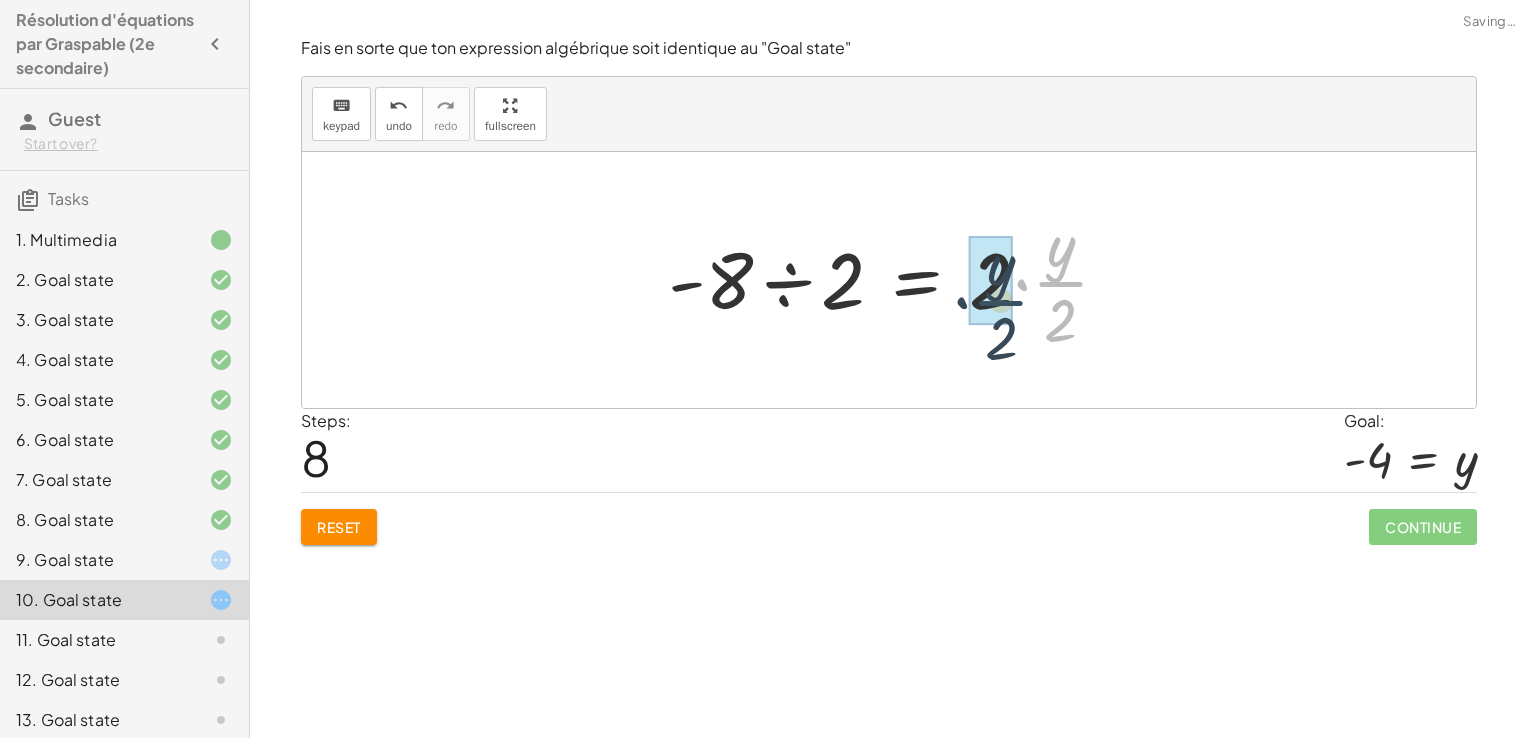 drag, startPoint x: 1060, startPoint y: 278, endPoint x: 998, endPoint y: 288, distance: 62.801273 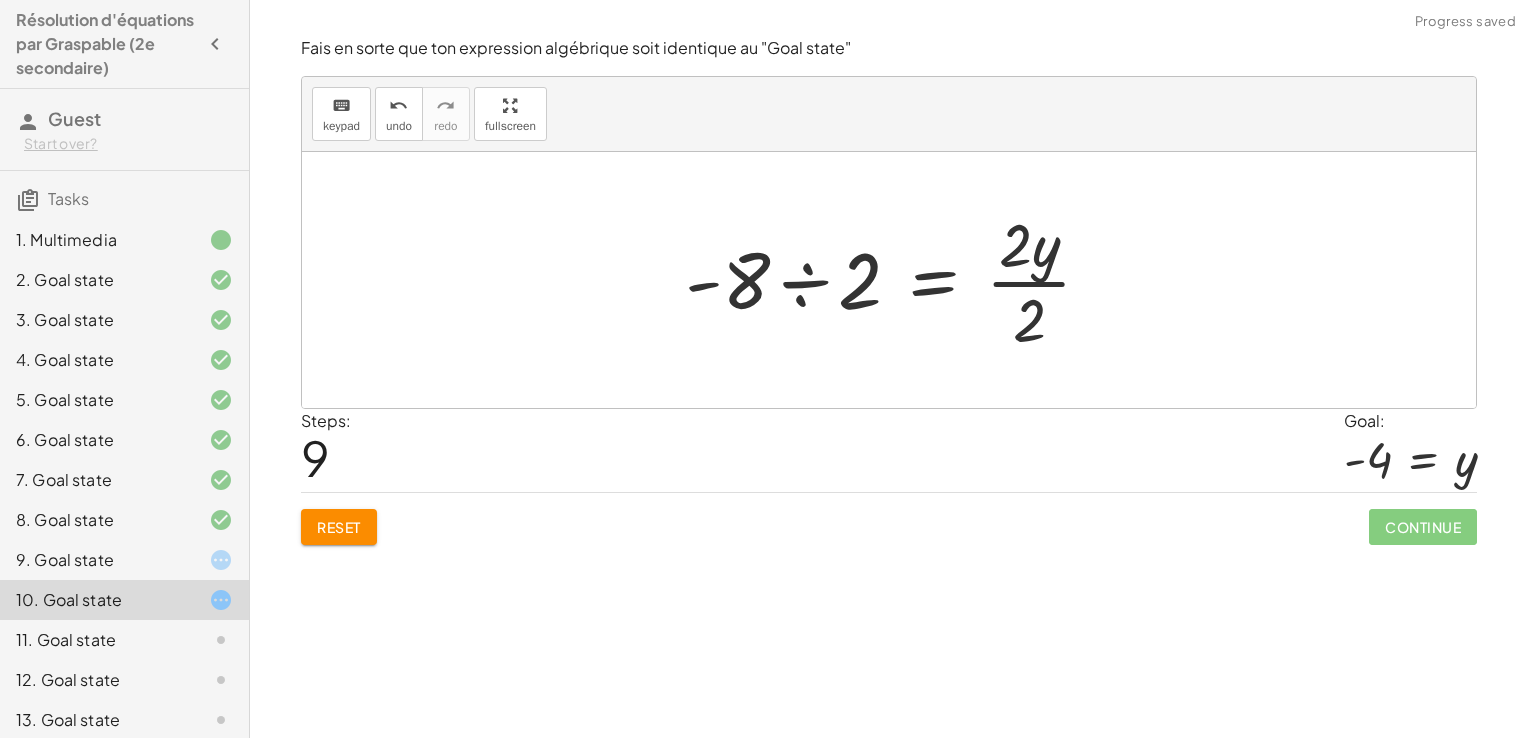 click at bounding box center (896, 280) 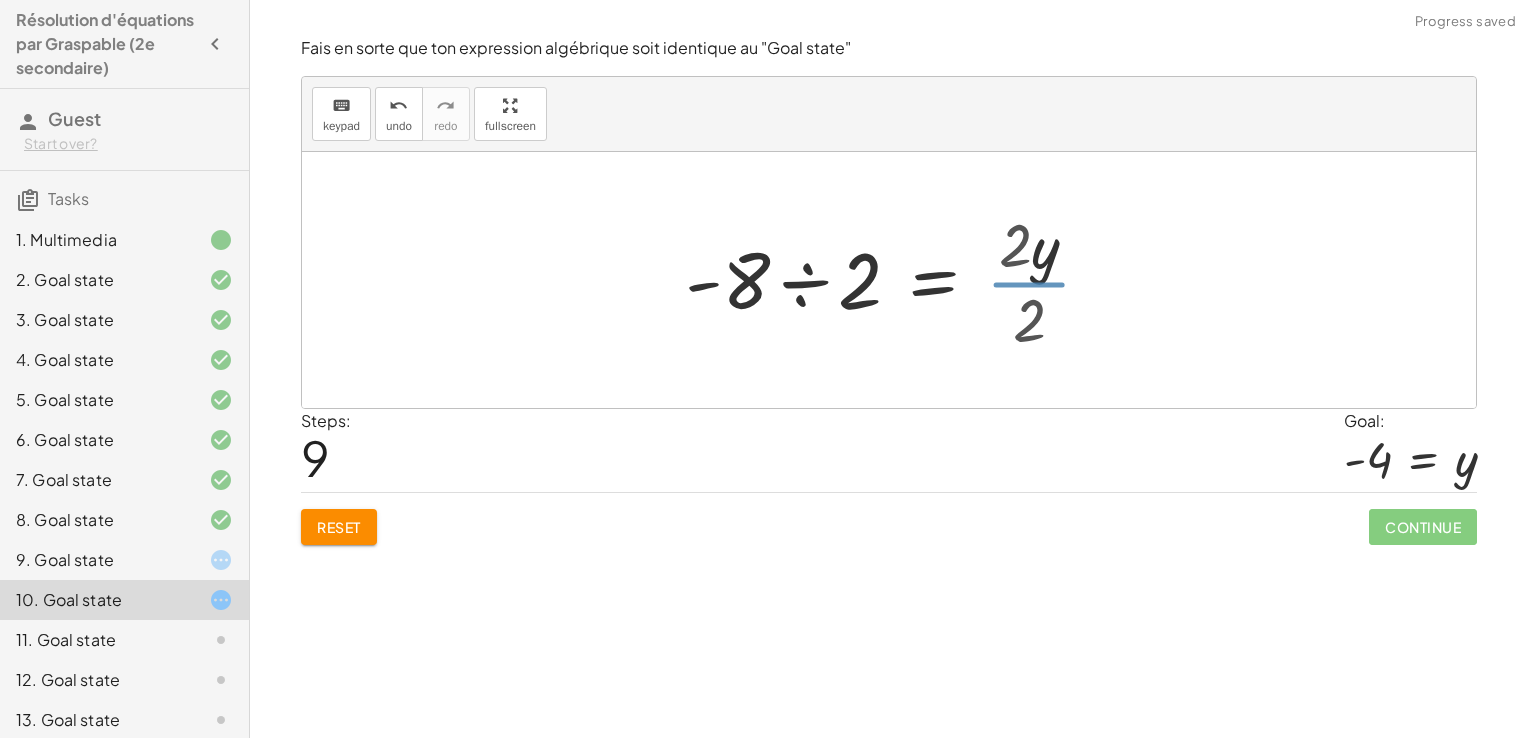 click at bounding box center (871, 280) 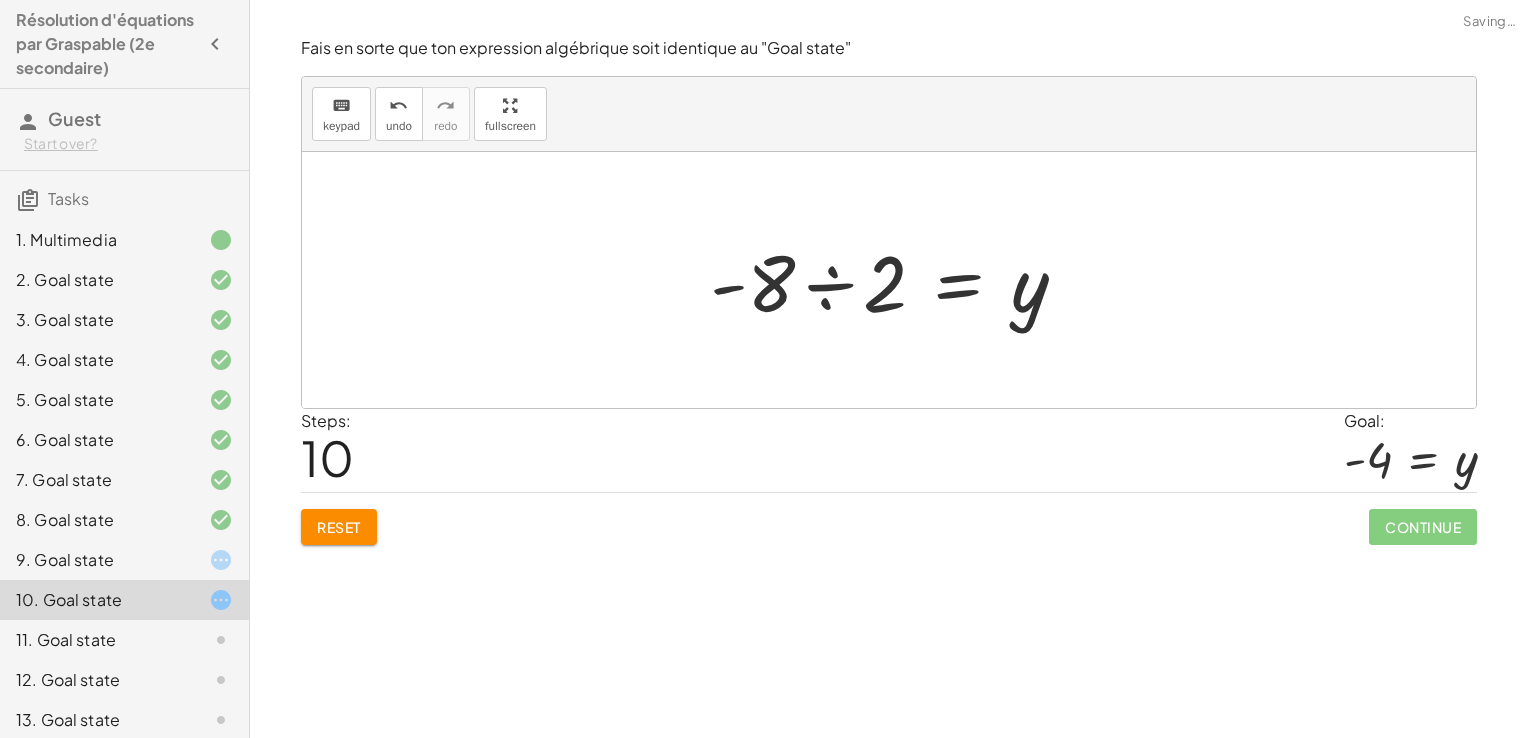 click at bounding box center (896, 280) 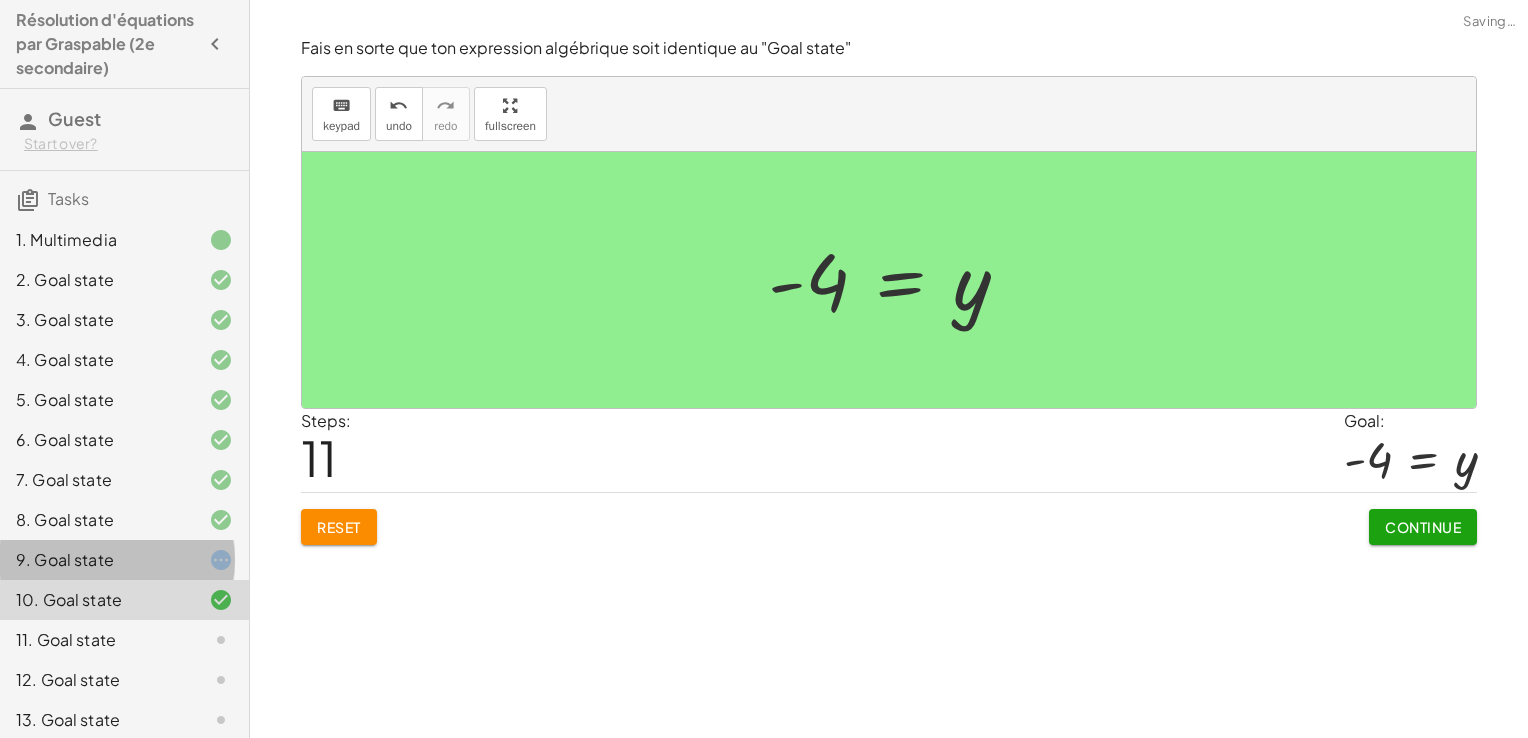 click 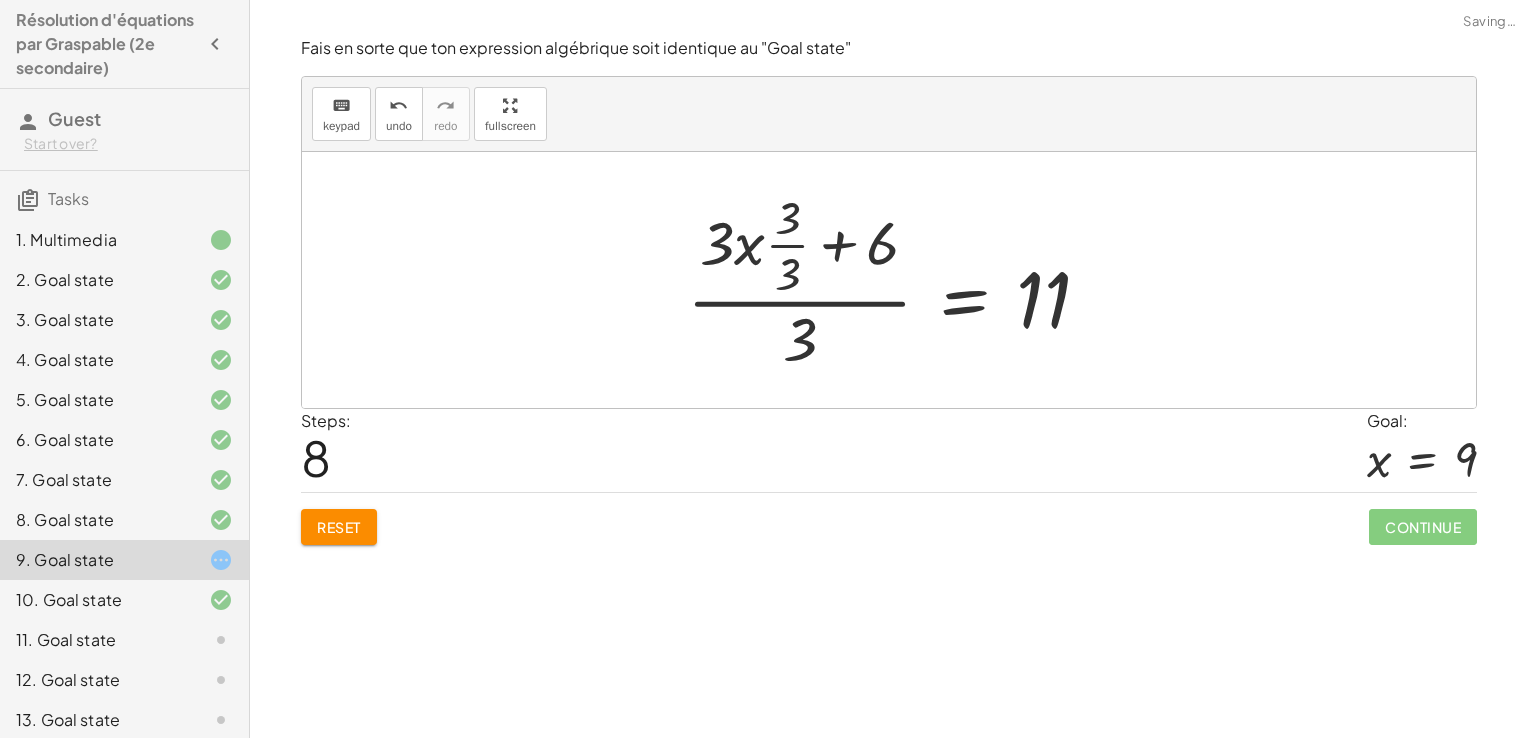 click on "Reset" 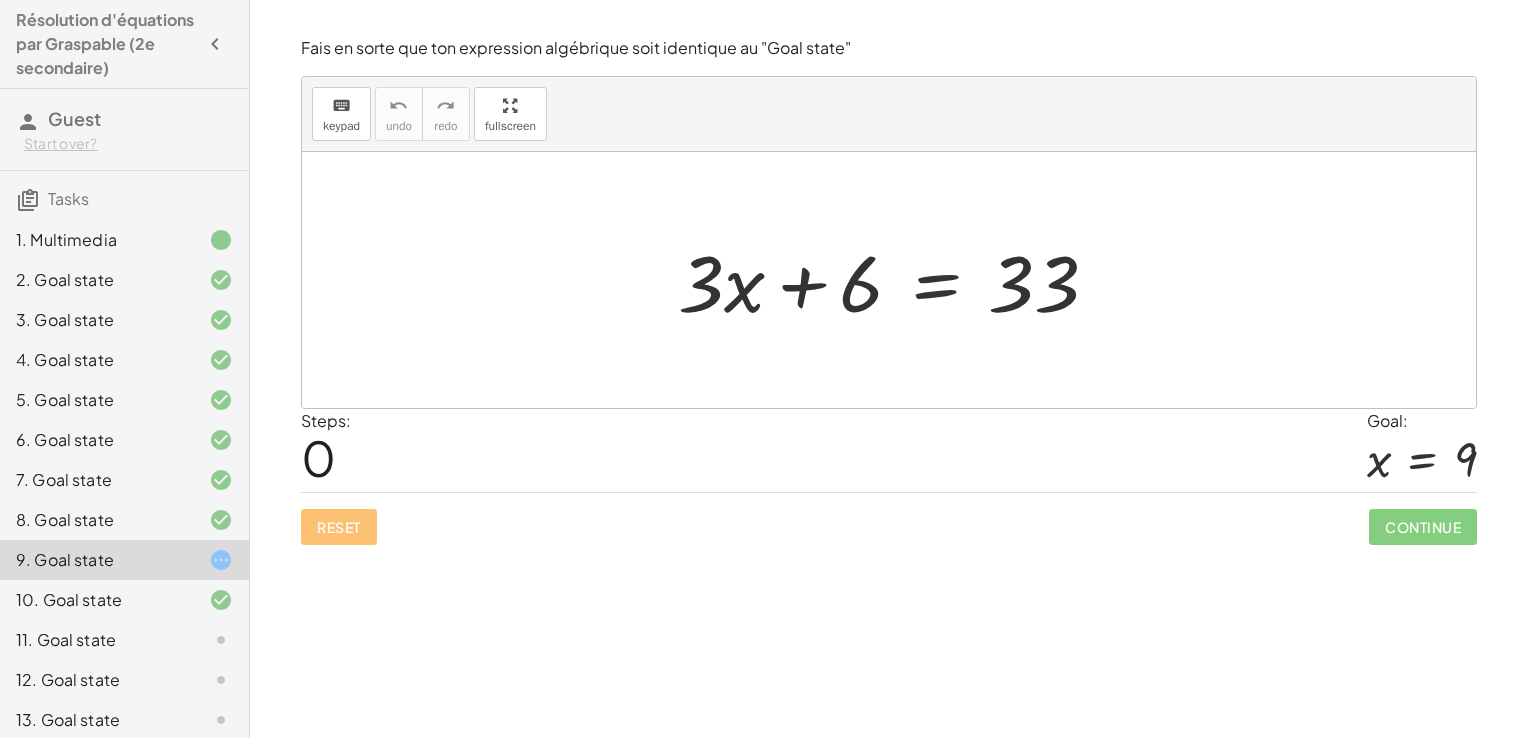 click at bounding box center [896, 280] 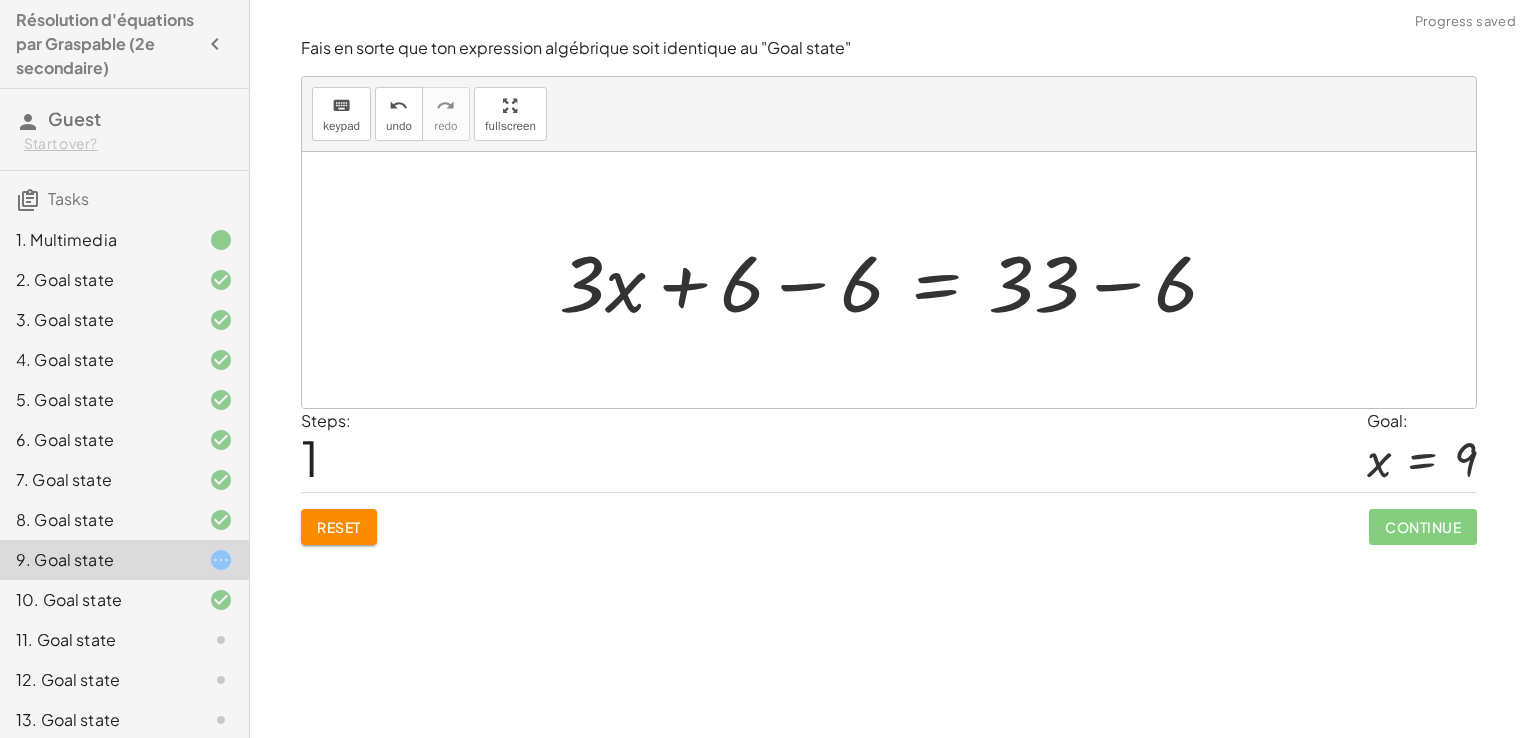 click at bounding box center (896, 280) 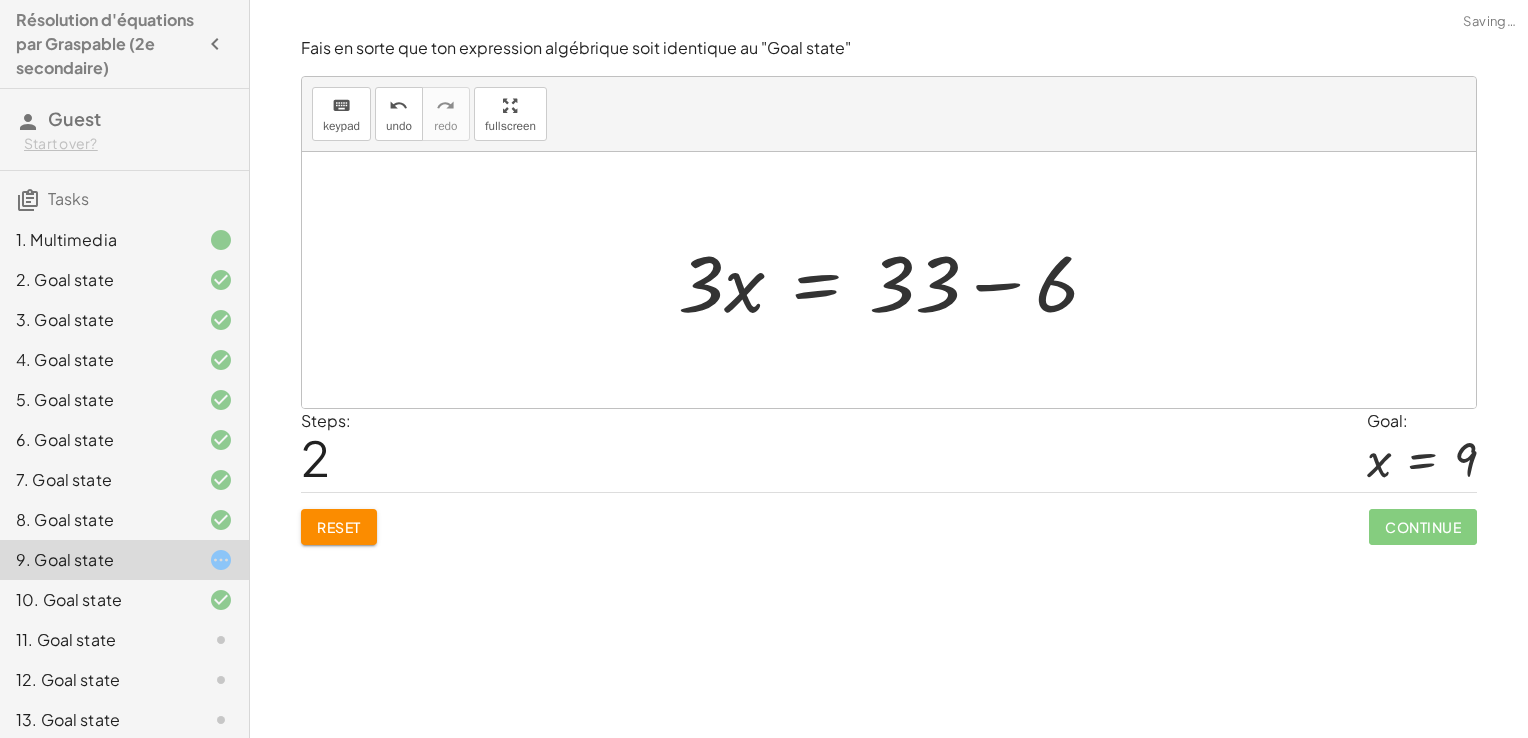 click at bounding box center (896, 280) 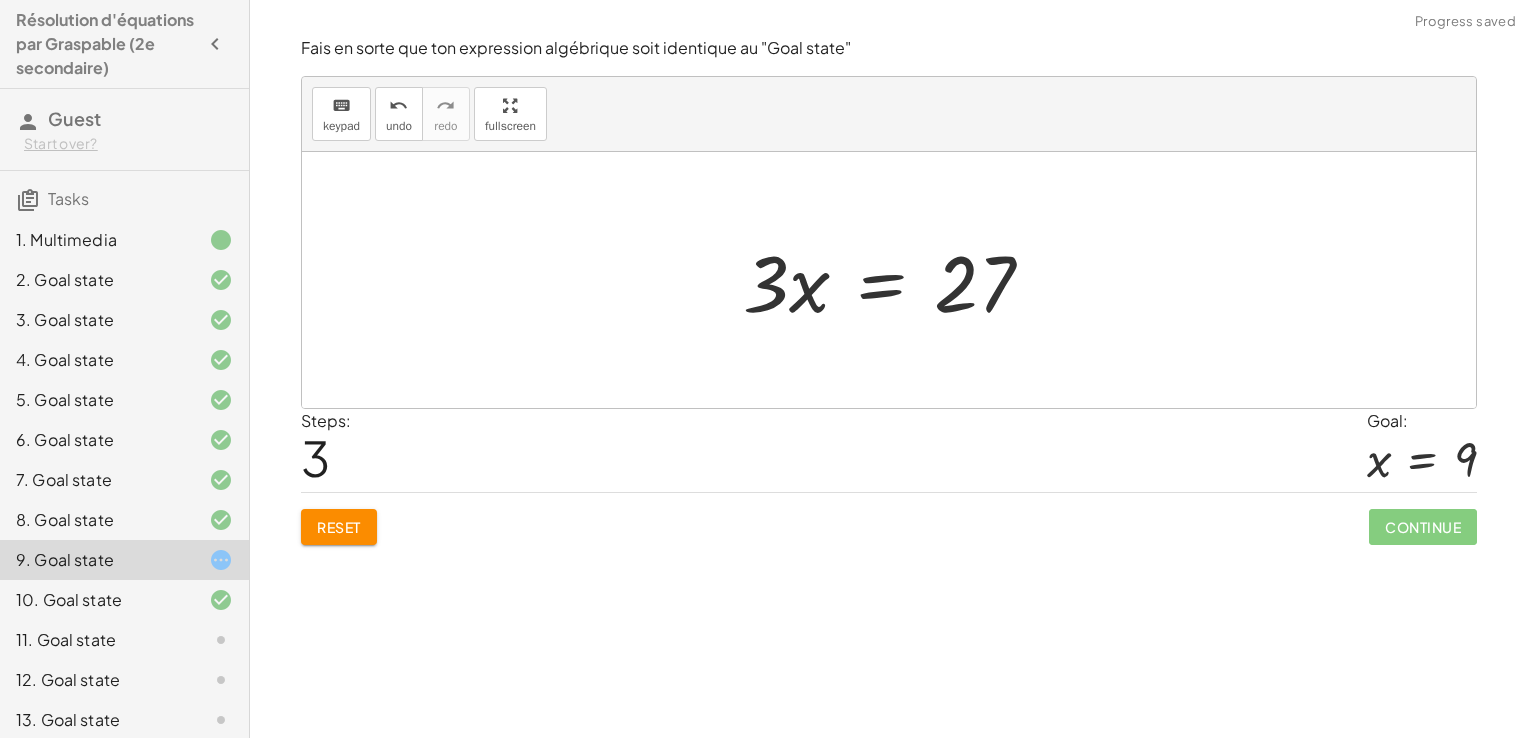 click at bounding box center [896, 280] 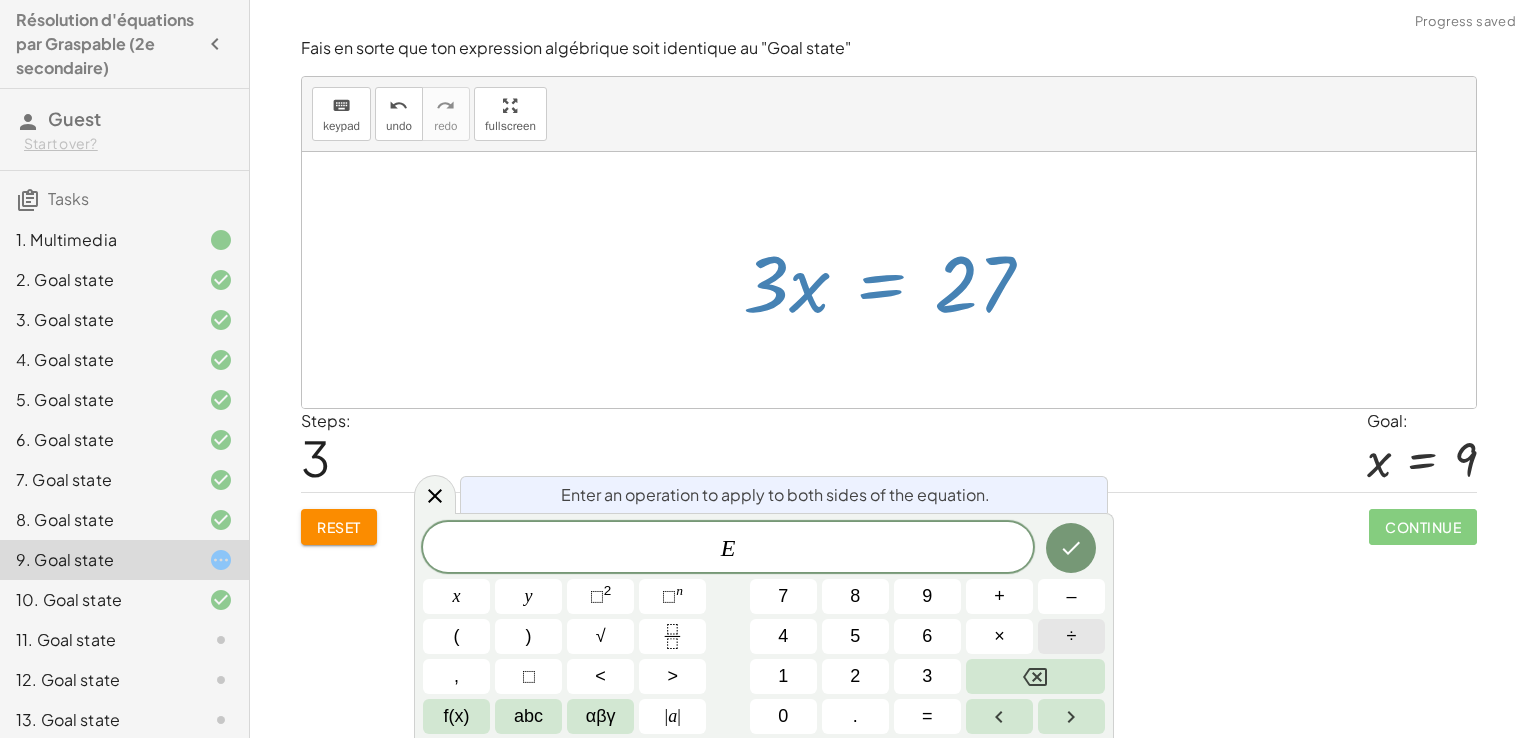 click on "÷" at bounding box center (1071, 636) 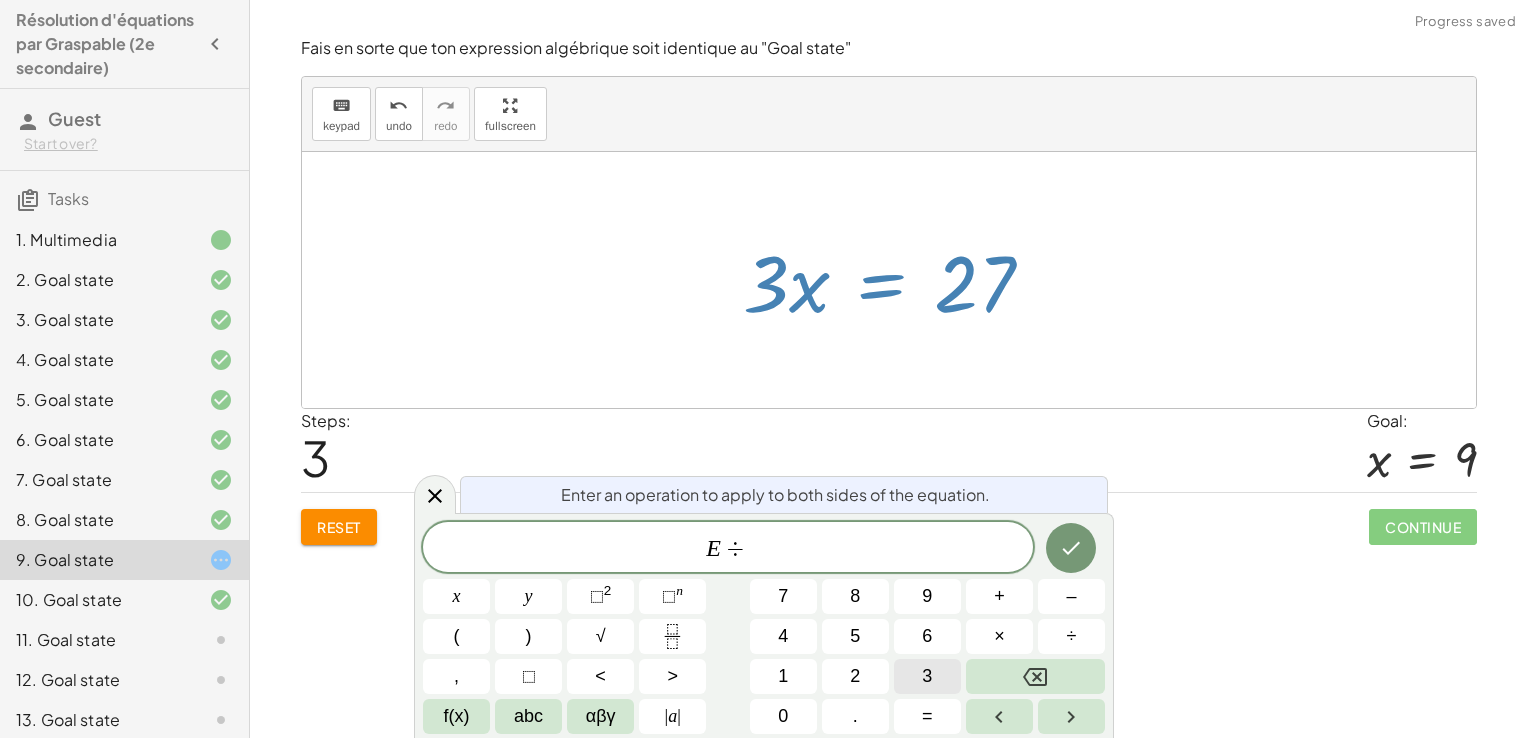 click on "3" at bounding box center (927, 676) 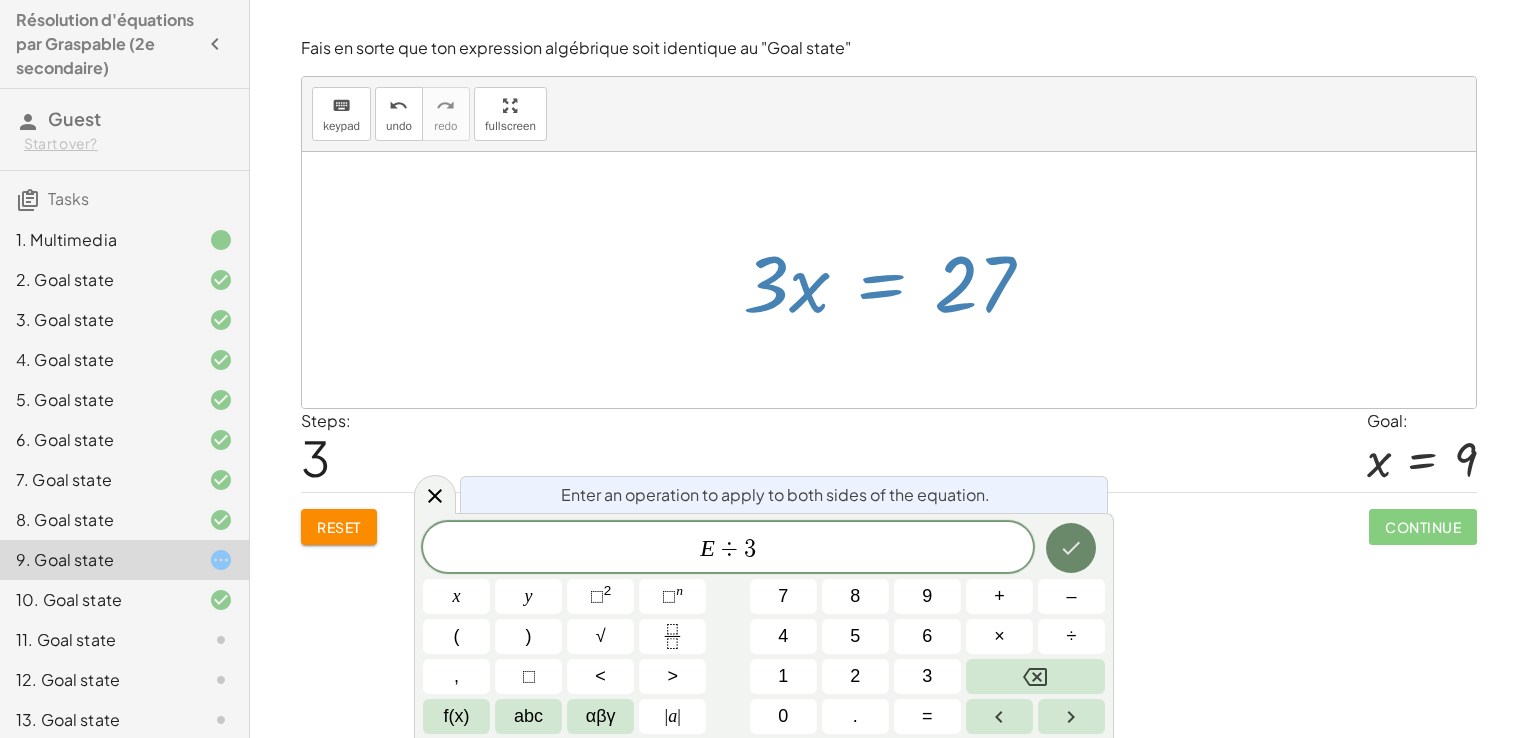 click 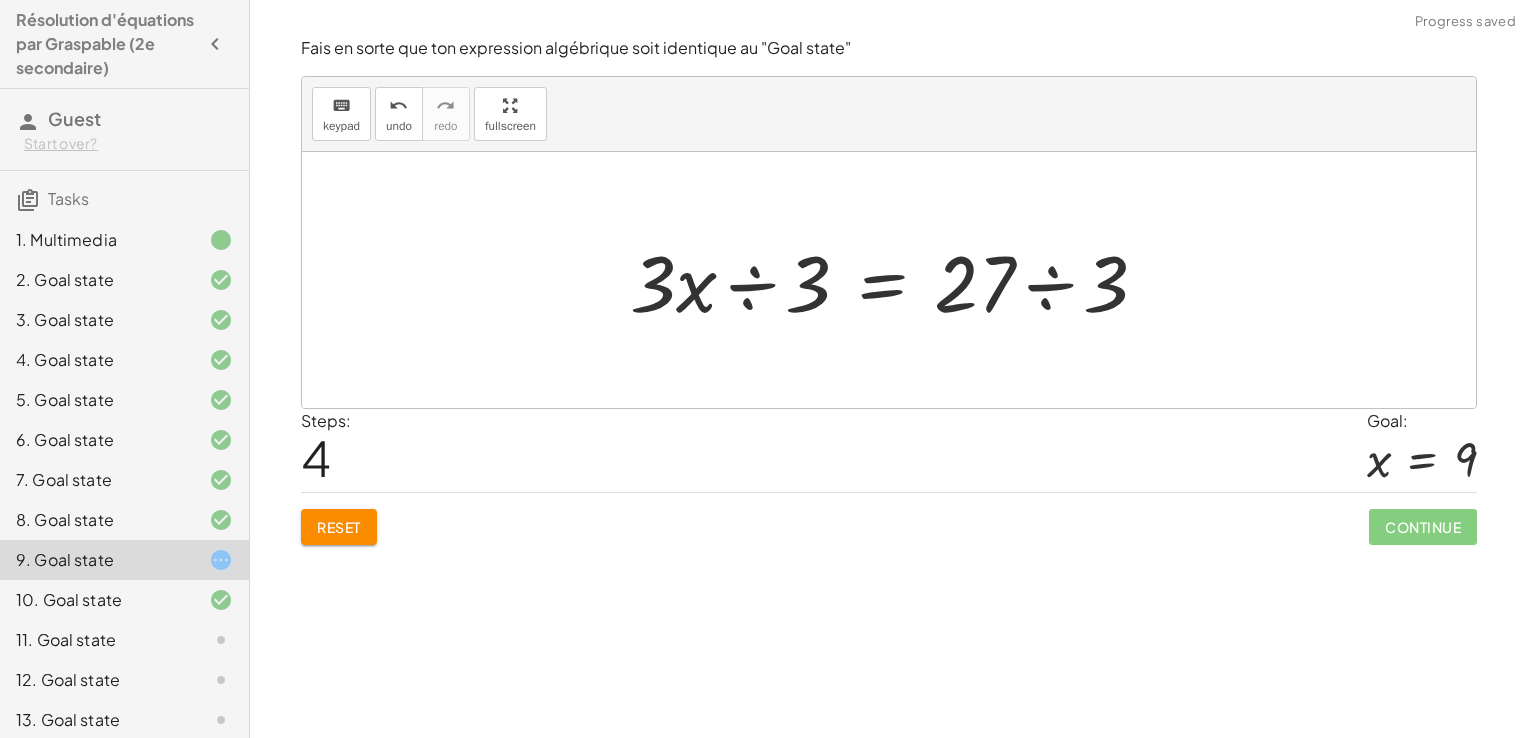 click at bounding box center [897, 280] 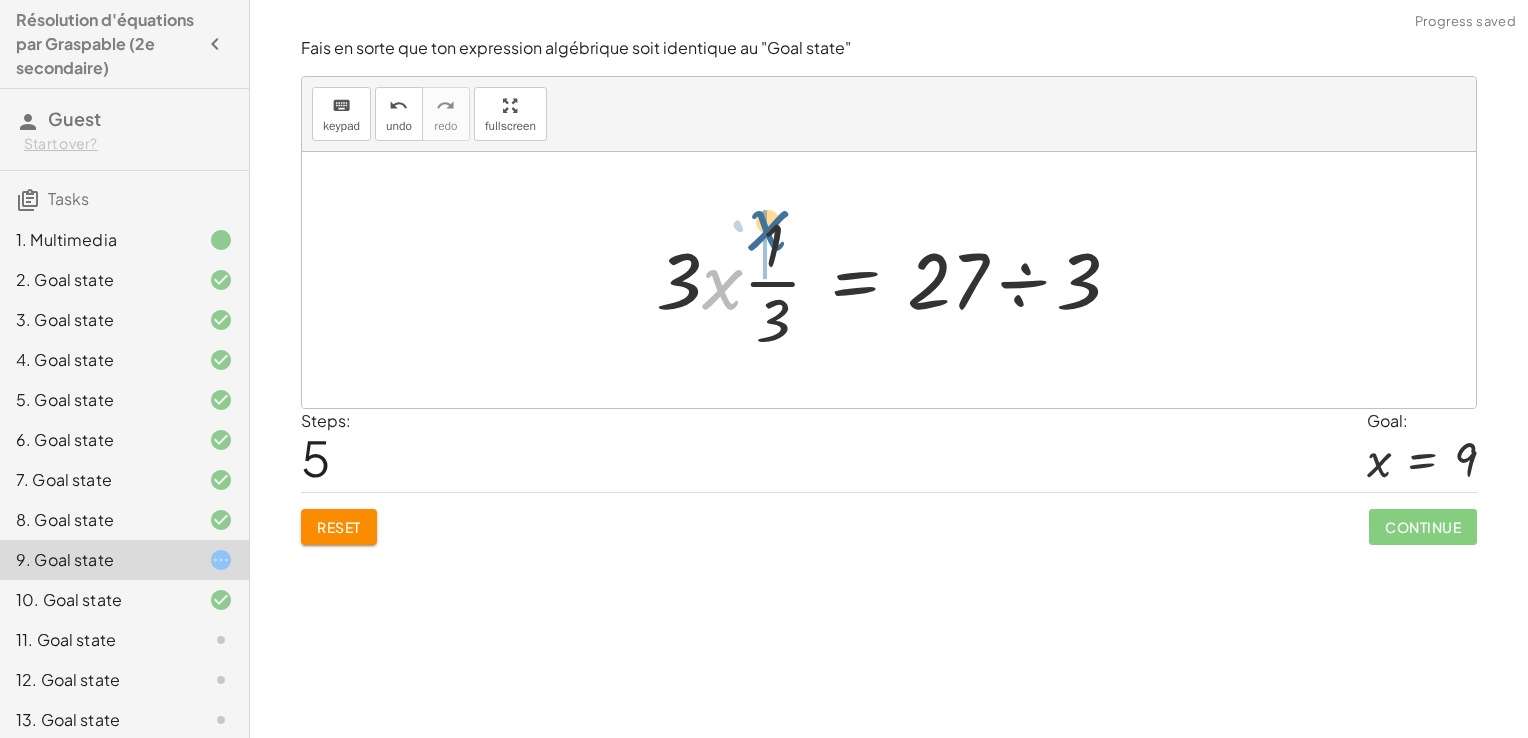 drag, startPoint x: 723, startPoint y: 290, endPoint x: 771, endPoint y: 232, distance: 75.28612 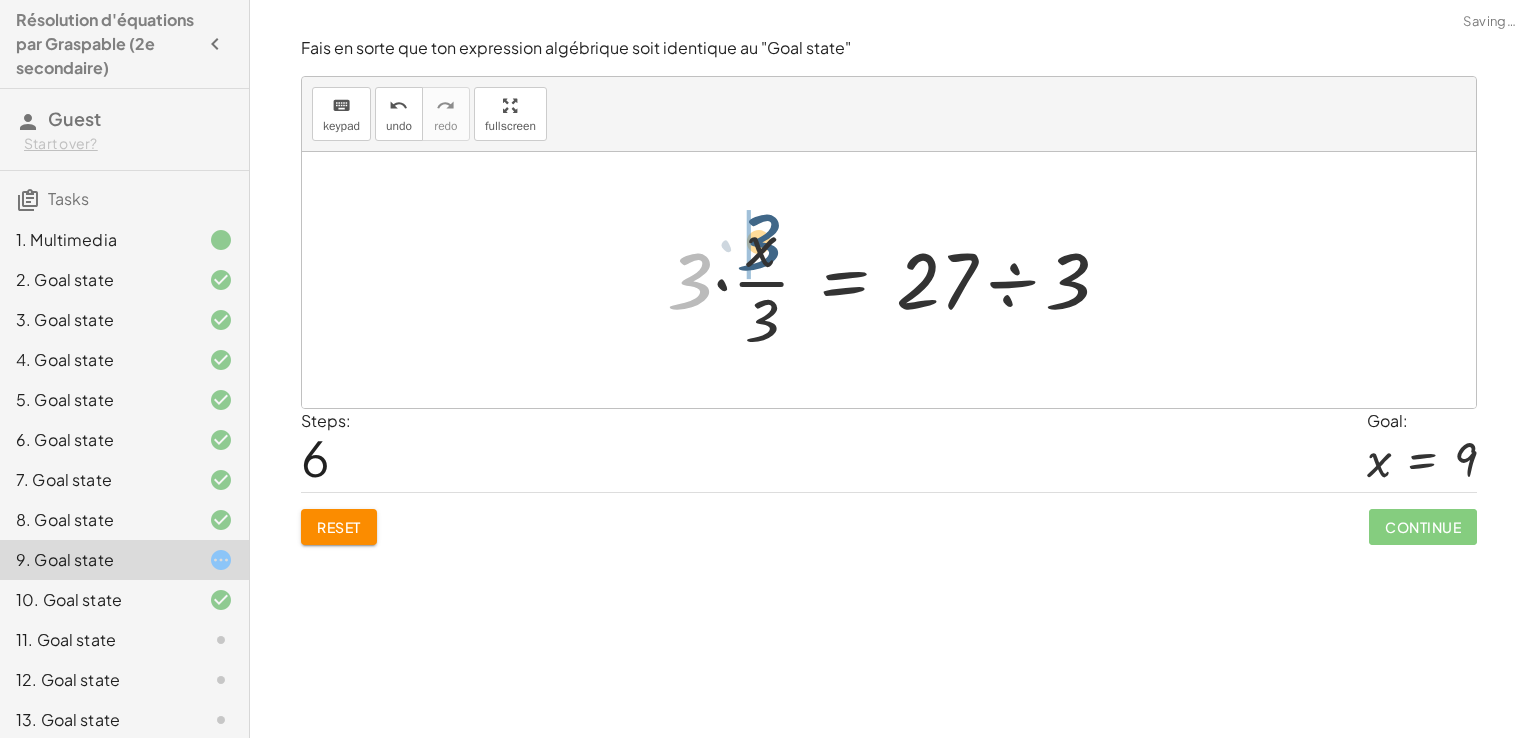 drag, startPoint x: 699, startPoint y: 274, endPoint x: 772, endPoint y: 234, distance: 83.240616 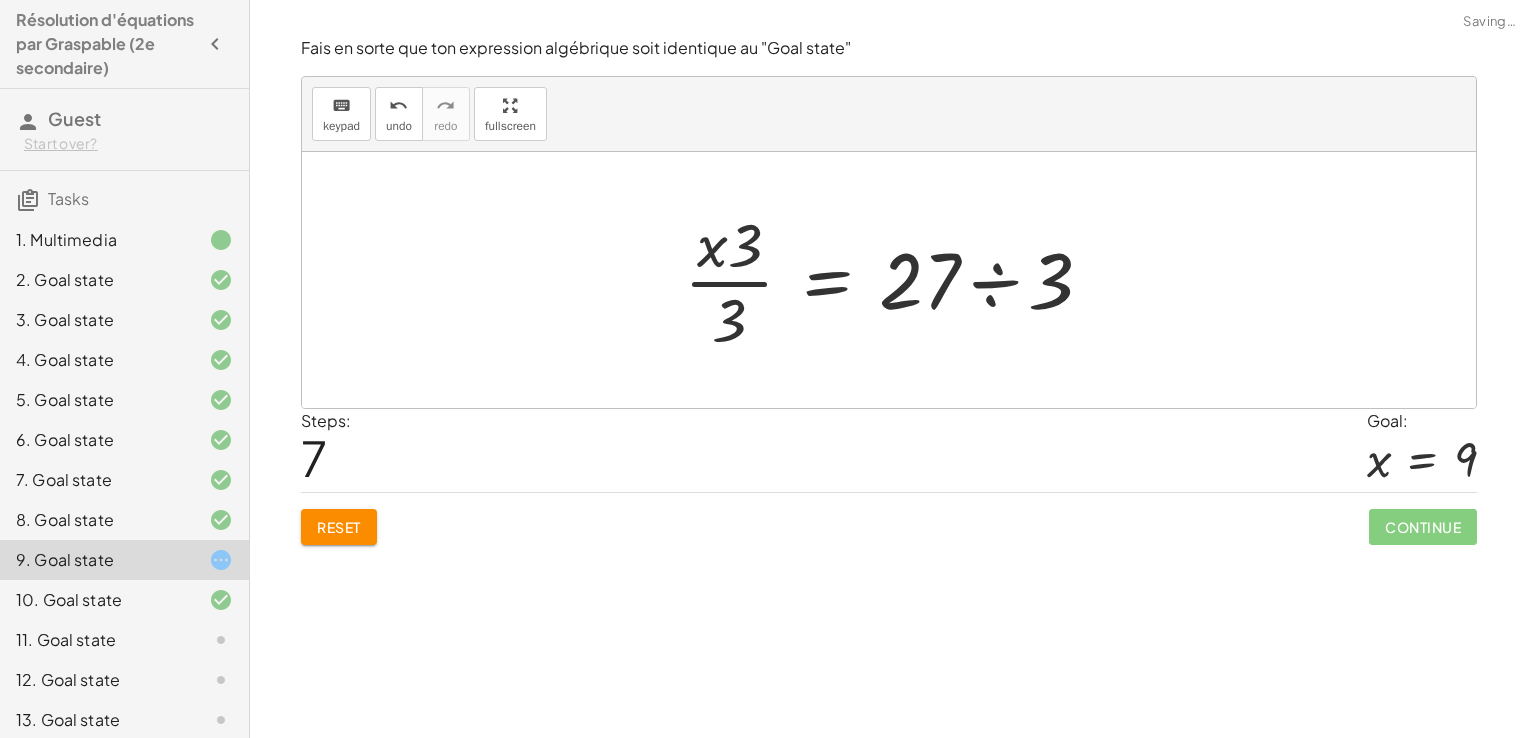 click at bounding box center [896, 280] 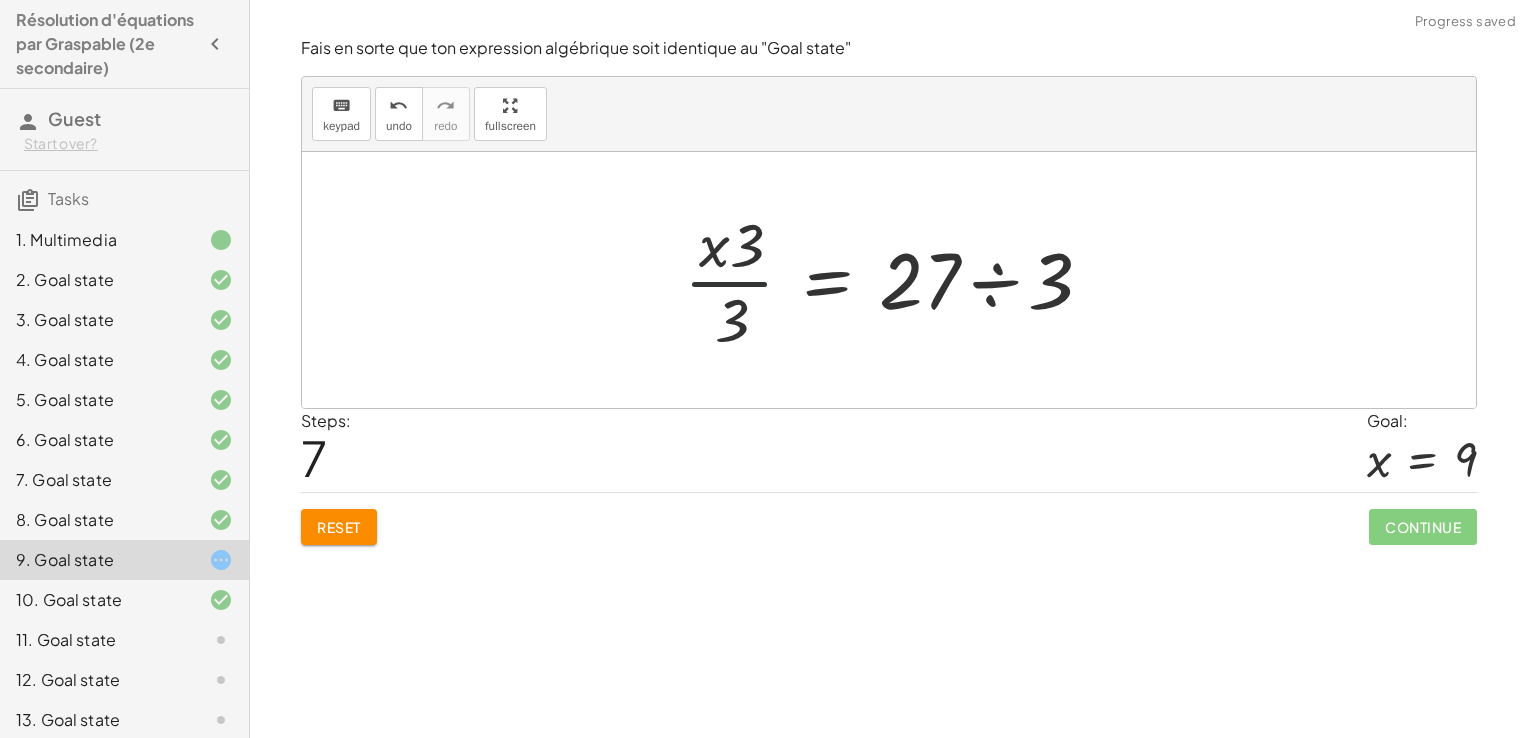 click at bounding box center [896, 280] 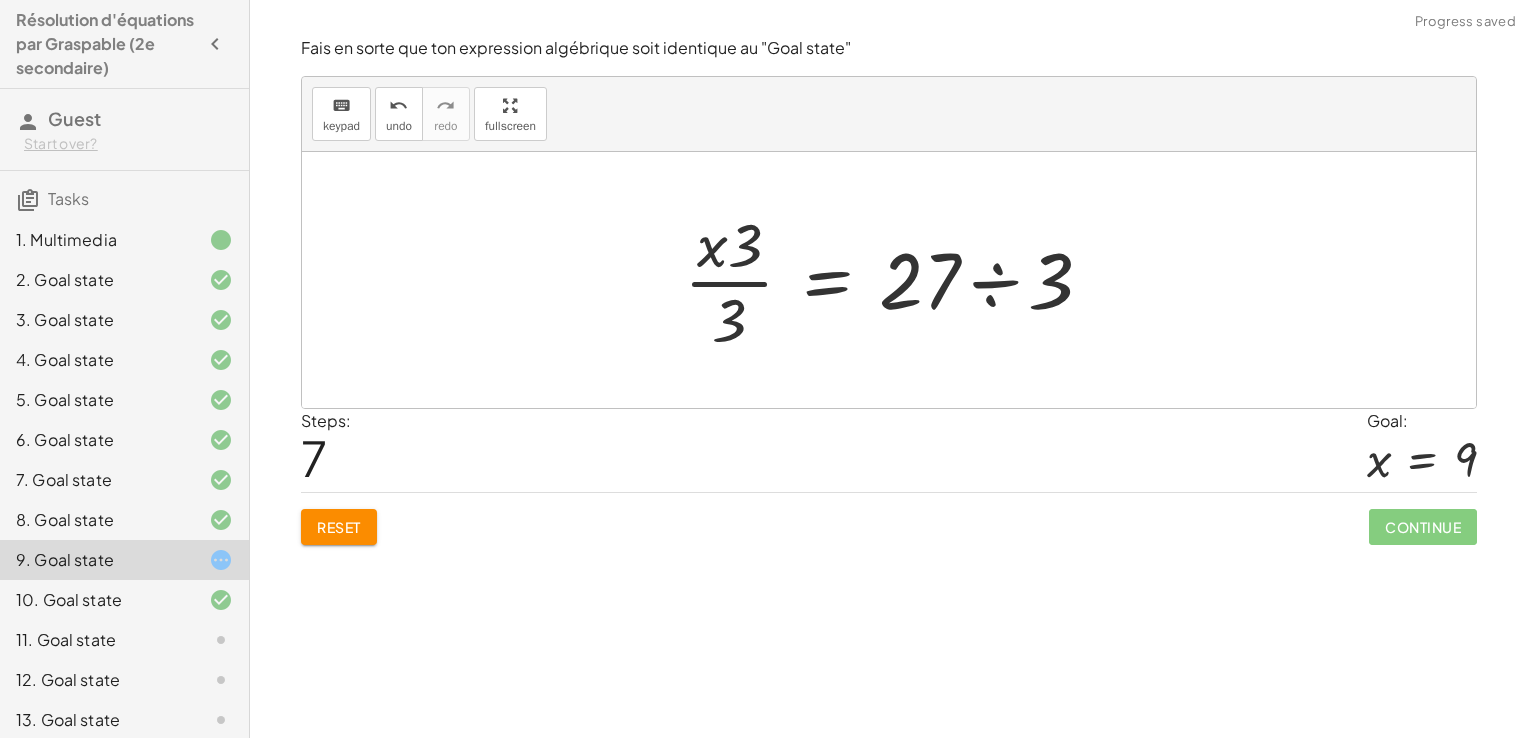 click at bounding box center (896, 280) 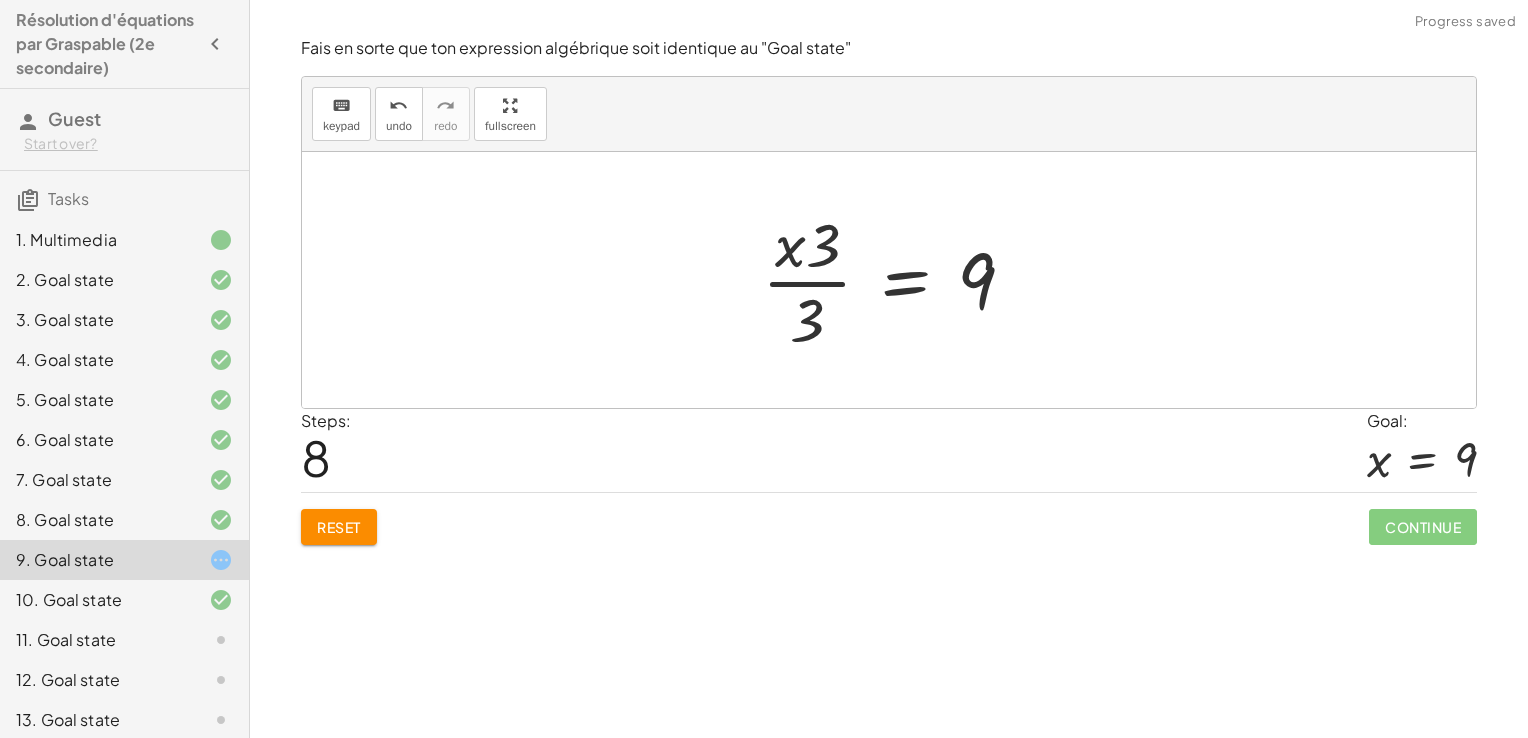 drag, startPoint x: 727, startPoint y: 318, endPoint x: 737, endPoint y: 319, distance: 10.049875 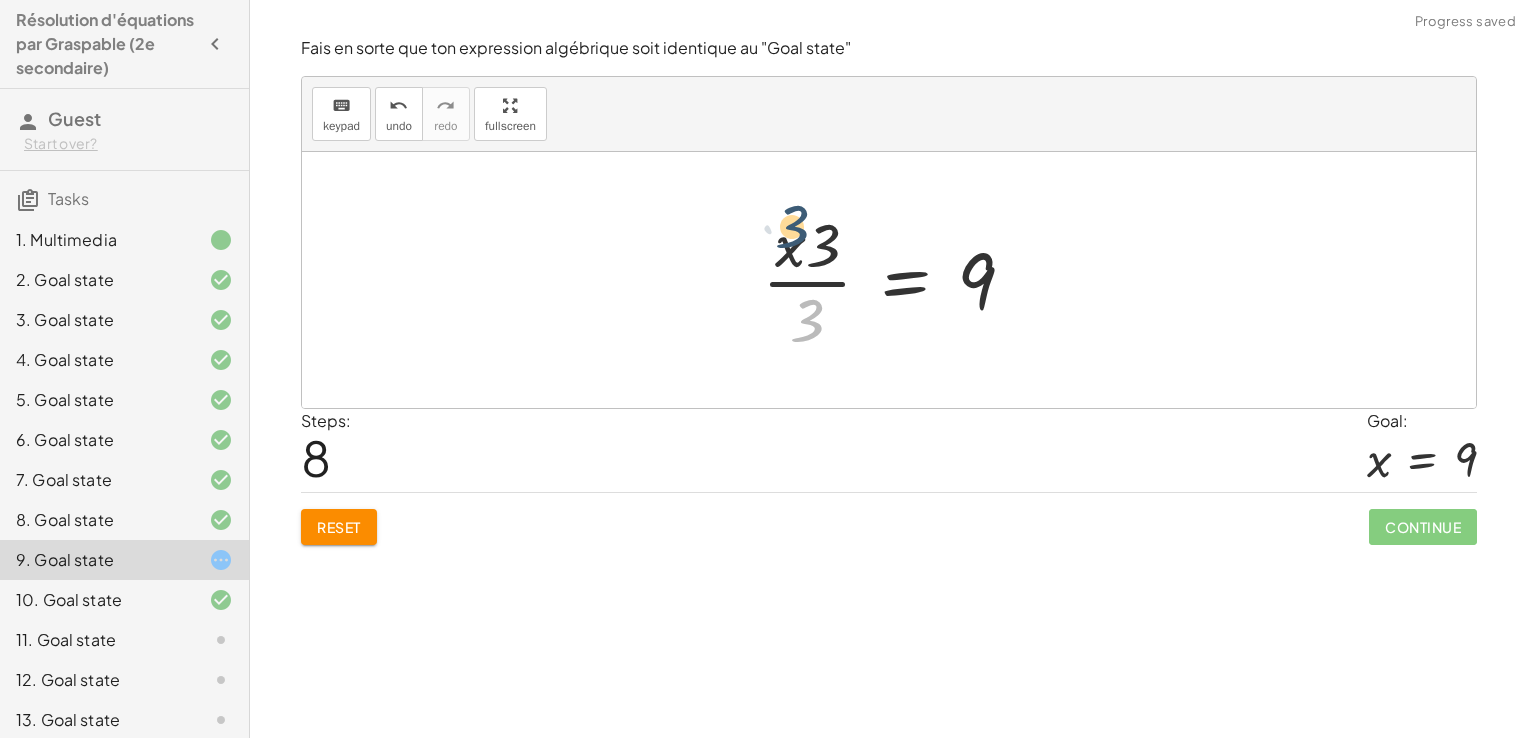 drag, startPoint x: 816, startPoint y: 322, endPoint x: 800, endPoint y: 212, distance: 111.15755 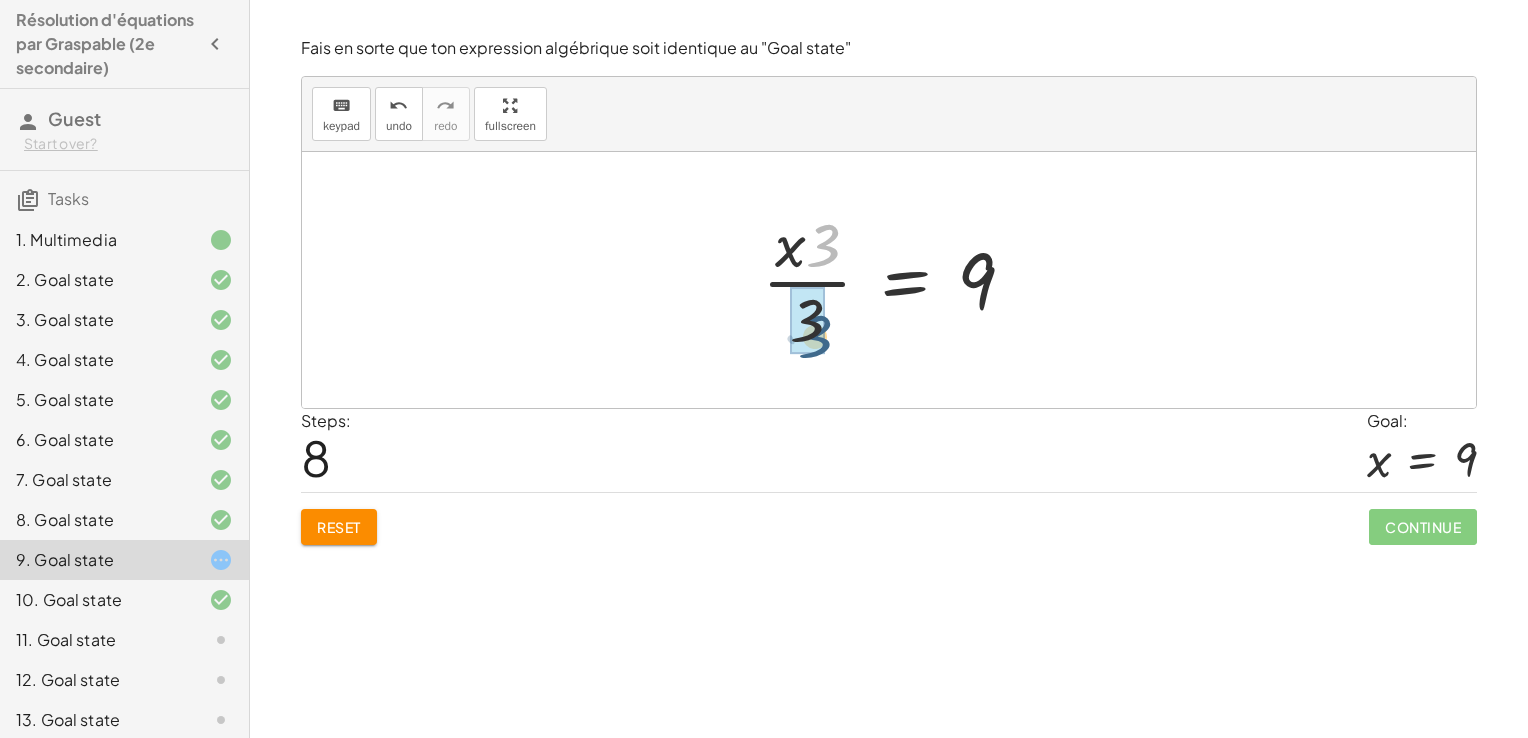 drag, startPoint x: 815, startPoint y: 241, endPoint x: 808, endPoint y: 332, distance: 91.26884 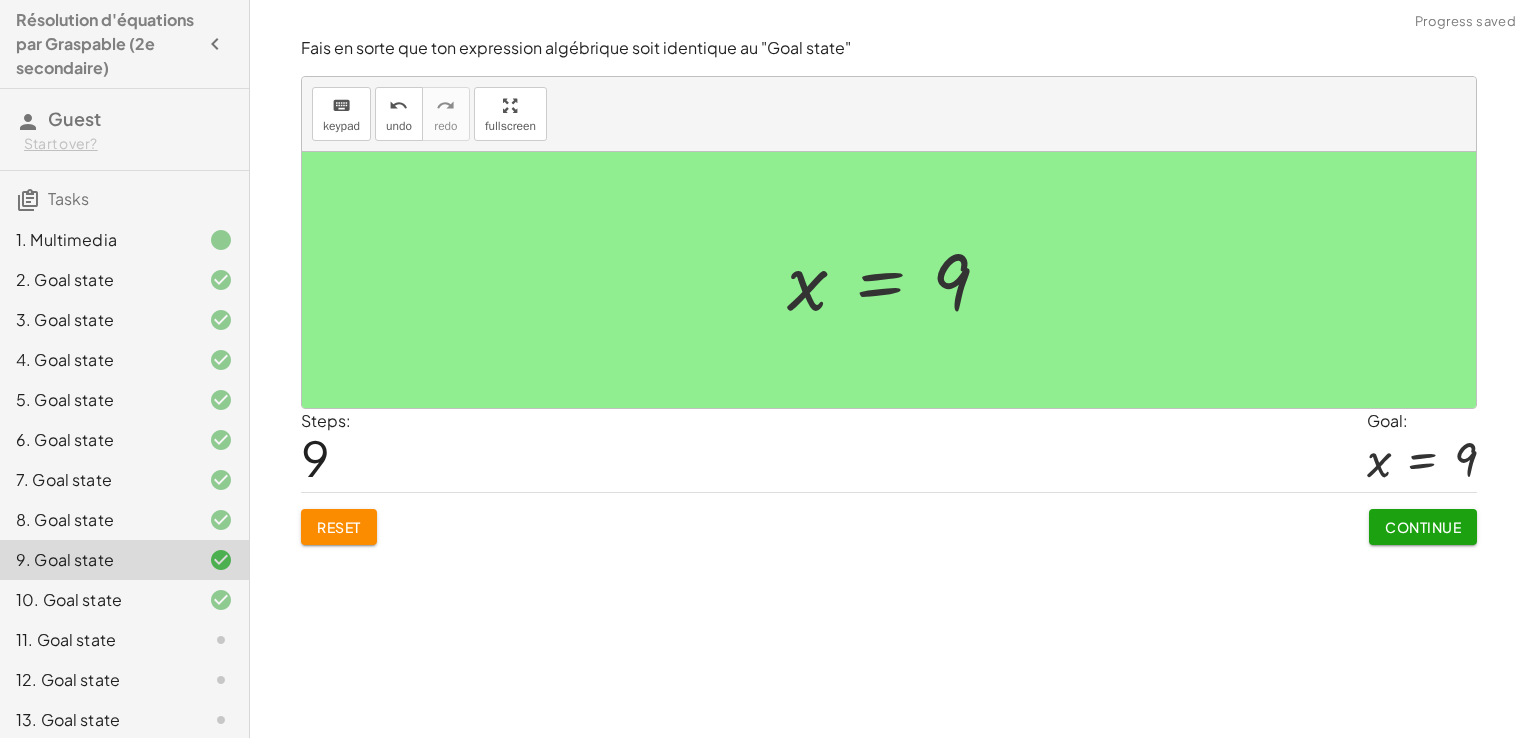 click on "Continue" 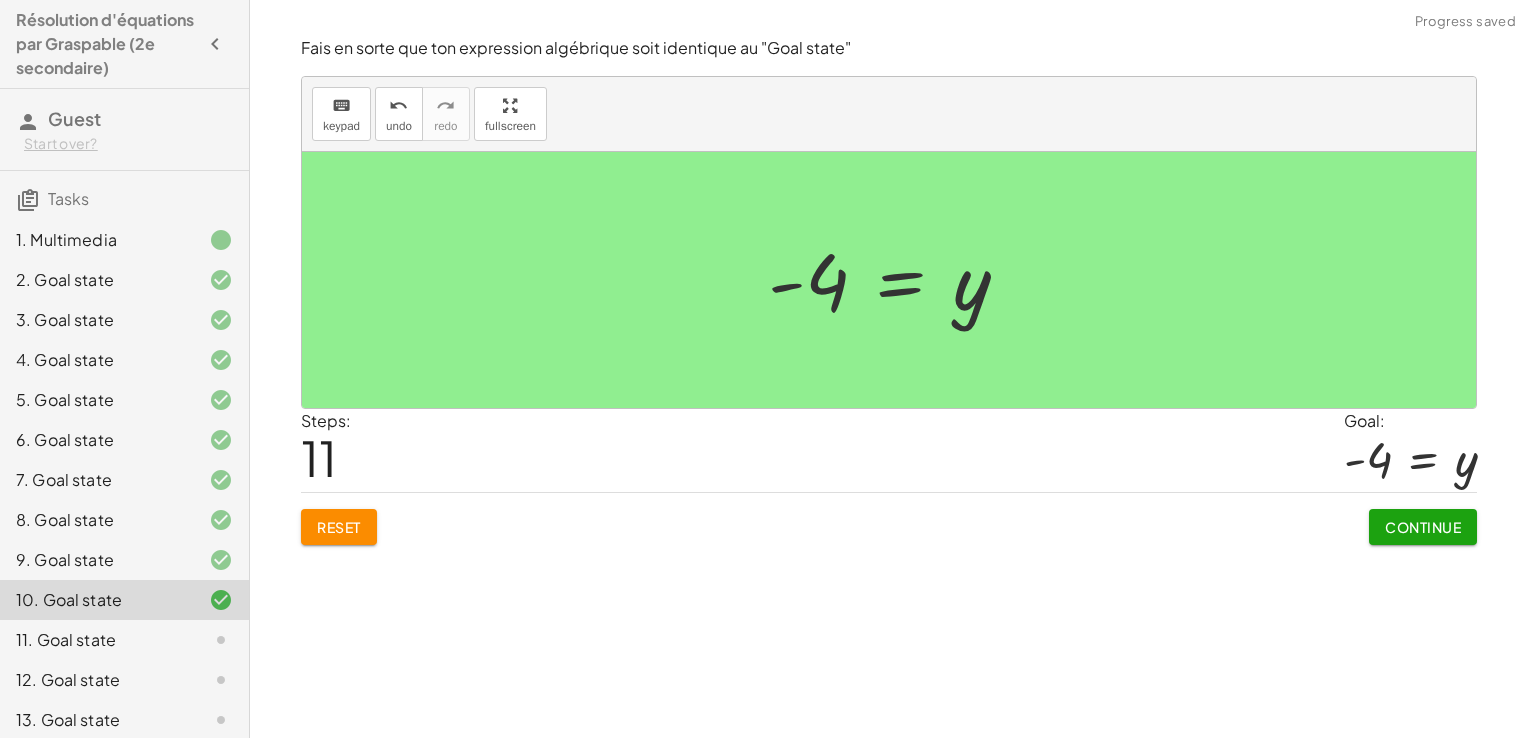 click on "Continue" 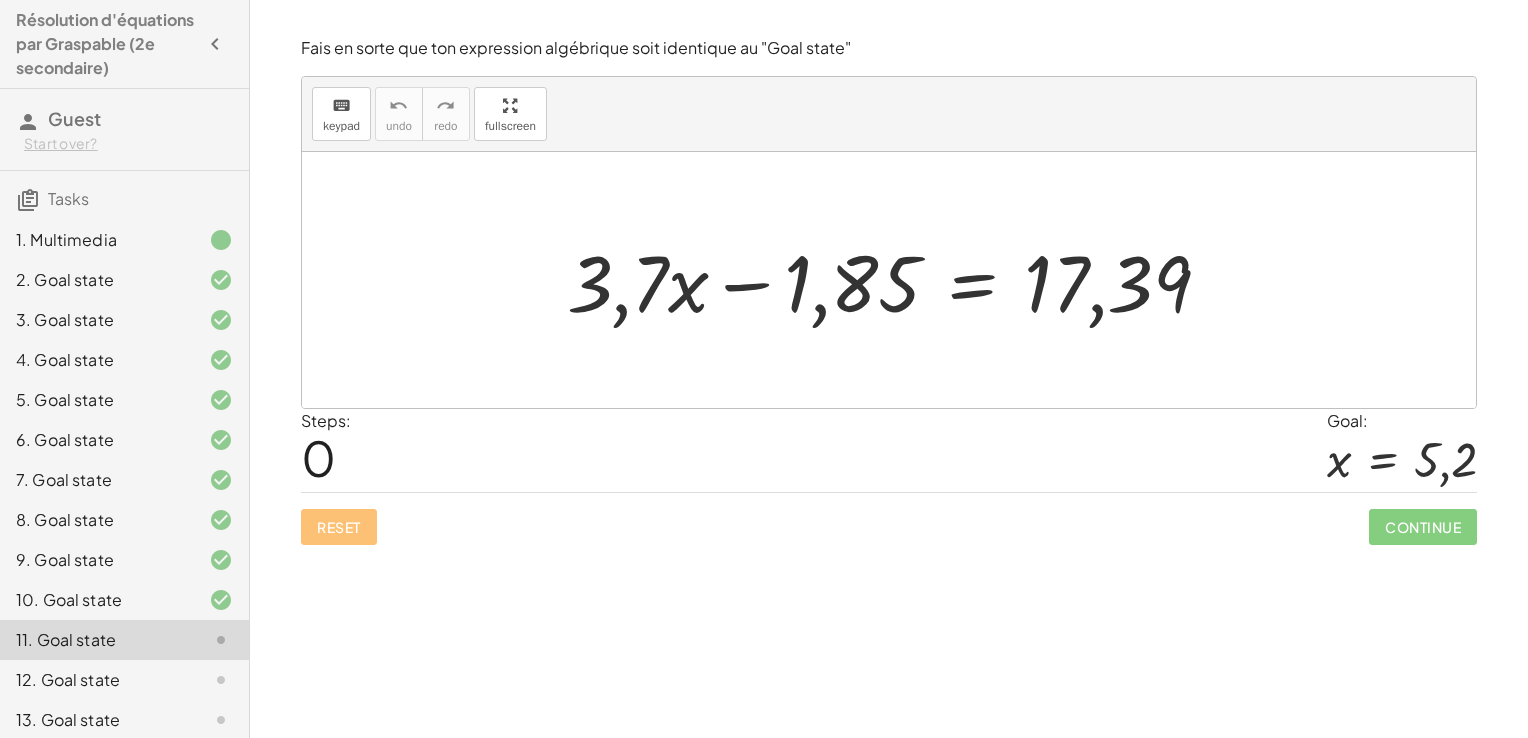 click at bounding box center [897, 280] 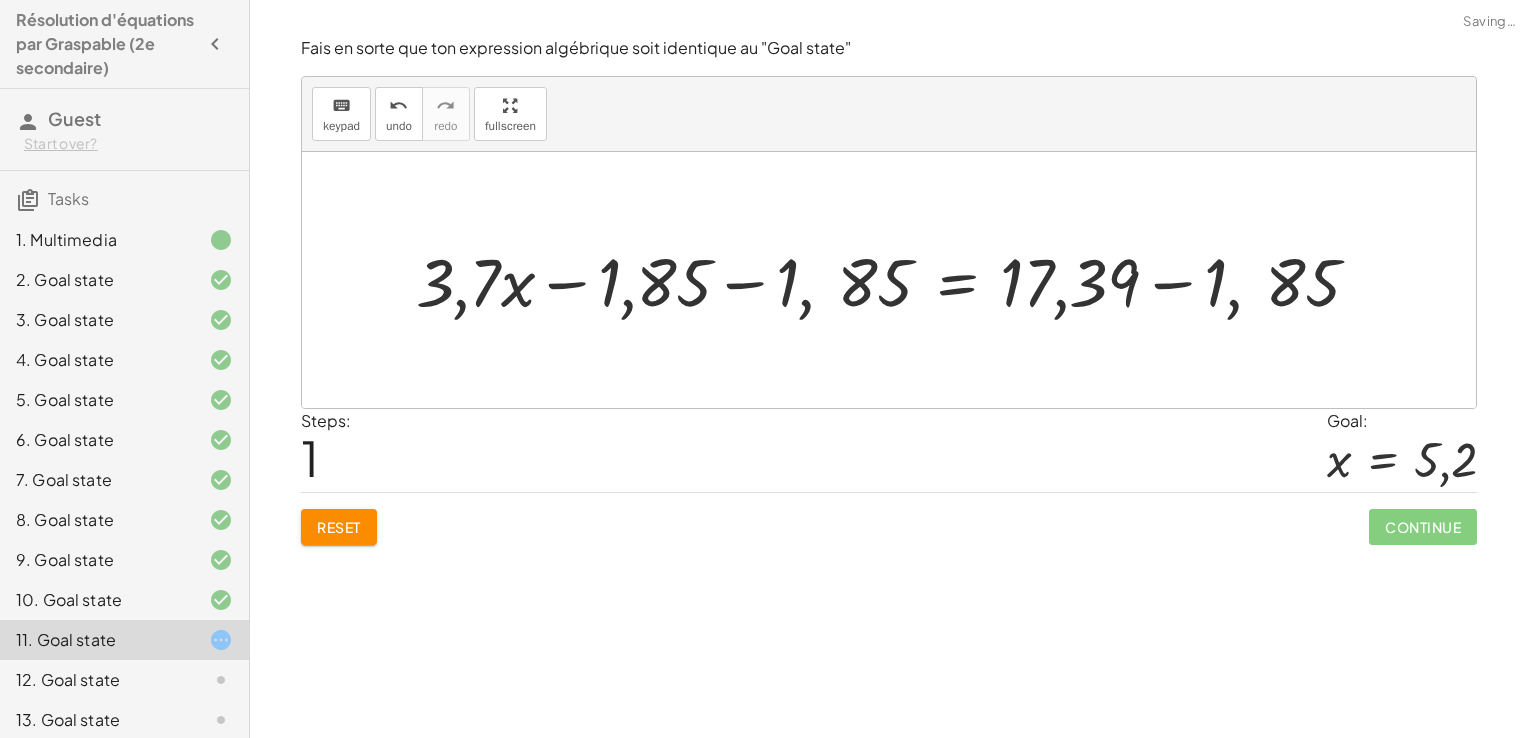 click at bounding box center (896, 280) 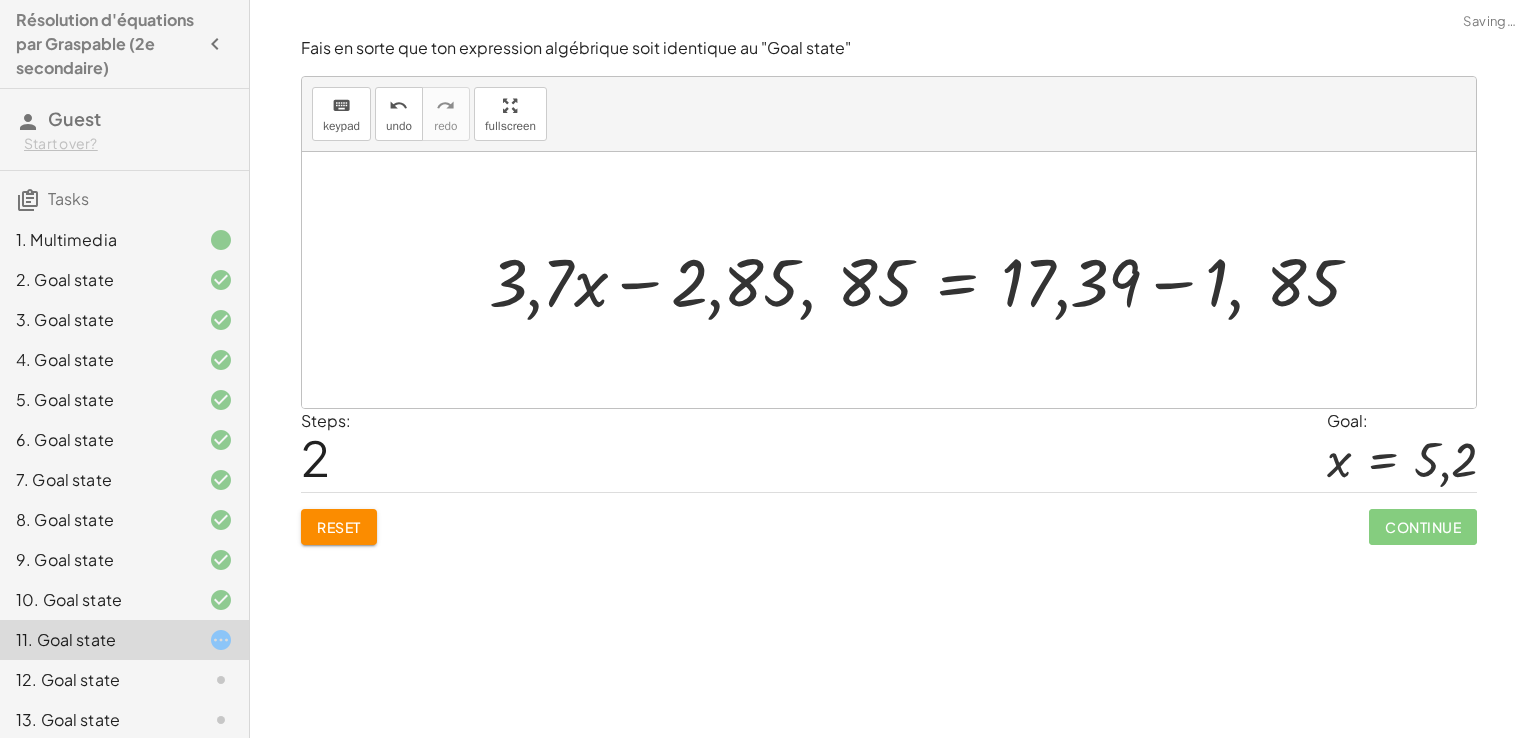 click at bounding box center (933, 280) 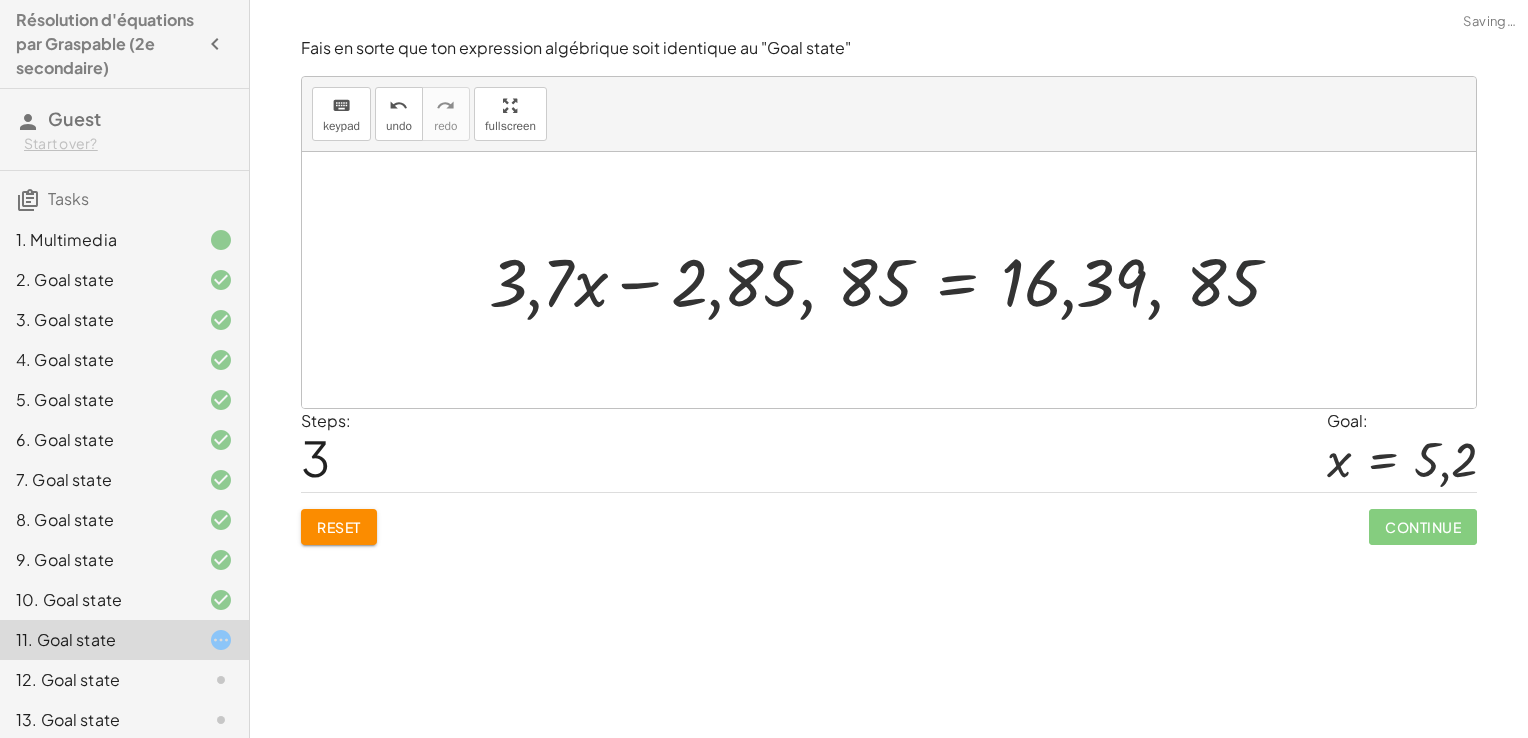 click at bounding box center [893, 280] 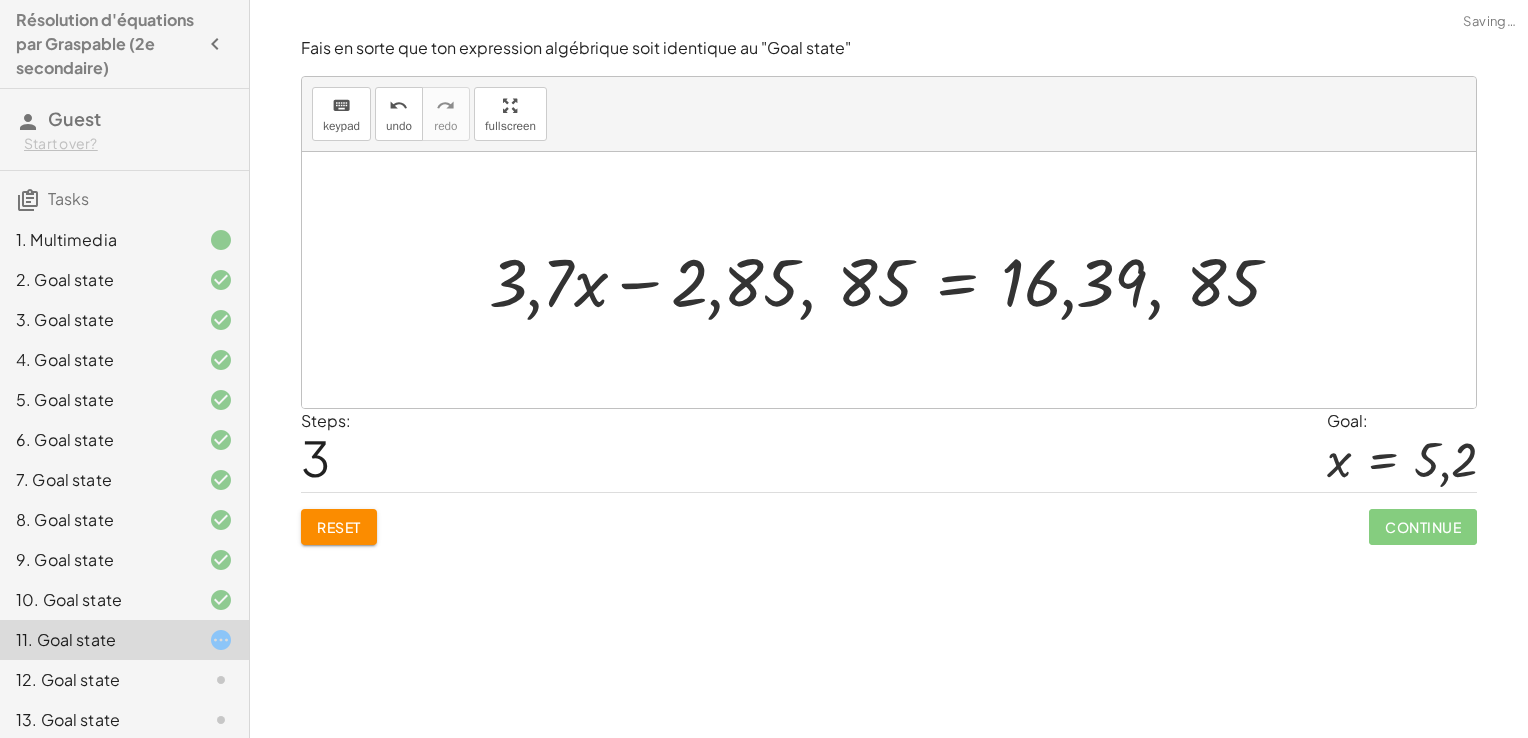 click at bounding box center [893, 280] 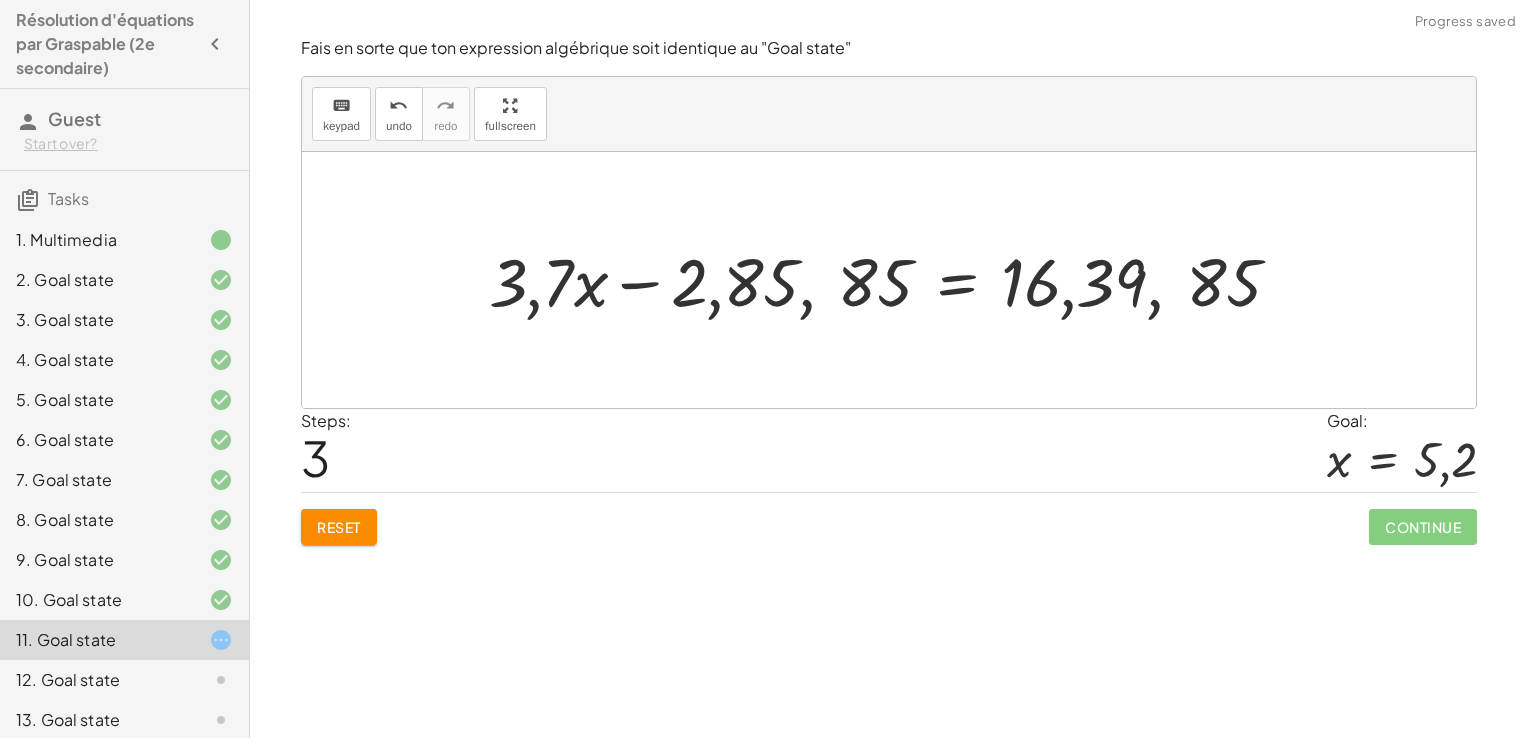 click at bounding box center (893, 280) 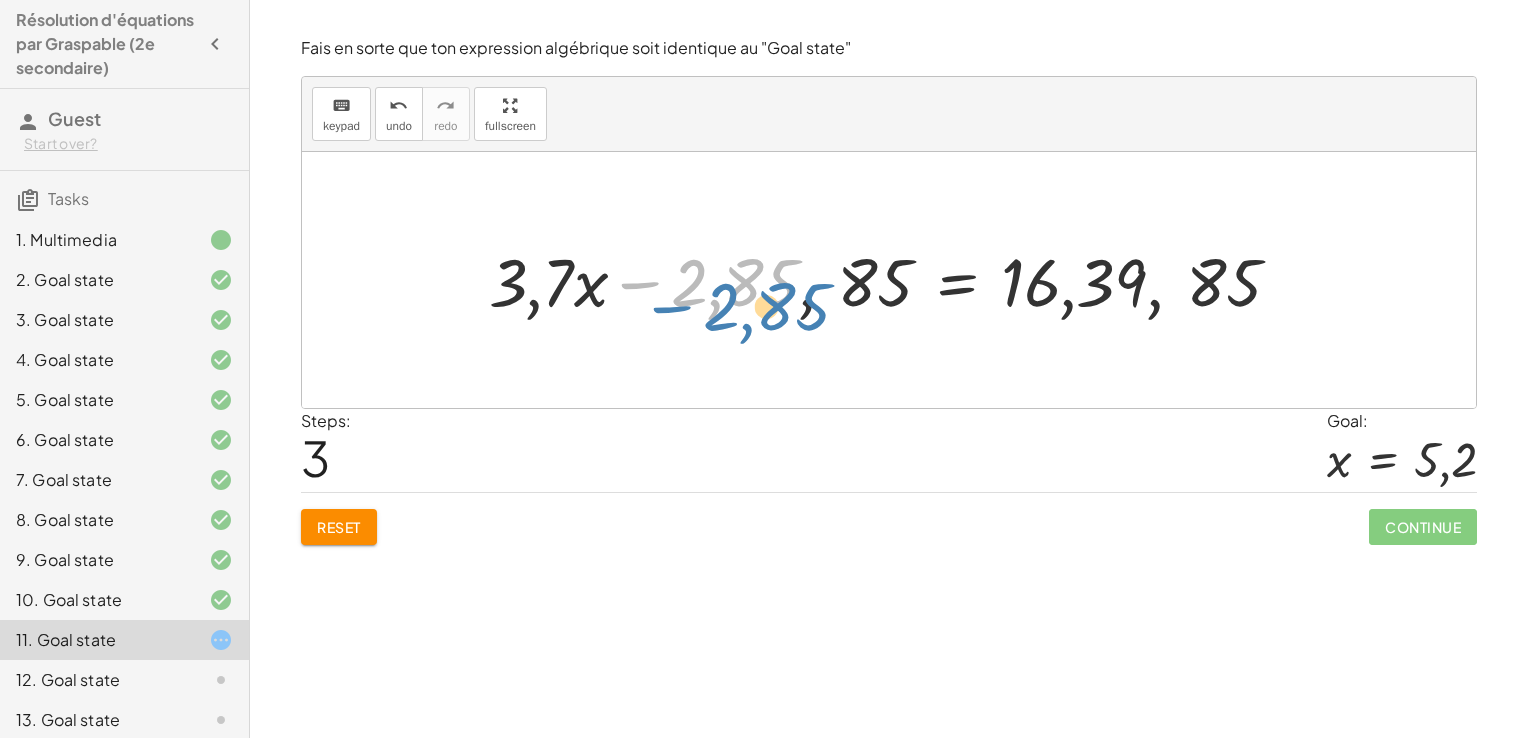 drag, startPoint x: 722, startPoint y: 291, endPoint x: 734, endPoint y: 282, distance: 15 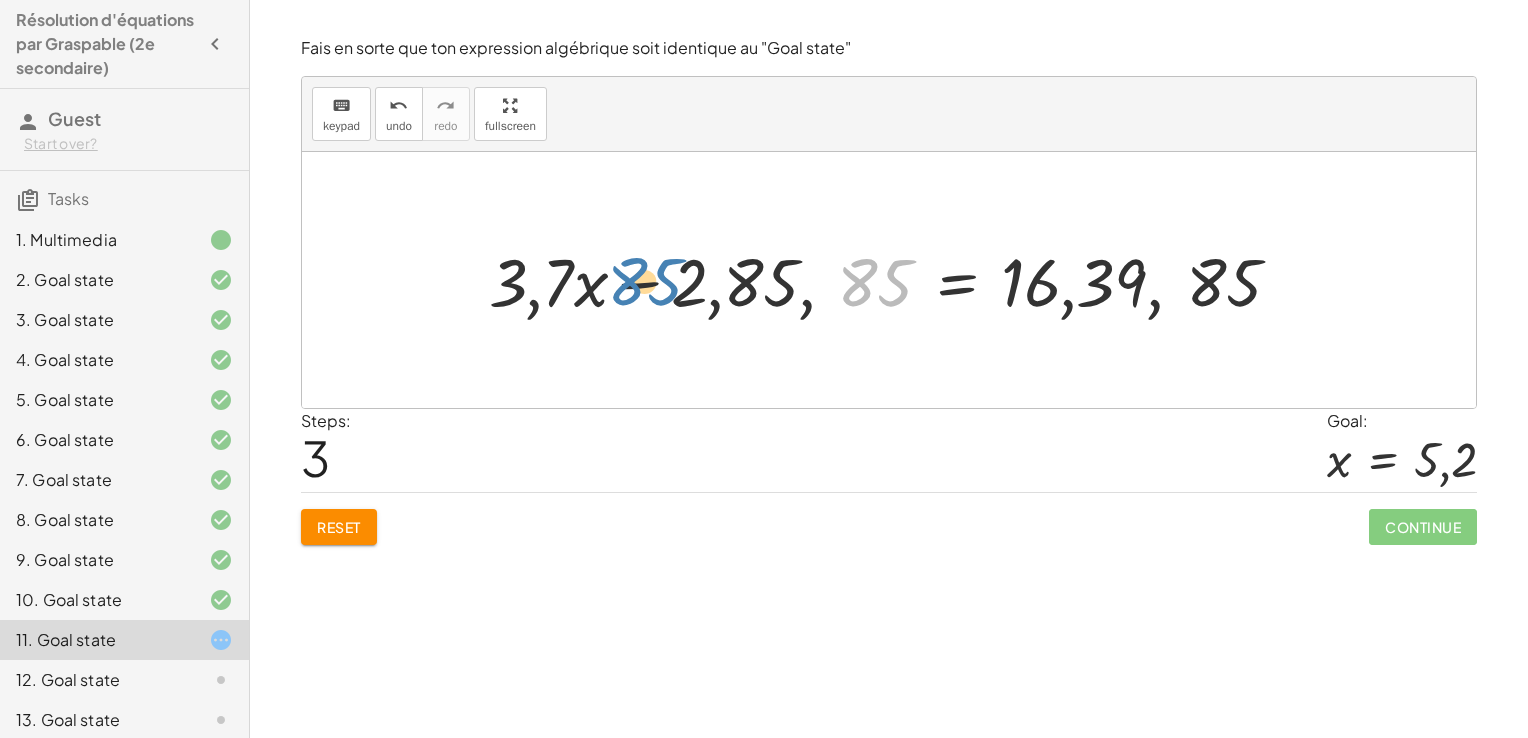 drag, startPoint x: 888, startPoint y: 283, endPoint x: 740, endPoint y: 280, distance: 148.0304 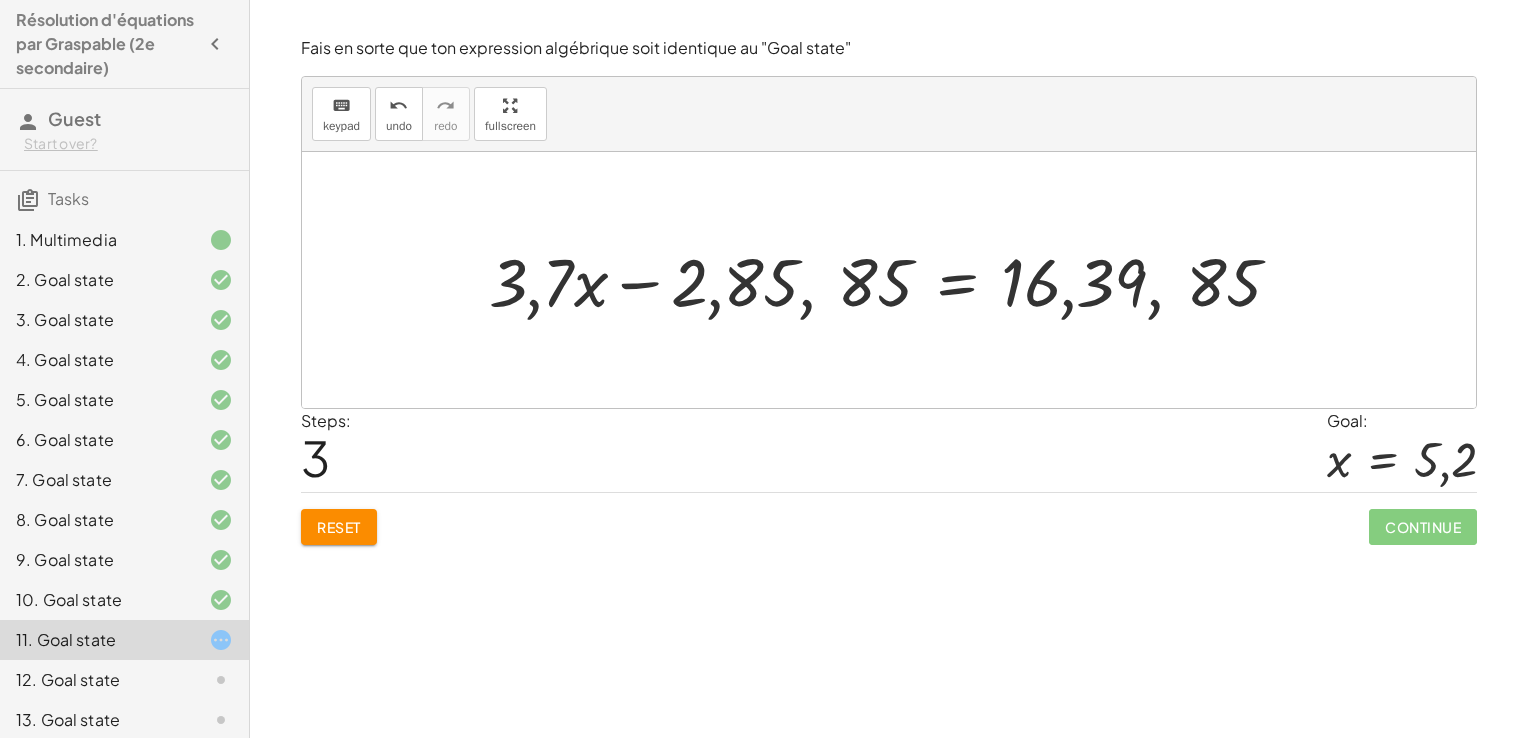 click on "Reset" 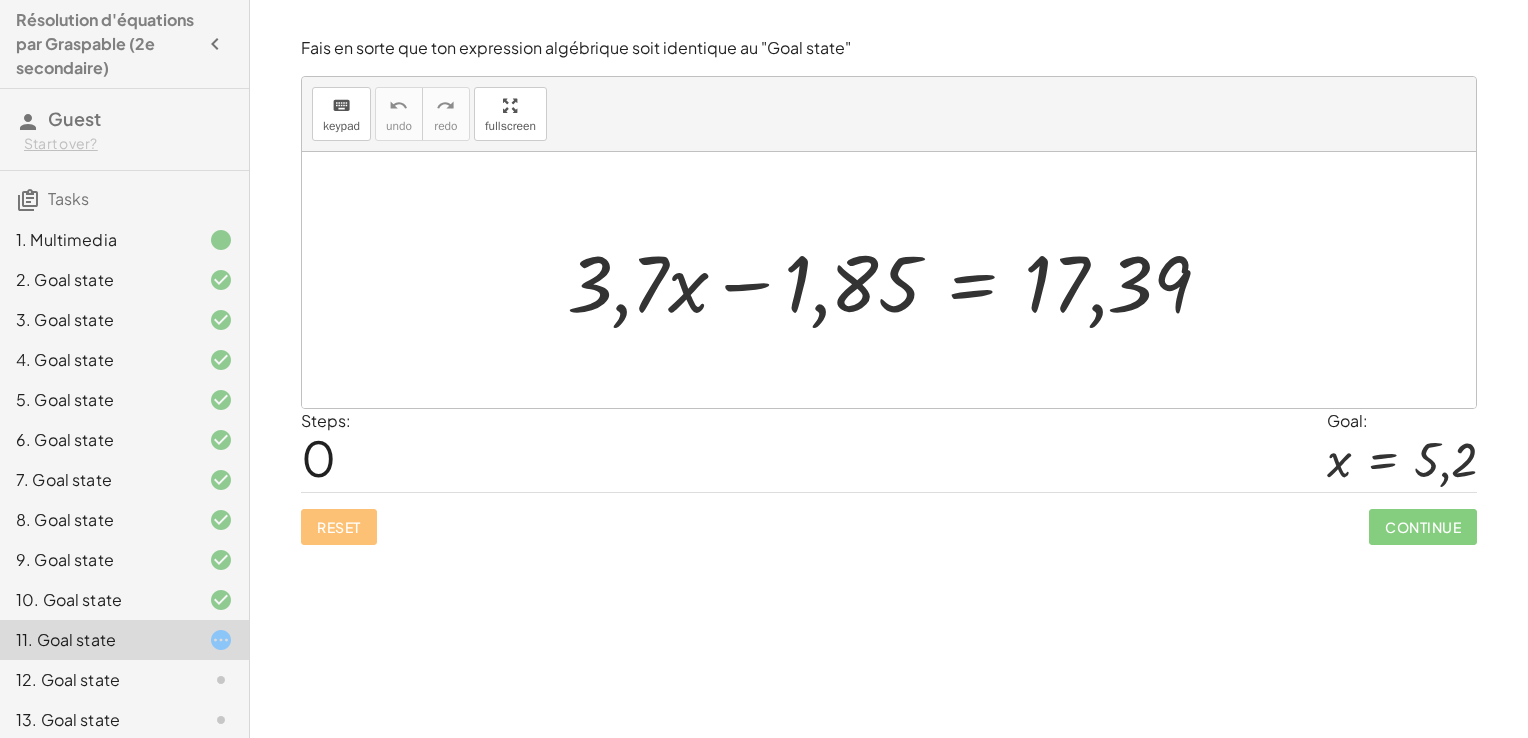 click at bounding box center [897, 280] 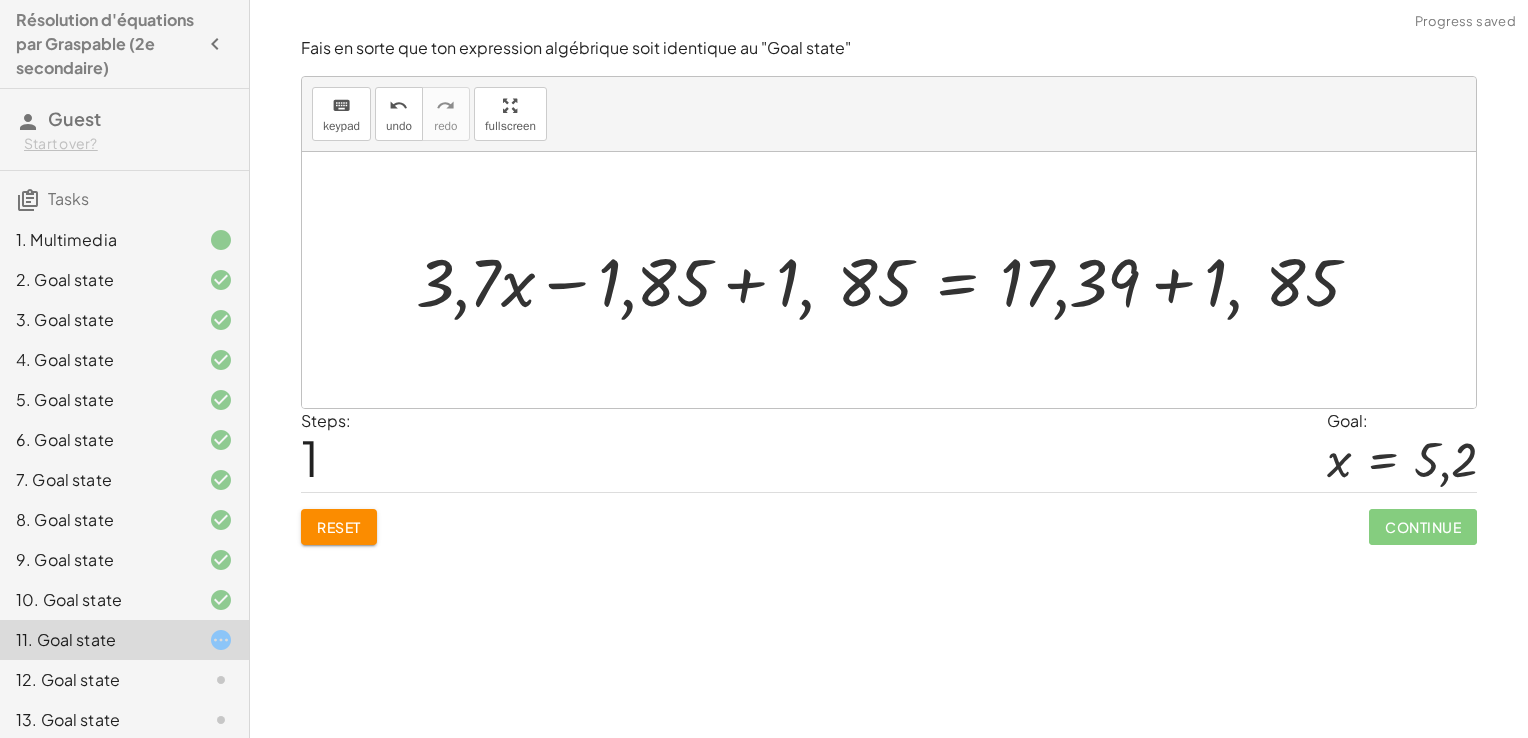 click at bounding box center [896, 280] 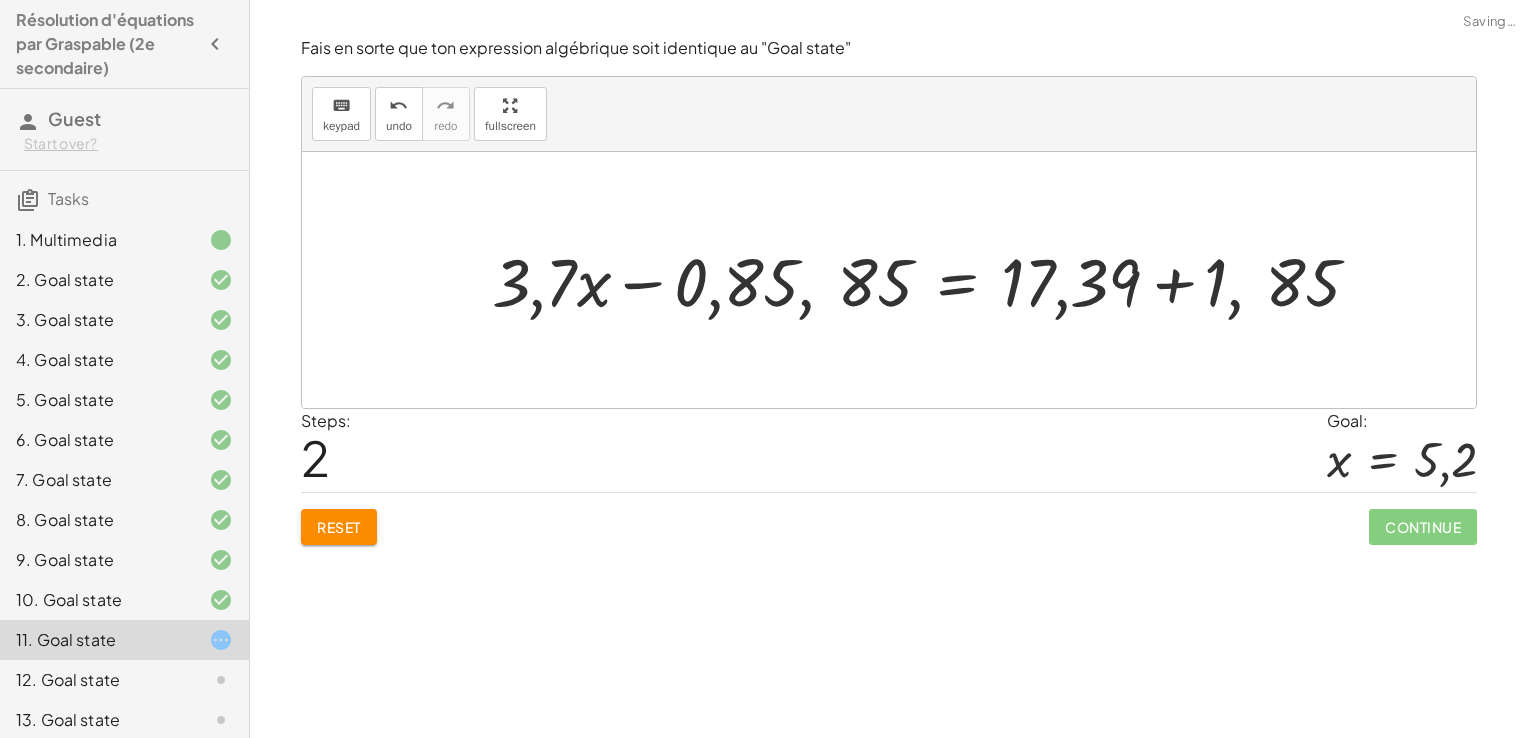 click at bounding box center (934, 280) 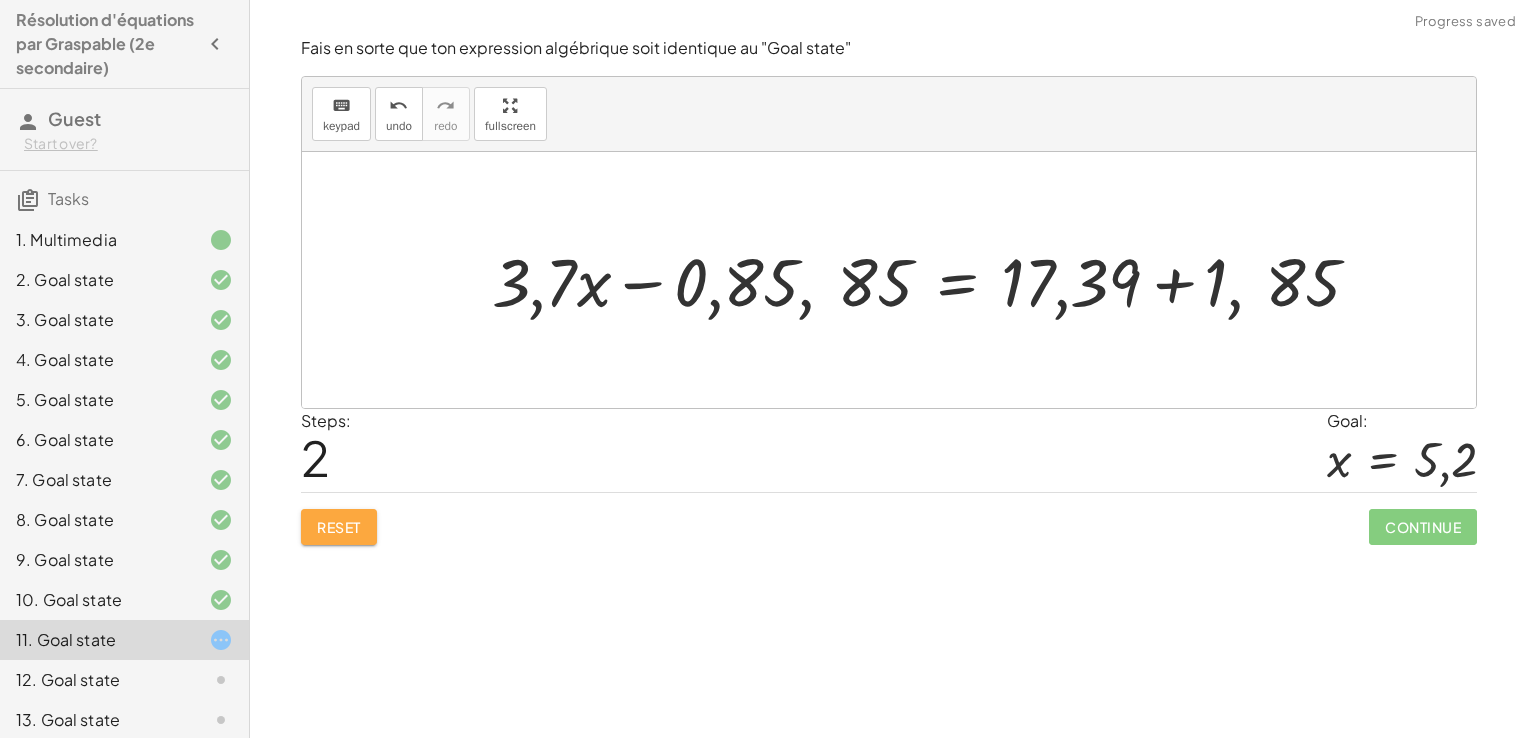 click on "Reset" 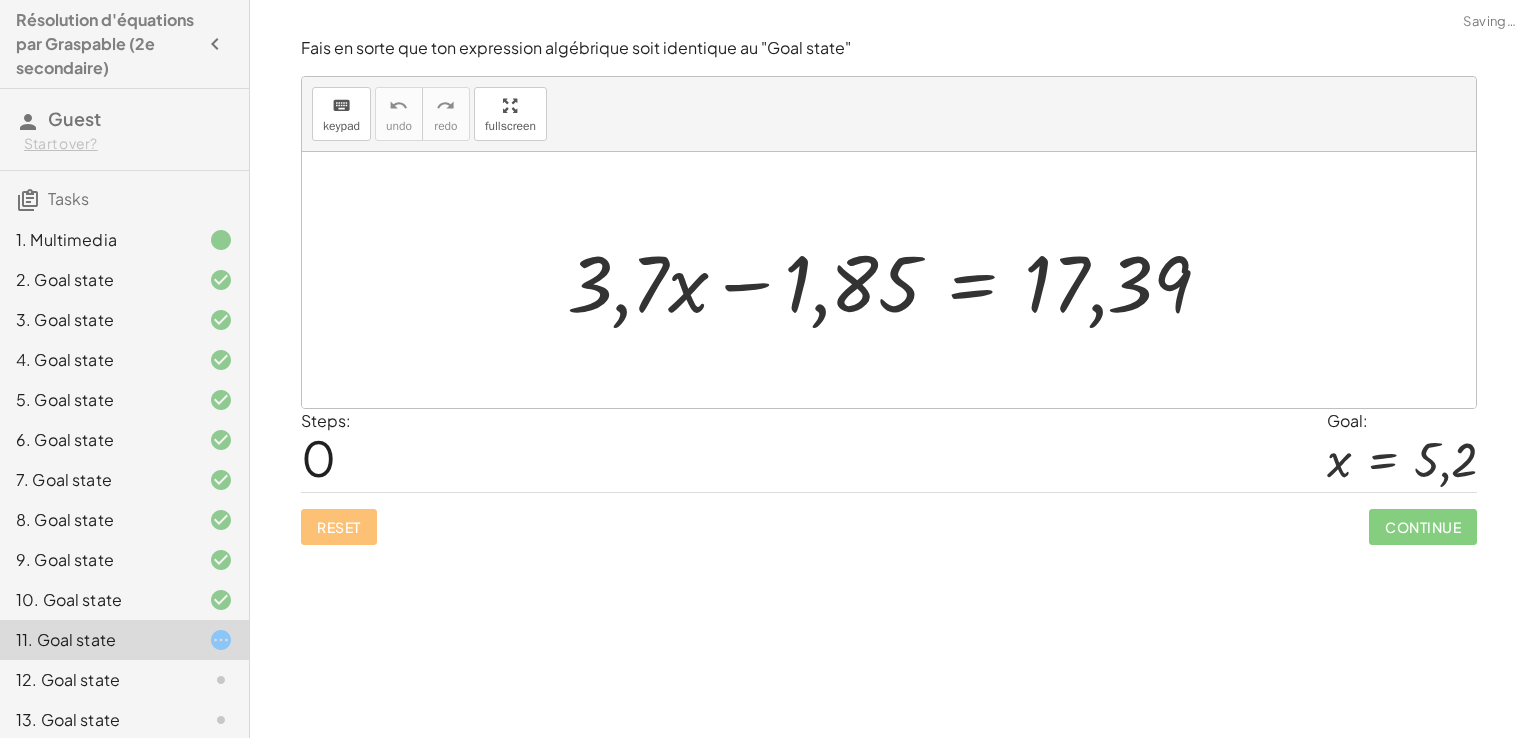 click at bounding box center [897, 280] 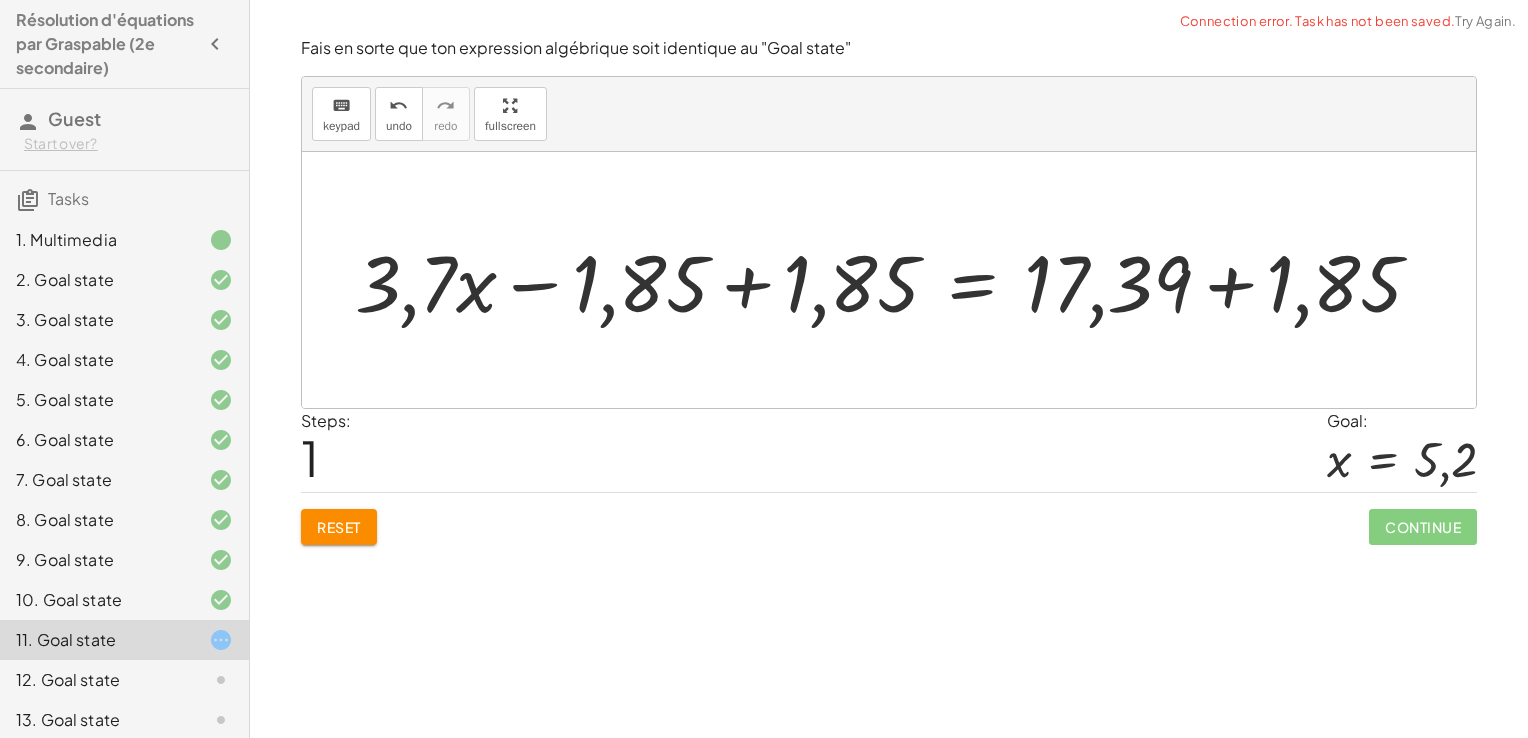 click at bounding box center [896, 280] 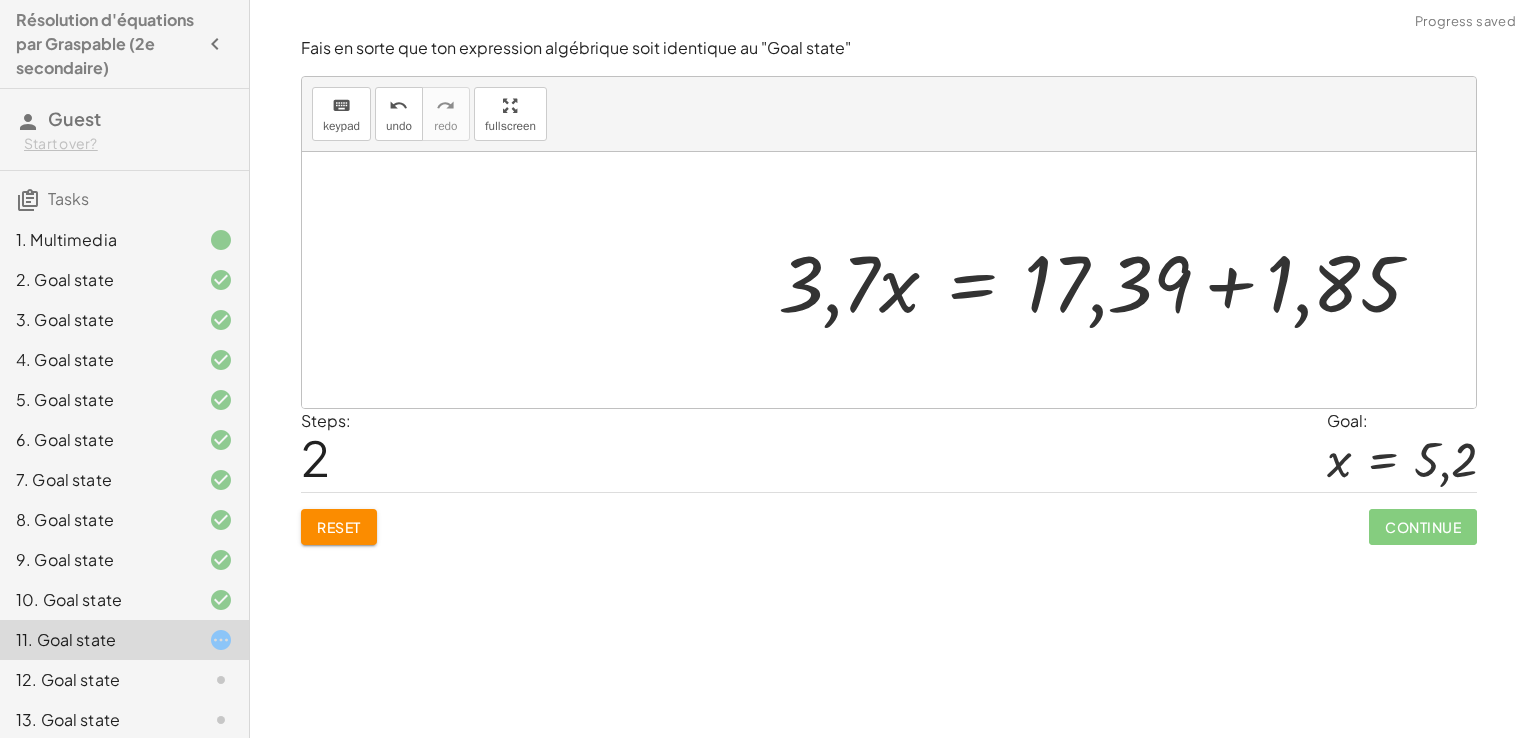click at bounding box center (1108, 280) 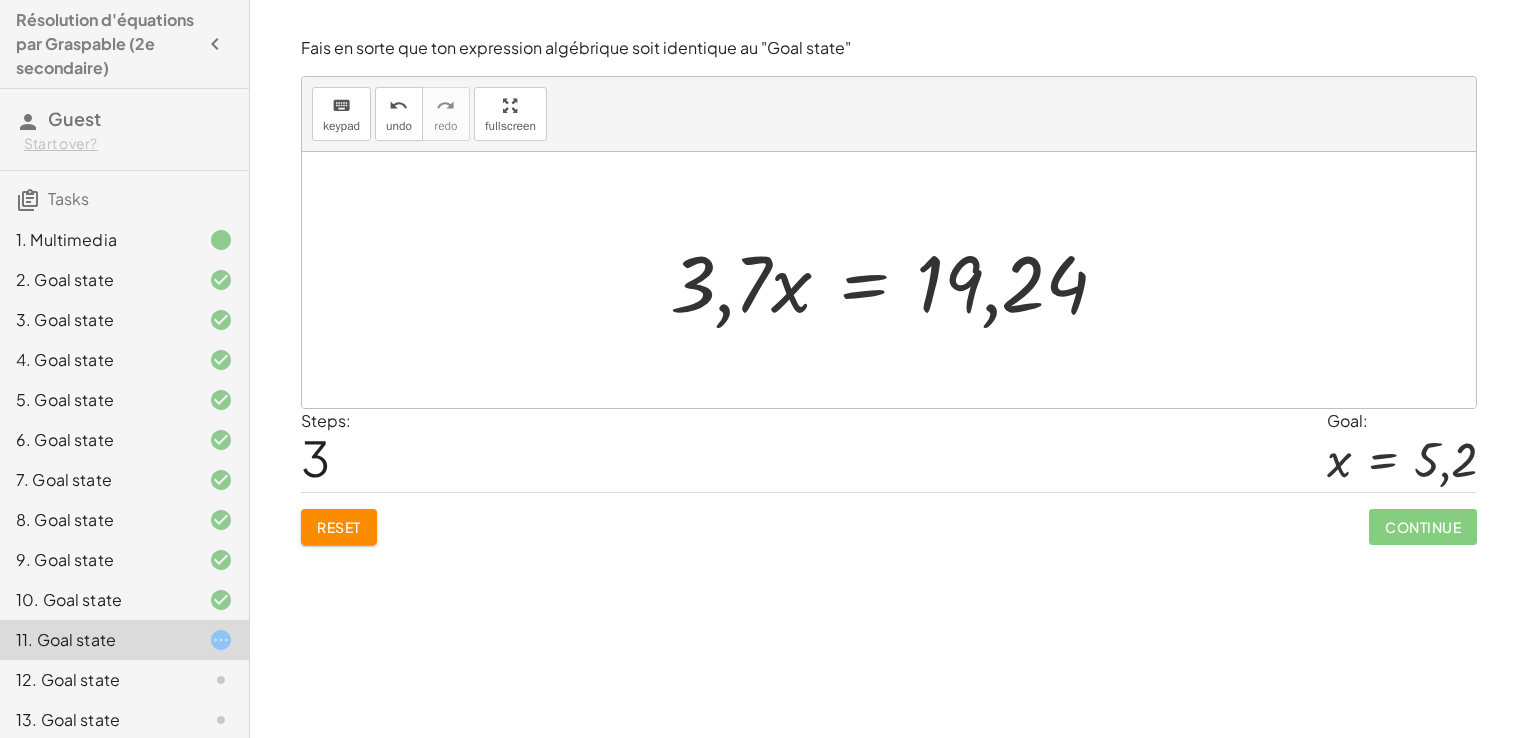 click at bounding box center (897, 280) 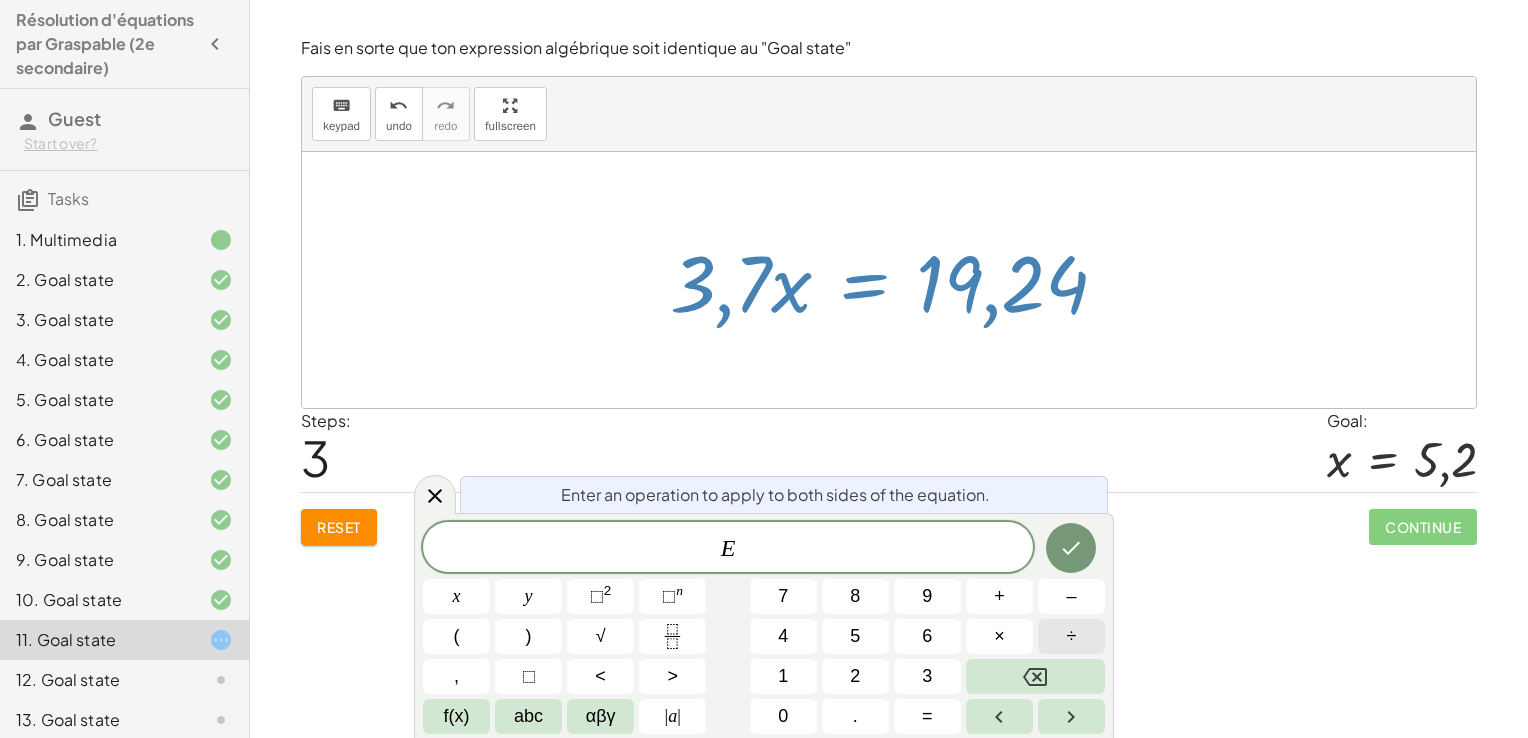 click on "÷" at bounding box center [1071, 636] 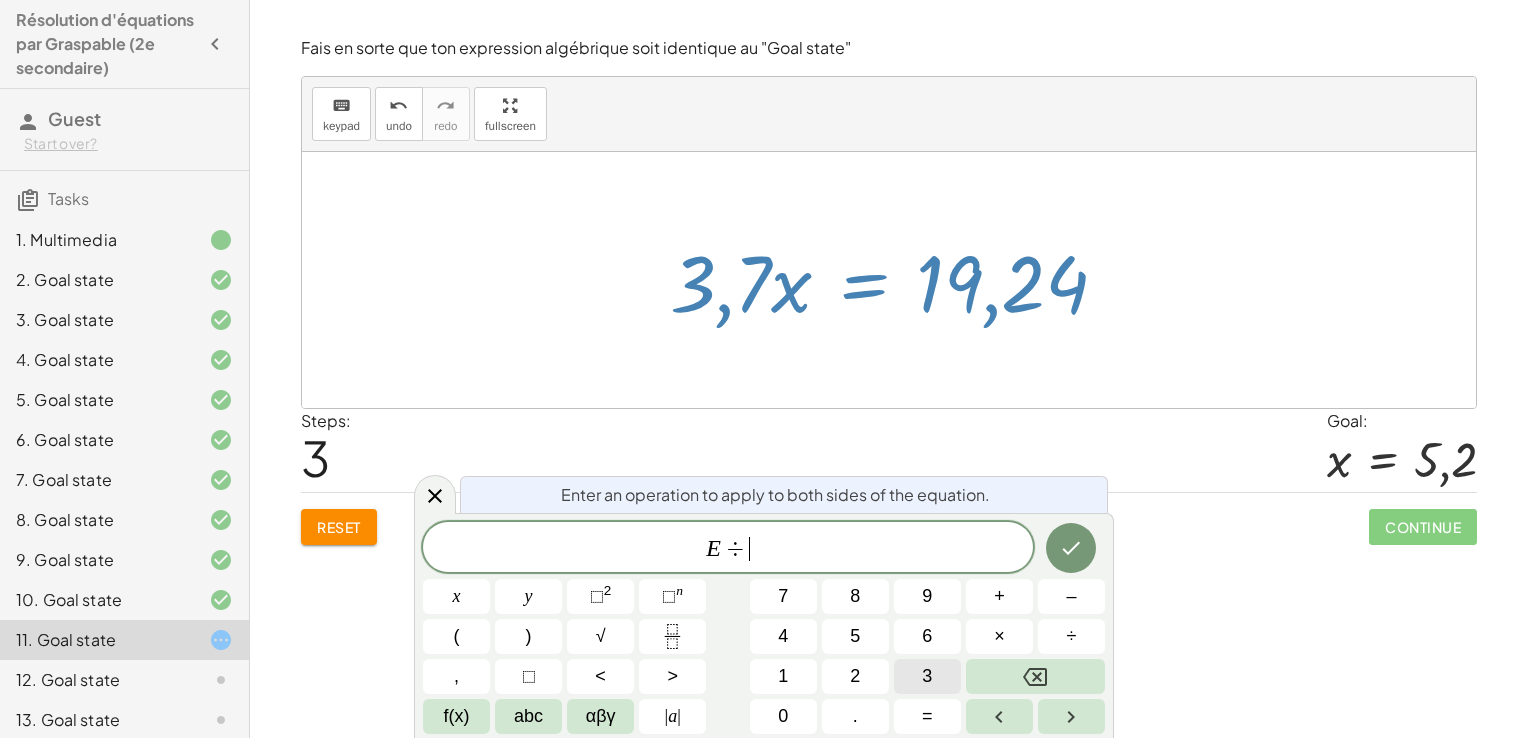 click on "3" at bounding box center [927, 676] 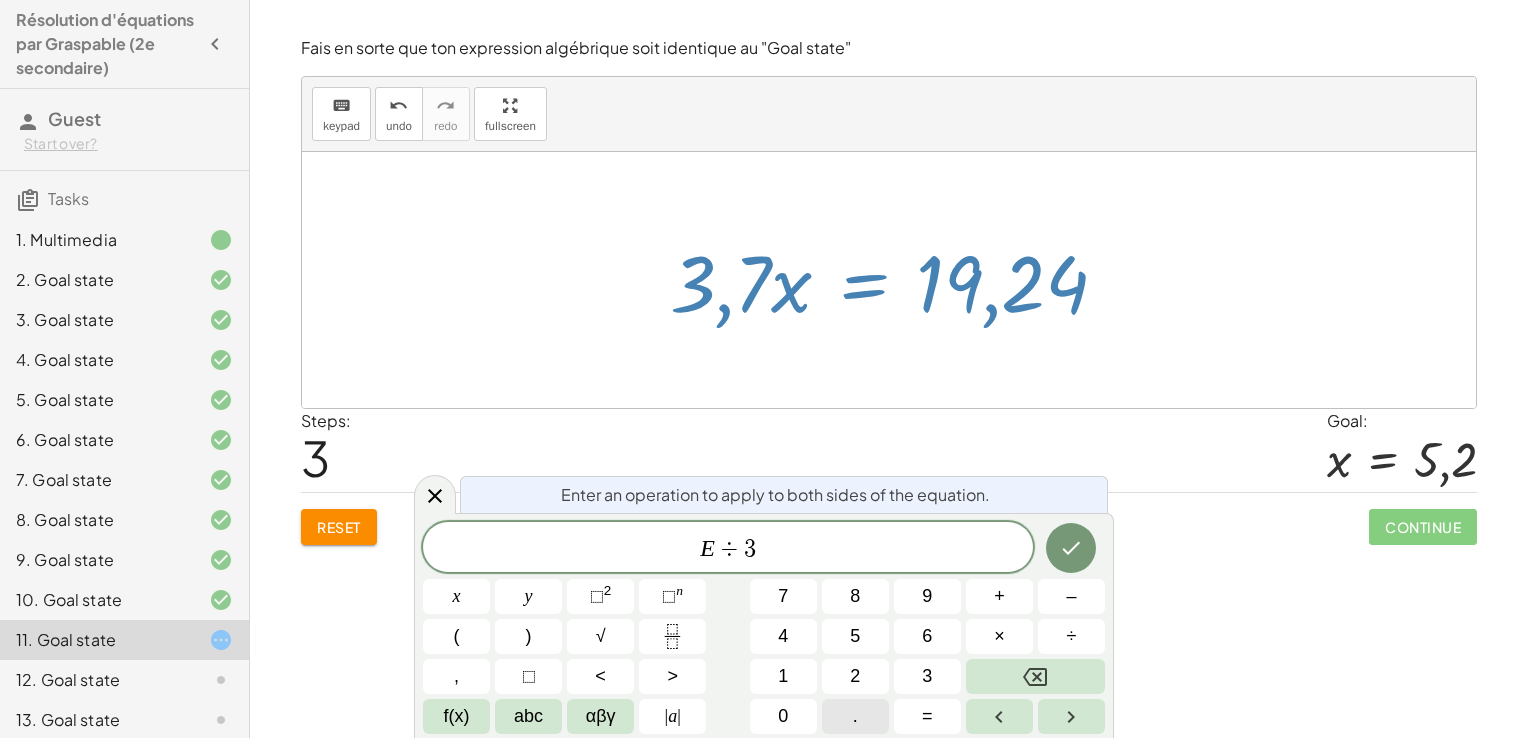click on "." at bounding box center (855, 716) 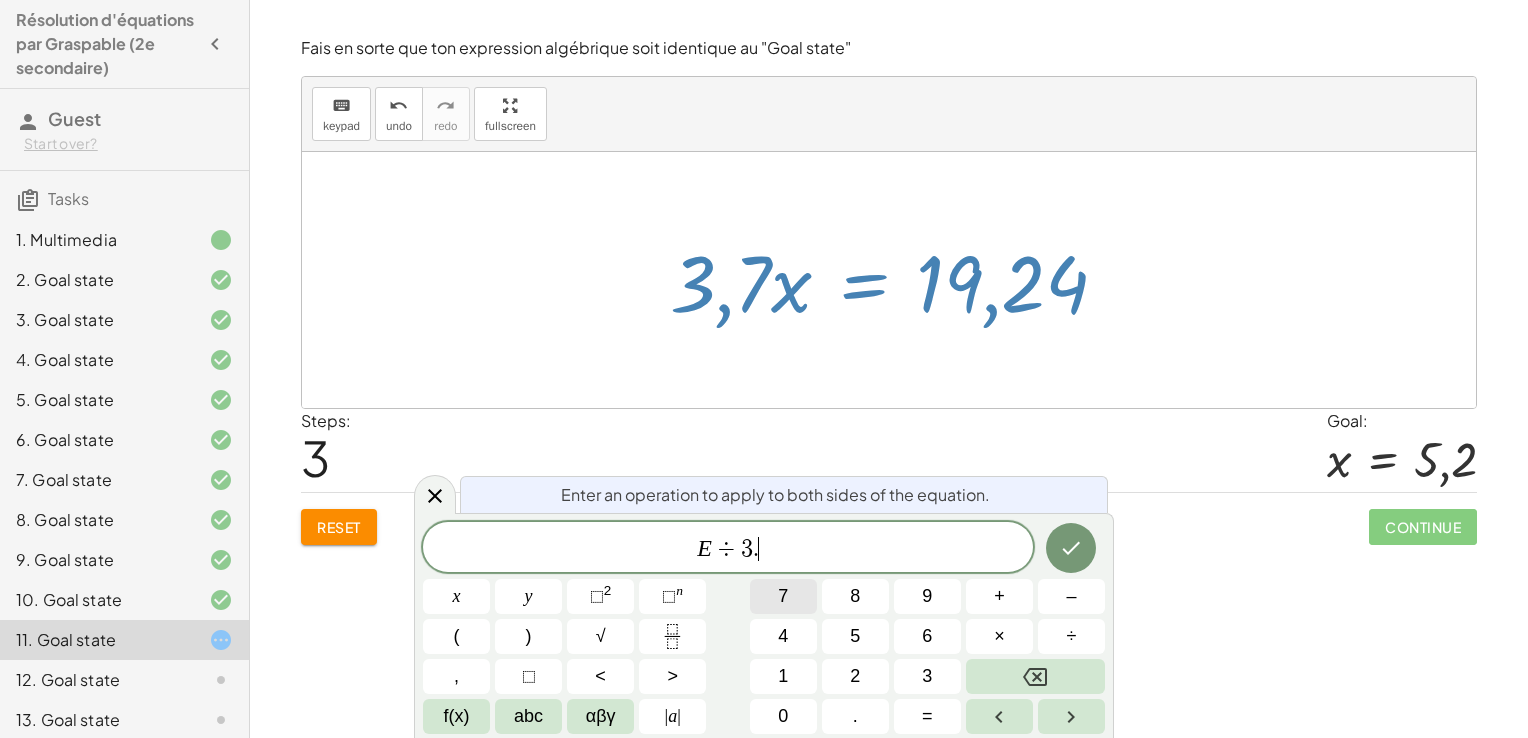 click on "7" at bounding box center (783, 596) 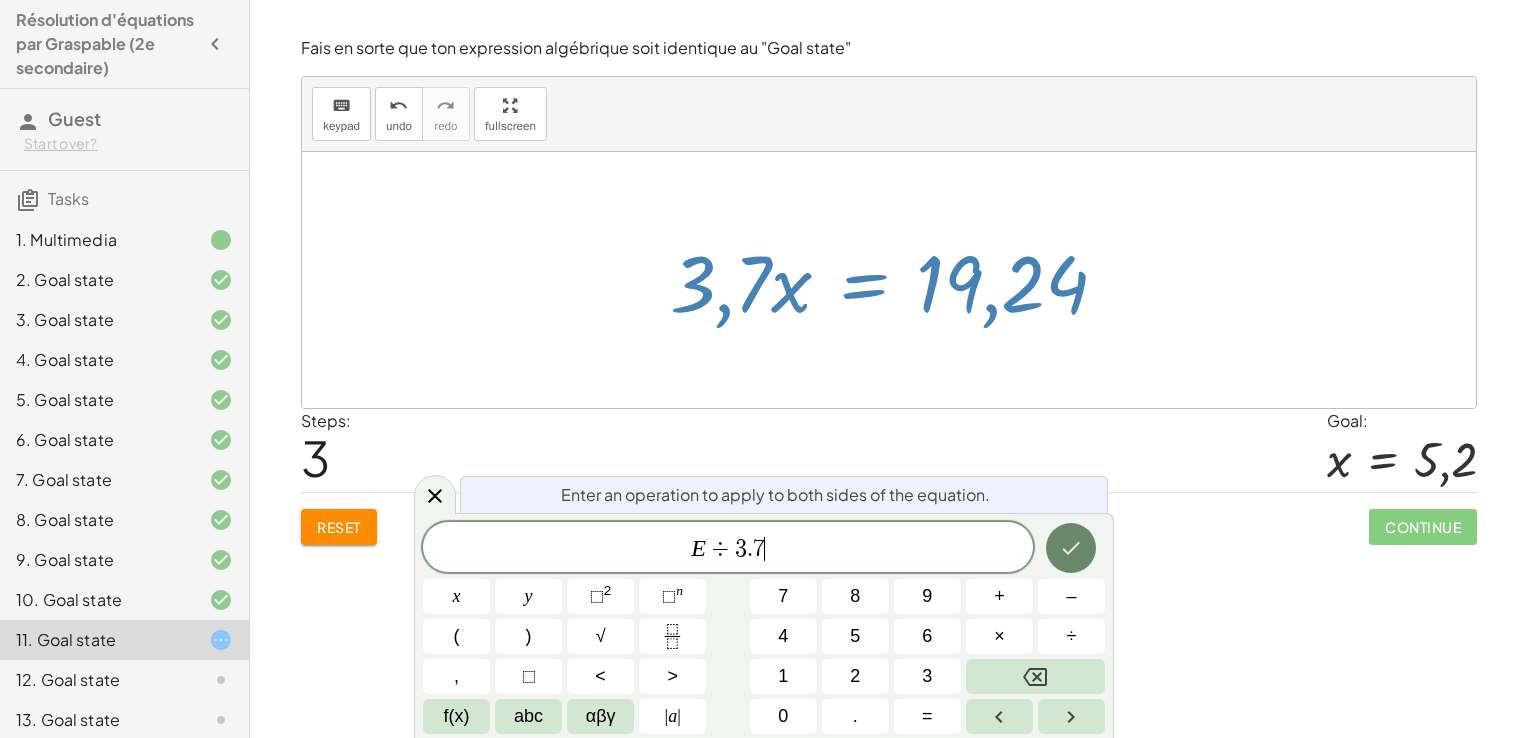 click 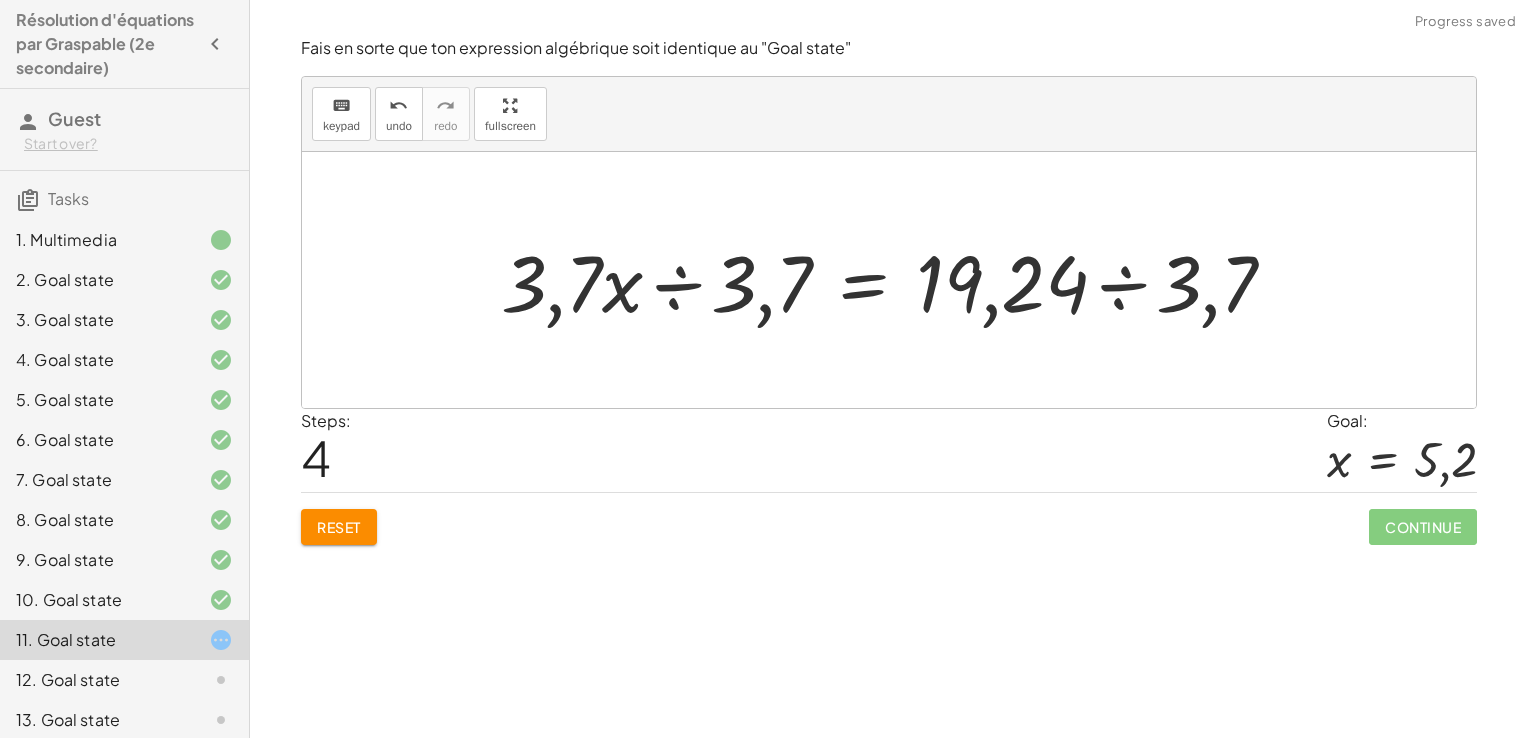click at bounding box center (896, 280) 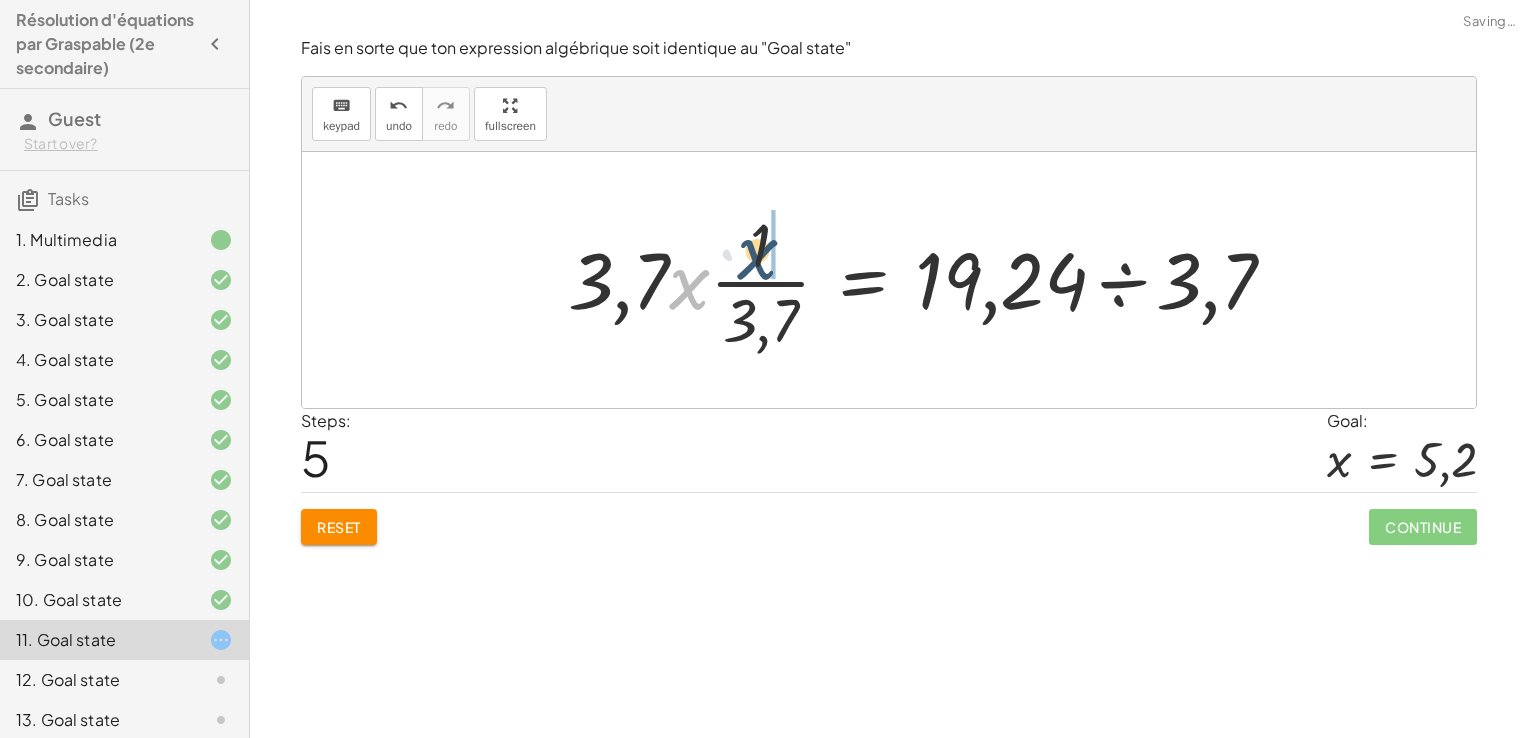 drag, startPoint x: 676, startPoint y: 291, endPoint x: 780, endPoint y: 241, distance: 115.39497 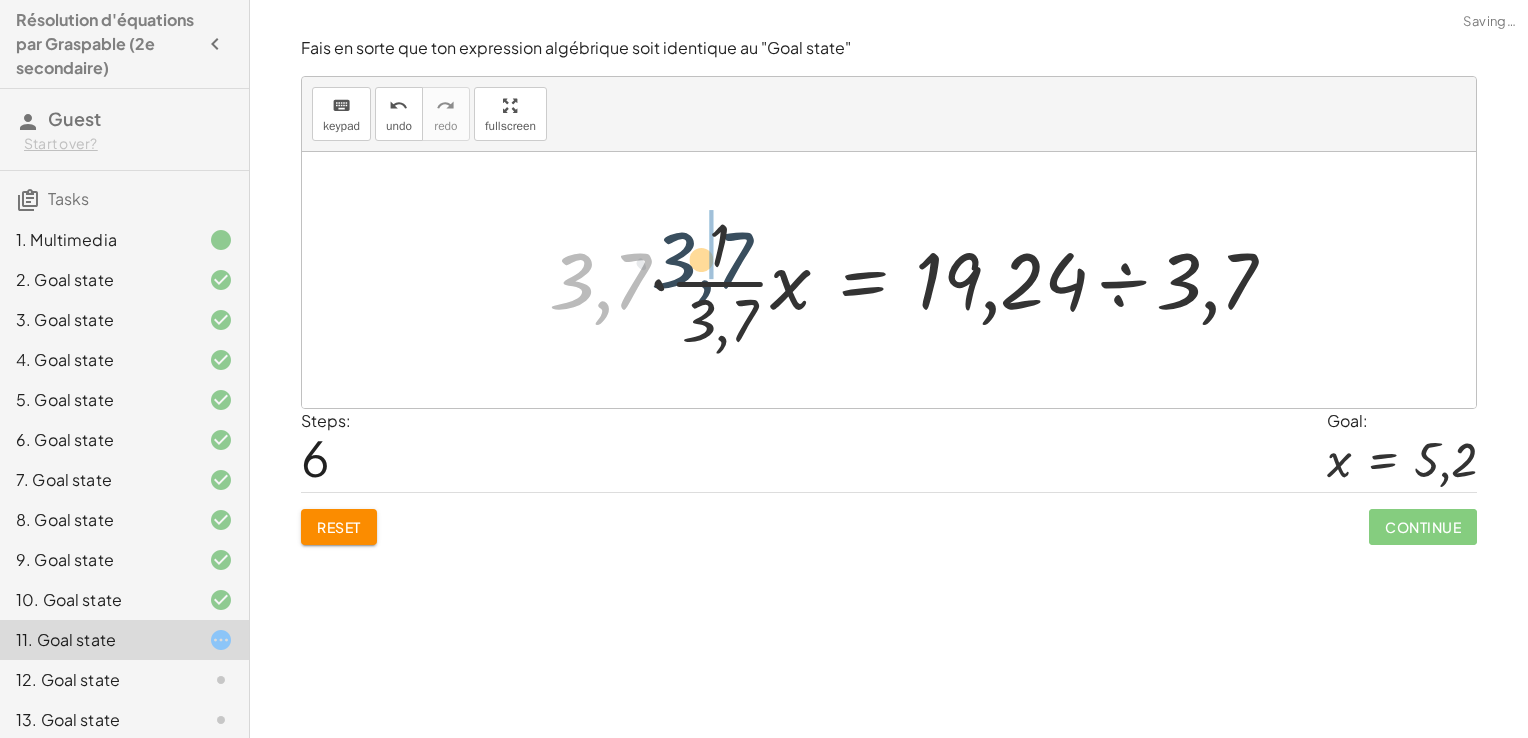 drag, startPoint x: 614, startPoint y: 282, endPoint x: 720, endPoint y: 254, distance: 109.63576 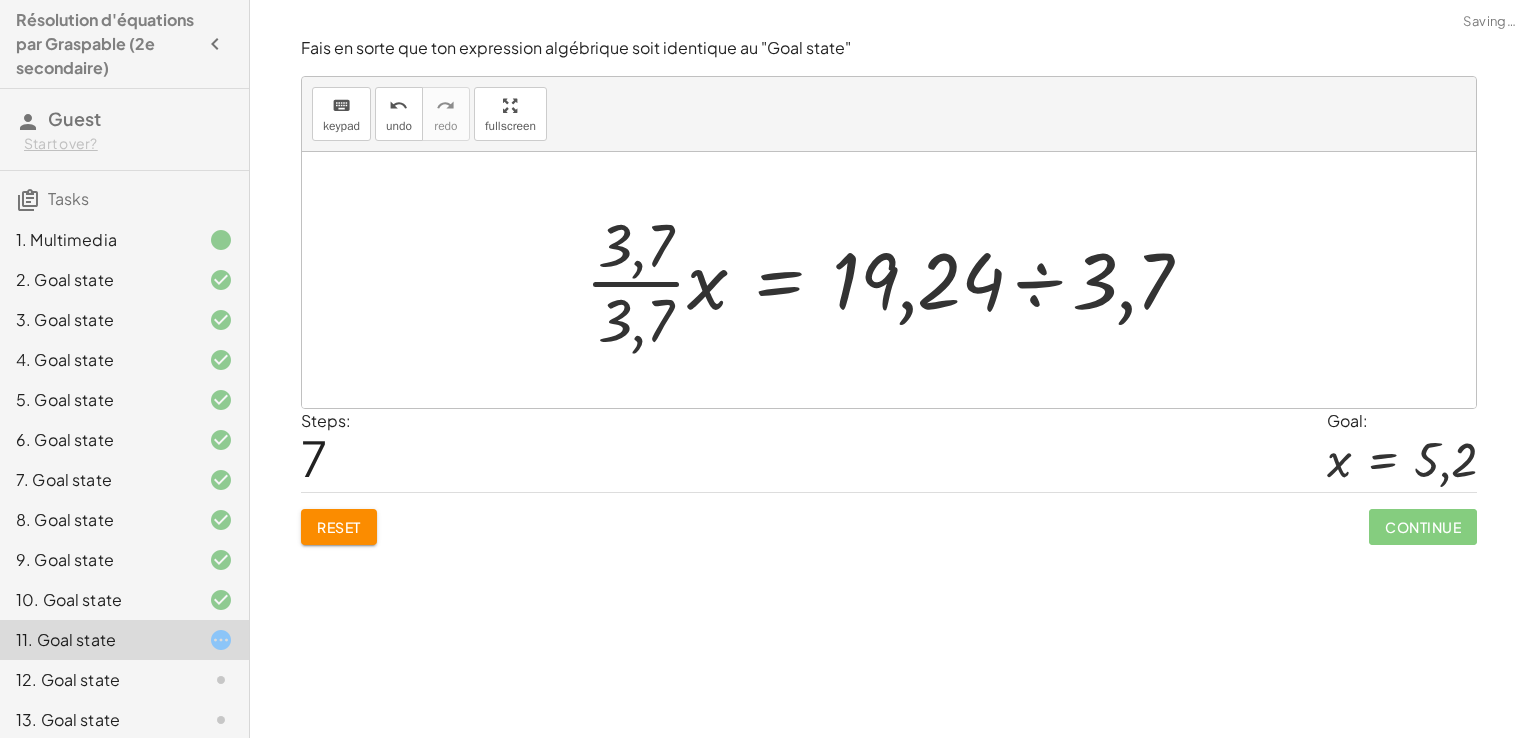 click at bounding box center [896, 280] 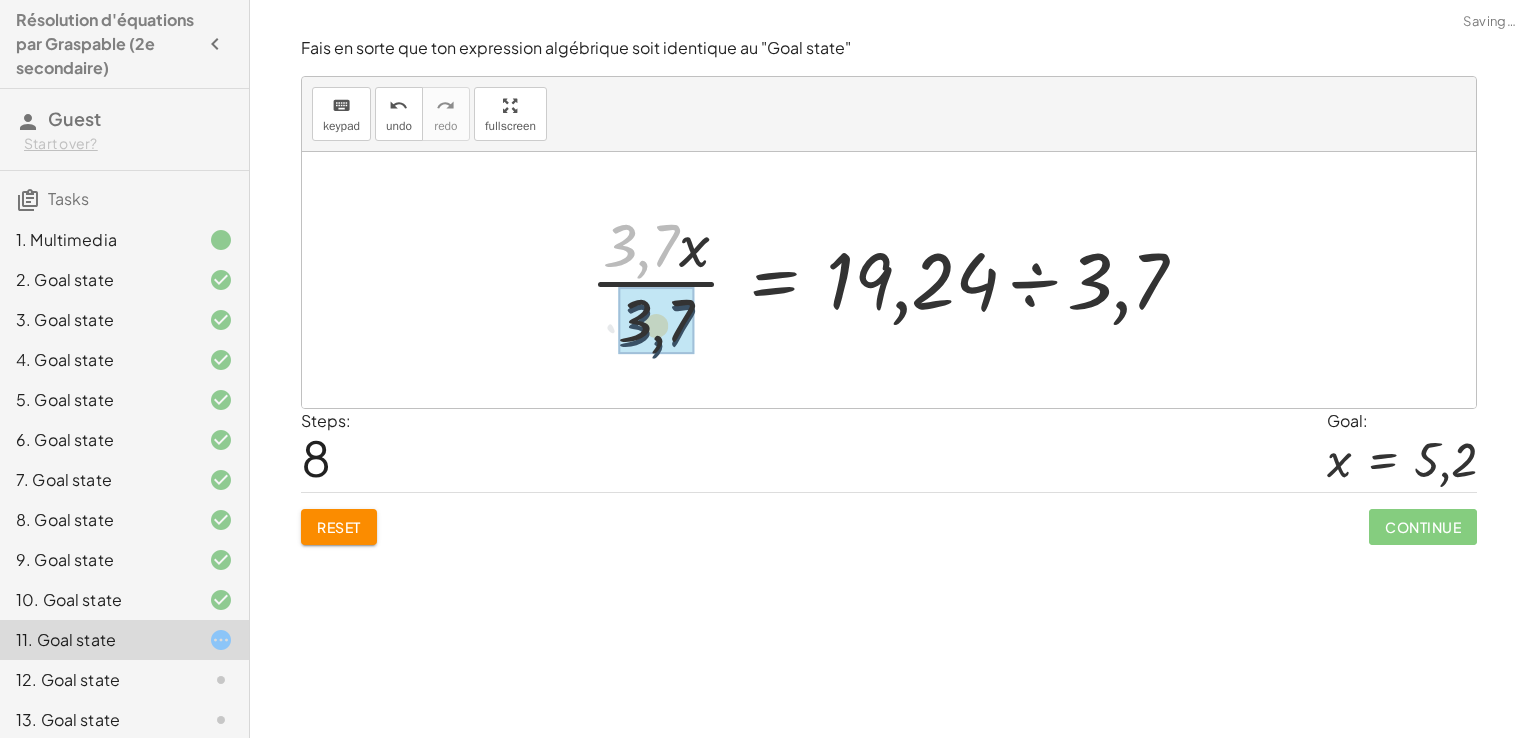 drag, startPoint x: 644, startPoint y: 248, endPoint x: 660, endPoint y: 330, distance: 83.546394 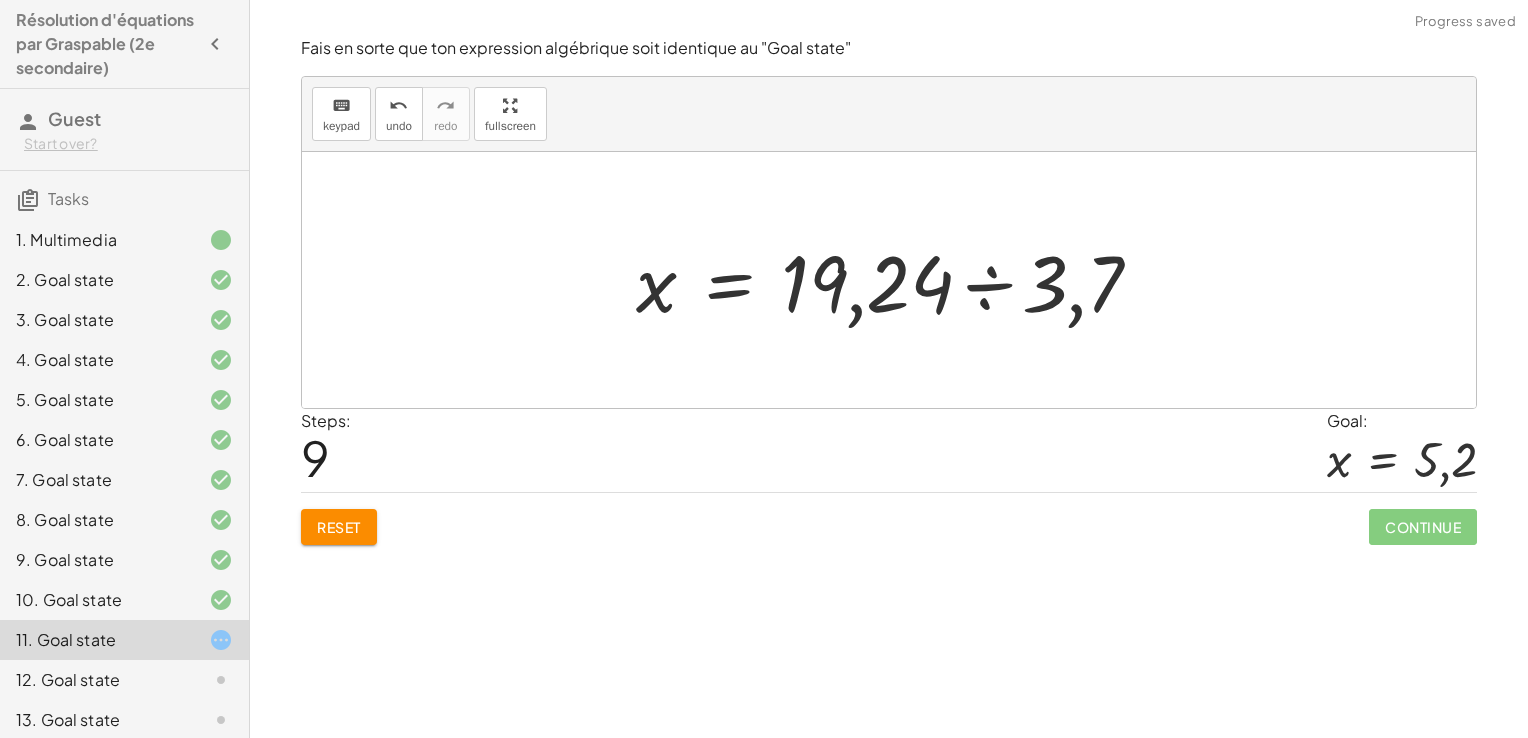 click at bounding box center [897, 280] 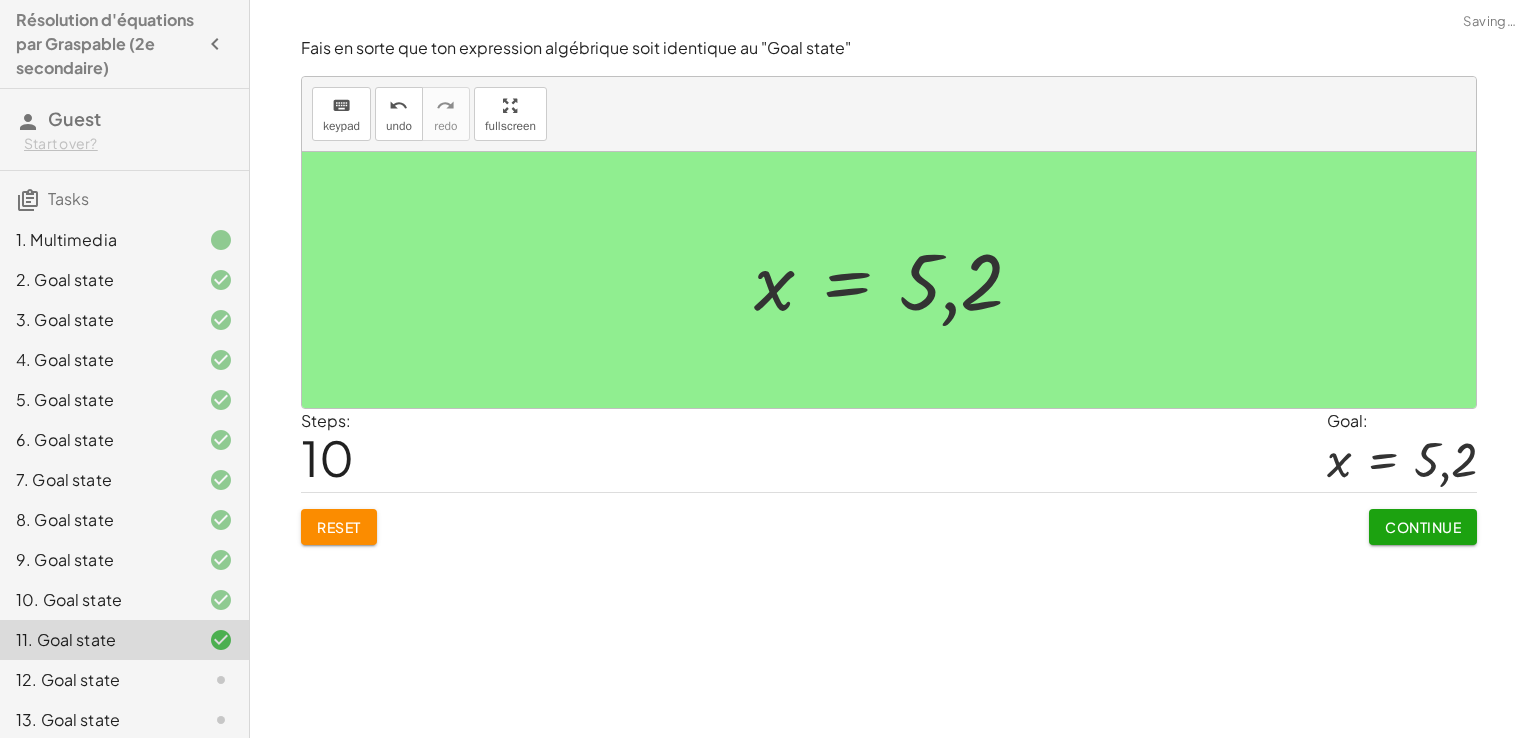 click on "Continue" at bounding box center [1423, 519] 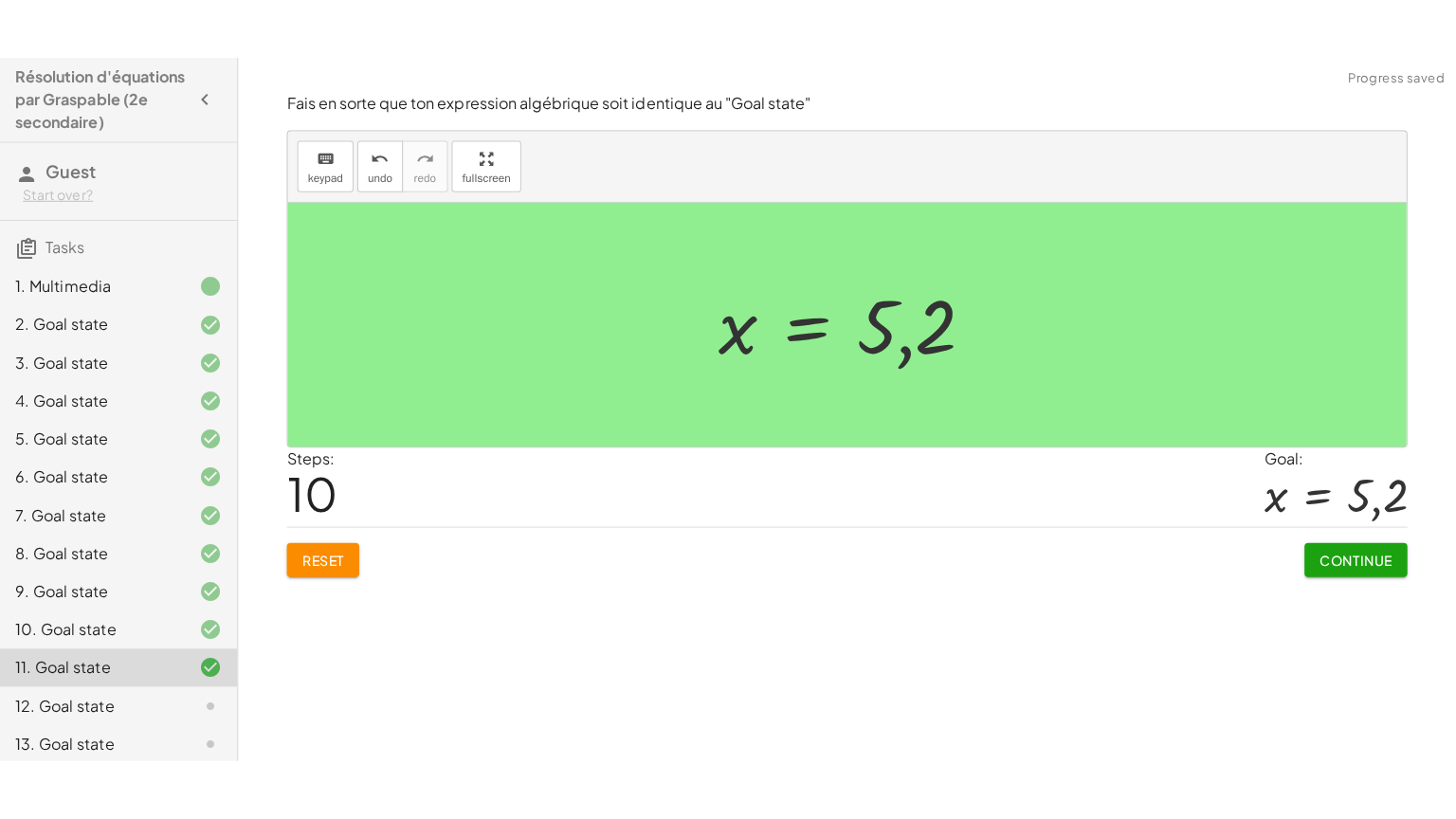 scroll, scrollTop: 335, scrollLeft: 0, axis: vertical 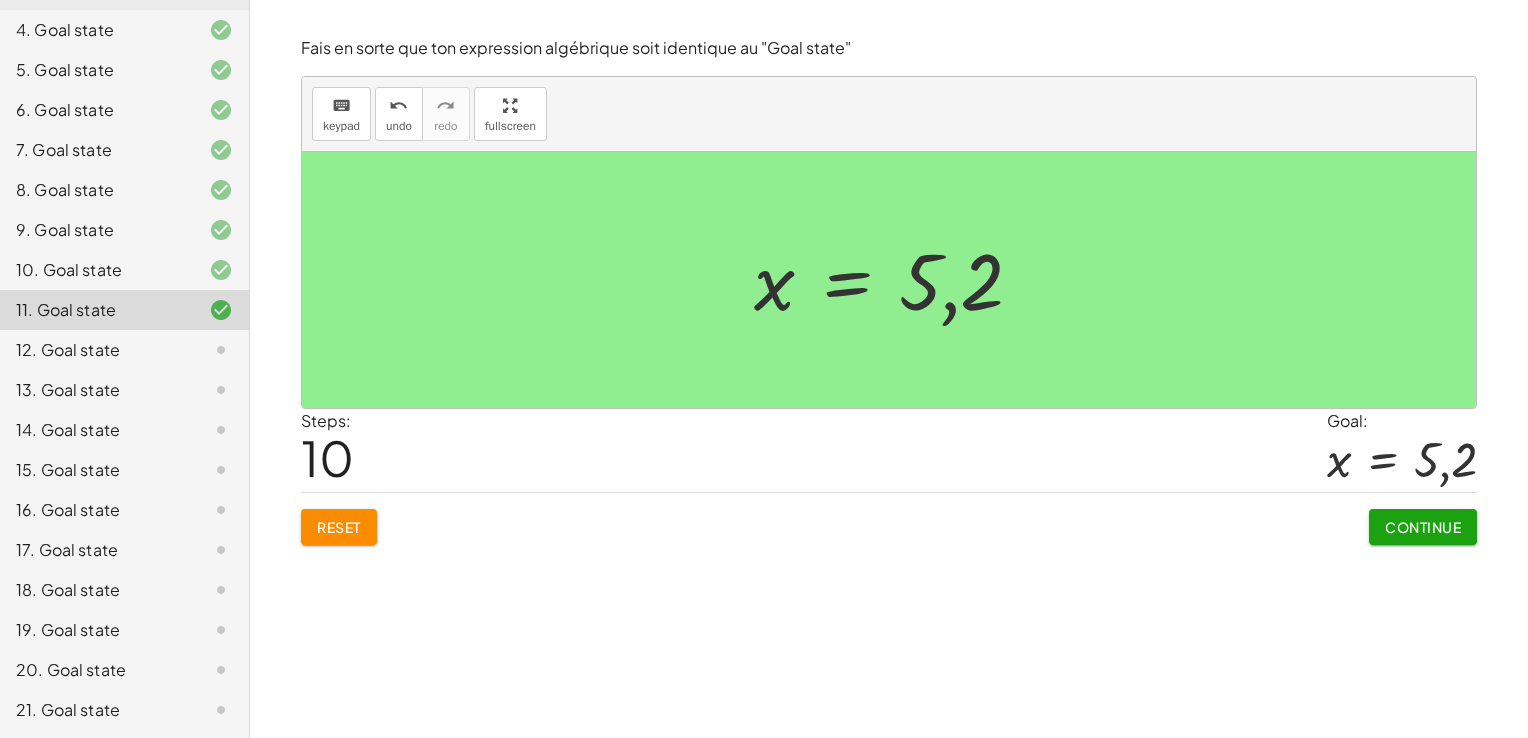 click on "Continue" 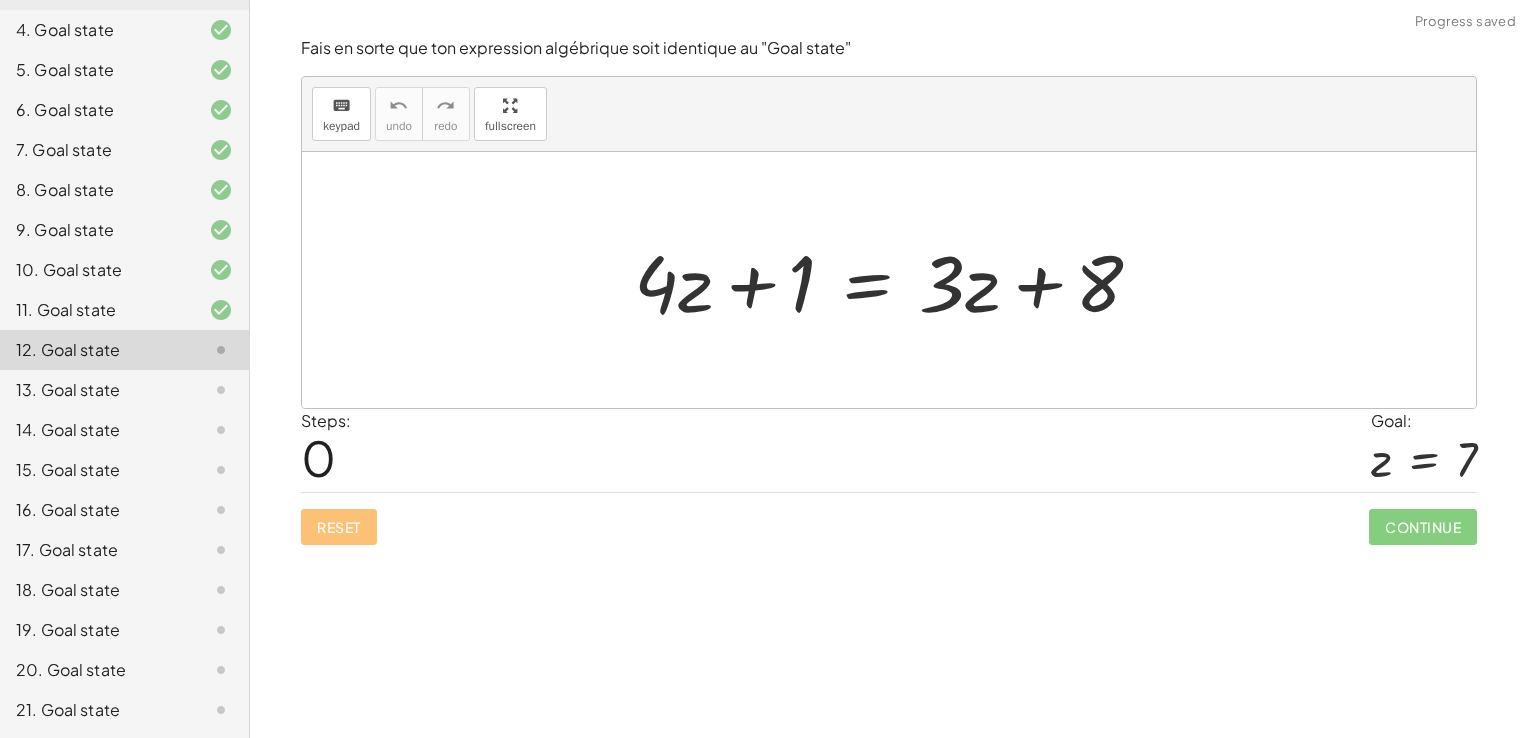 click at bounding box center (896, 280) 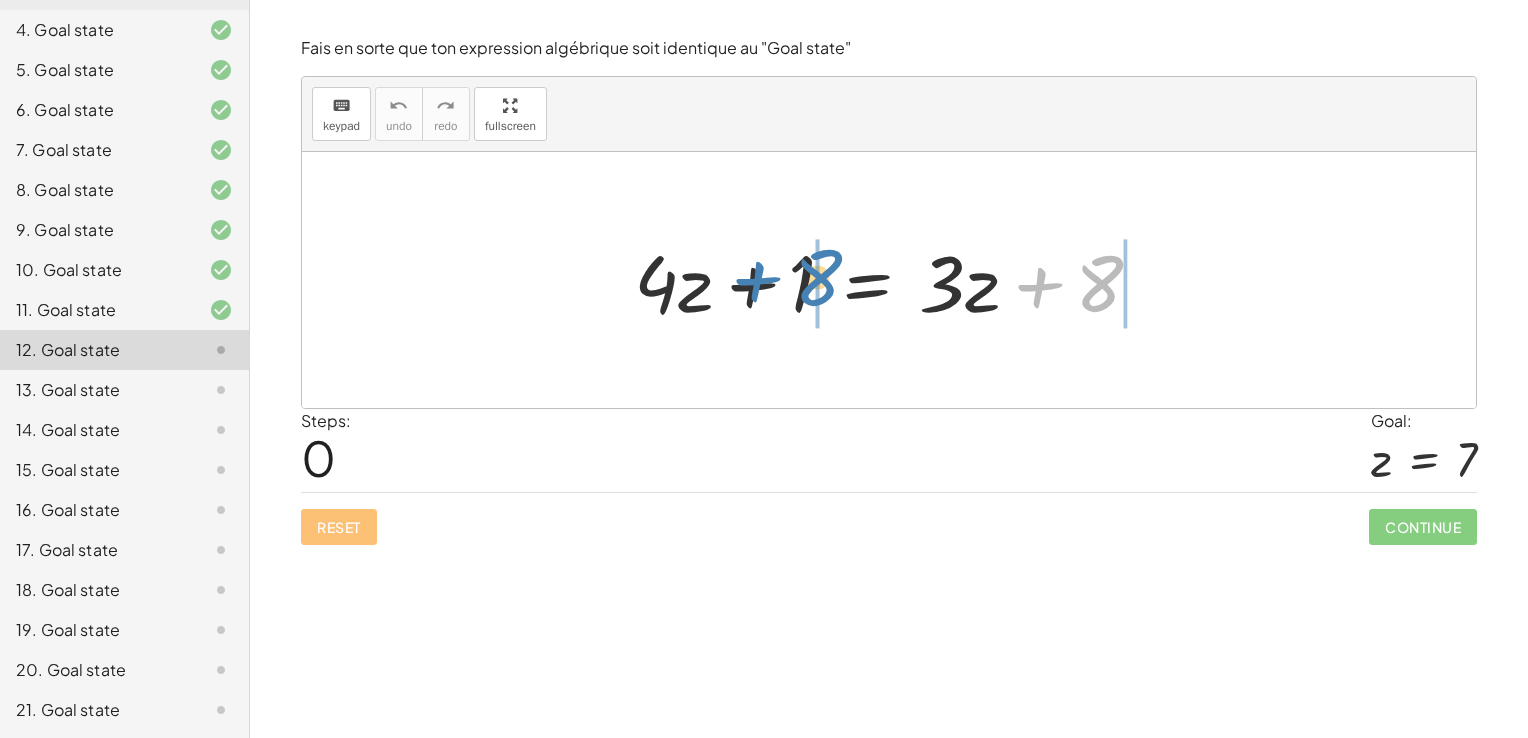 drag, startPoint x: 1100, startPoint y: 292, endPoint x: 828, endPoint y: 288, distance: 272.02942 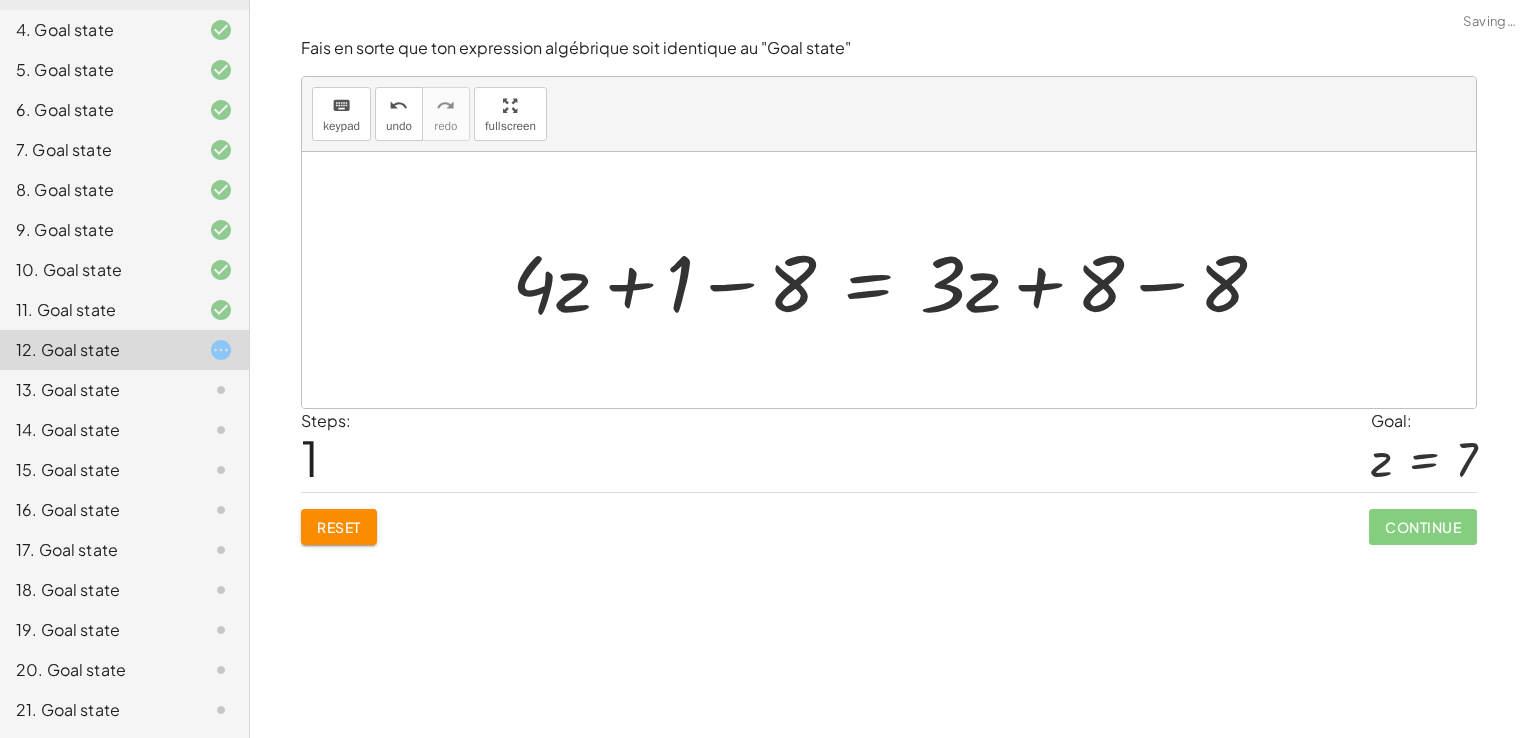 click at bounding box center [897, 280] 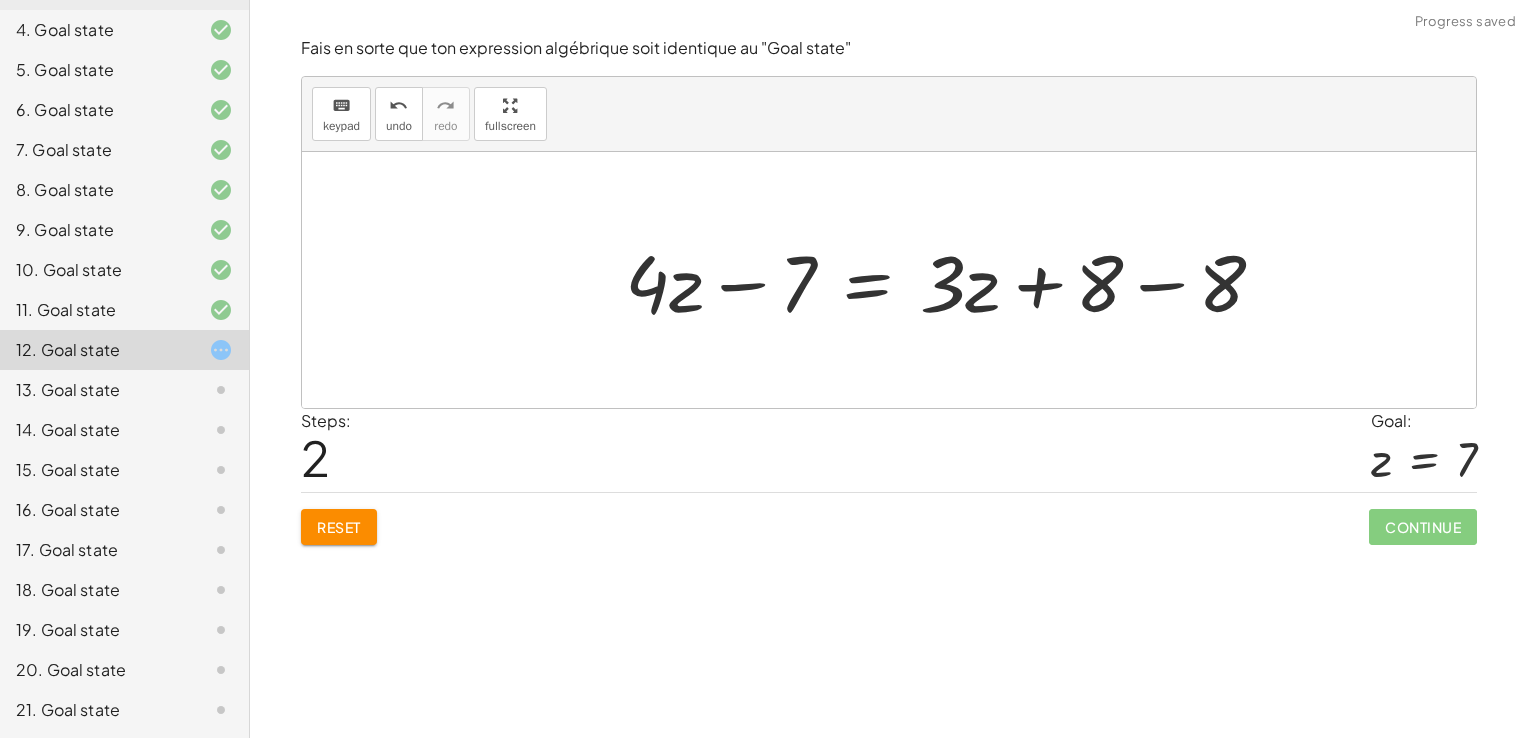 click at bounding box center (953, 280) 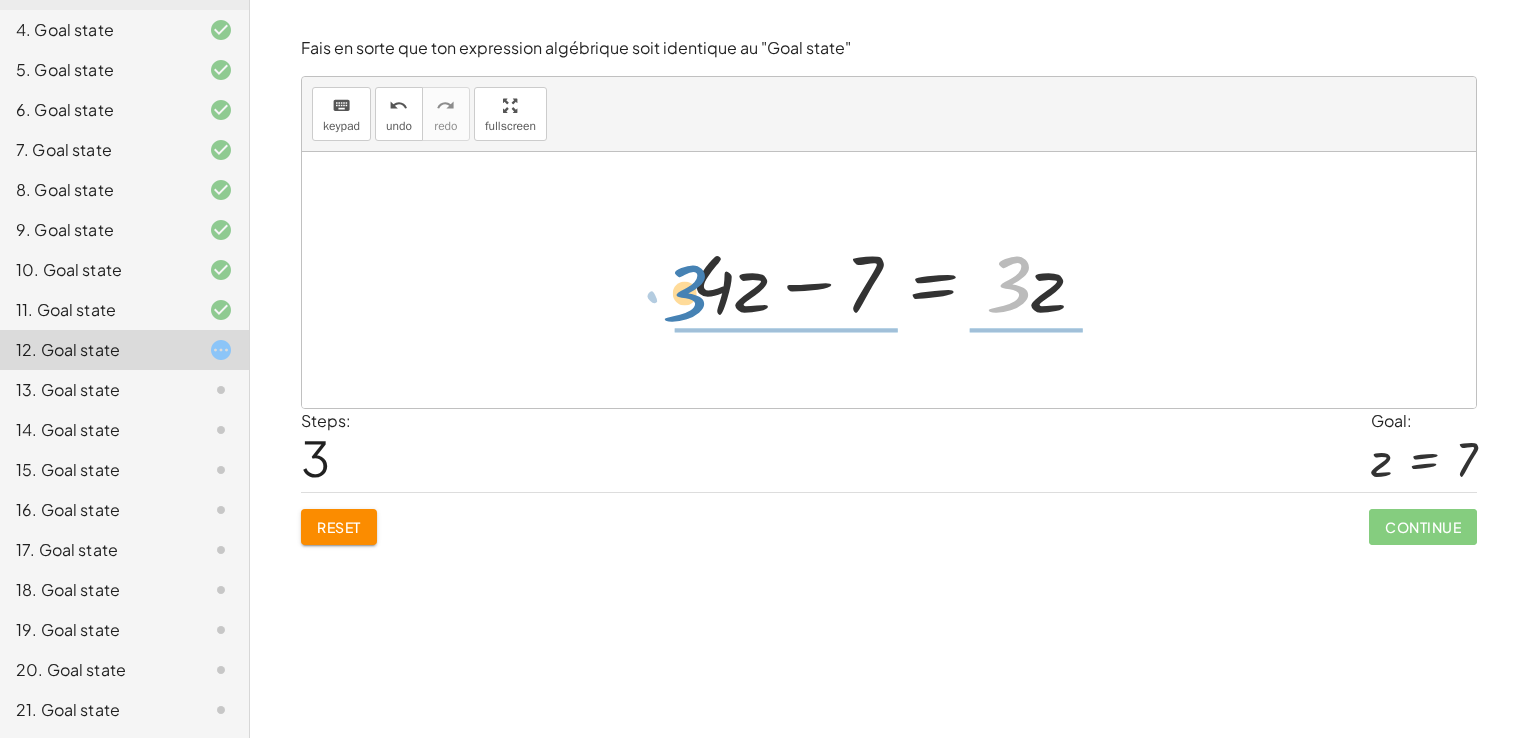 drag, startPoint x: 1023, startPoint y: 284, endPoint x: 702, endPoint y: 294, distance: 321.15573 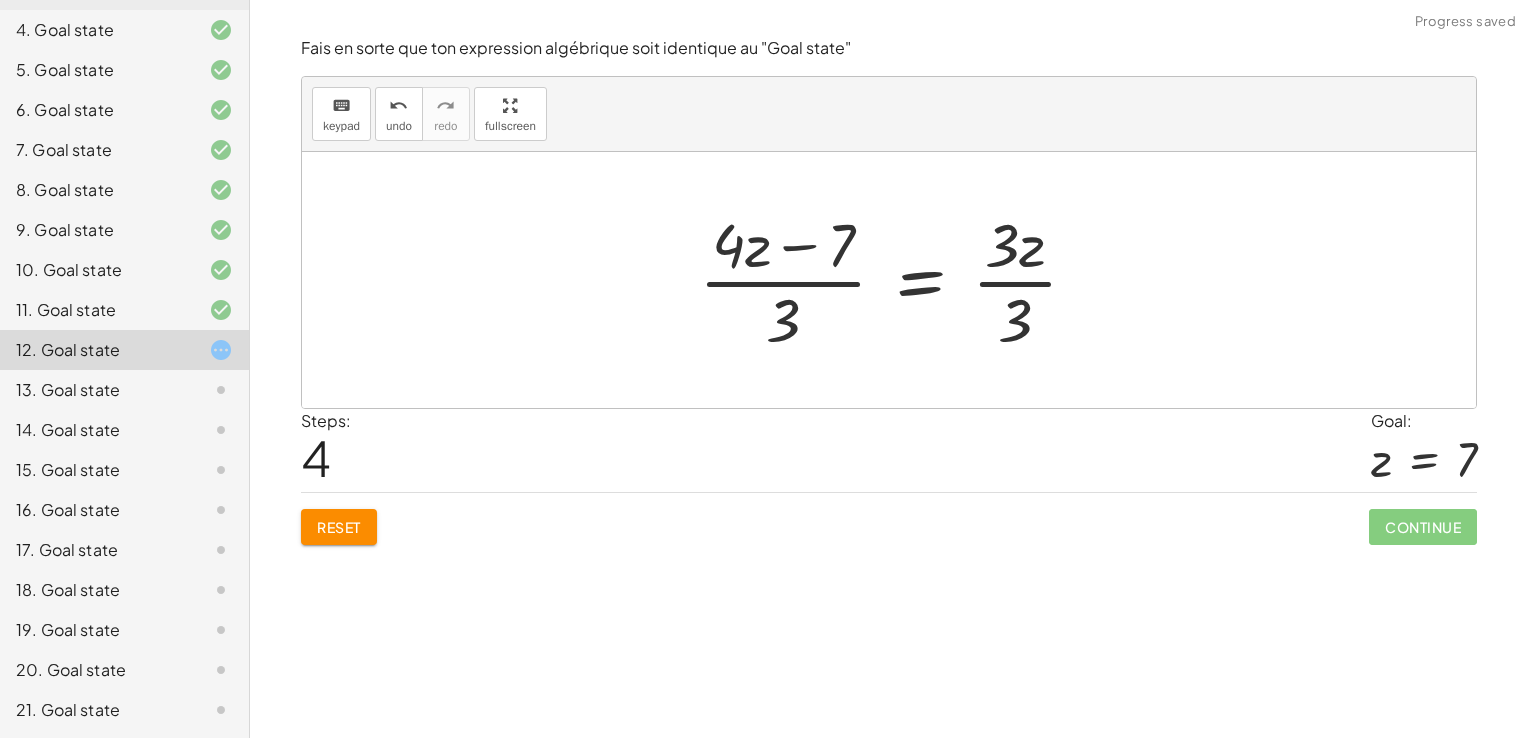 click at bounding box center [896, 280] 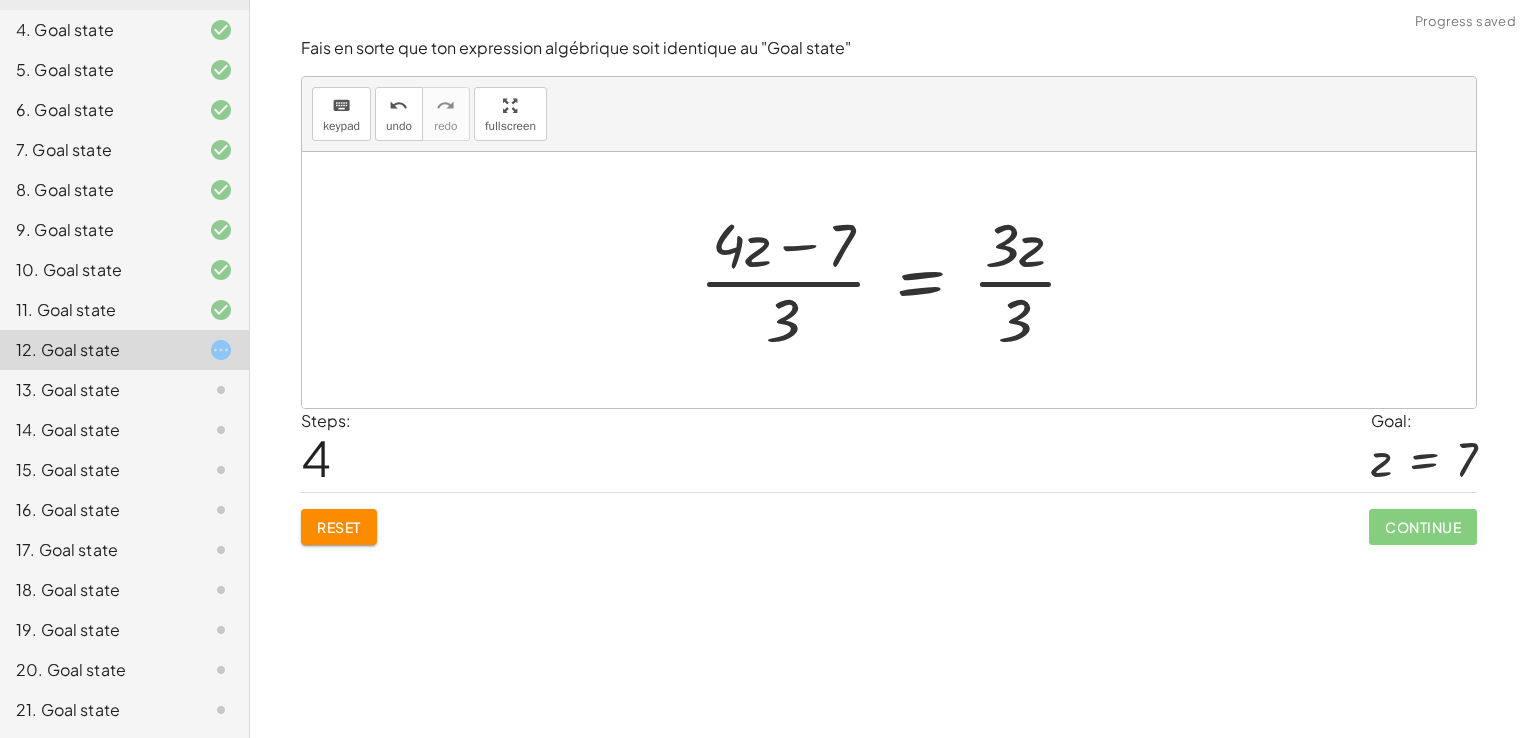 click at bounding box center [896, 280] 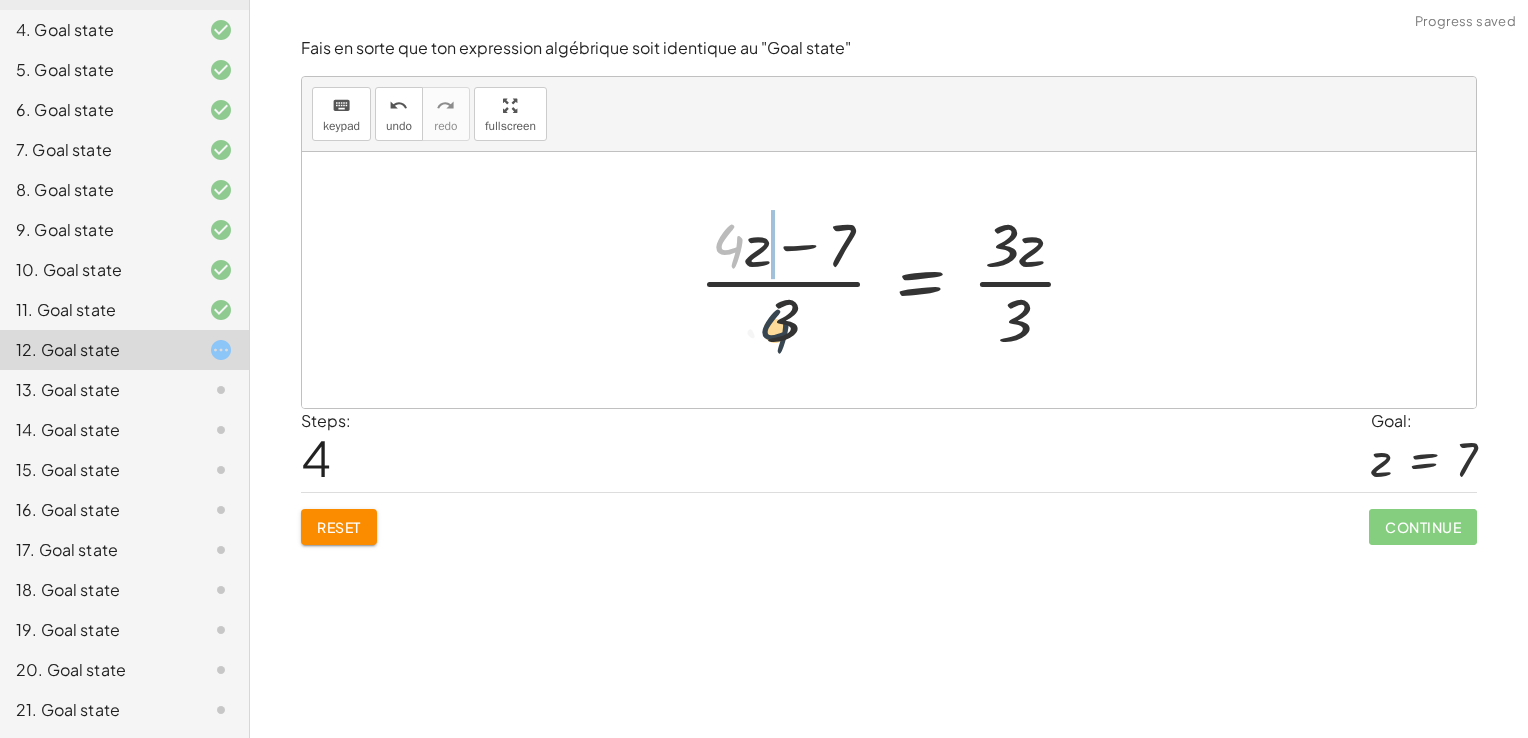 drag, startPoint x: 740, startPoint y: 247, endPoint x: 790, endPoint y: 337, distance: 102.9563 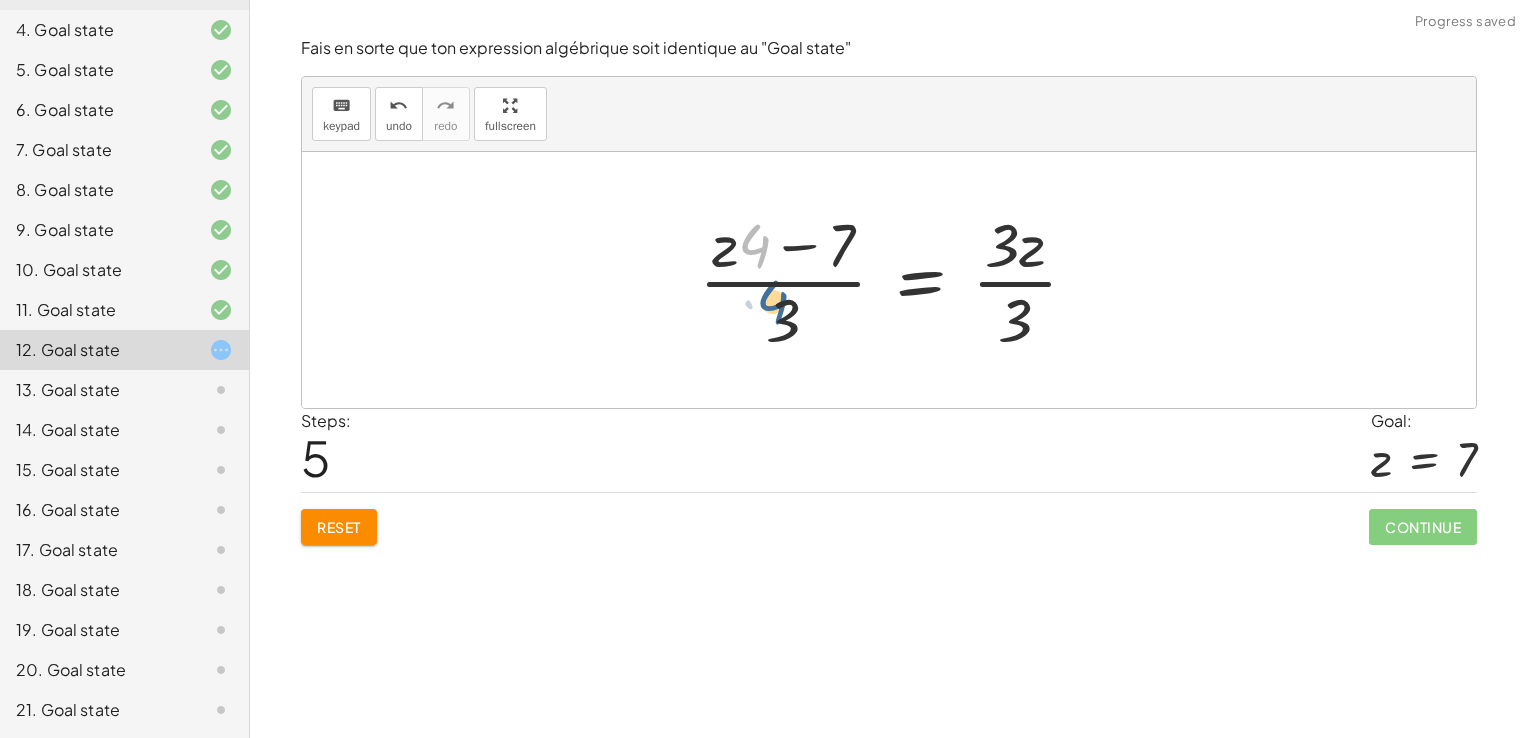 drag, startPoint x: 754, startPoint y: 246, endPoint x: 795, endPoint y: 322, distance: 86.35392 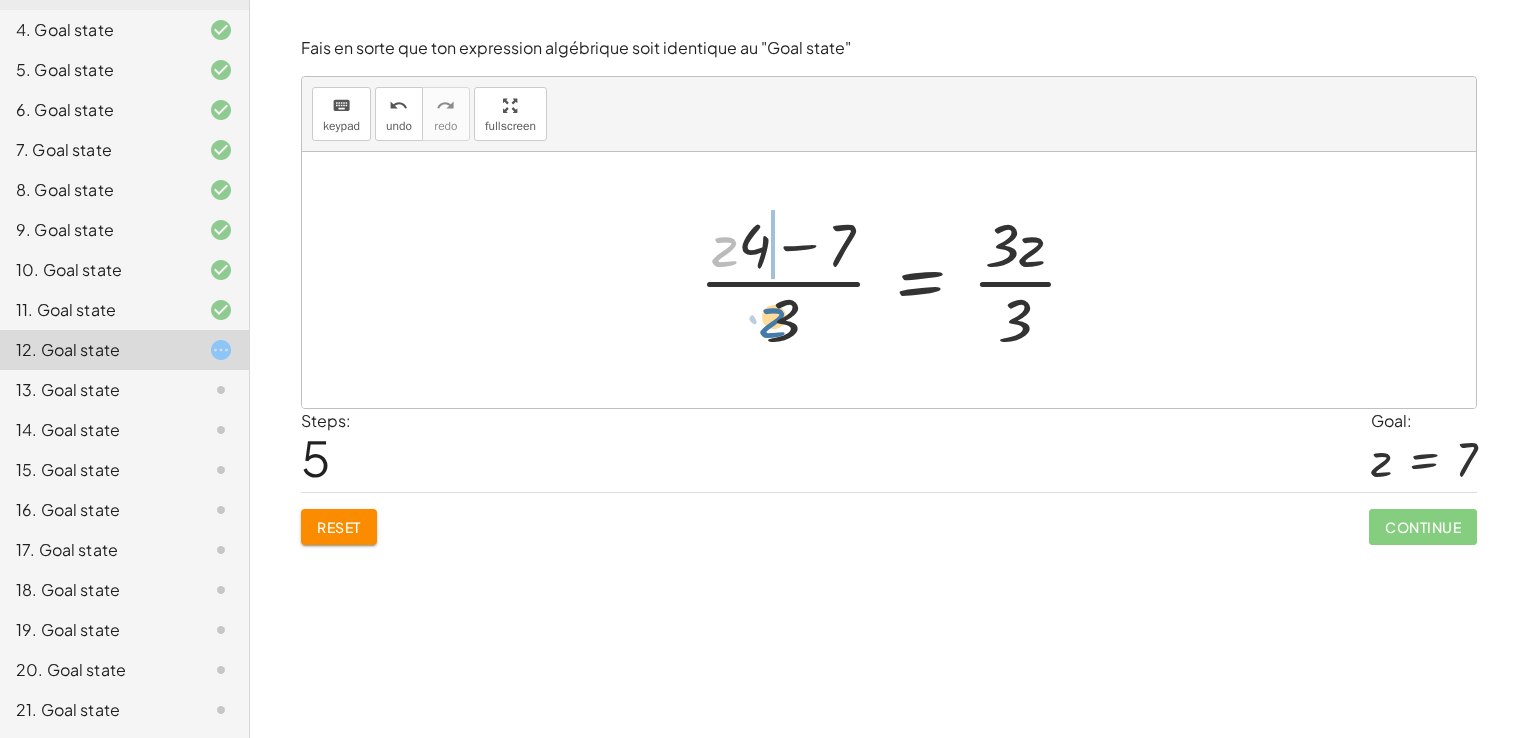 drag, startPoint x: 722, startPoint y: 256, endPoint x: 772, endPoint y: 327, distance: 86.83893 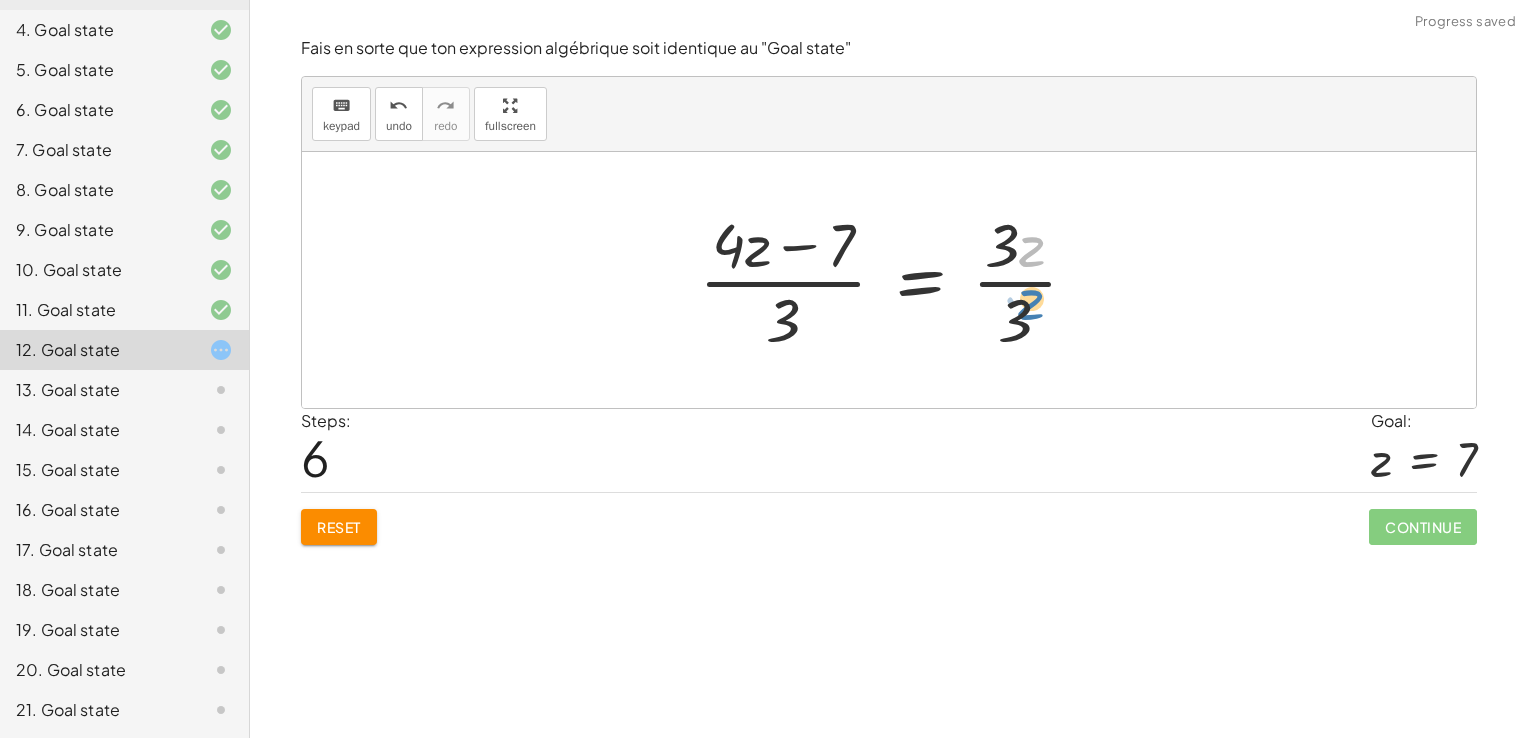 drag, startPoint x: 1021, startPoint y: 250, endPoint x: 1017, endPoint y: 303, distance: 53.15073 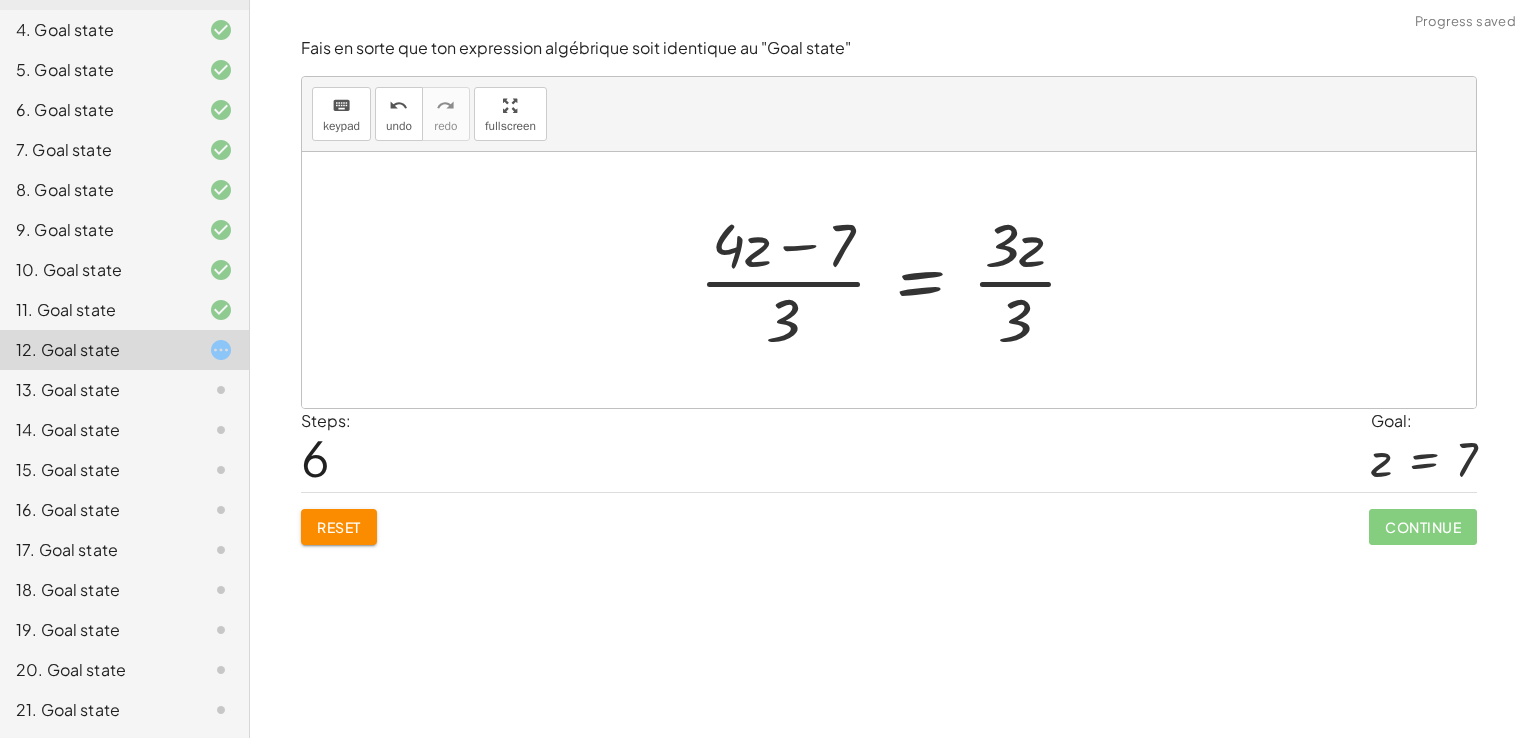 click at bounding box center (896, 280) 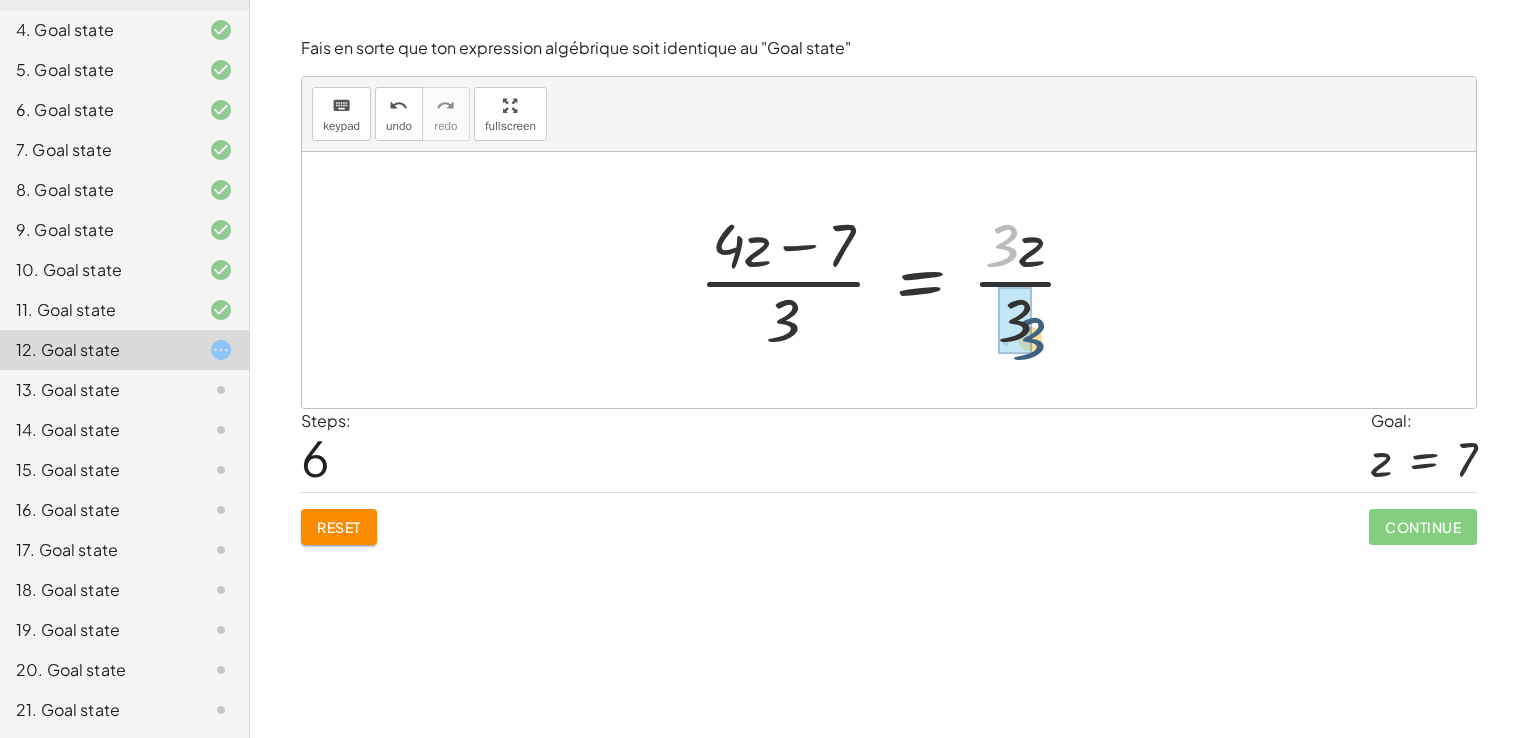 drag, startPoint x: 992, startPoint y: 249, endPoint x: 1016, endPoint y: 342, distance: 96.04687 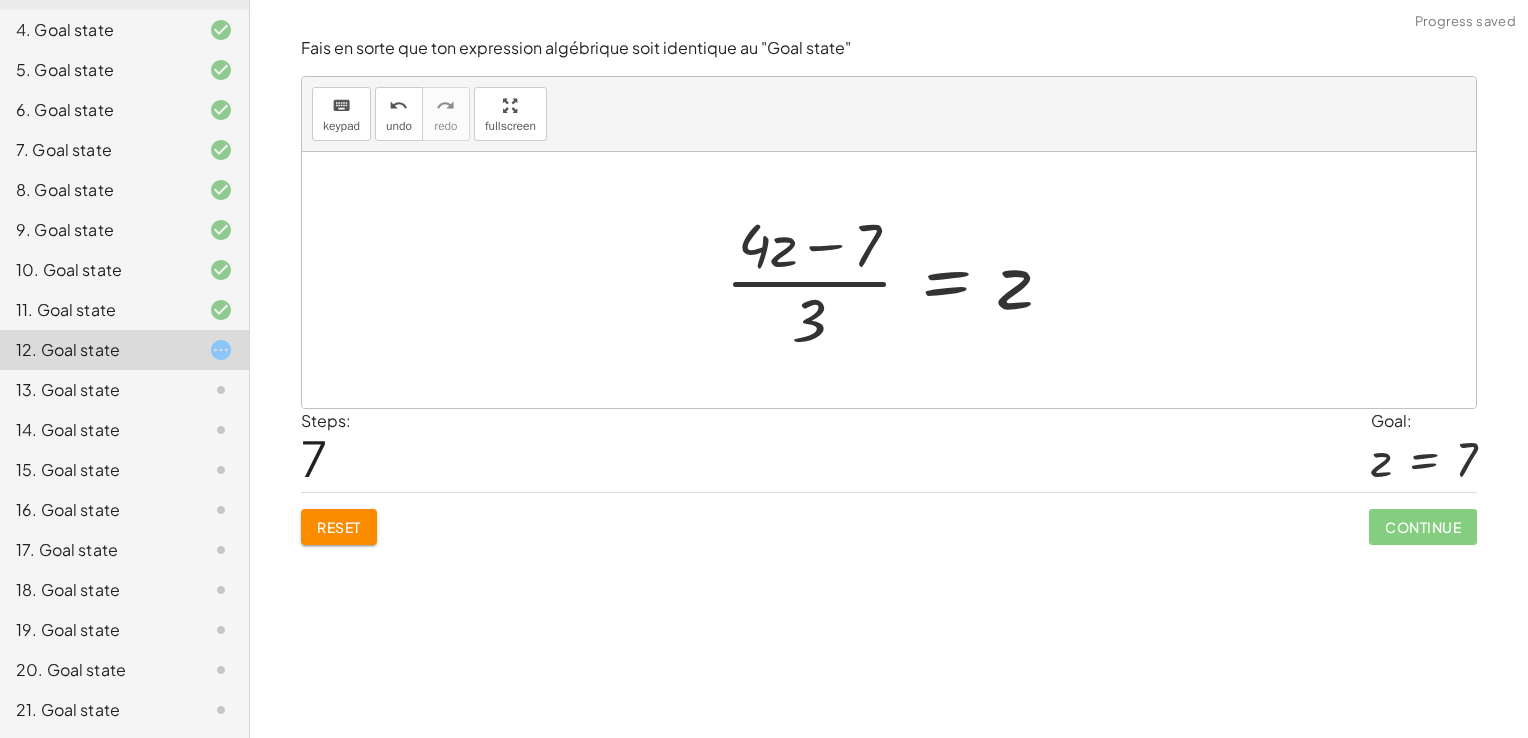 click at bounding box center [896, 280] 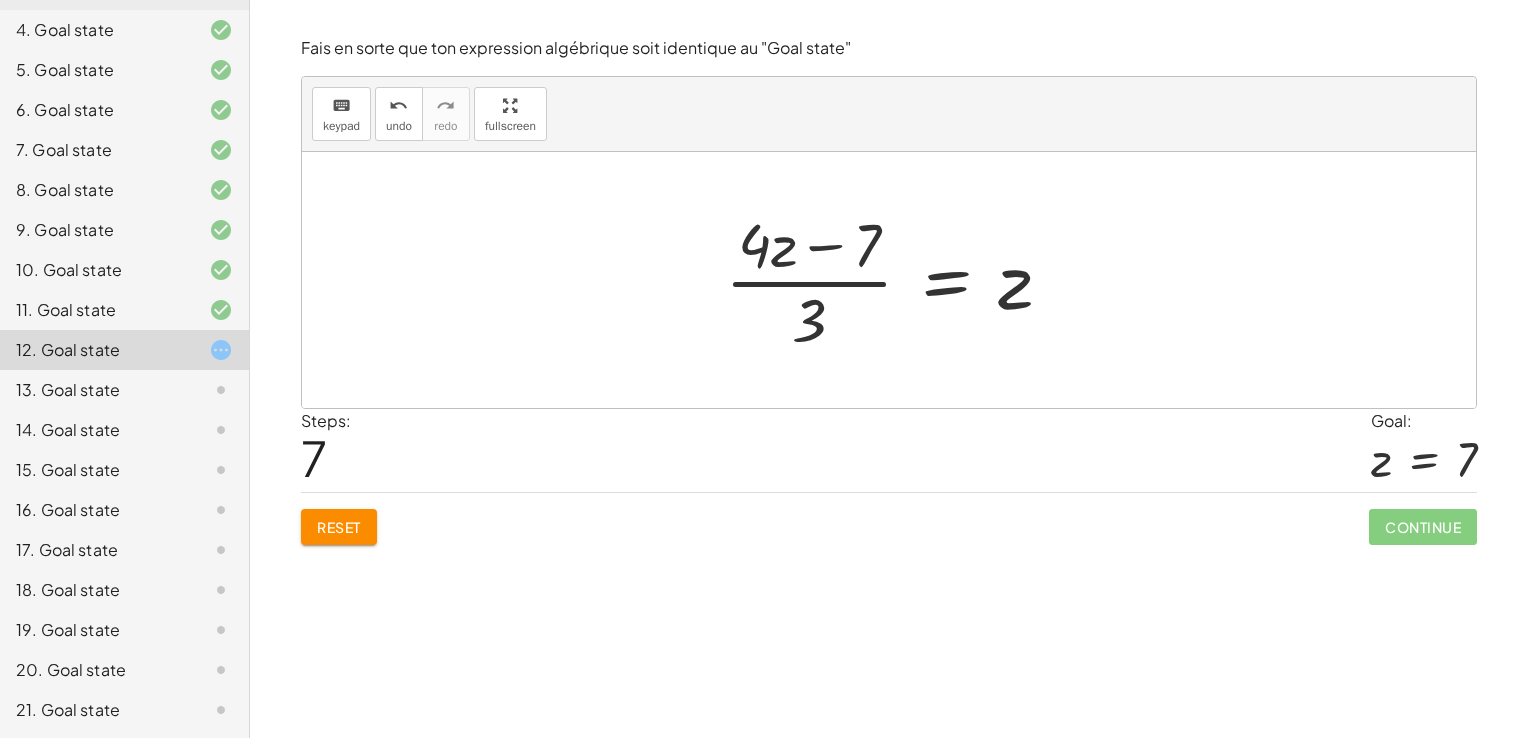 click at bounding box center [896, 280] 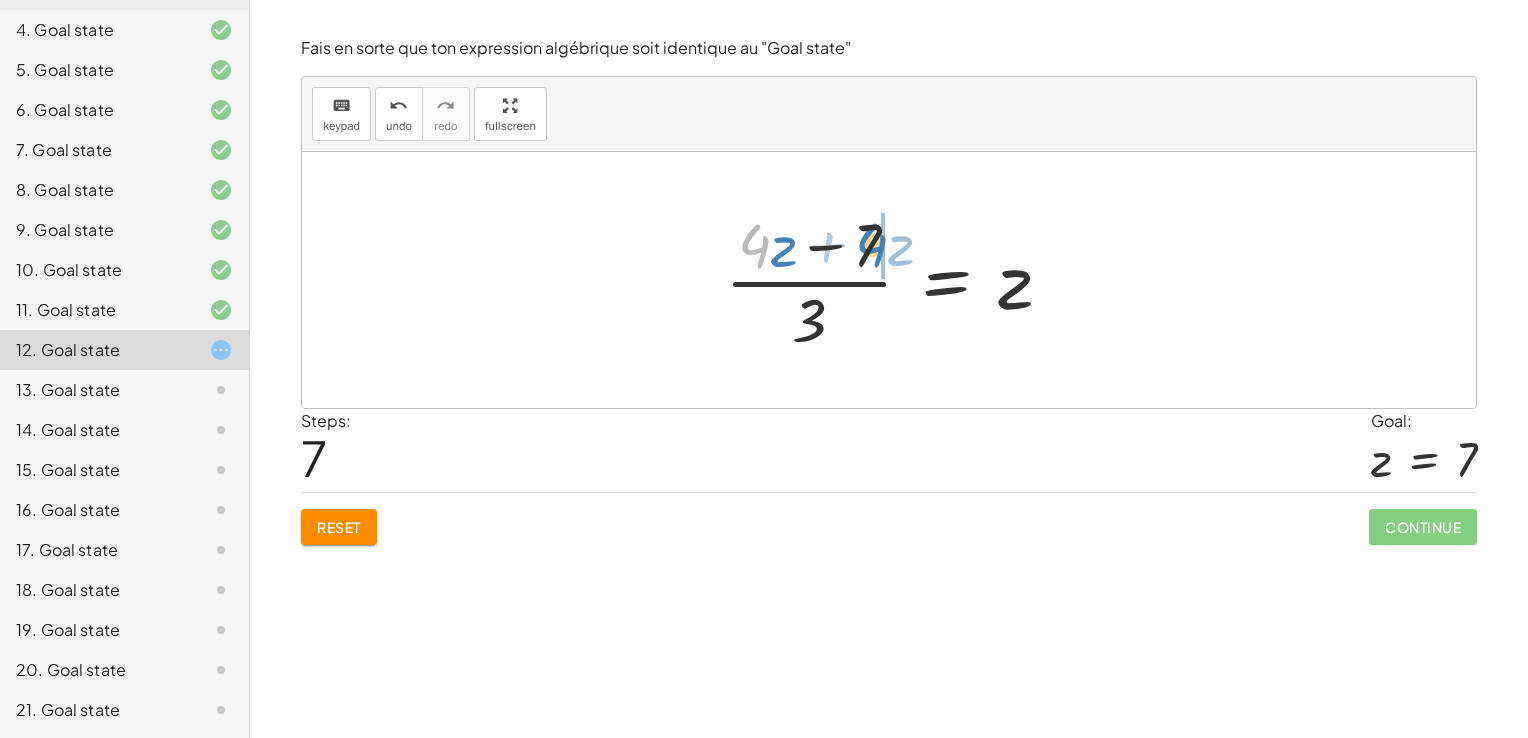 drag, startPoint x: 765, startPoint y: 251, endPoint x: 881, endPoint y: 250, distance: 116.00431 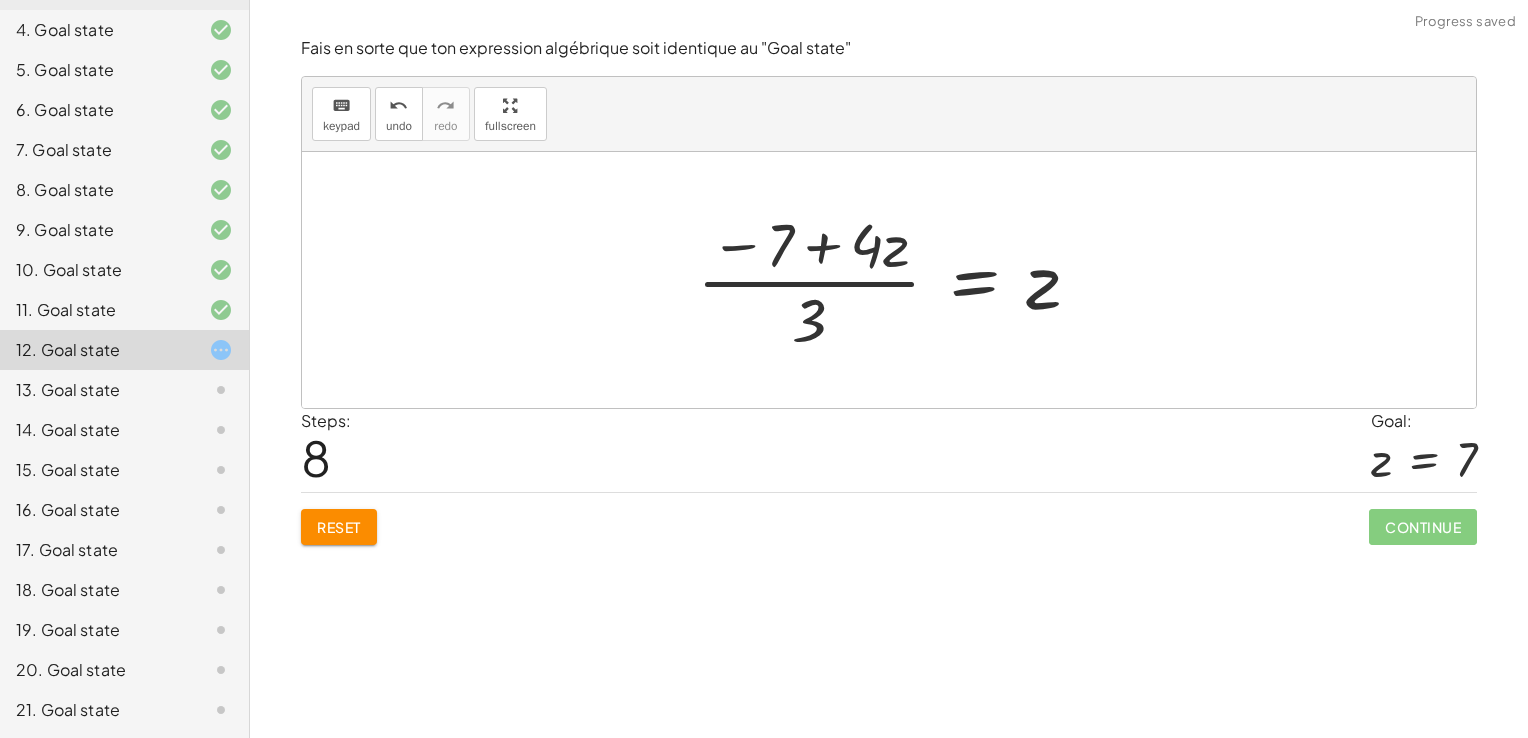 click at bounding box center (896, 280) 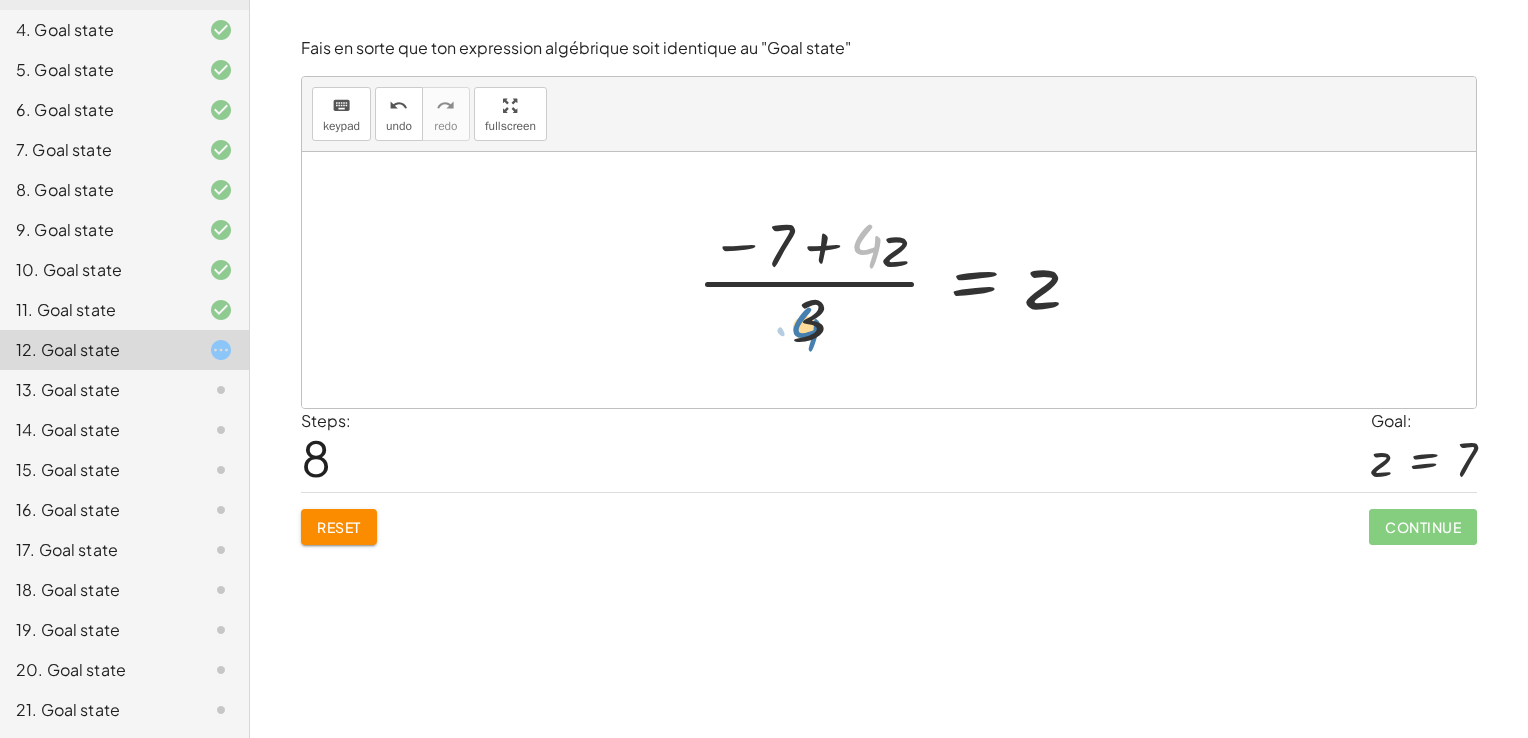 drag, startPoint x: 869, startPoint y: 247, endPoint x: 808, endPoint y: 329, distance: 102.20078 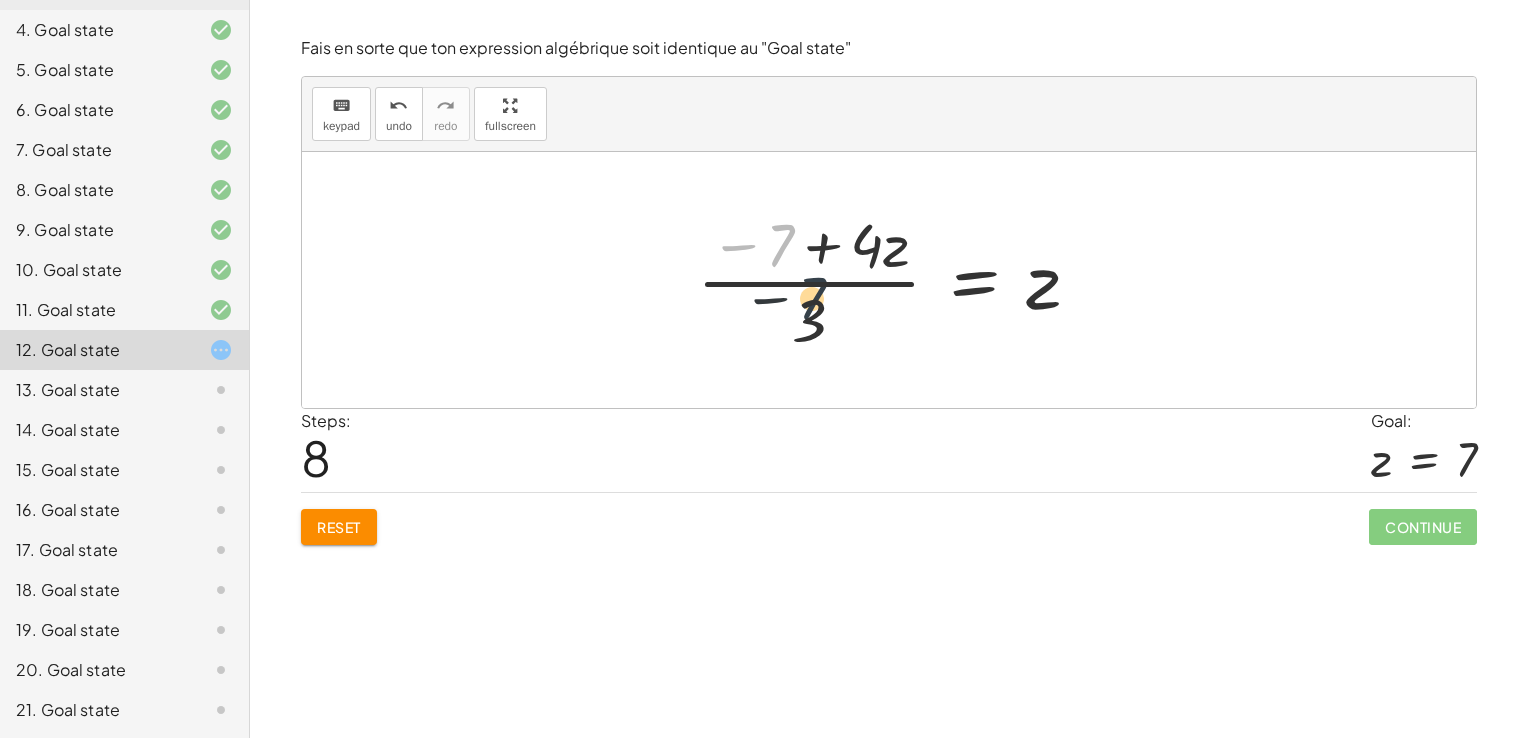 drag, startPoint x: 780, startPoint y: 247, endPoint x: 816, endPoint y: 307, distance: 69.97142 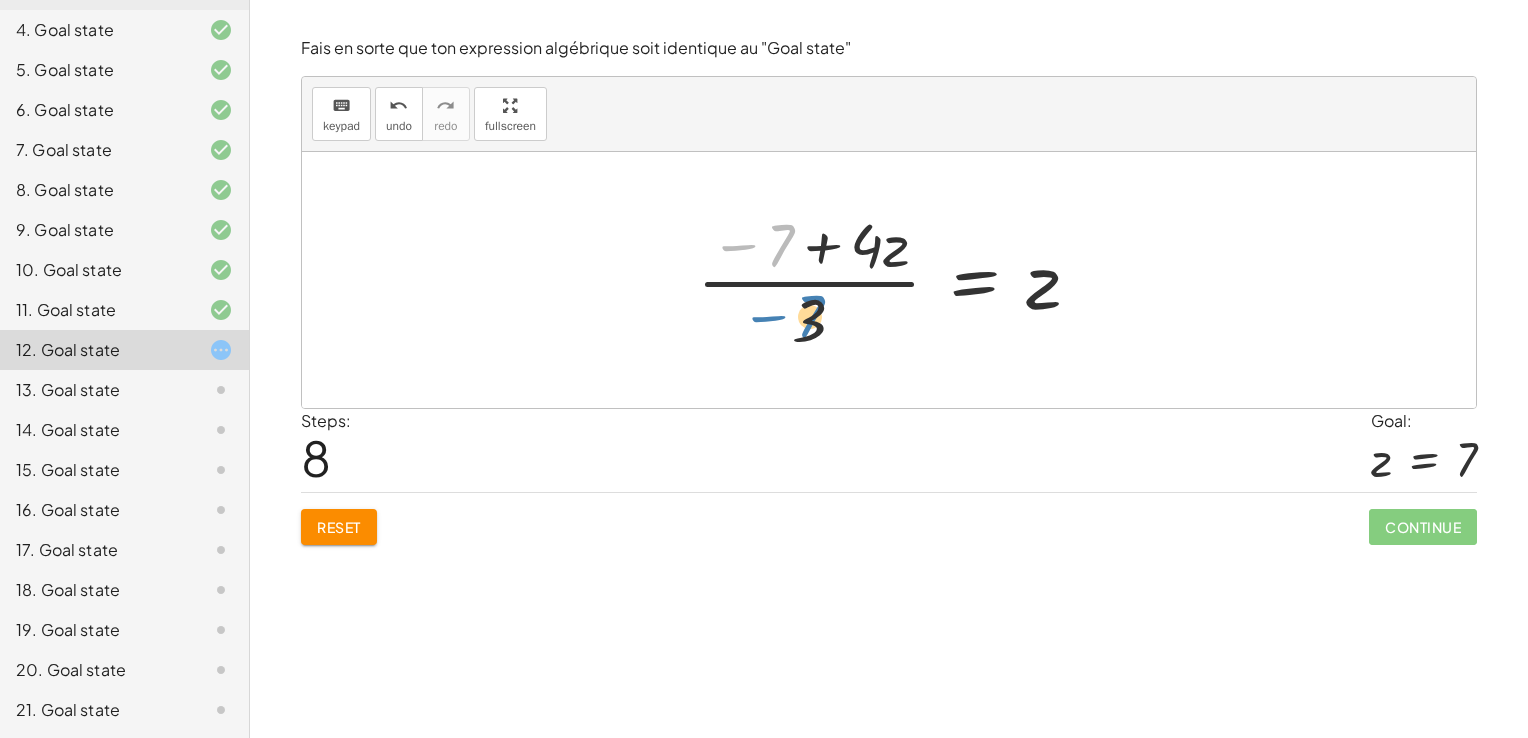drag, startPoint x: 779, startPoint y: 245, endPoint x: 809, endPoint y: 316, distance: 77.07788 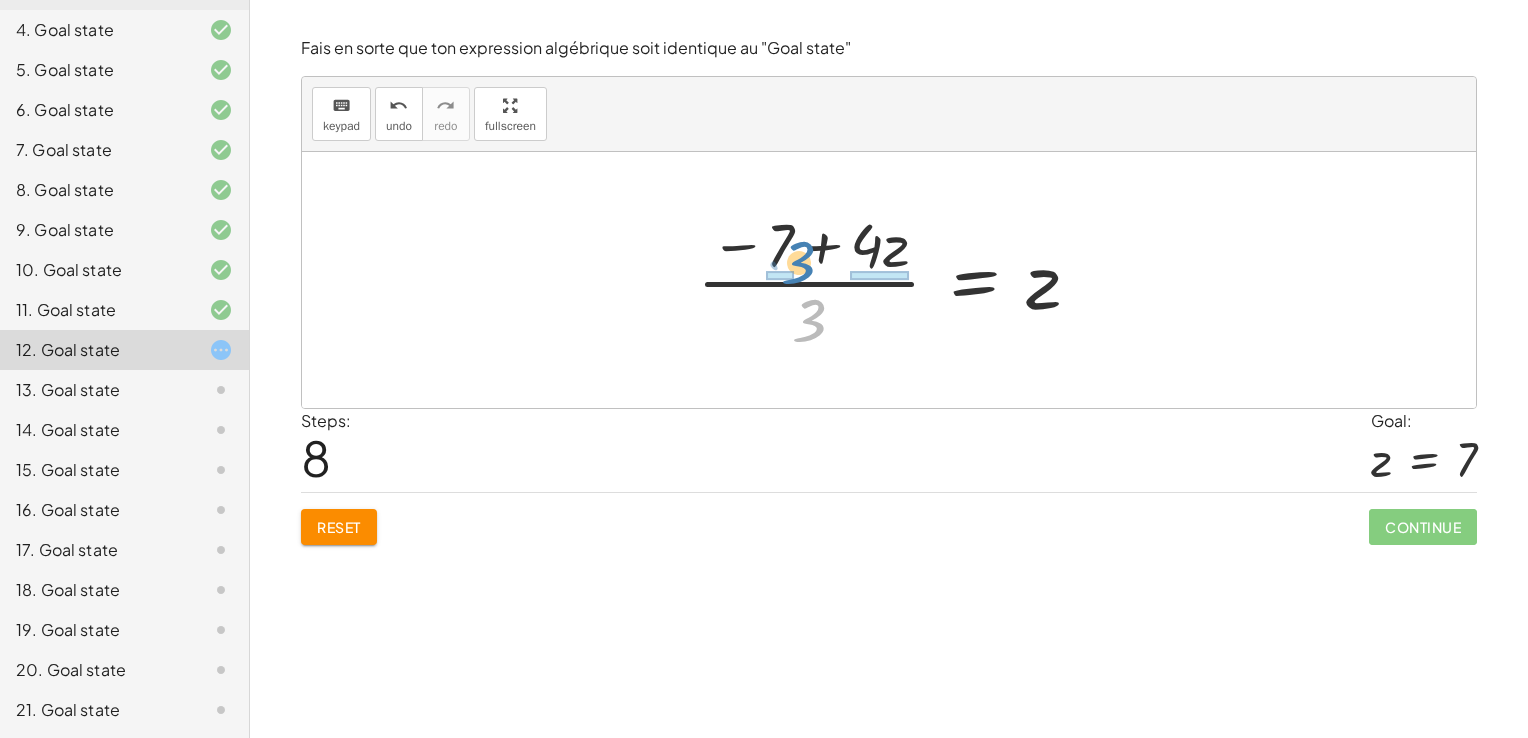 drag, startPoint x: 809, startPoint y: 316, endPoint x: 796, endPoint y: 259, distance: 58.463665 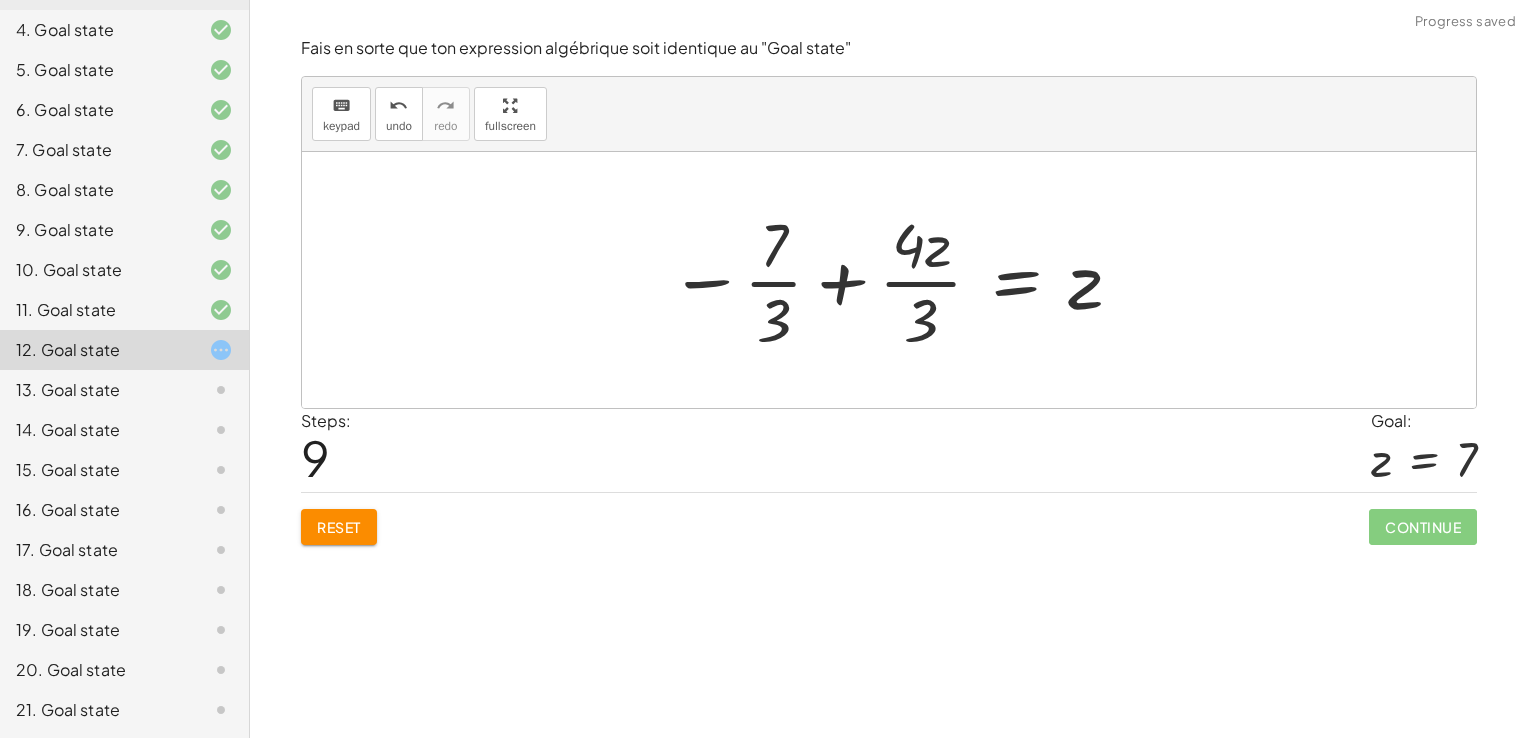 click at bounding box center (897, 280) 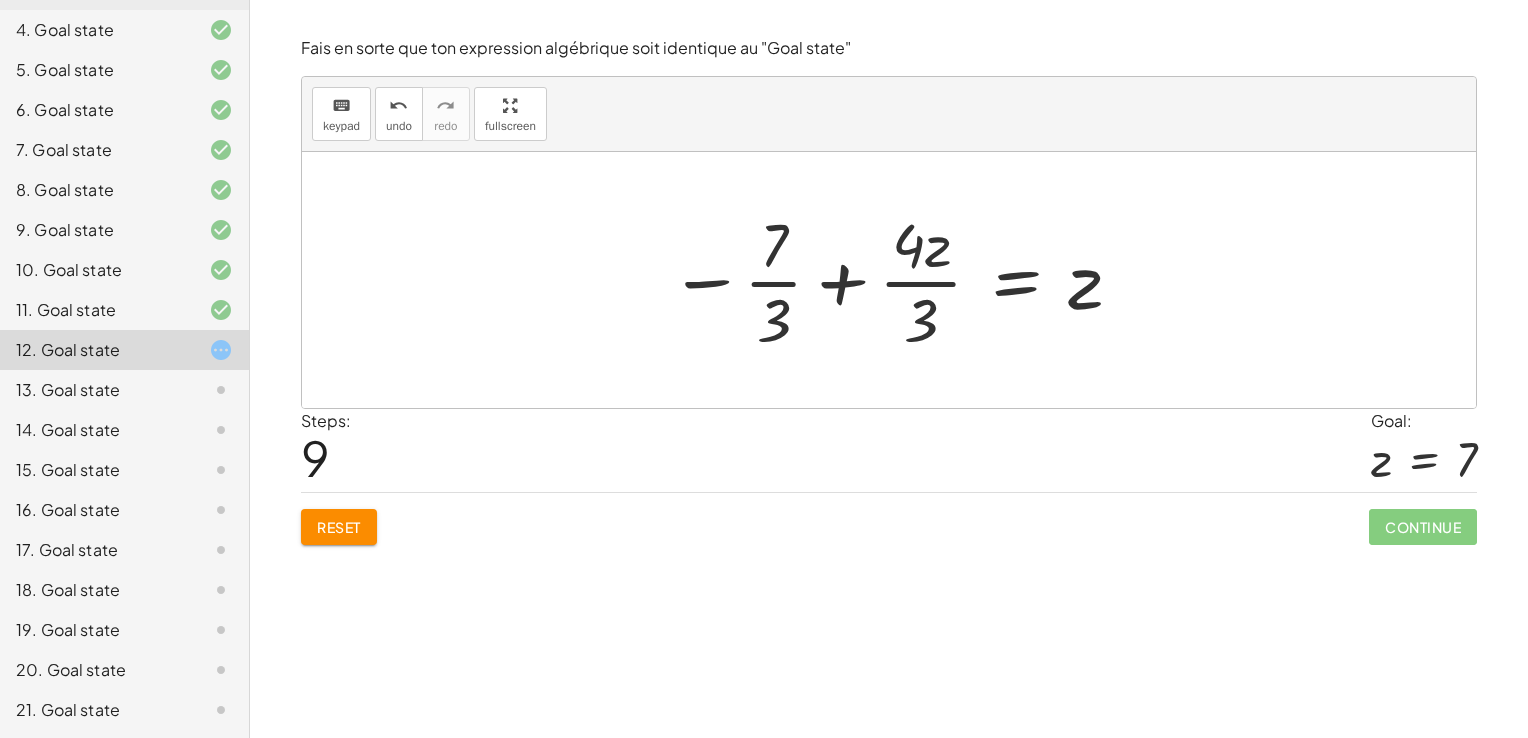 click at bounding box center [897, 280] 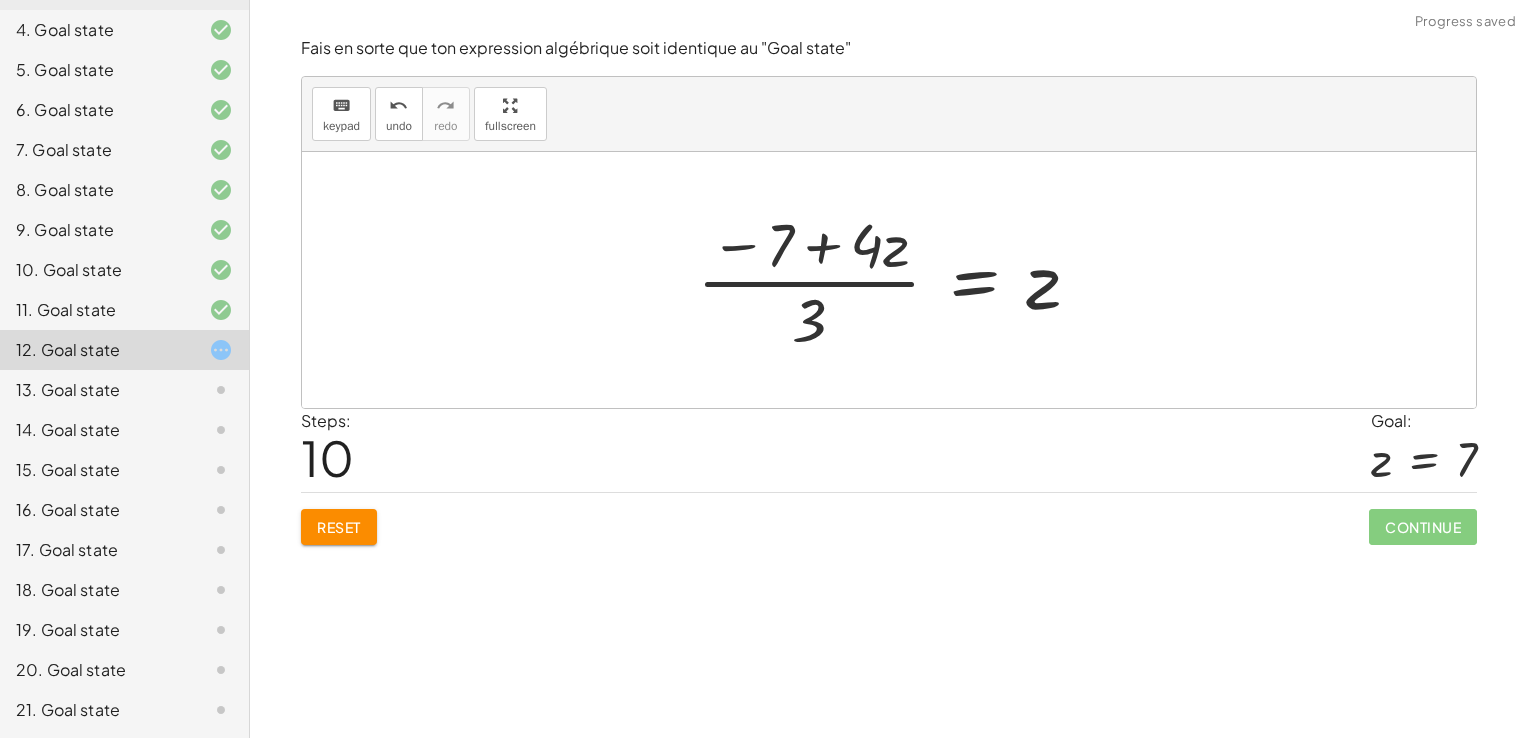 click at bounding box center [896, 280] 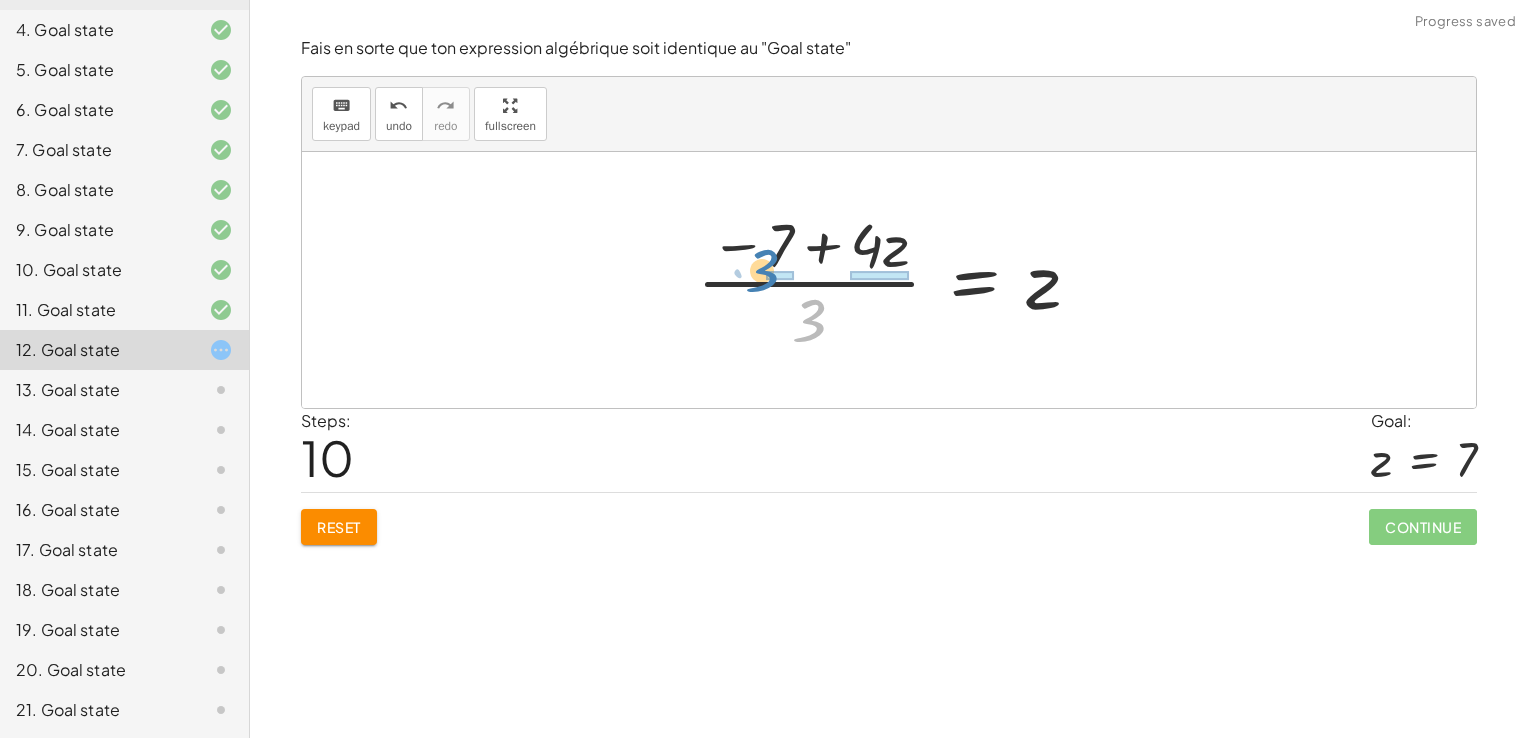 drag, startPoint x: 809, startPoint y: 314, endPoint x: 768, endPoint y: 257, distance: 70.21396 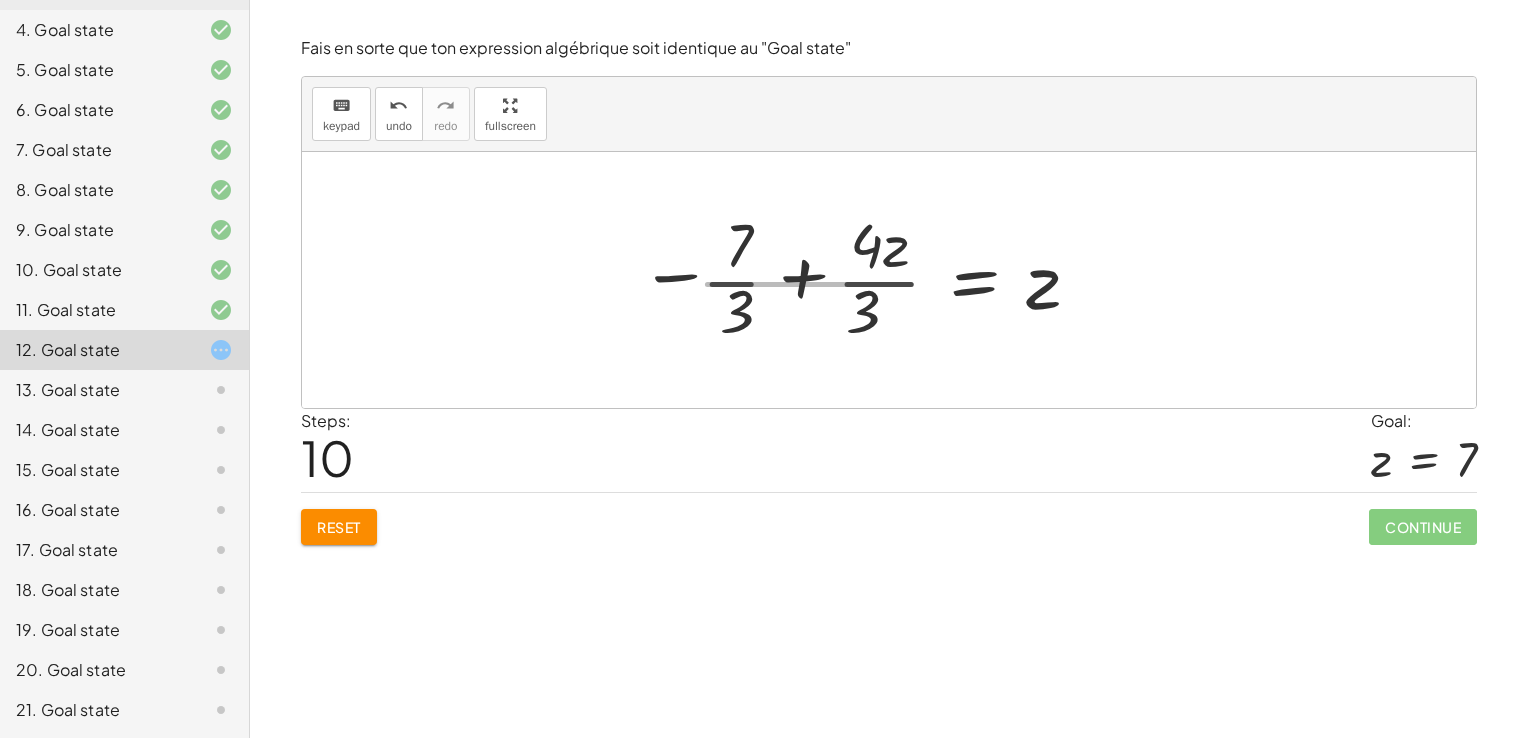 click at bounding box center [855, 280] 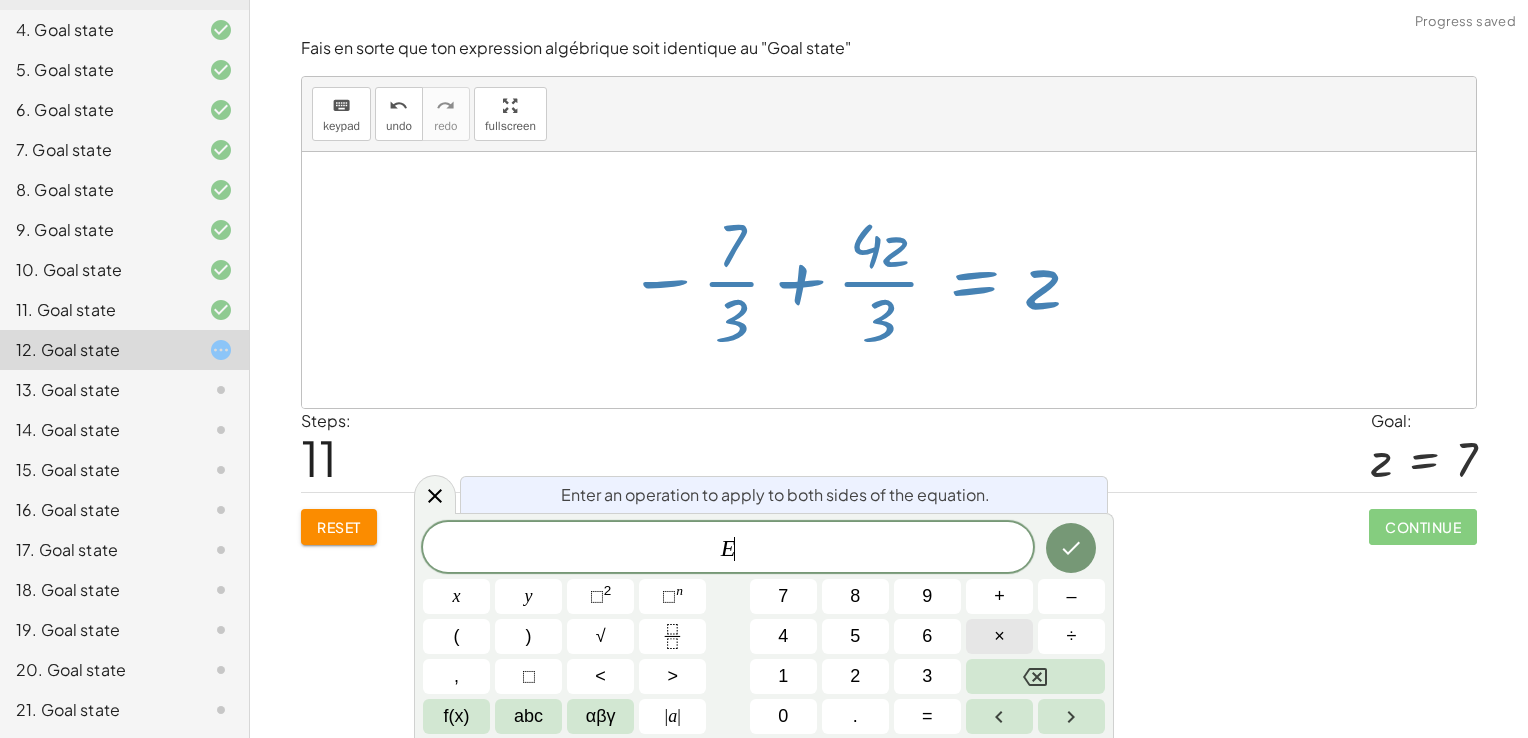 click on "×" at bounding box center (999, 636) 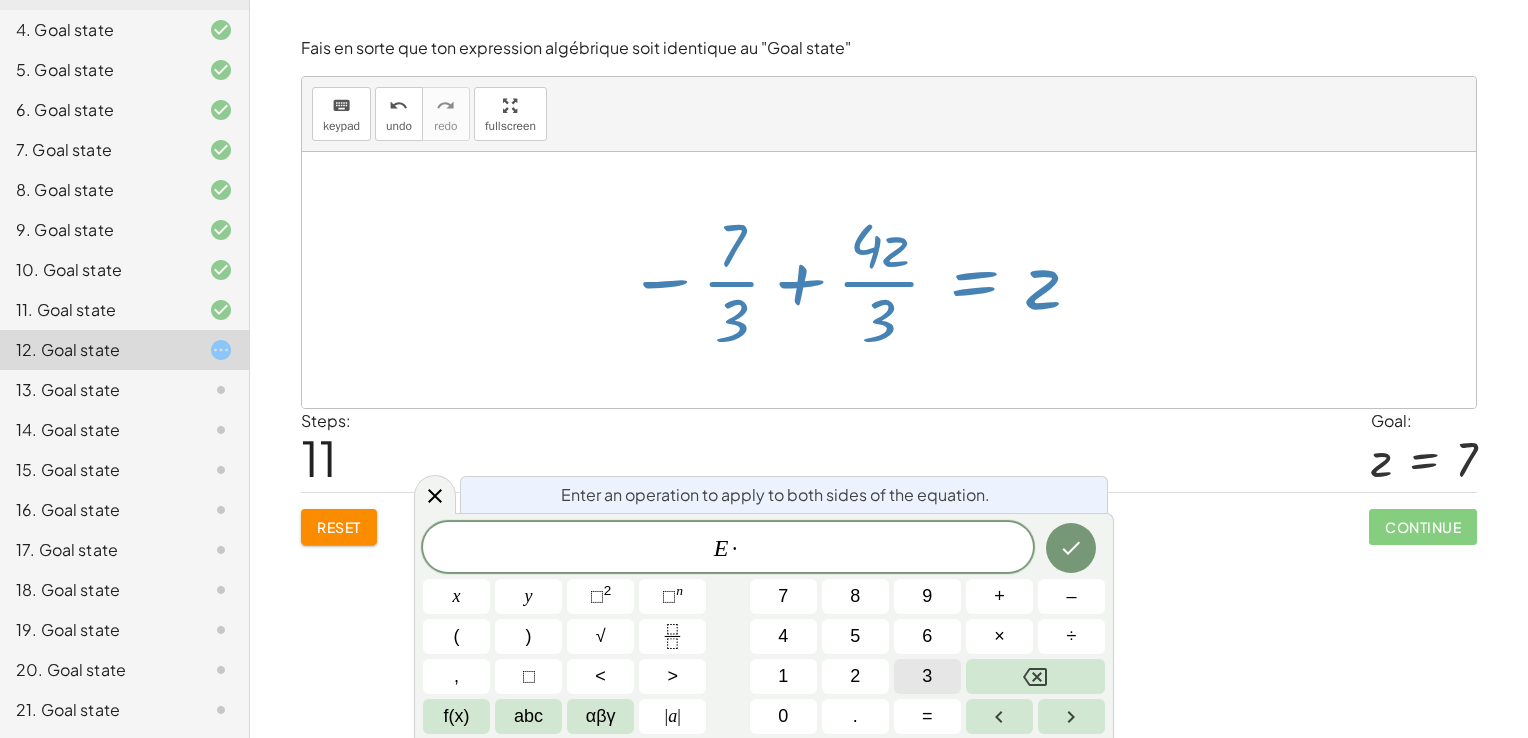 click on "3" at bounding box center (927, 676) 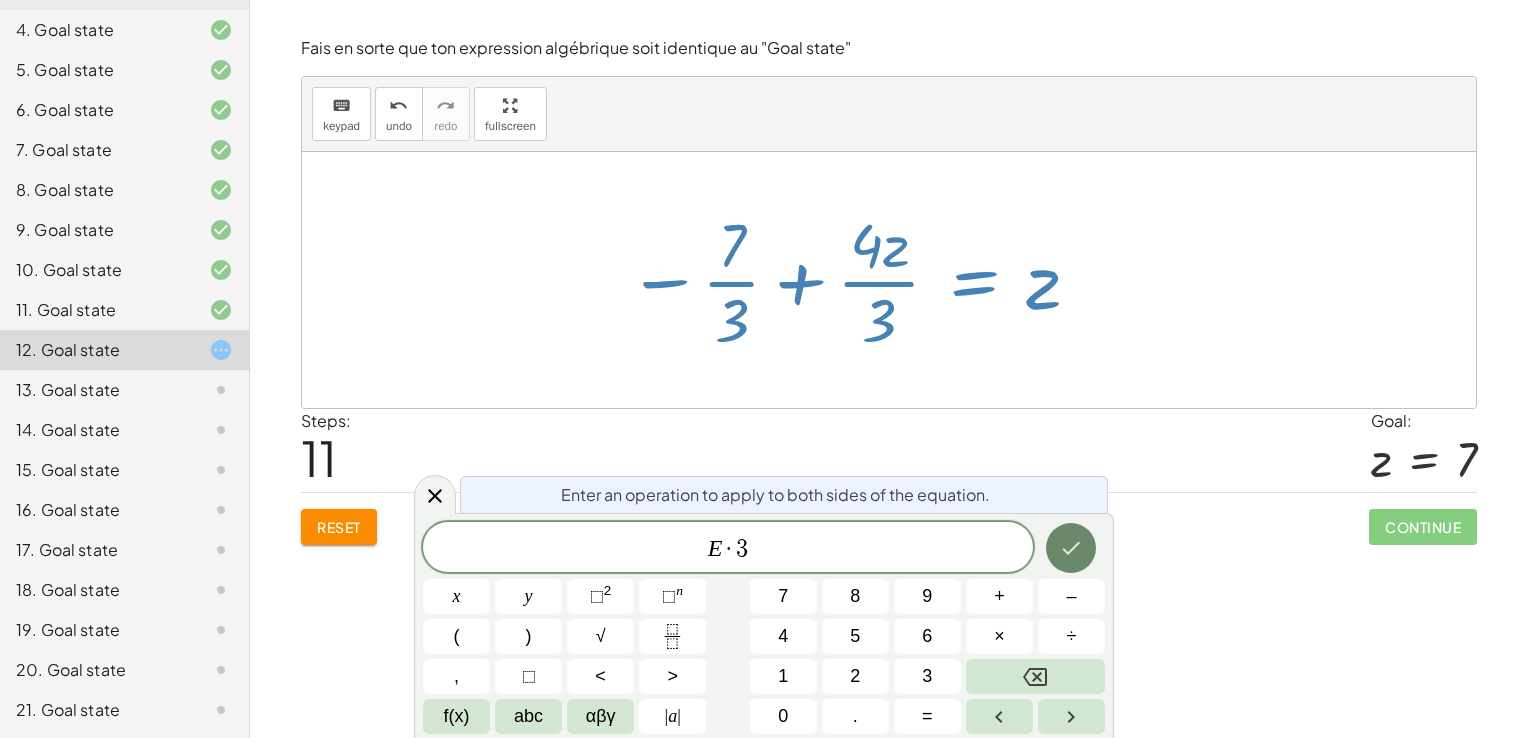click 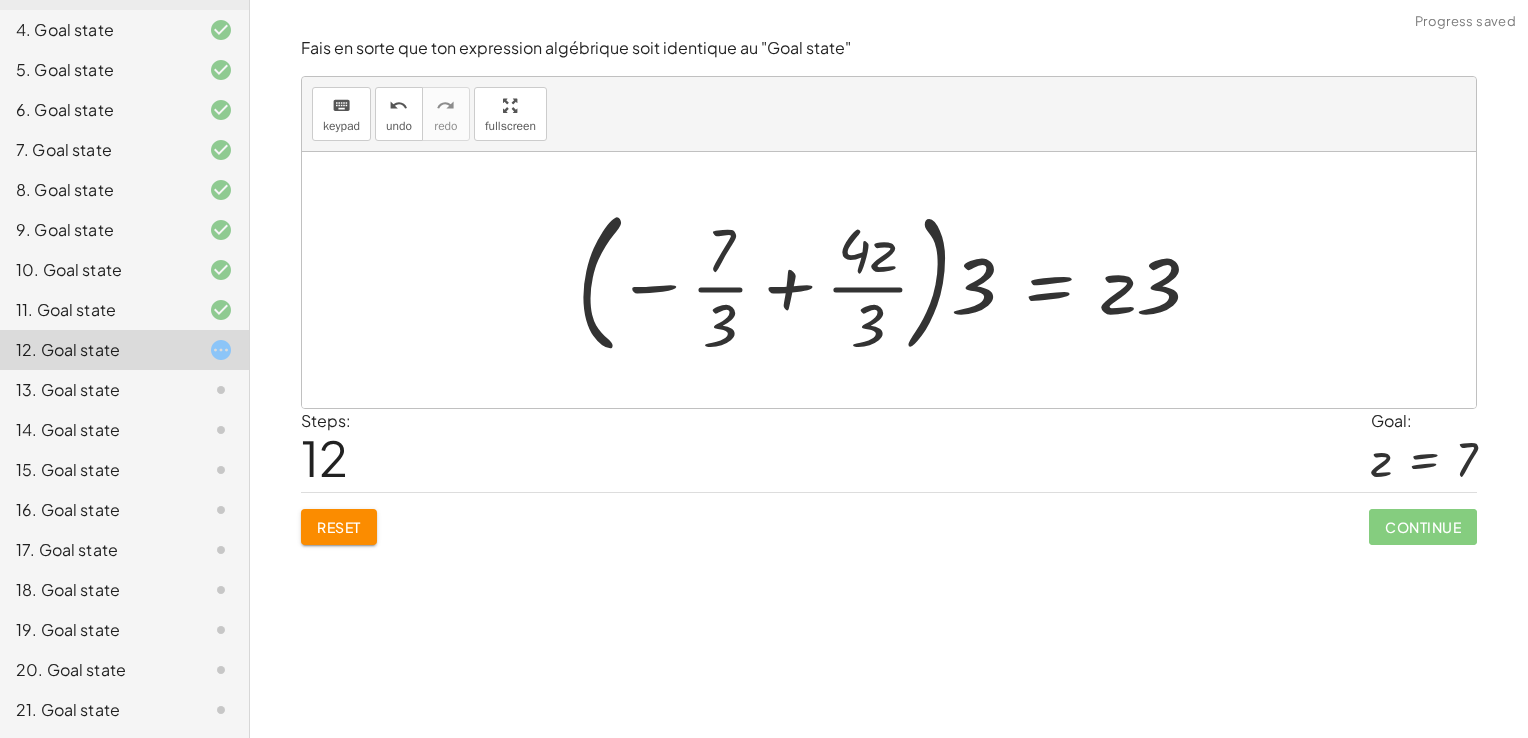 click at bounding box center (897, 280) 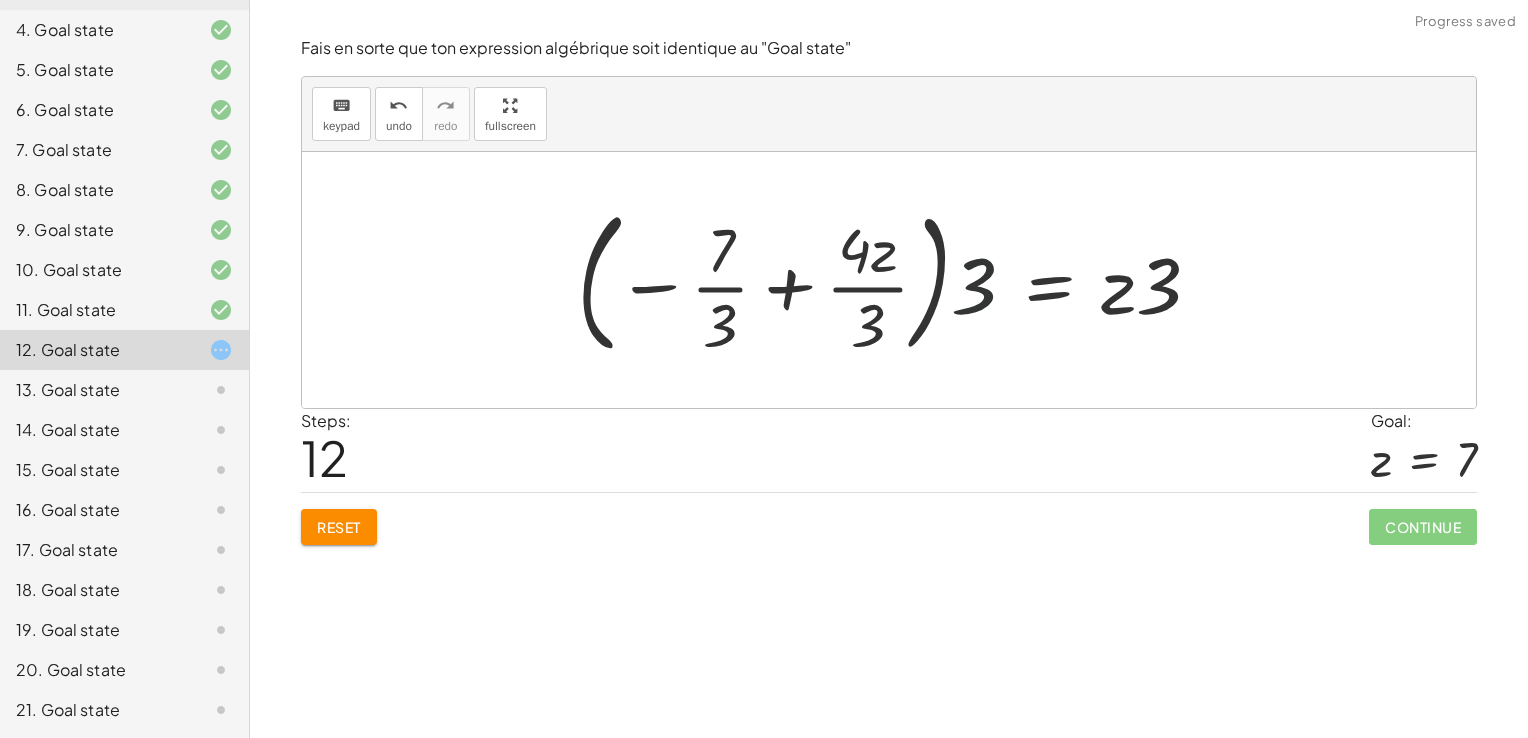 click at bounding box center [897, 280] 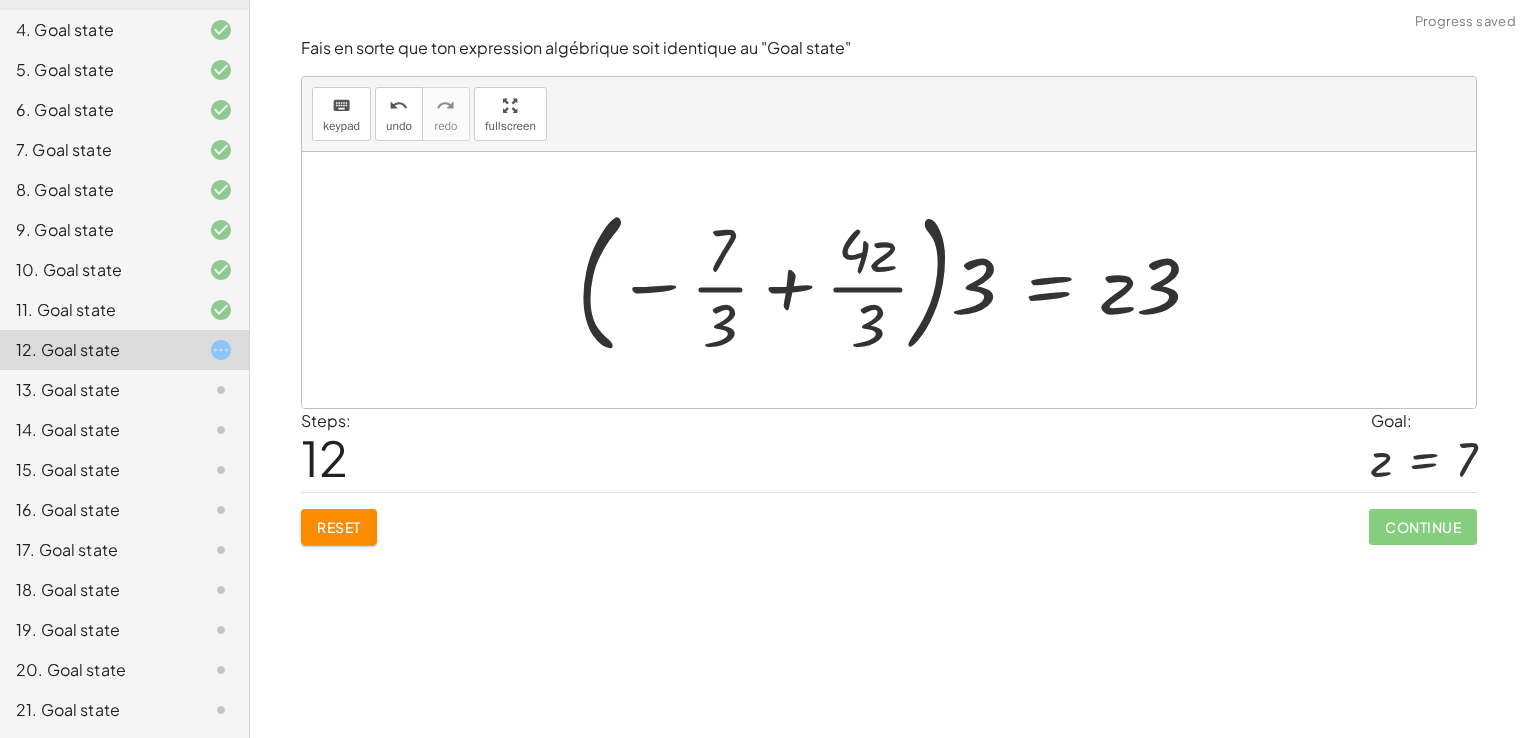 click at bounding box center [897, 280] 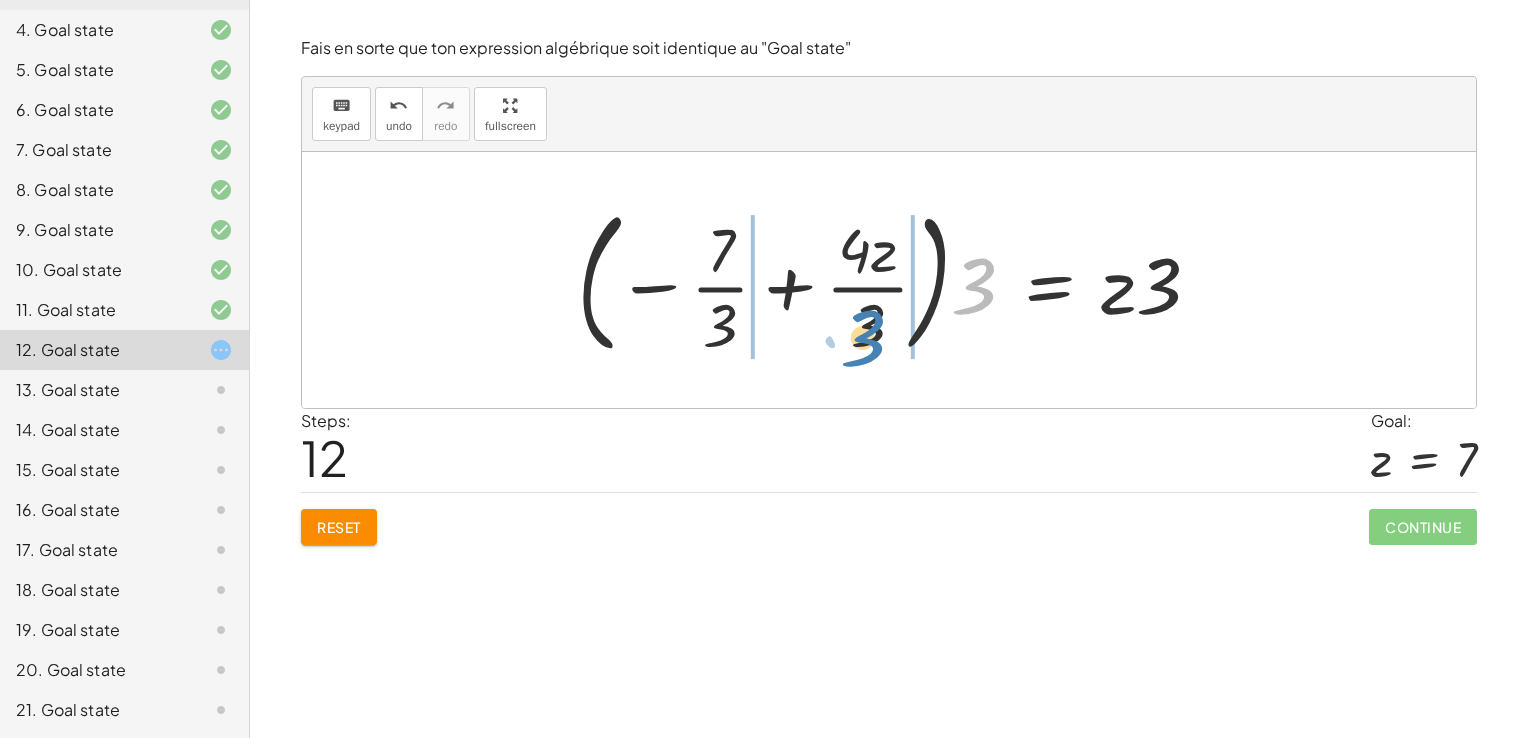 drag, startPoint x: 995, startPoint y: 290, endPoint x: 884, endPoint y: 342, distance: 122.57651 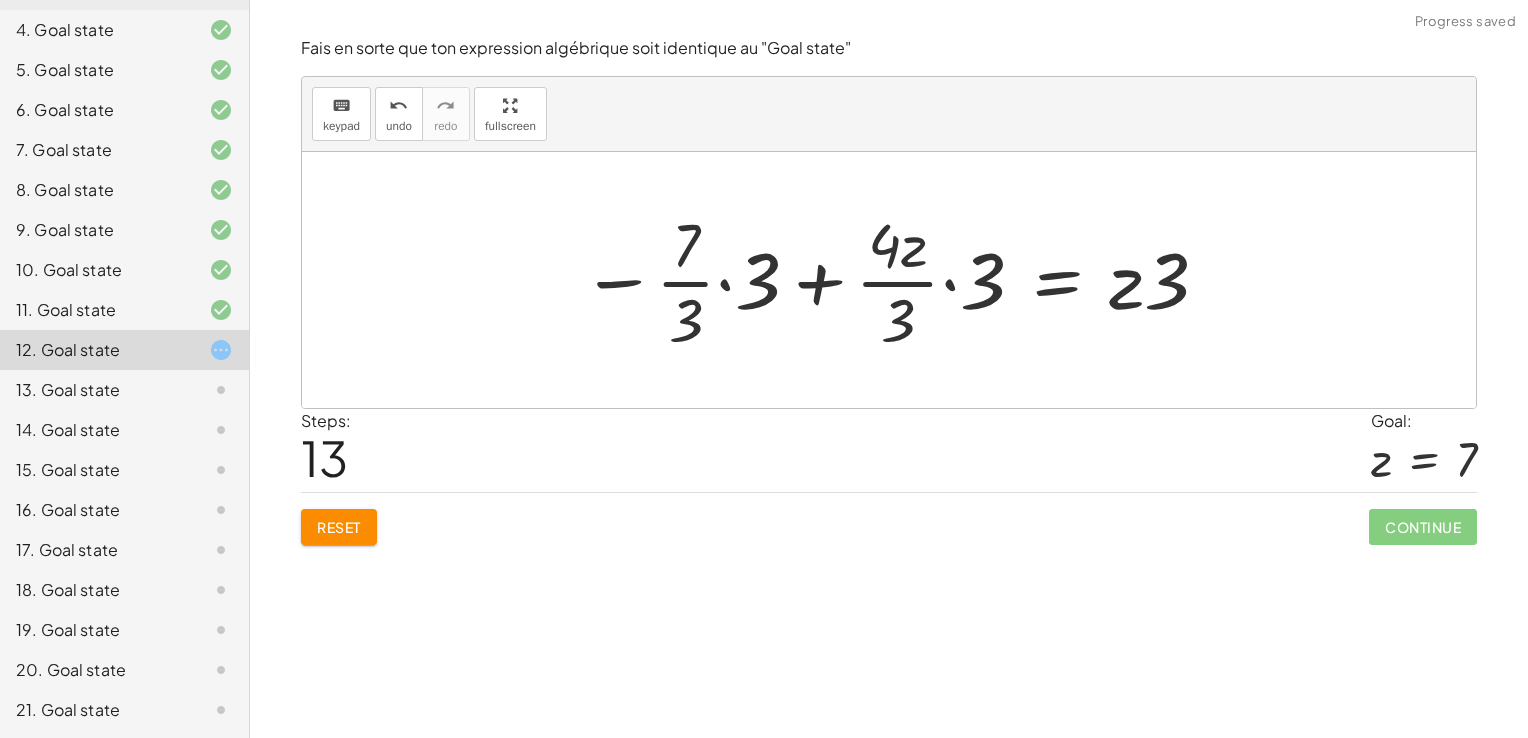 click at bounding box center [896, 280] 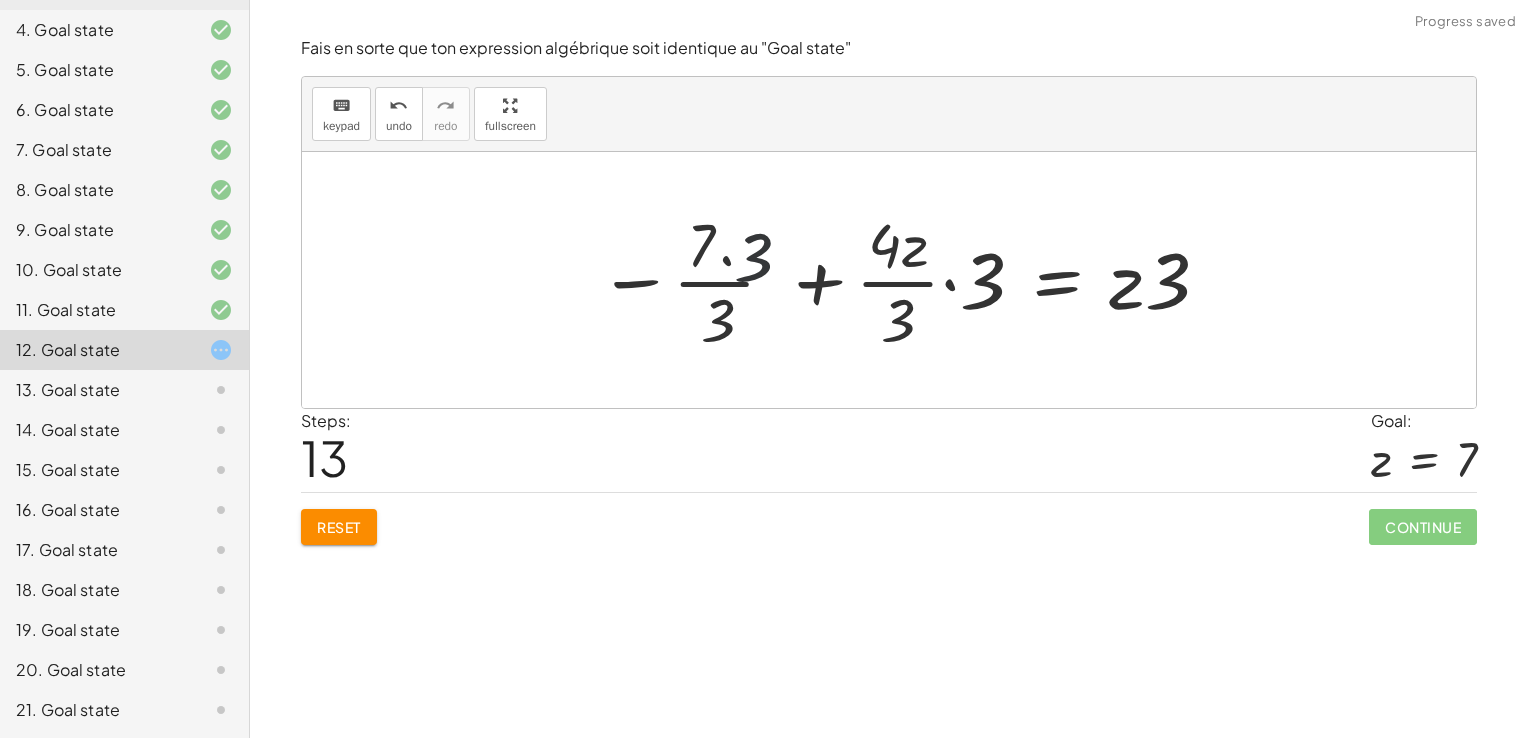 click at bounding box center [908, 280] 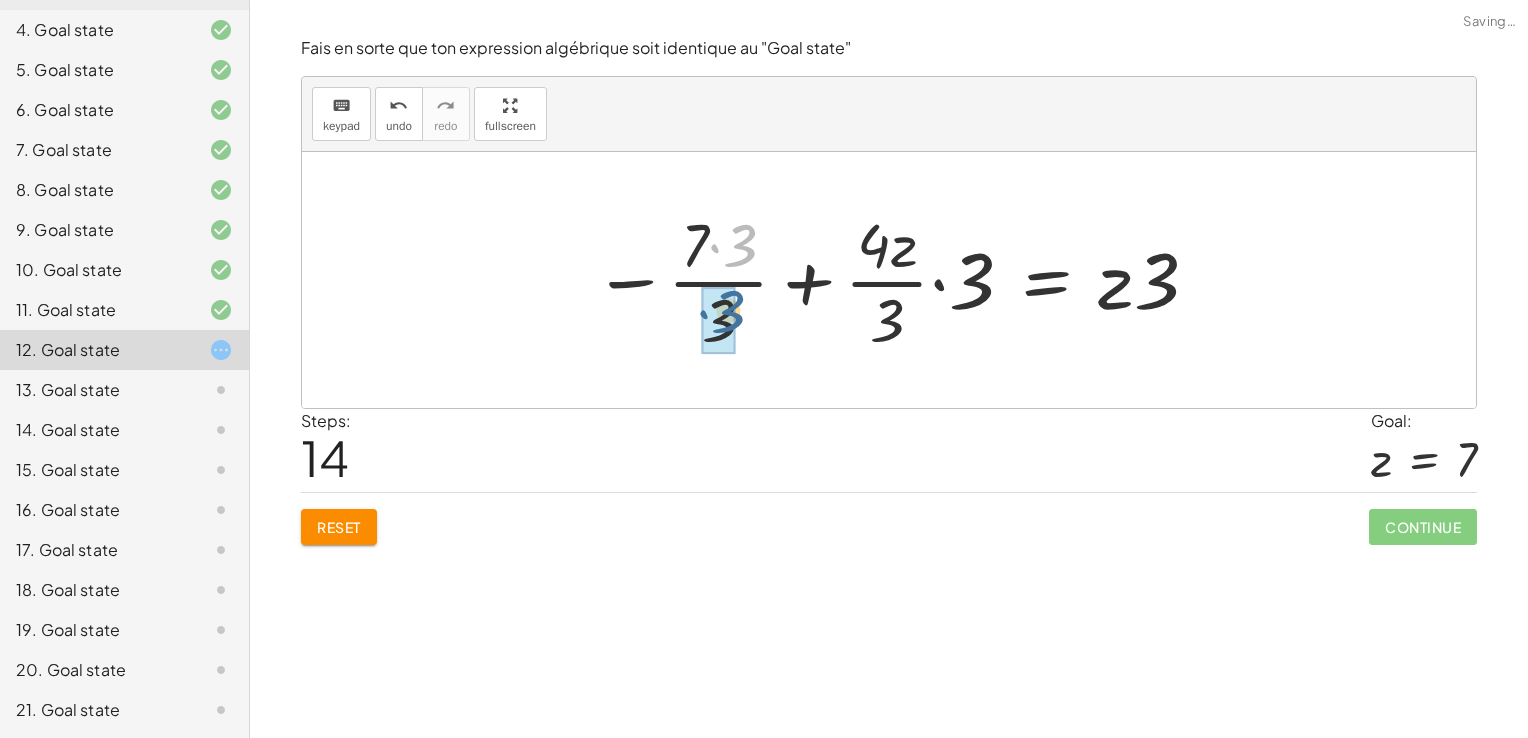 drag, startPoint x: 744, startPoint y: 251, endPoint x: 731, endPoint y: 320, distance: 70.21396 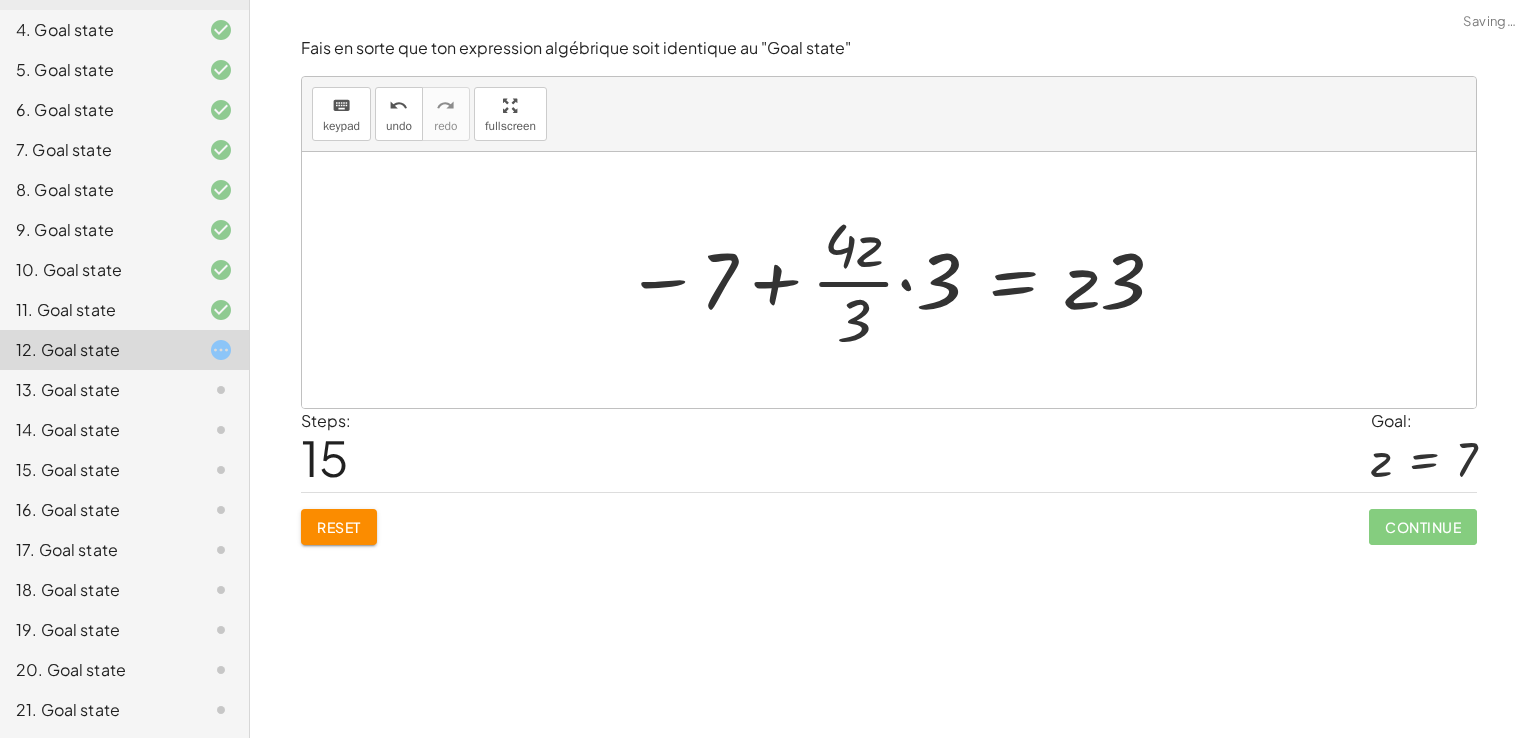 click at bounding box center (896, 280) 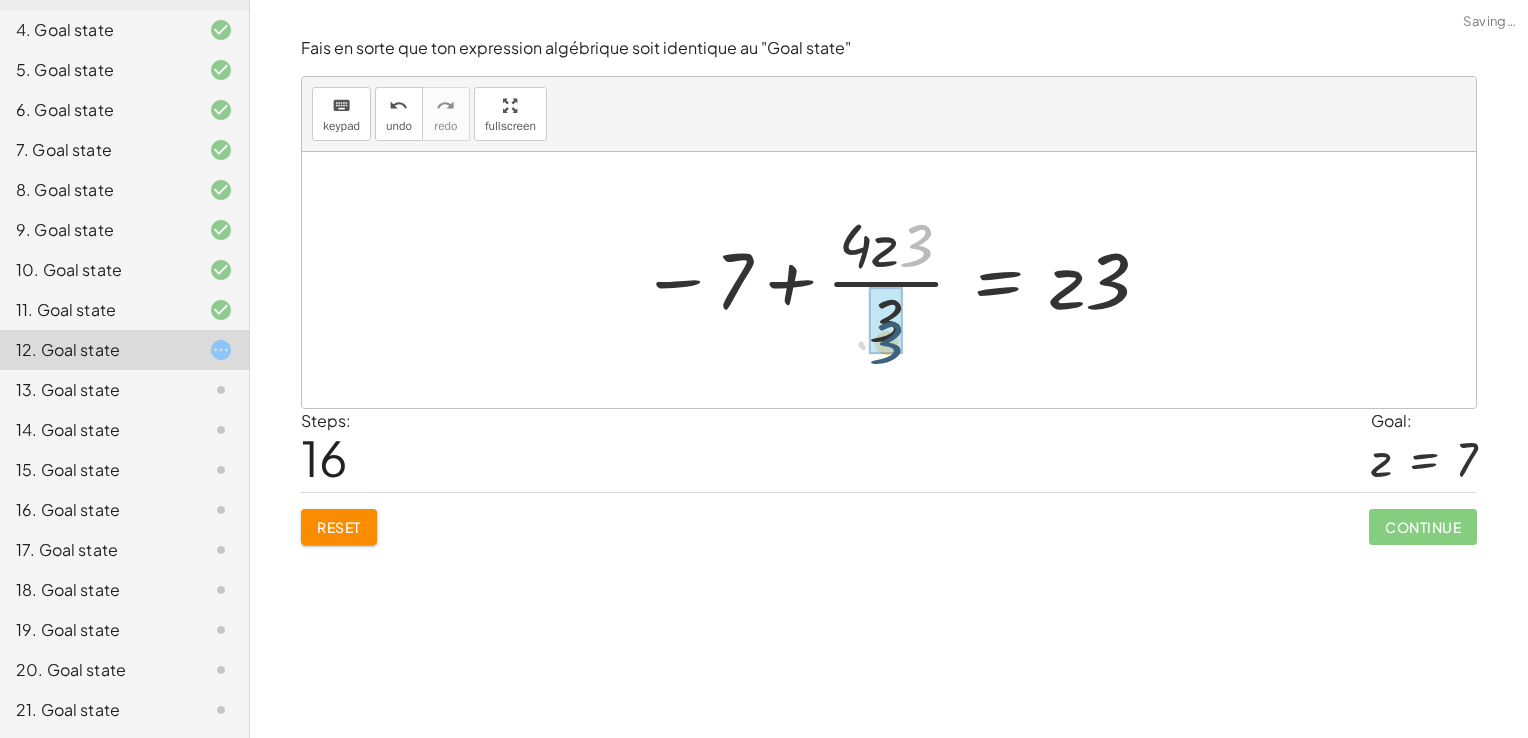 drag, startPoint x: 926, startPoint y: 248, endPoint x: 894, endPoint y: 346, distance: 103.09219 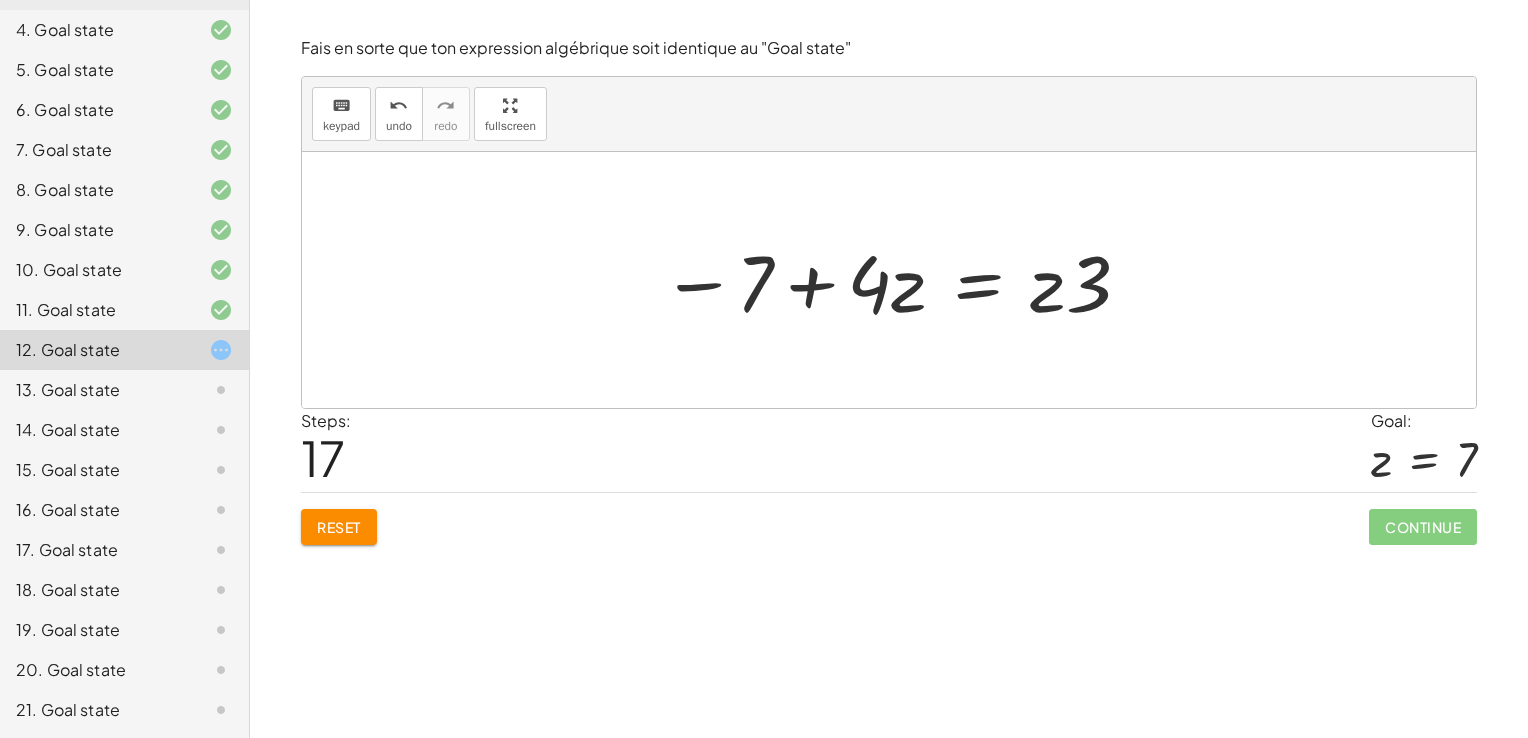 click at bounding box center [897, 280] 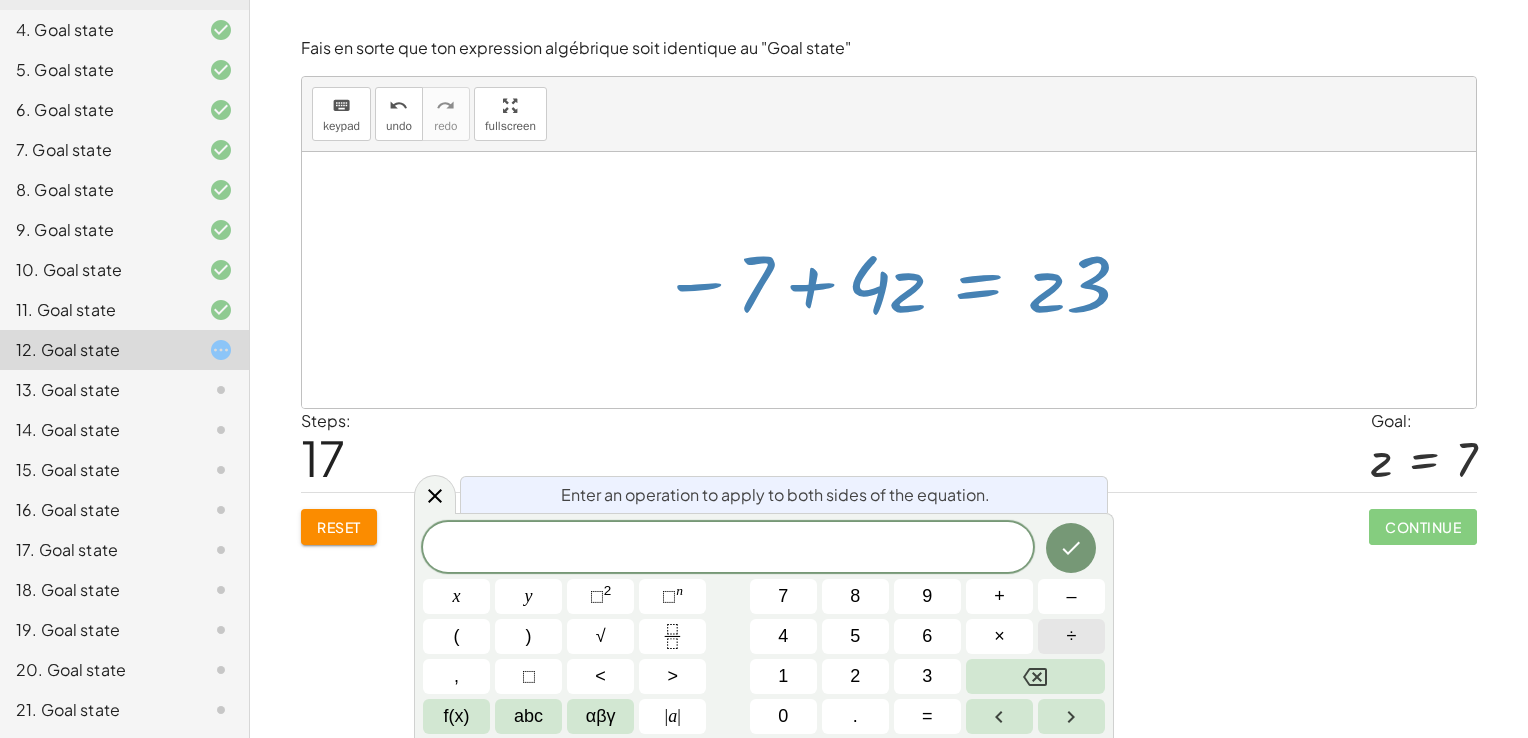 click on "÷" at bounding box center (1071, 636) 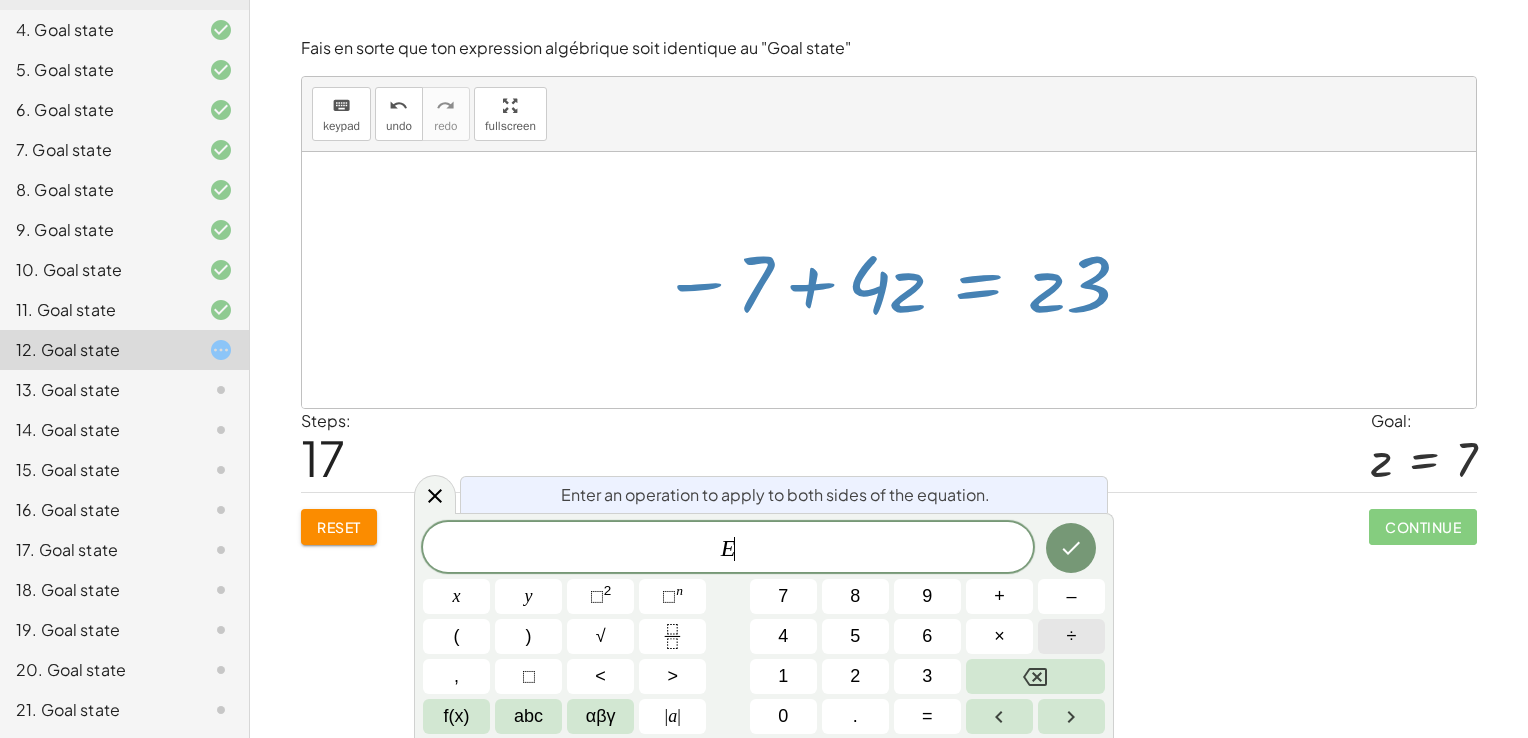 click on "÷" at bounding box center [1071, 636] 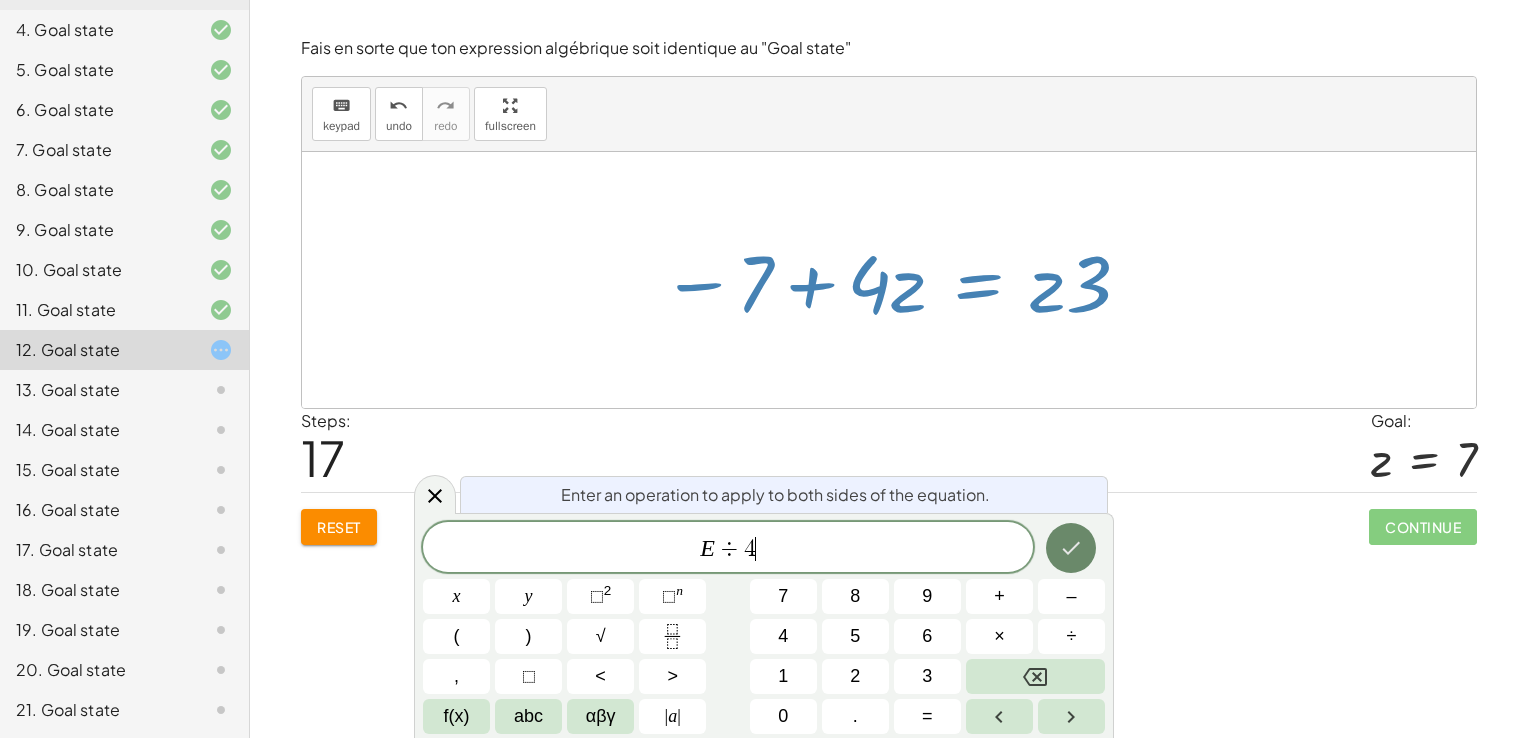 click at bounding box center [1071, 548] 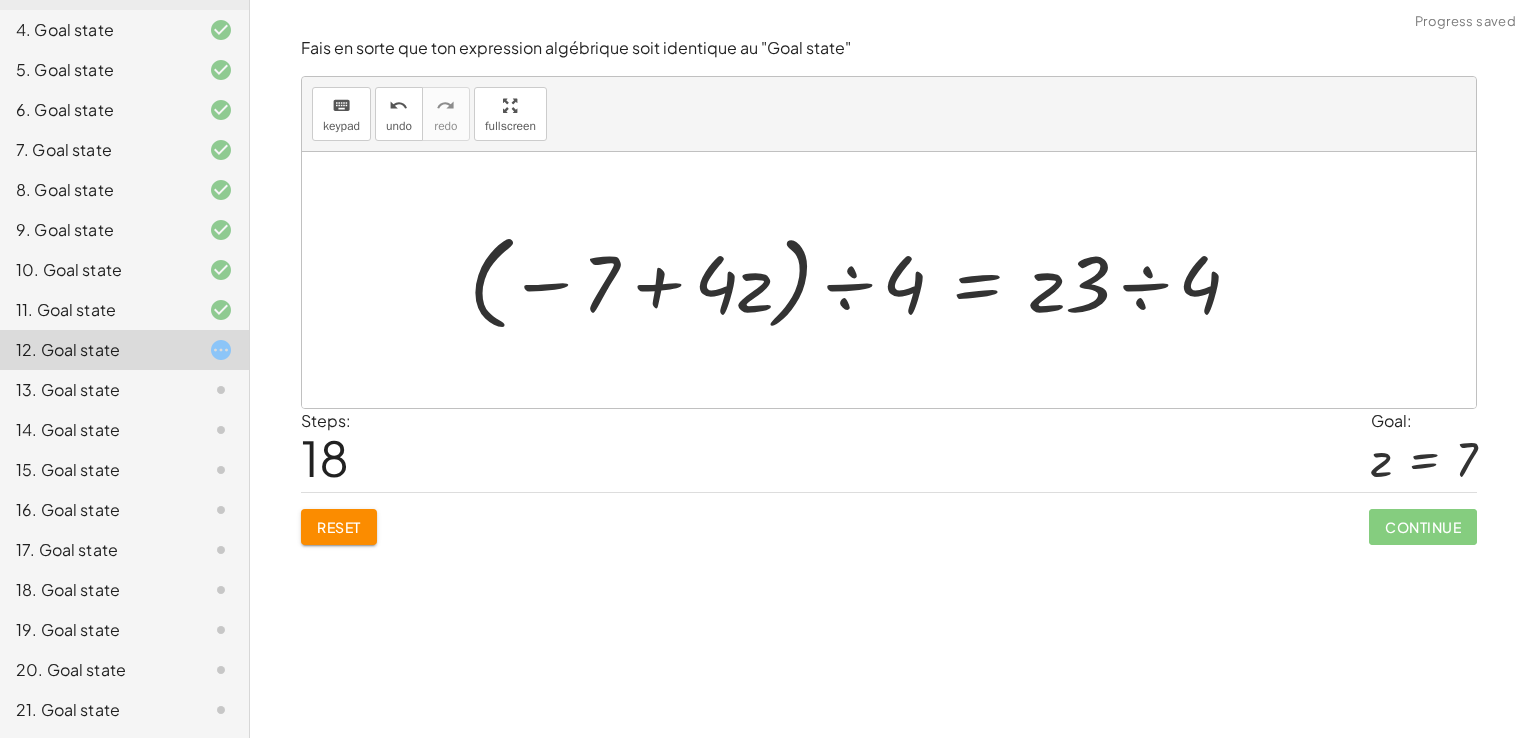 click at bounding box center (863, 280) 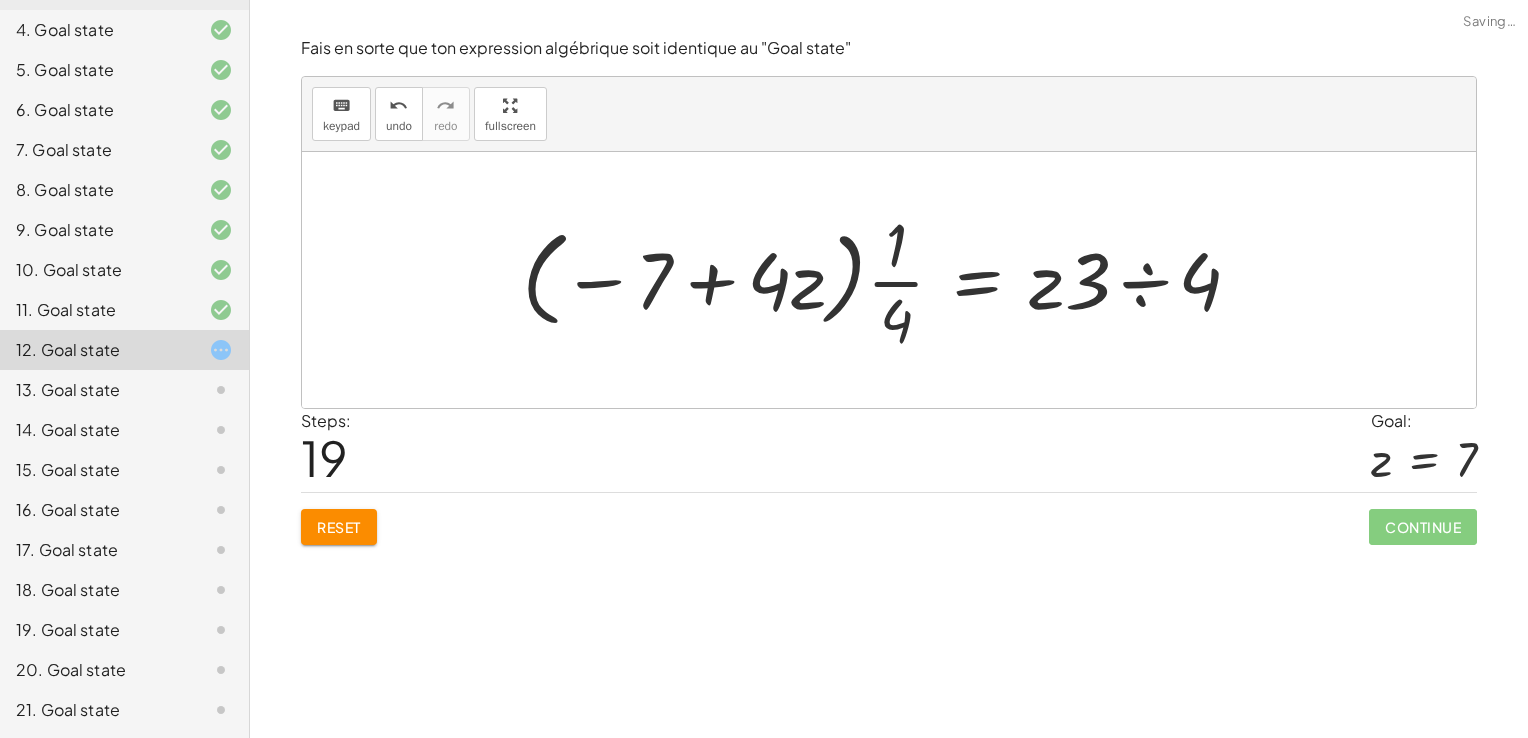 click at bounding box center [889, 280] 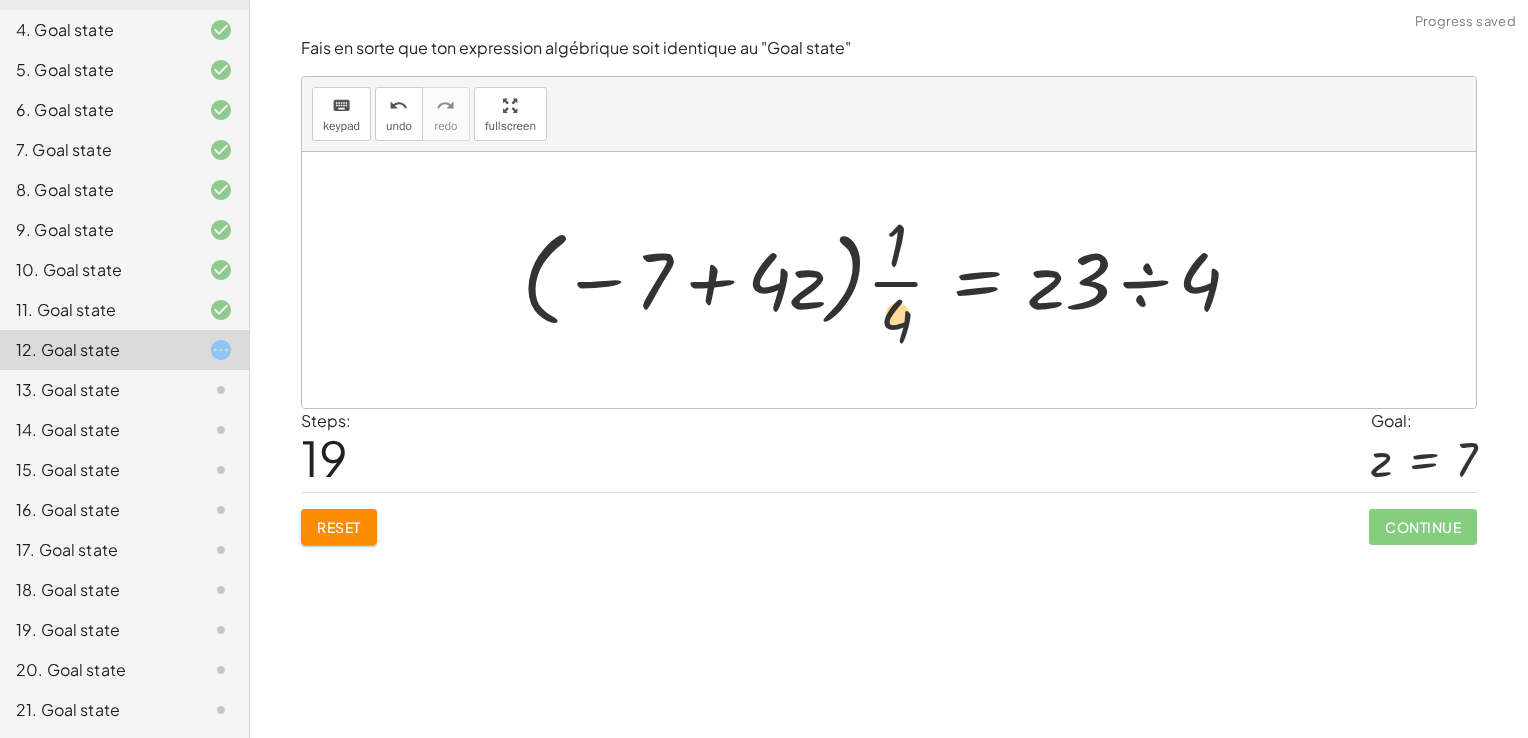 drag, startPoint x: 772, startPoint y: 281, endPoint x: 902, endPoint y: 317, distance: 134.89255 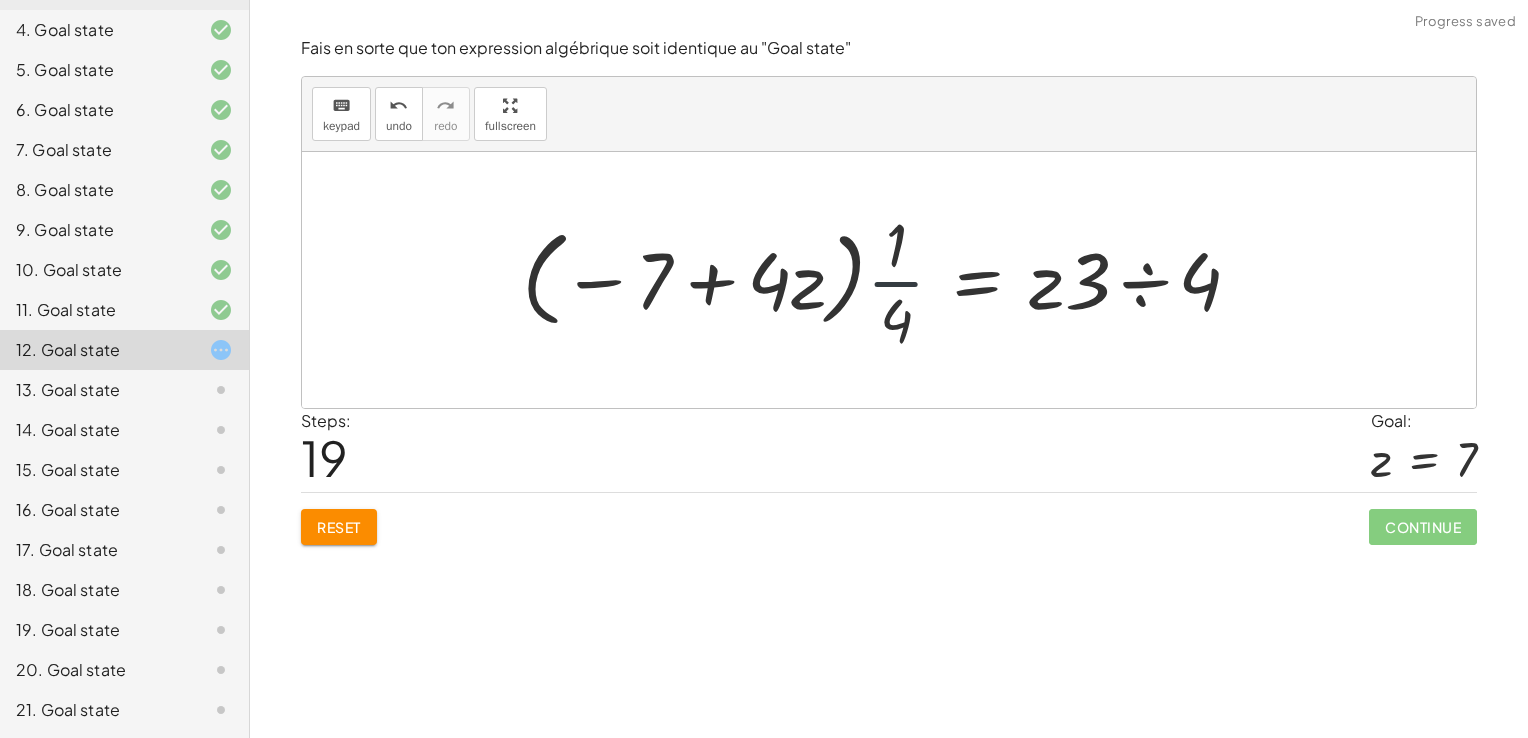 drag, startPoint x: 896, startPoint y: 292, endPoint x: 900, endPoint y: 280, distance: 12.649111 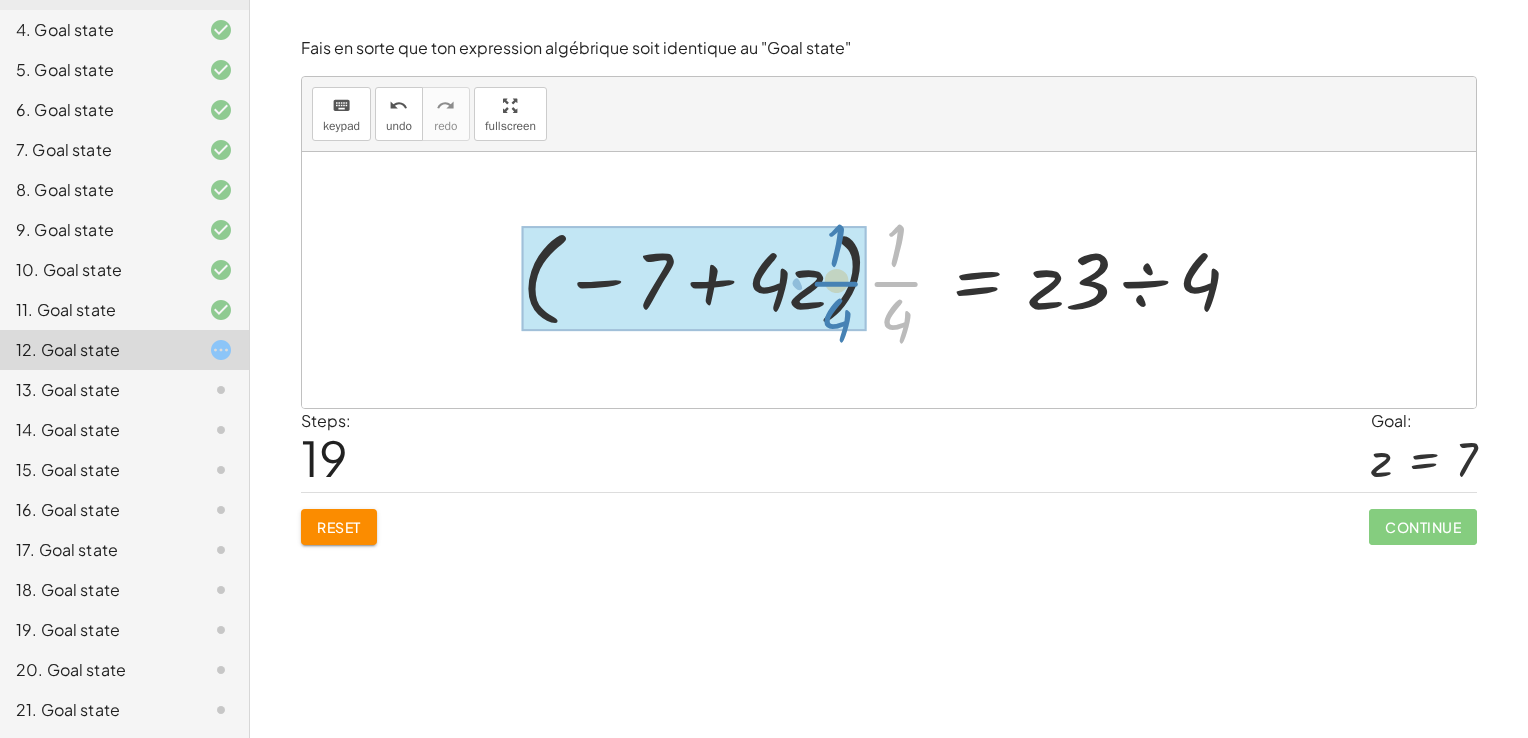 drag, startPoint x: 900, startPoint y: 275, endPoint x: 844, endPoint y: 277, distance: 56.0357 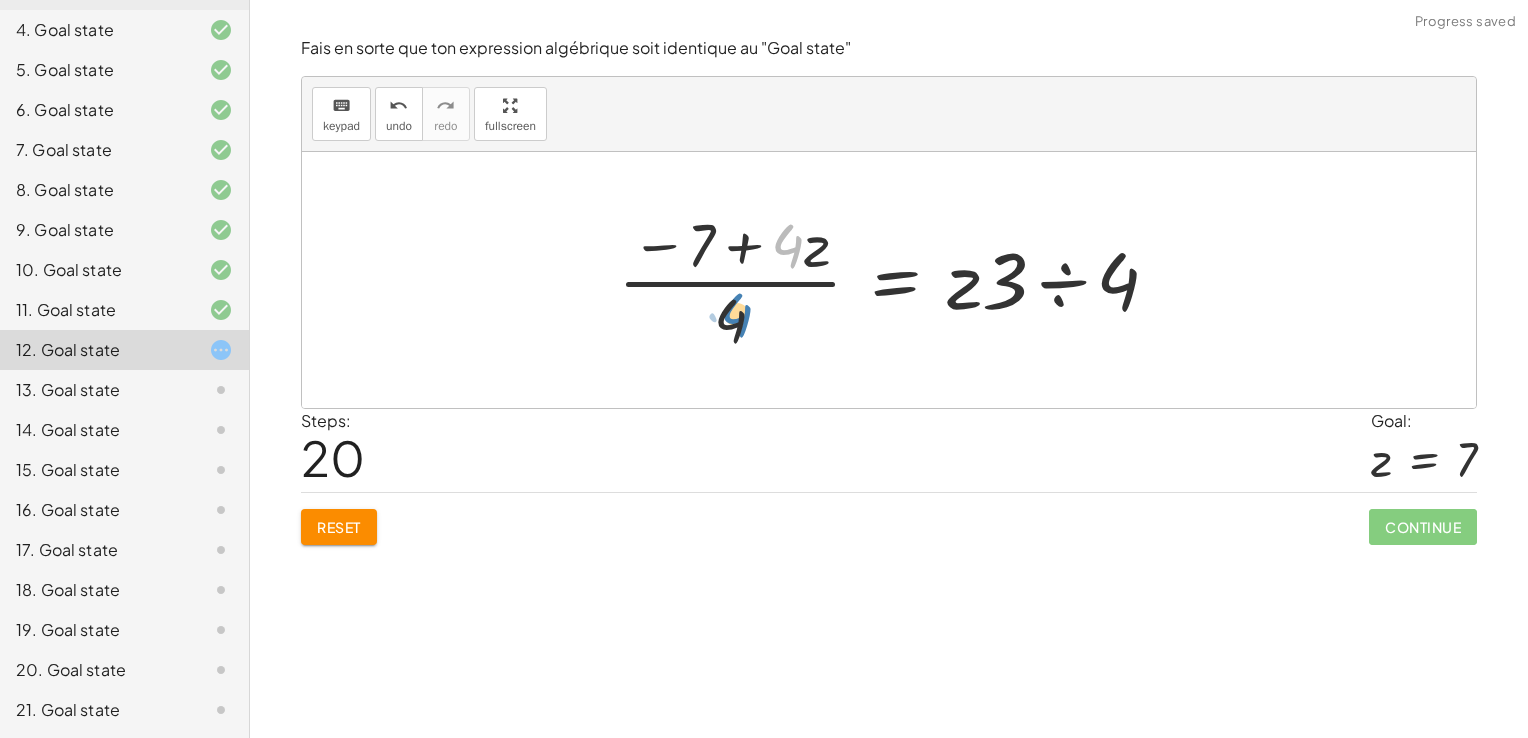 drag, startPoint x: 800, startPoint y: 250, endPoint x: 746, endPoint y: 332, distance: 98.1835 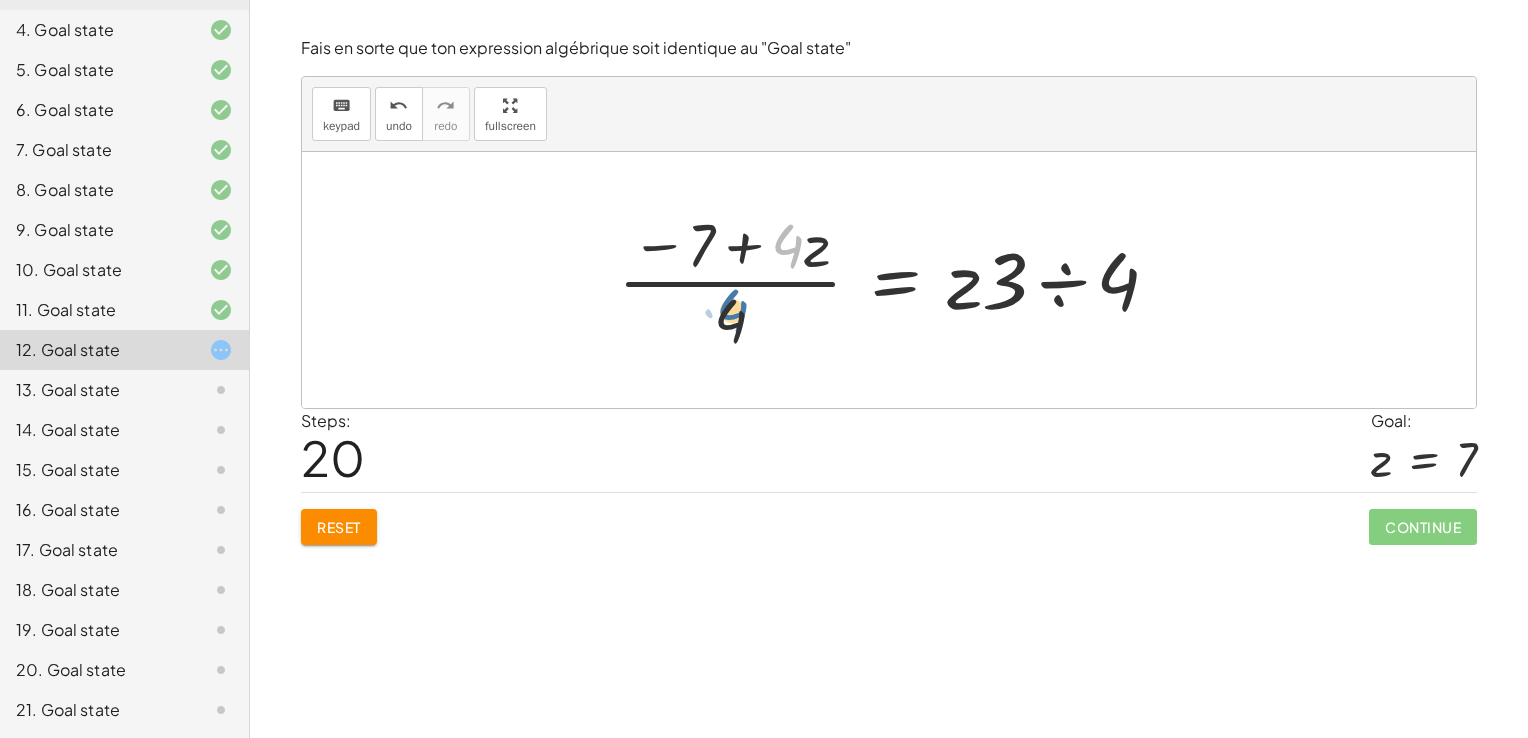 drag, startPoint x: 800, startPoint y: 239, endPoint x: 742, endPoint y: 308, distance: 90.13878 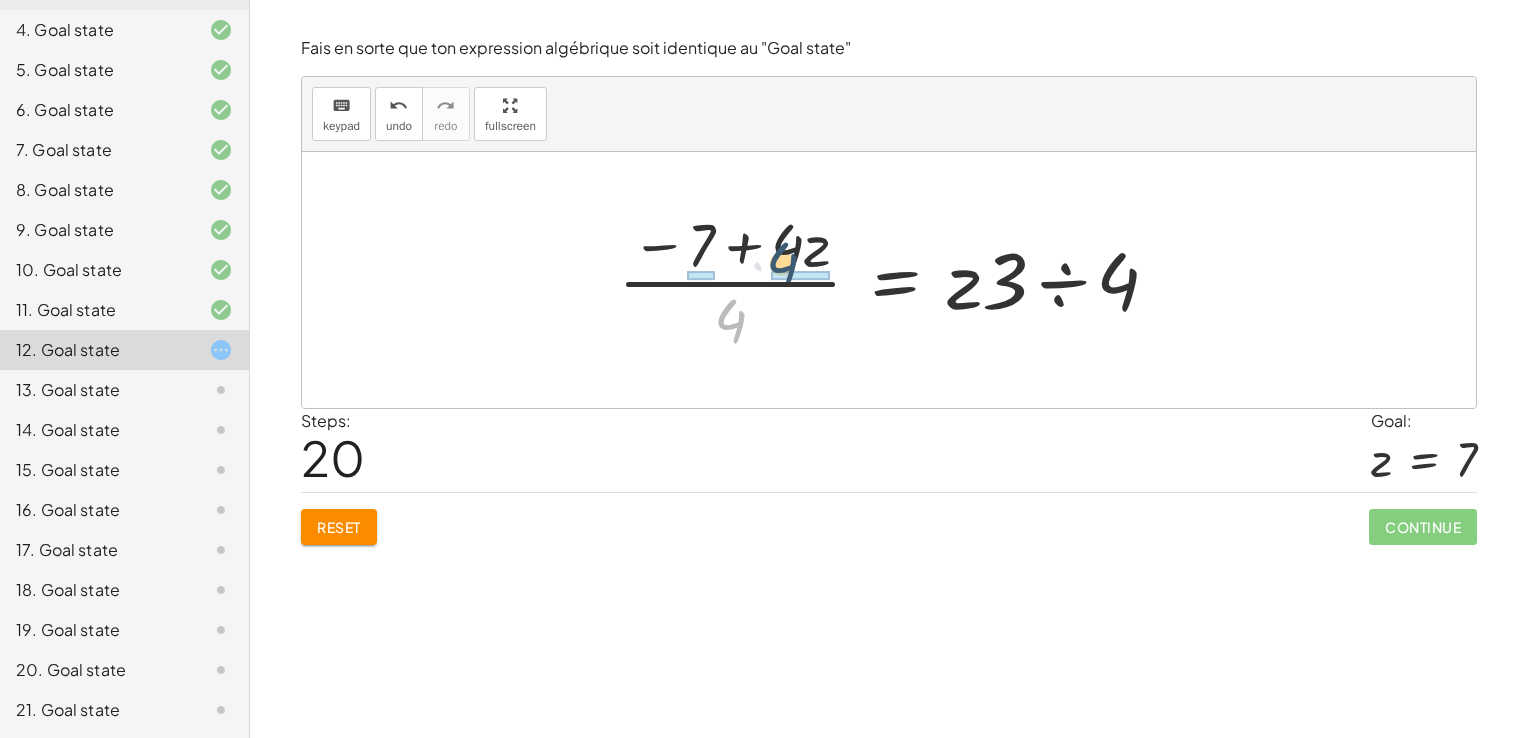 drag, startPoint x: 735, startPoint y: 317, endPoint x: 790, endPoint y: 257, distance: 81.394104 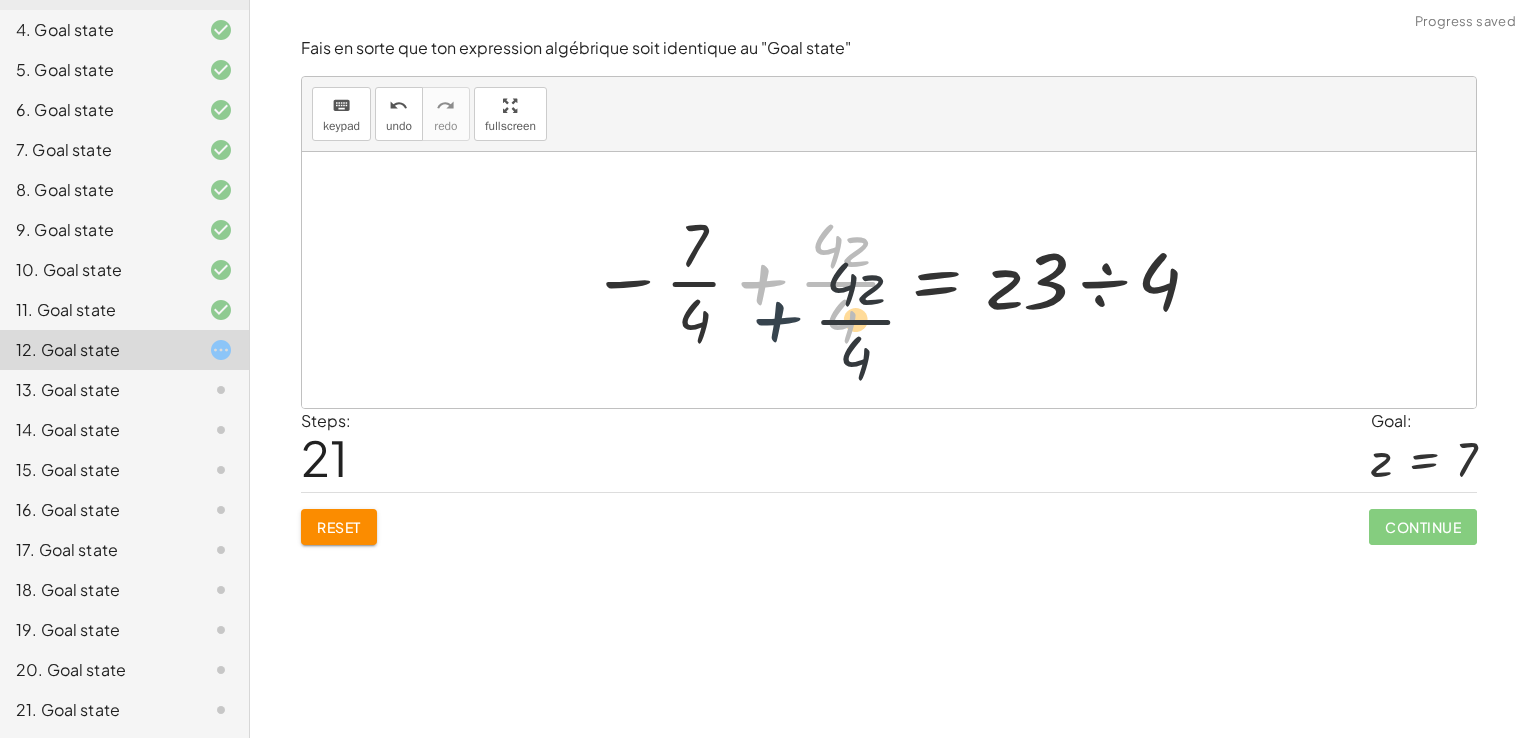 drag, startPoint x: 786, startPoint y: 254, endPoint x: 806, endPoint y: 297, distance: 47.423622 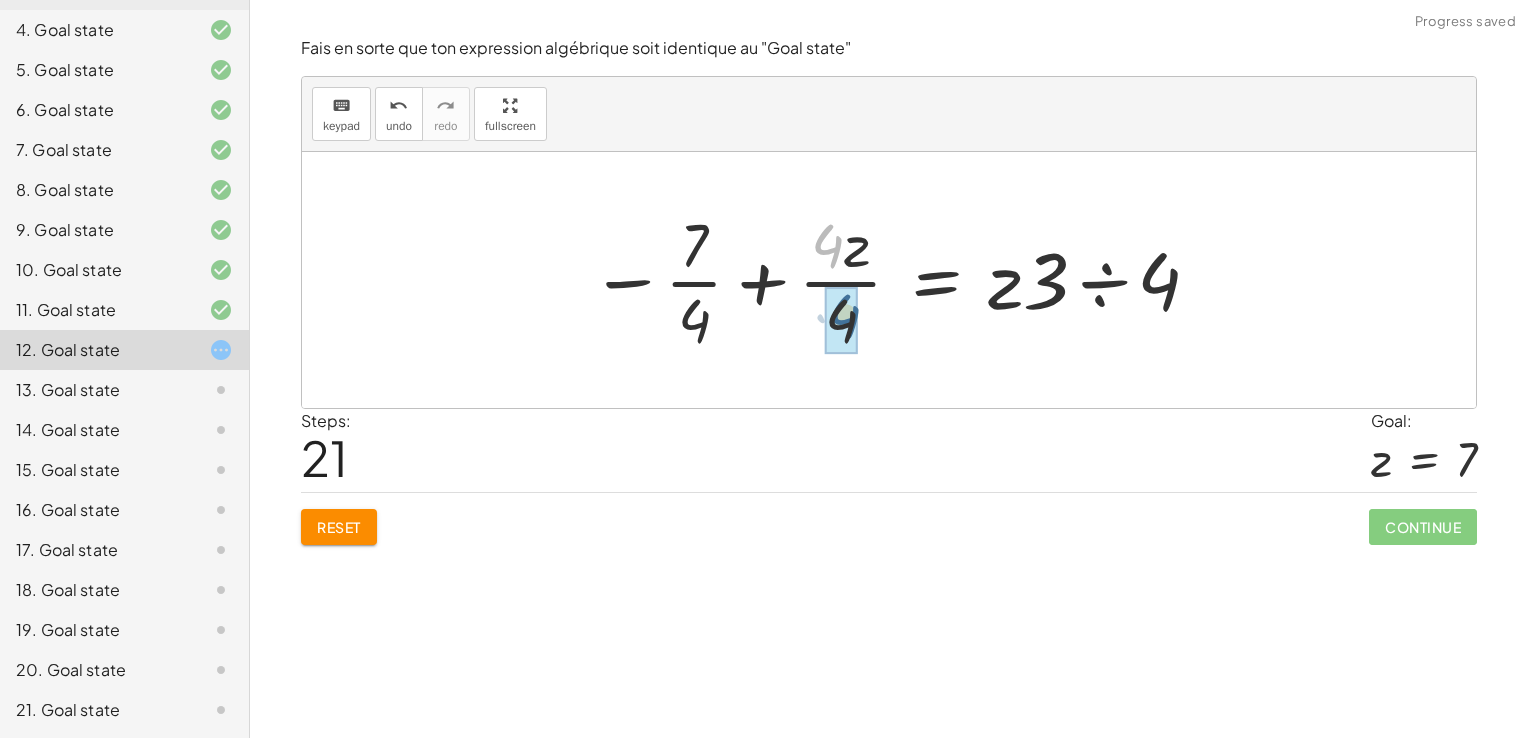 drag, startPoint x: 828, startPoint y: 249, endPoint x: 845, endPoint y: 321, distance: 73.97973 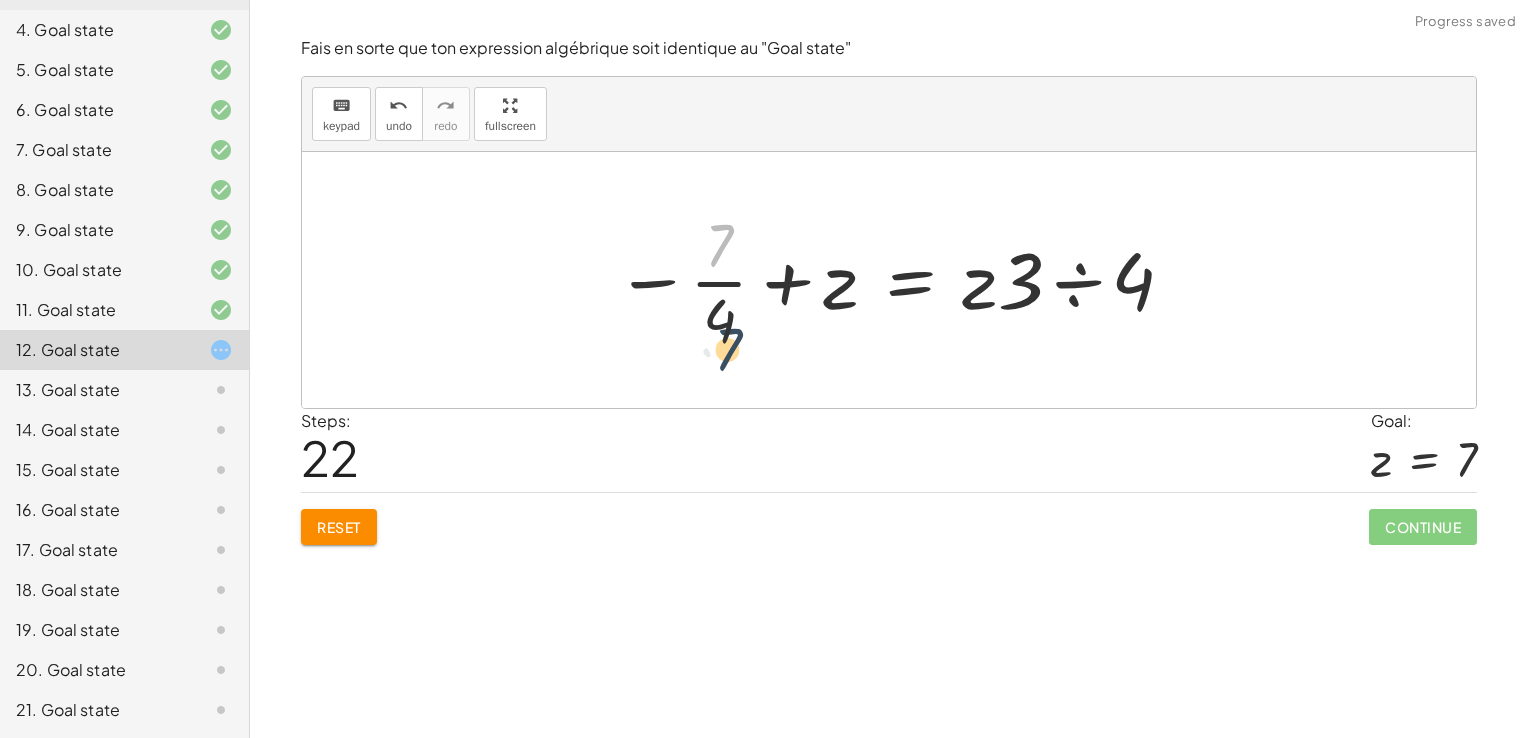 drag, startPoint x: 717, startPoint y: 238, endPoint x: 726, endPoint y: 341, distance: 103.392456 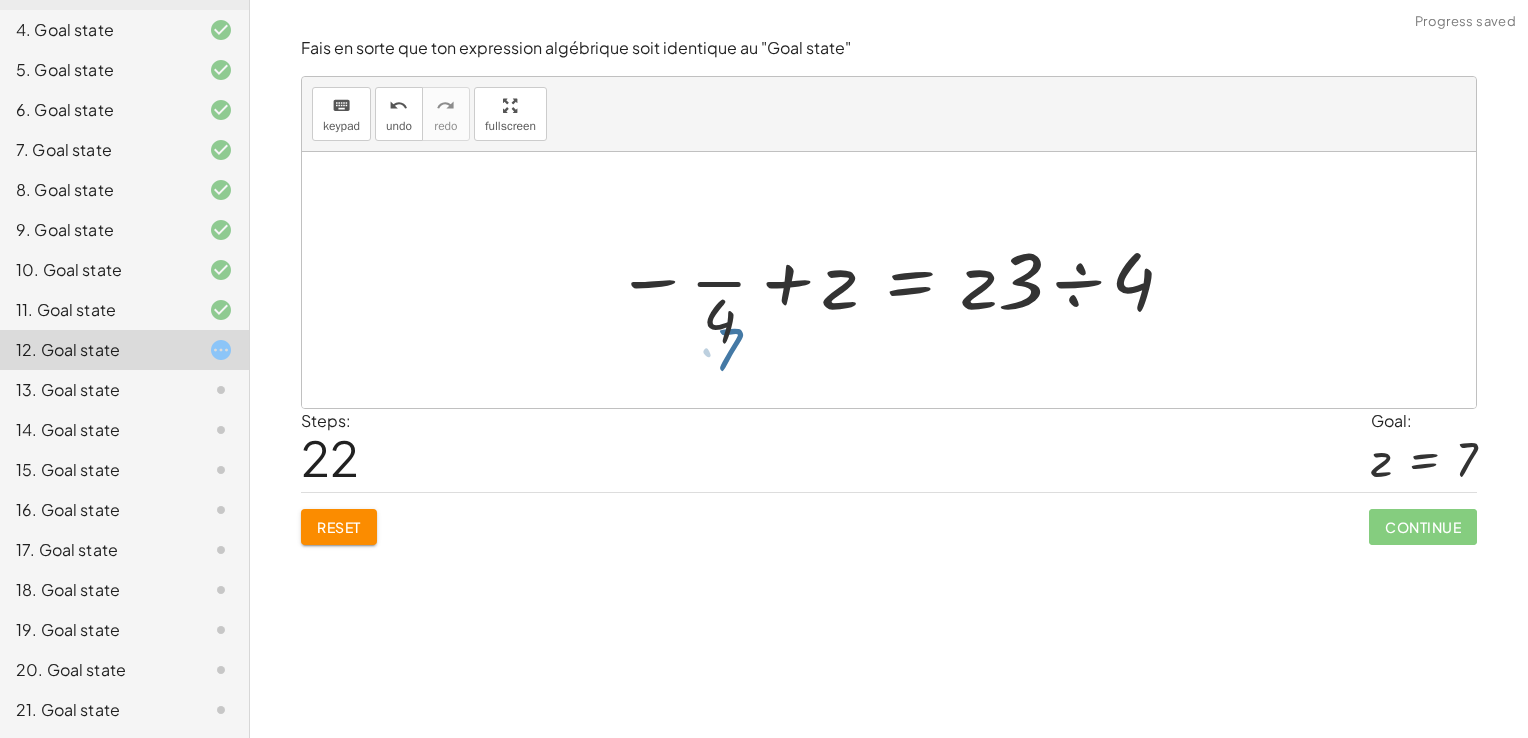 click at bounding box center [896, 280] 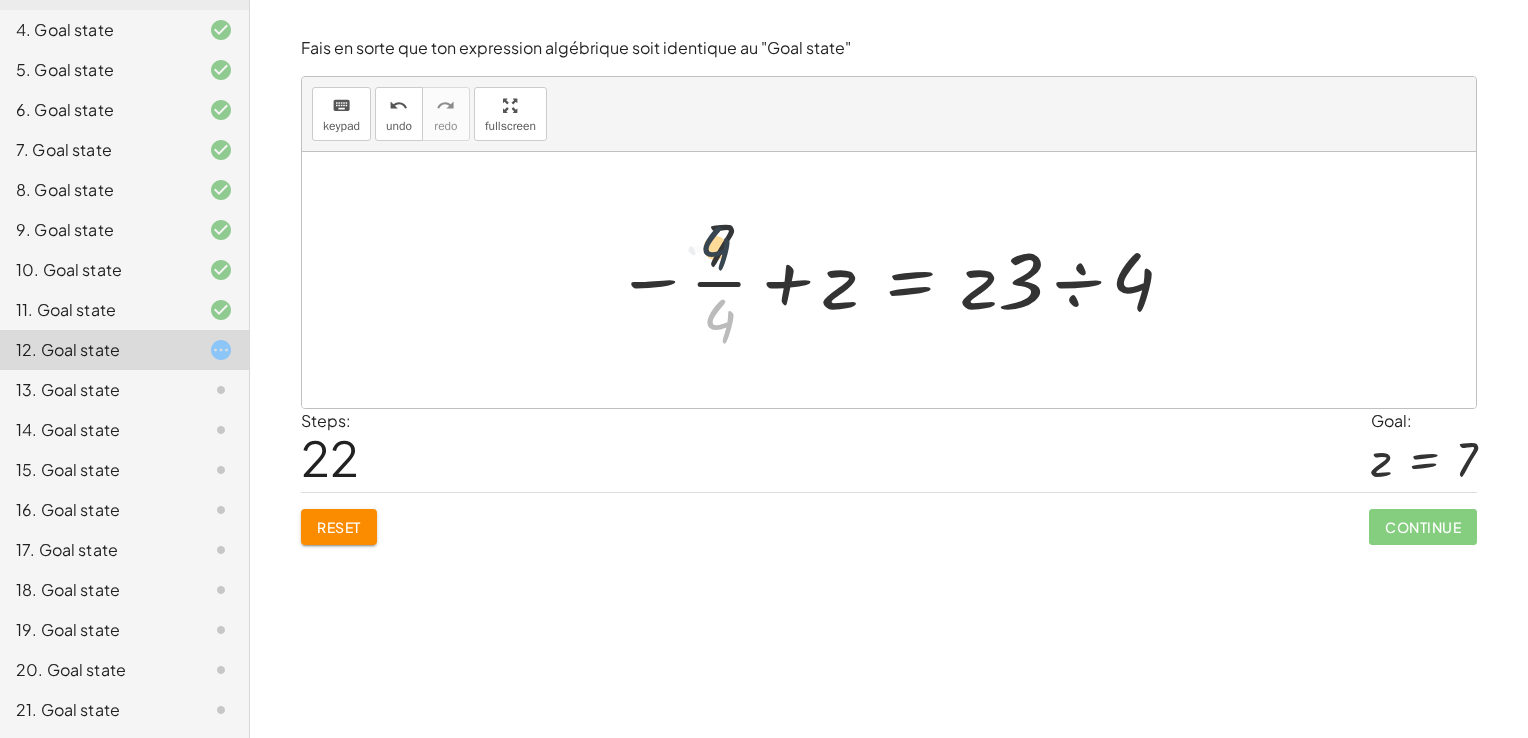 drag, startPoint x: 719, startPoint y: 330, endPoint x: 715, endPoint y: 253, distance: 77.10383 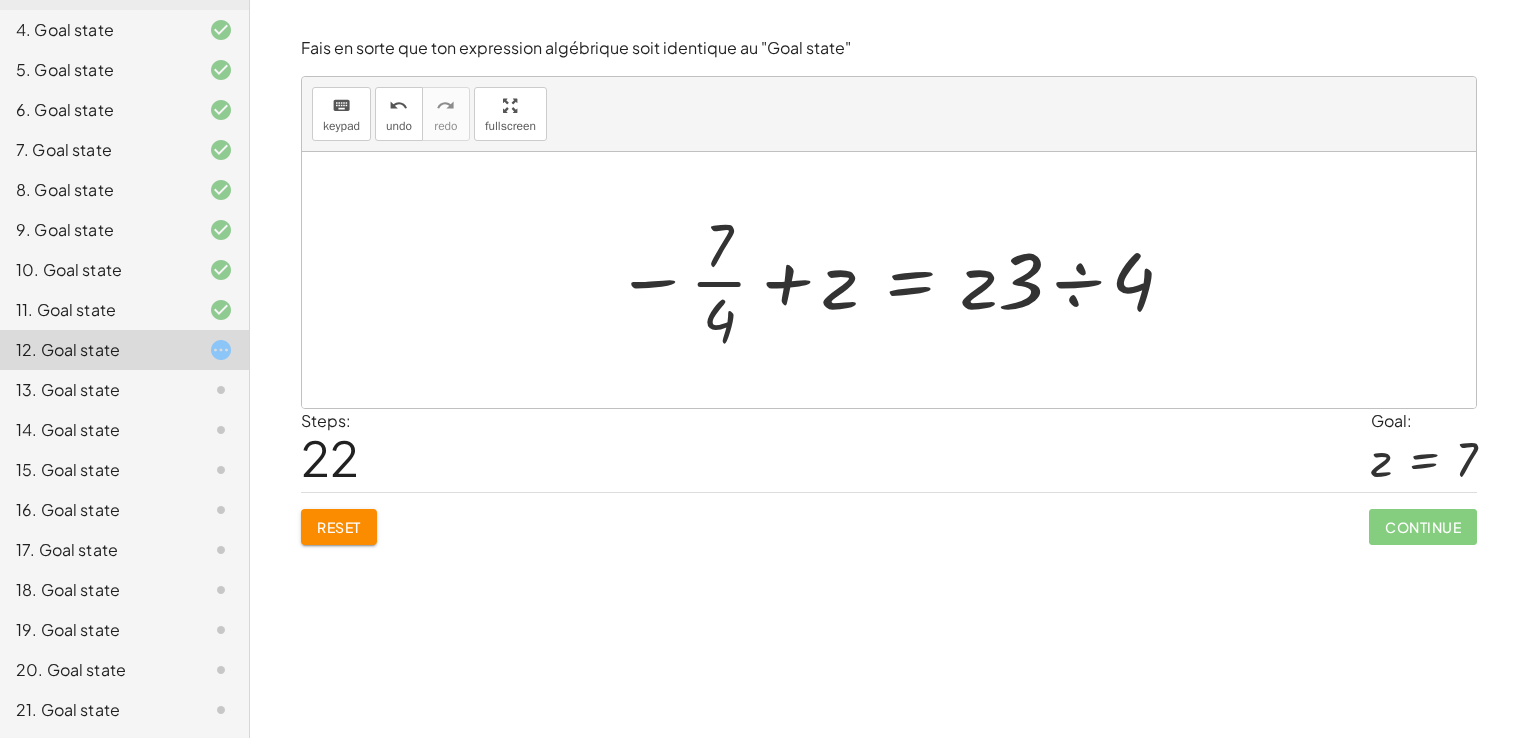 drag, startPoint x: 529, startPoint y: 98, endPoint x: 533, endPoint y: 172, distance: 74.10803 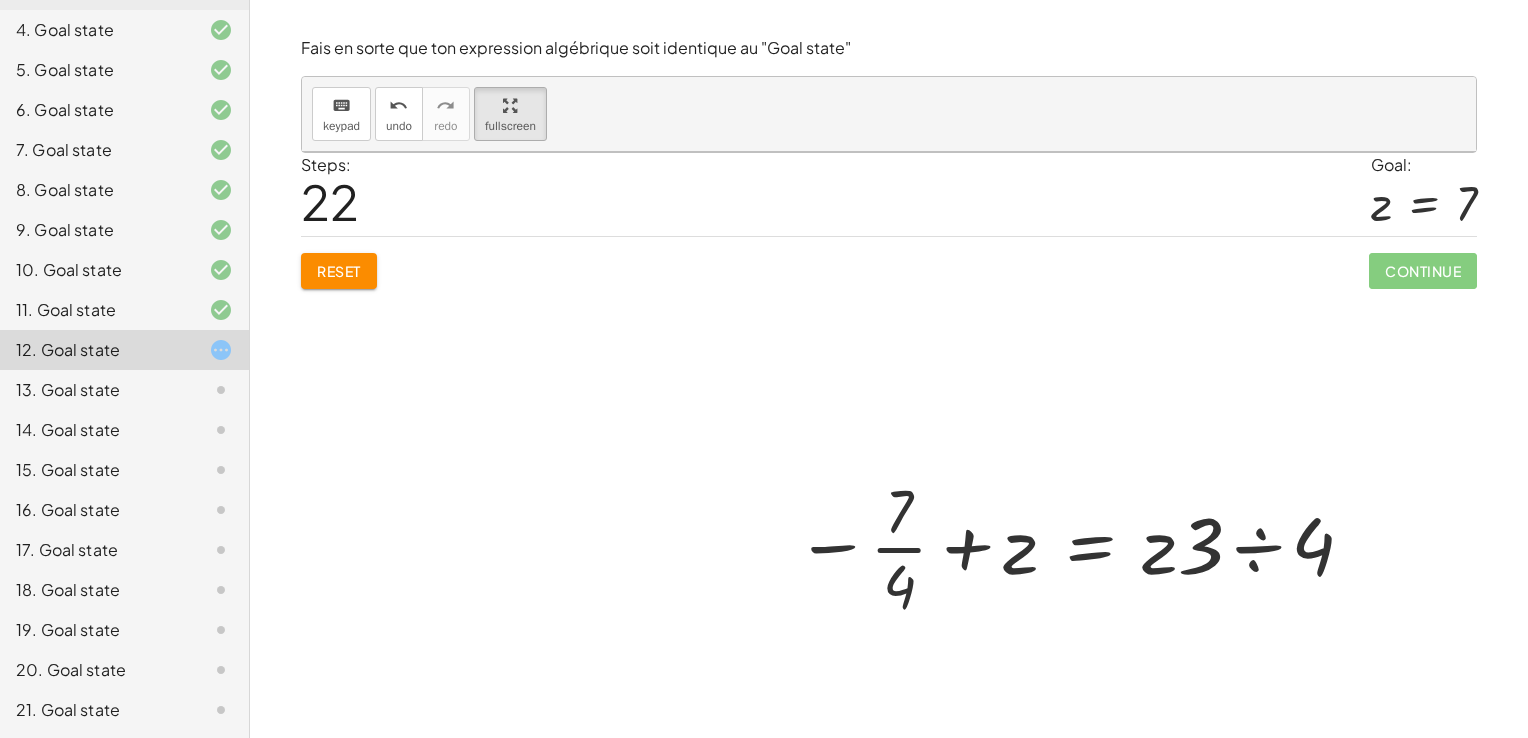 scroll, scrollTop: 228, scrollLeft: 0, axis: vertical 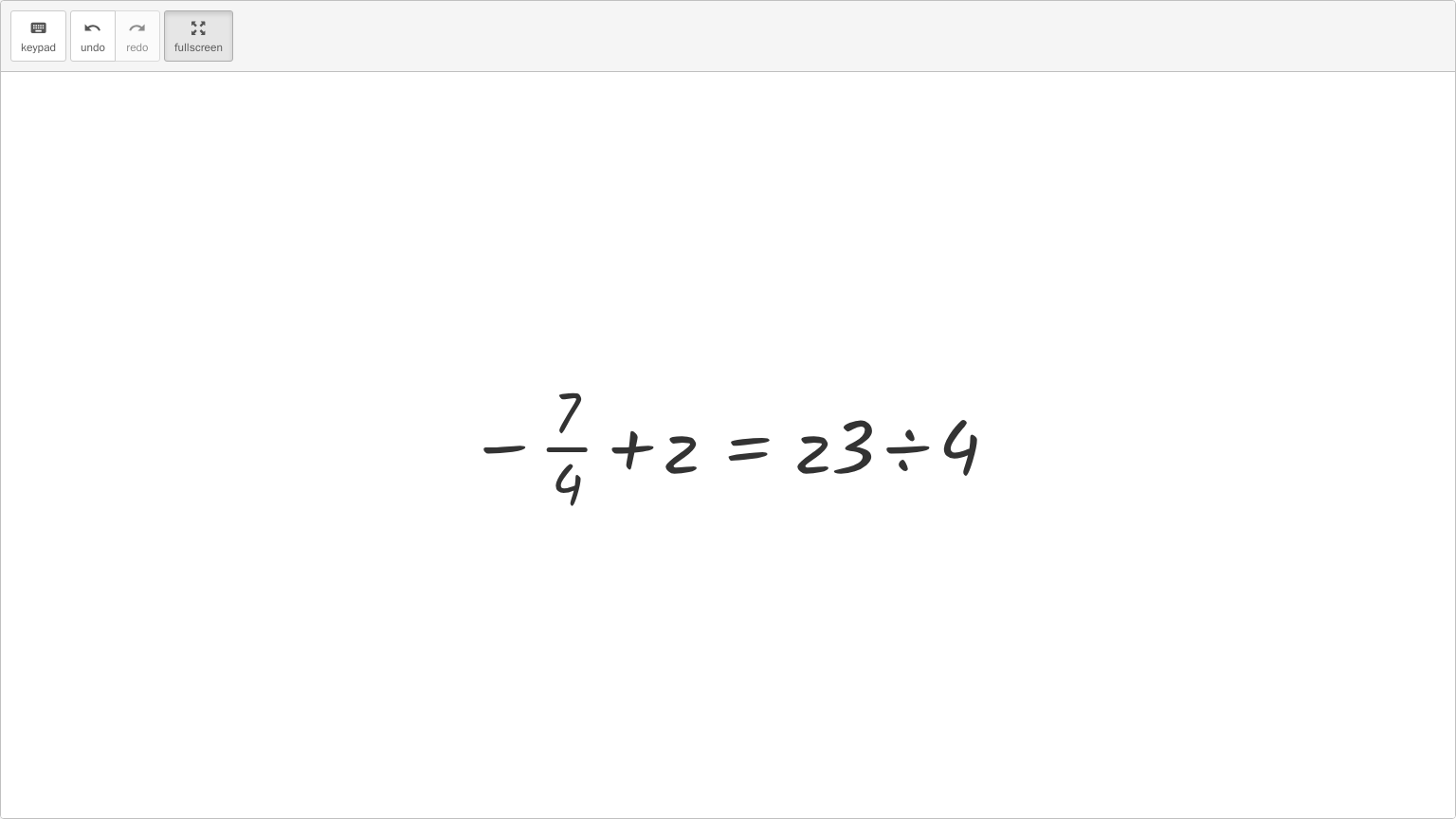 click on "Résolution d'équations par Graspable (2e secondaire) Guest Start over? Tasks 1. Multimedia 2. Goal state 3. Goal state 4. Goal state 5. Goal state 6. Goal state 7. Goal state 8. Goal state 9. Goal state 10. Goal state 11. Goal state 12. Goal state 13. Goal state 14. Goal state 15. Goal state 16. Goal state 17. Goal state 18. Goal state 19. Goal state 20. Goal state 21. Goal state Clique et tiens le signe "="  dans l'équation pour effectuer une opération des deux côtés de l'égalité. Ce que tu ajoutes (+), enlève (-) multiplie (x) ou divise à "E" sera effectué des deux côtés de l'égalité. Regarde cette vidéo pour apprendre comment faire.  Continue Fais en sorte que ton expression algébrique soit identique au "Goal state" keyboard keypad undo undo redo redo fullscreen 4 = 4 4 = 4 + + 1 + + 1 × Steps:  1 Goal: + 4 + 1 = + 4 + 1 Reset   Continue  Fais en sorte que ton expression algébrique soit identique au "Goal state" keyboard keypad undo undo redo redo fullscreen + x + 10 = +" at bounding box center (728, 410) 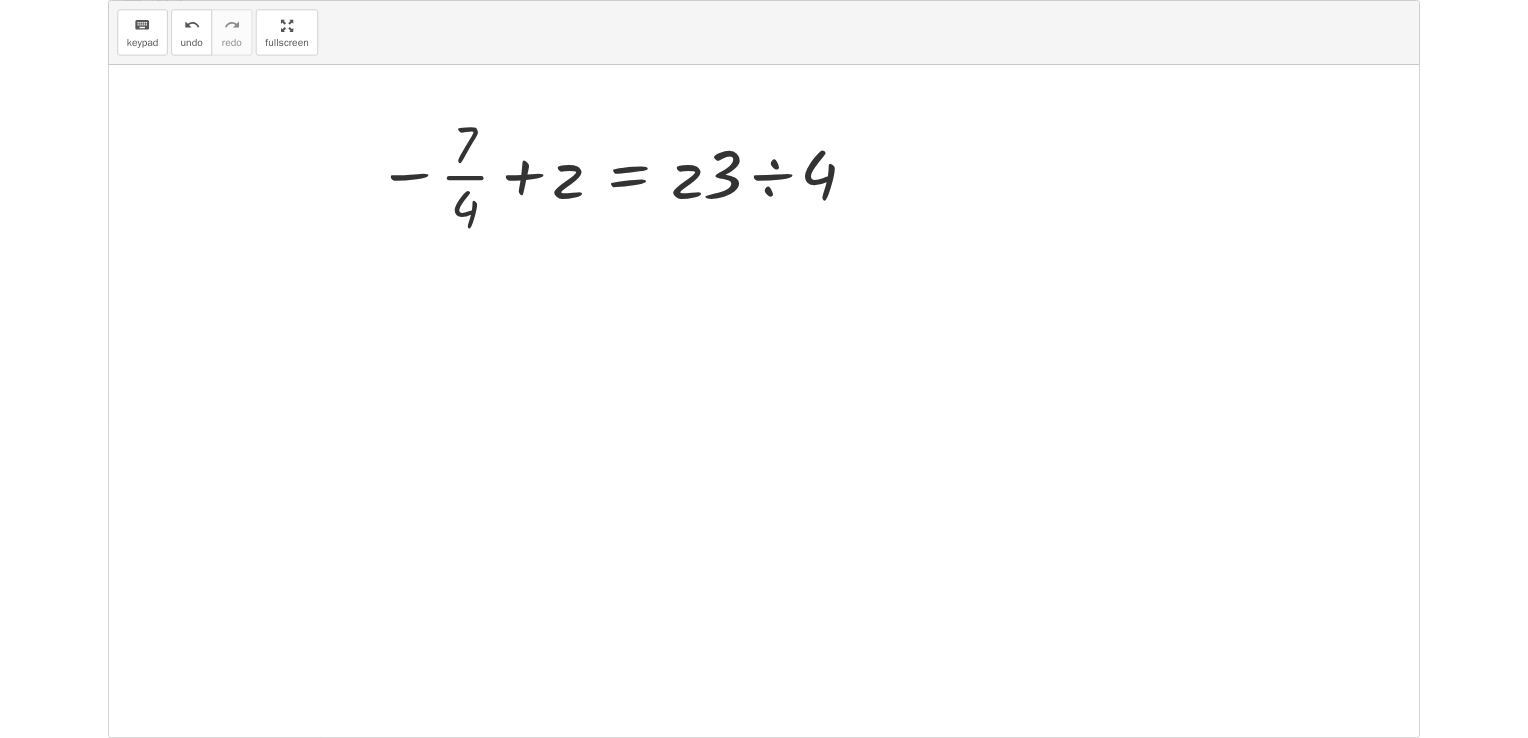 scroll, scrollTop: 353, scrollLeft: 0, axis: vertical 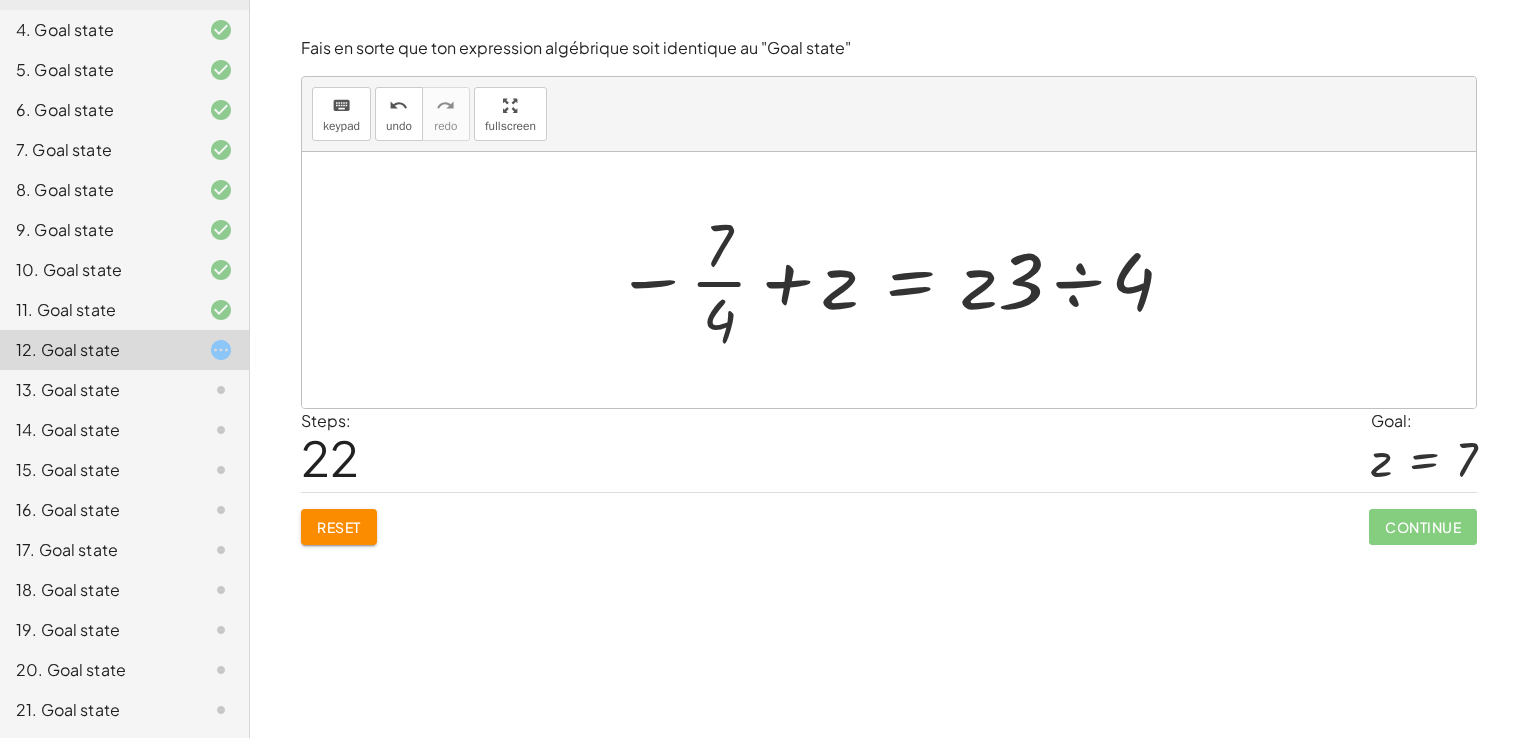 click at bounding box center (896, 280) 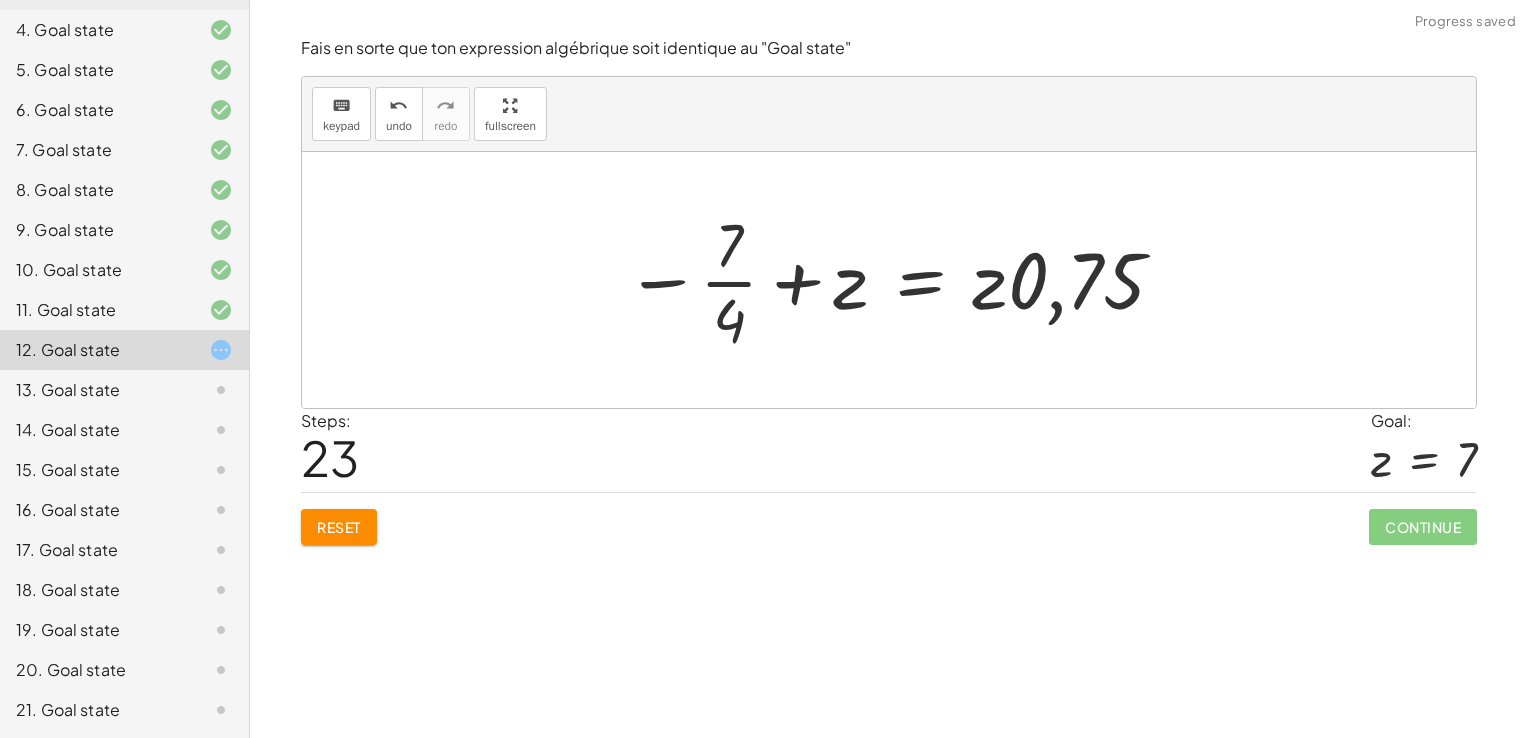 click at bounding box center [896, 280] 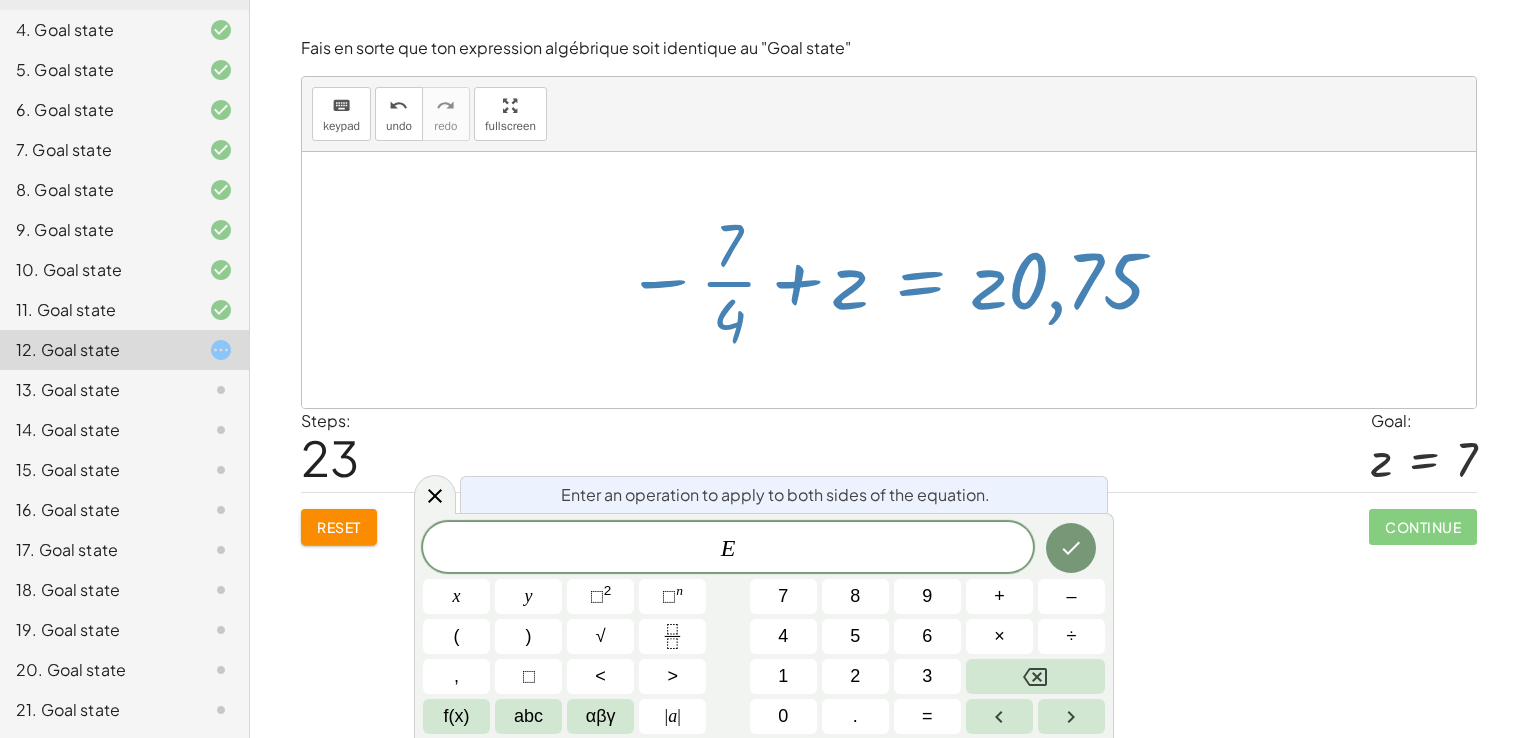 click at bounding box center [896, 280] 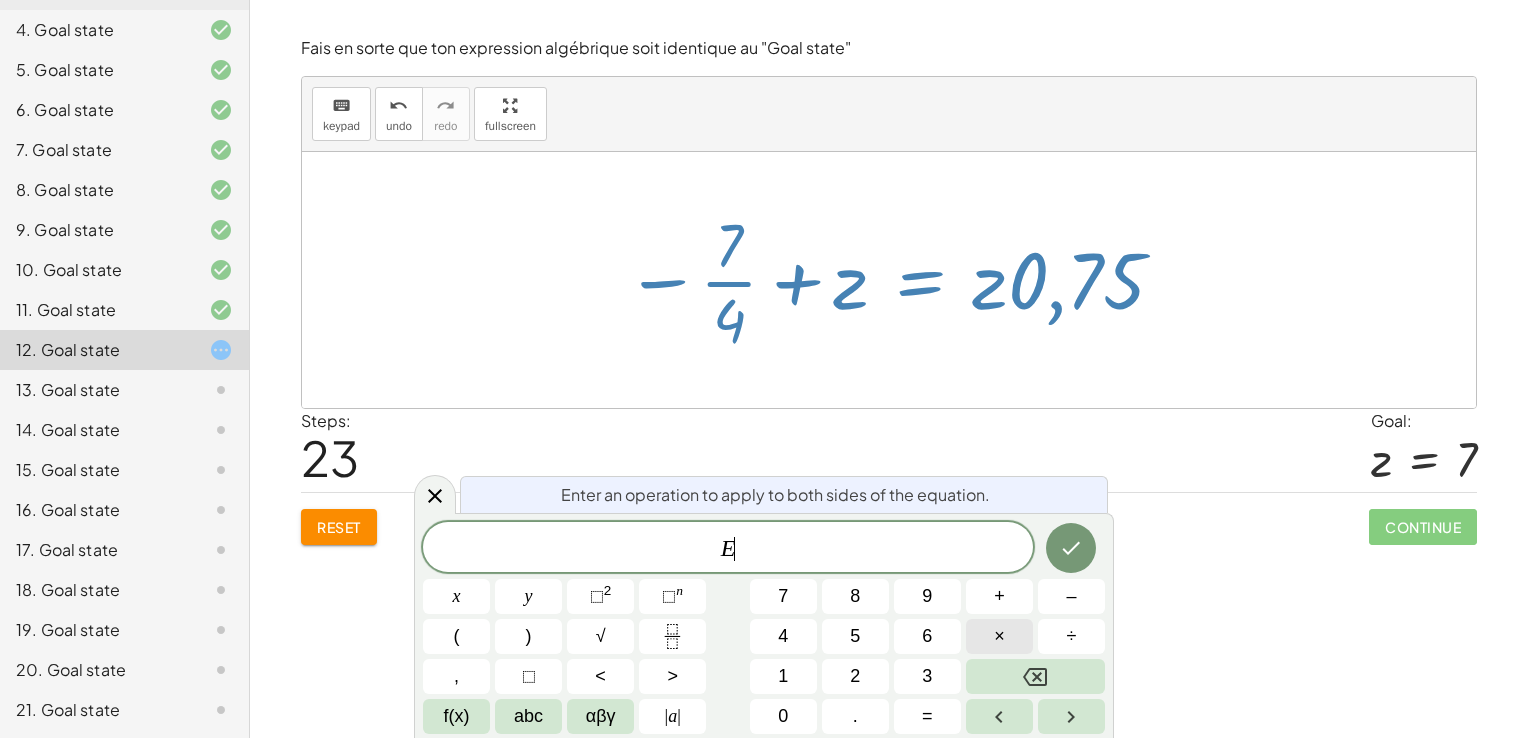 click on "×" at bounding box center [999, 636] 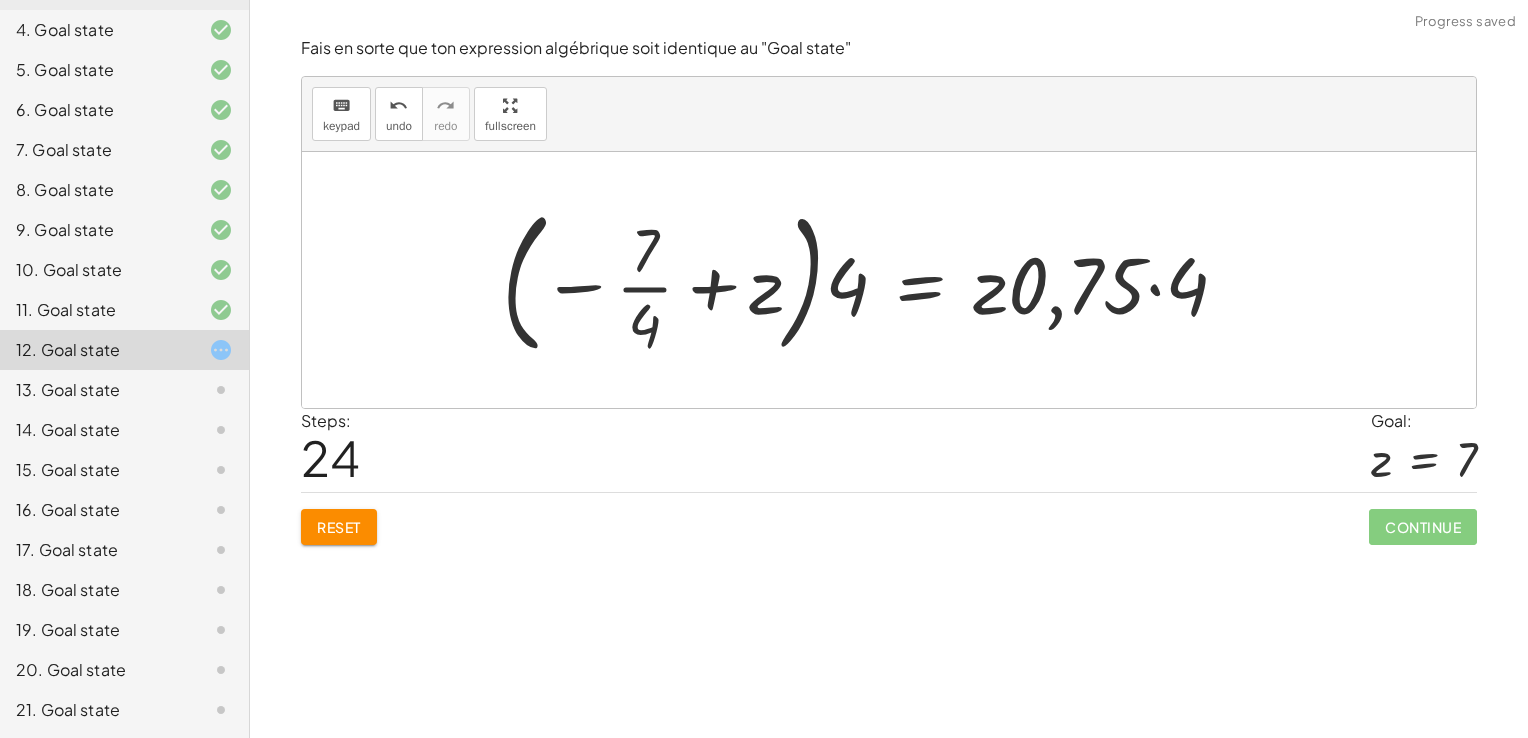 click at bounding box center [873, 280] 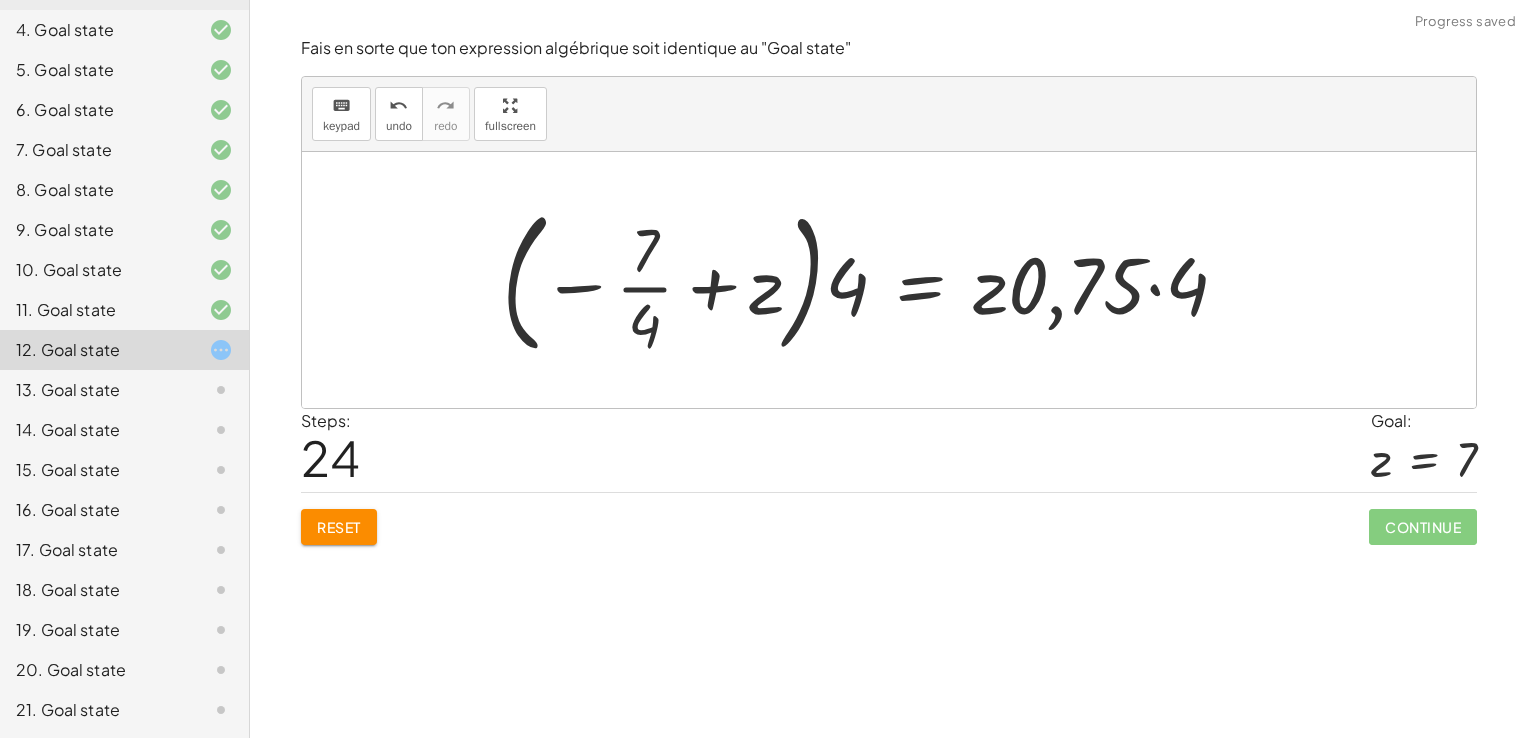 click at bounding box center (873, 280) 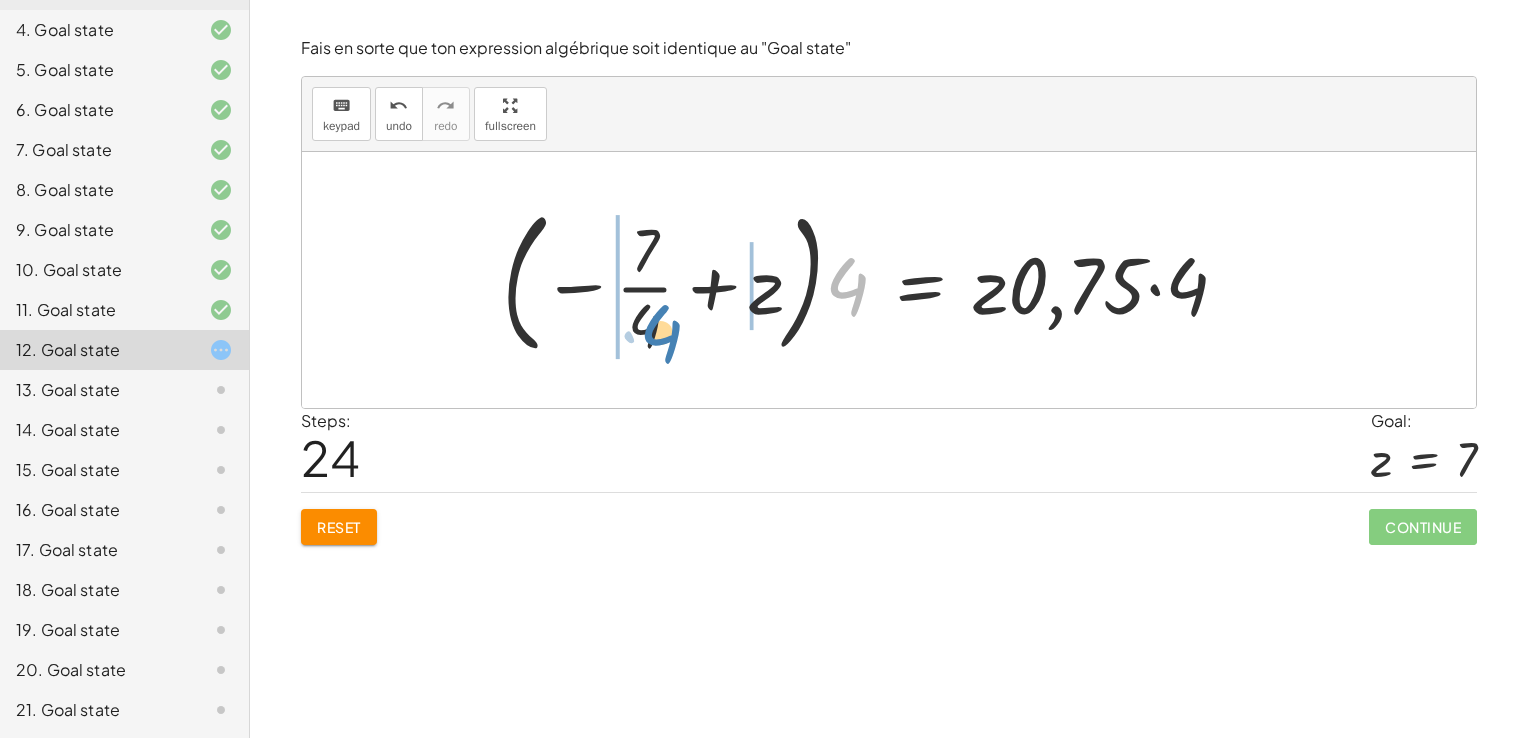 drag, startPoint x: 852, startPoint y: 295, endPoint x: 666, endPoint y: 342, distance: 191.8463 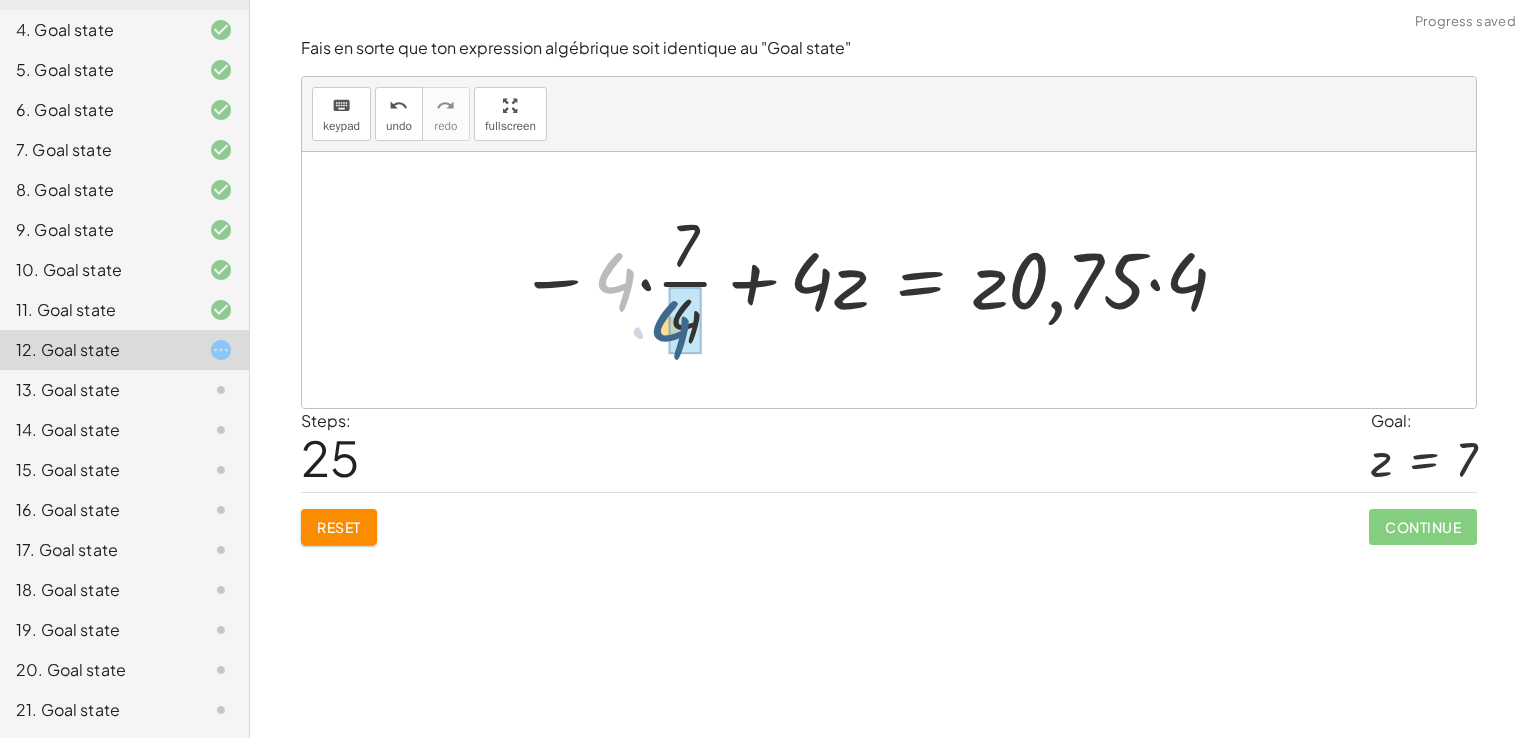 drag, startPoint x: 604, startPoint y: 273, endPoint x: 662, endPoint y: 323, distance: 76.57676 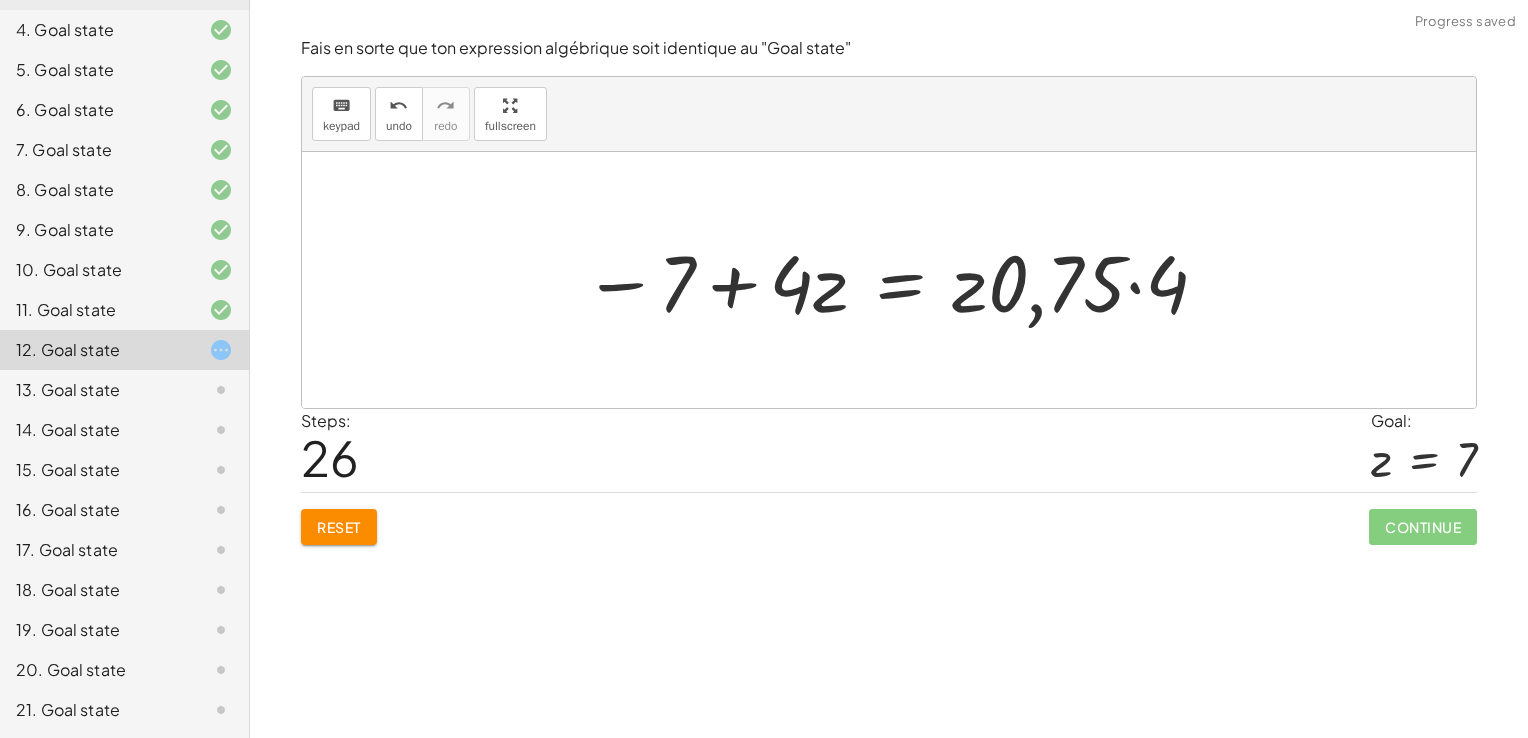 click at bounding box center (896, 280) 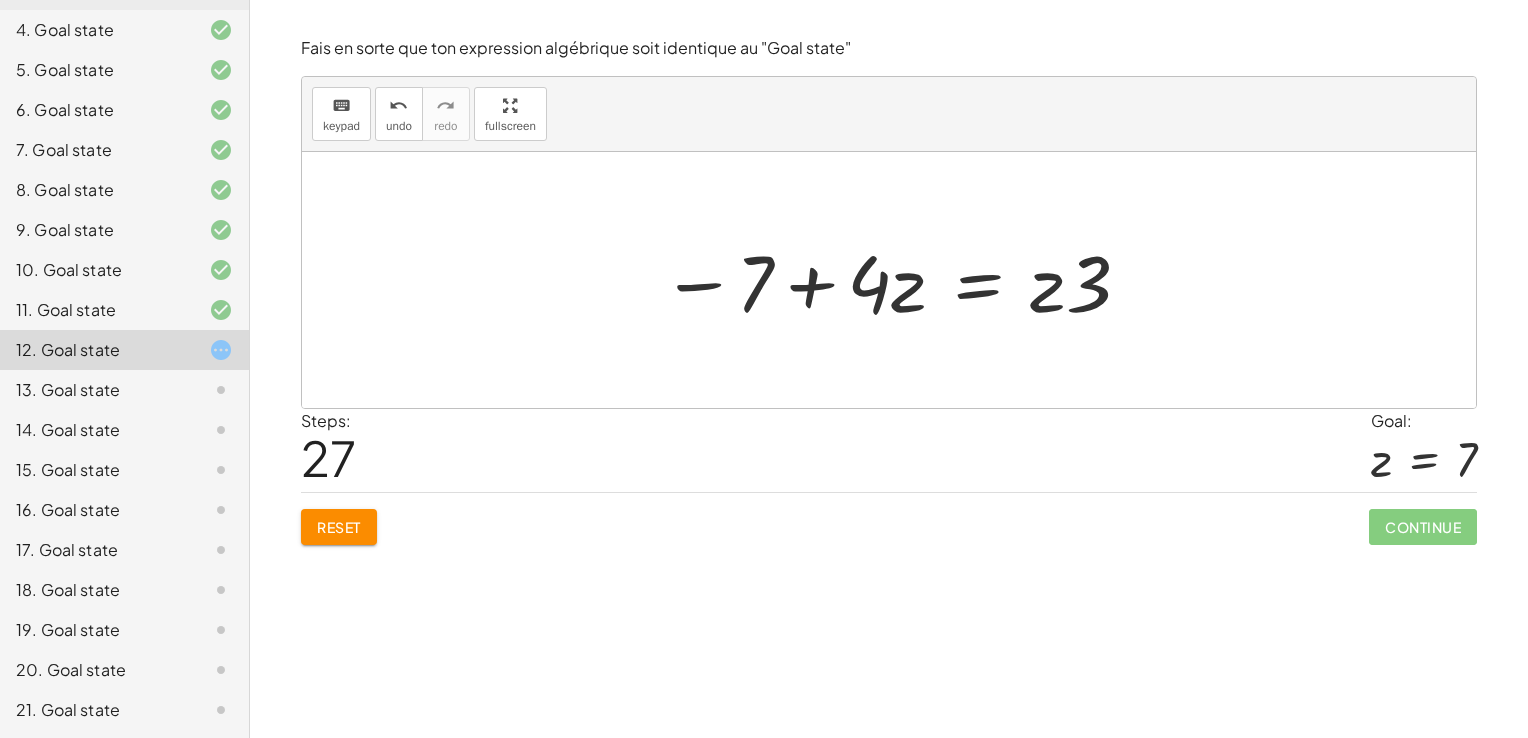 click at bounding box center [897, 280] 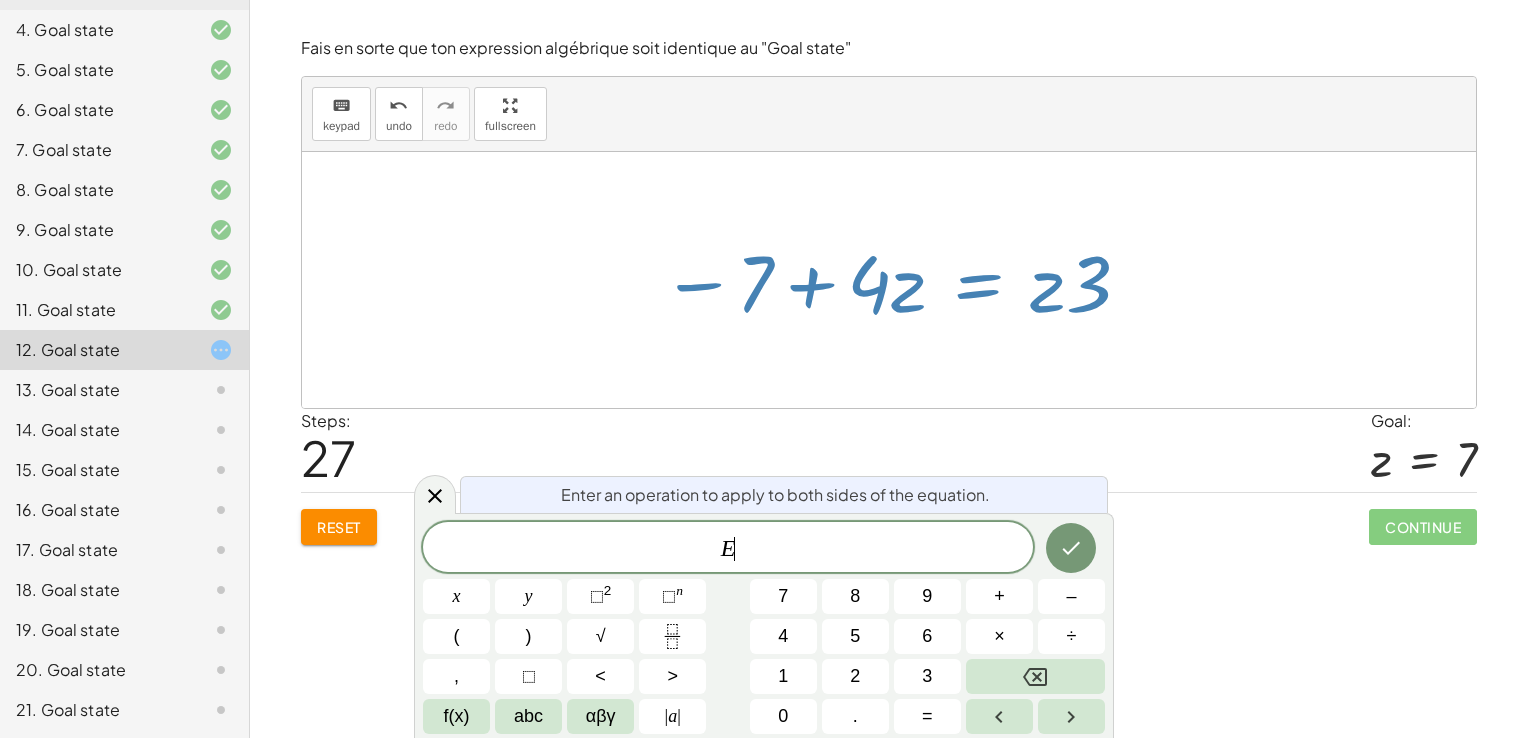 click 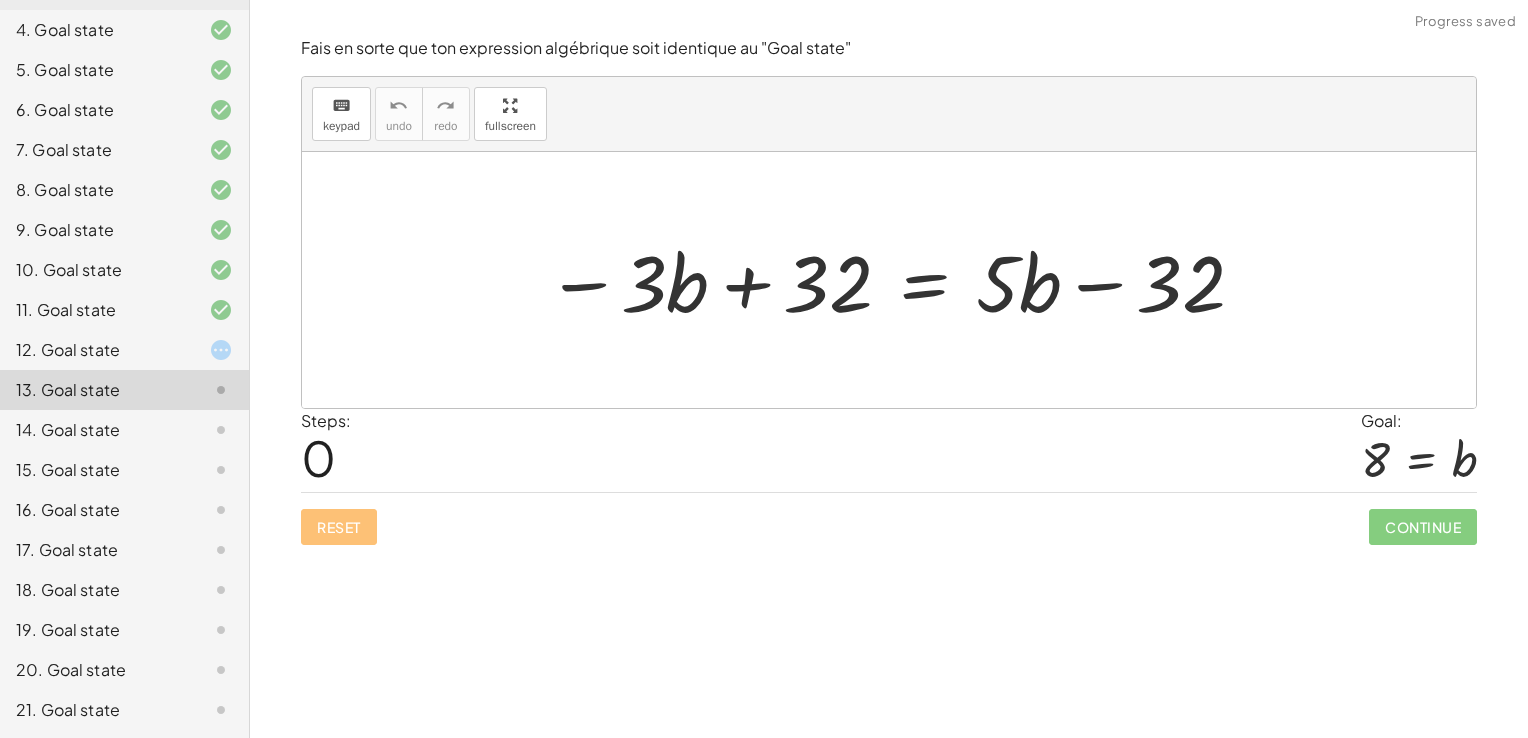 click at bounding box center (896, 280) 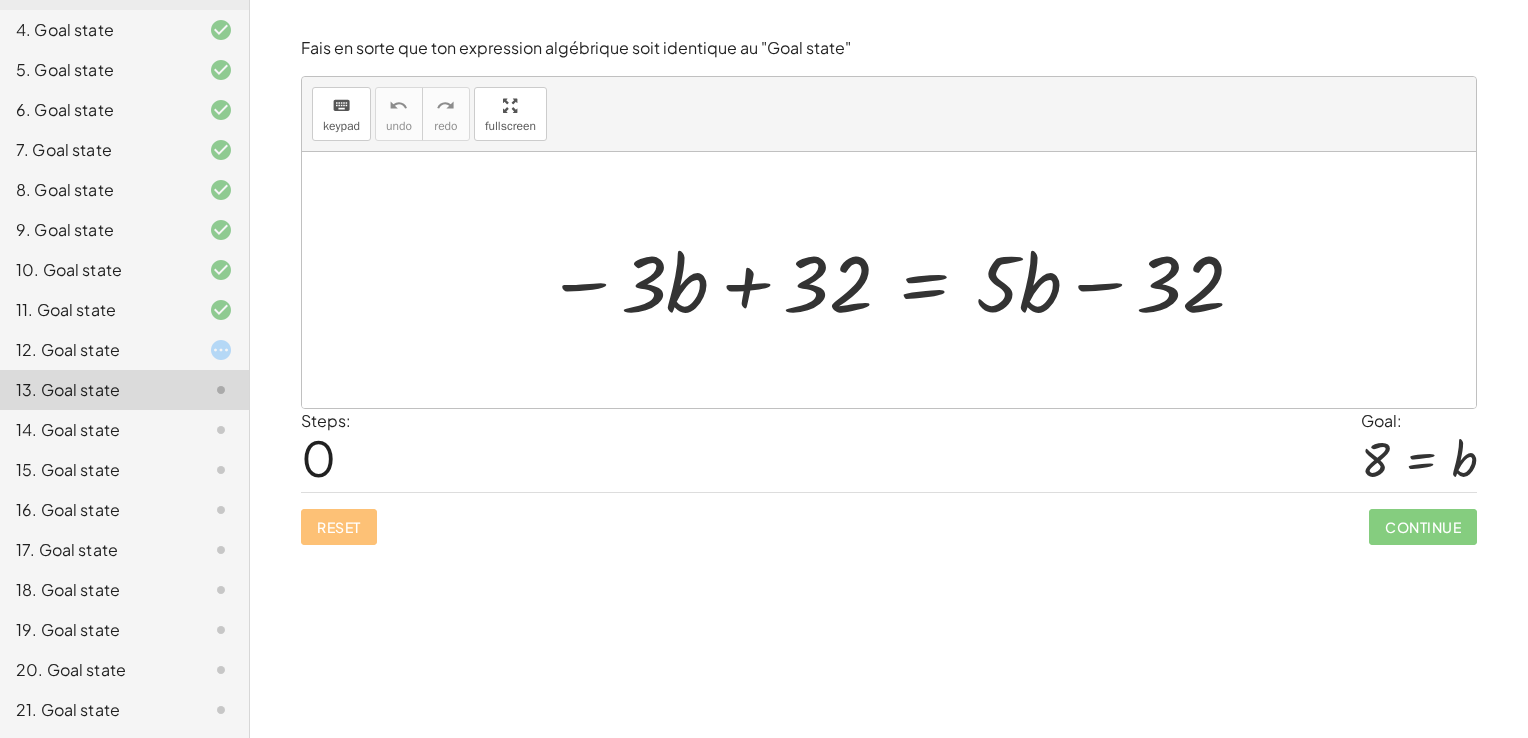 click on "14. Goal state" 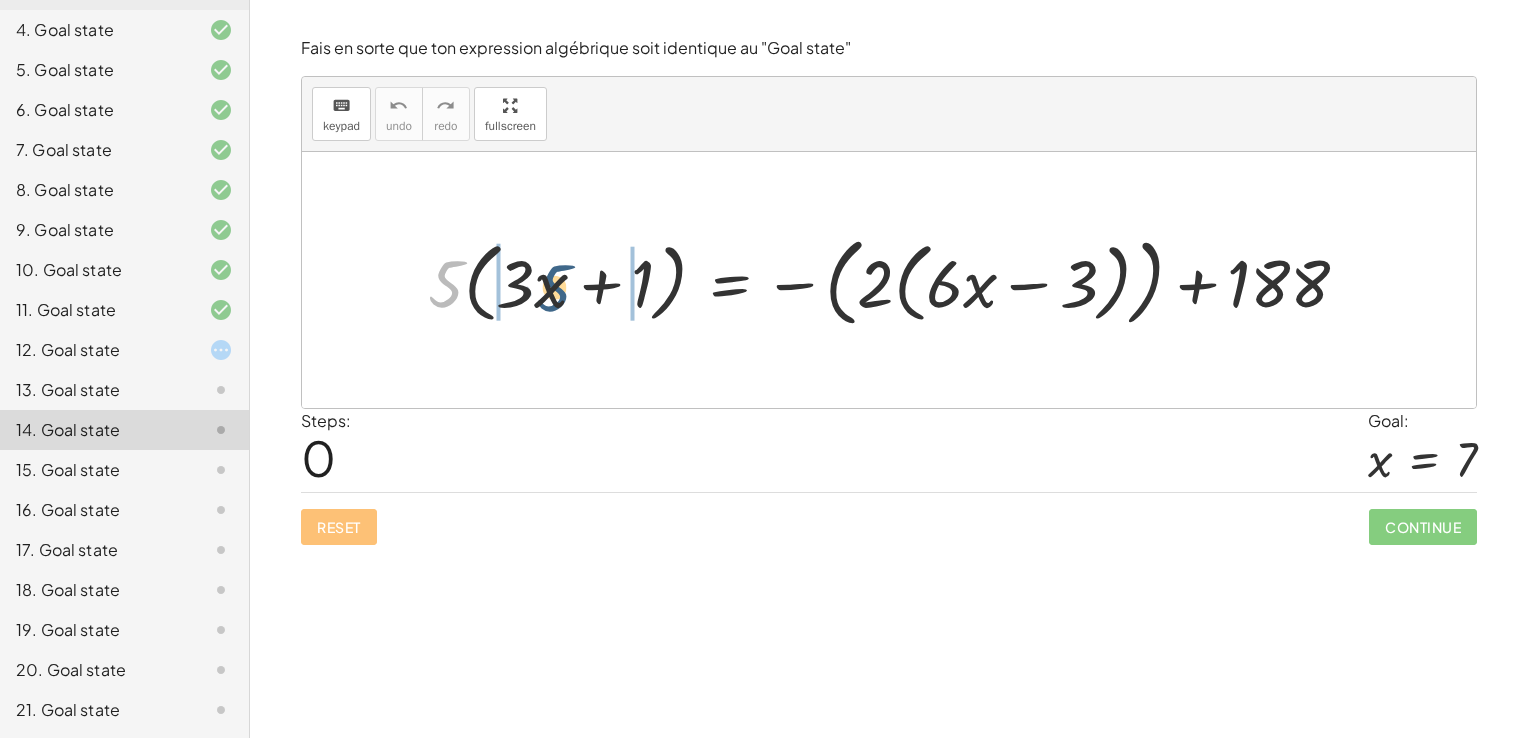 drag, startPoint x: 445, startPoint y: 281, endPoint x: 556, endPoint y: 285, distance: 111.07205 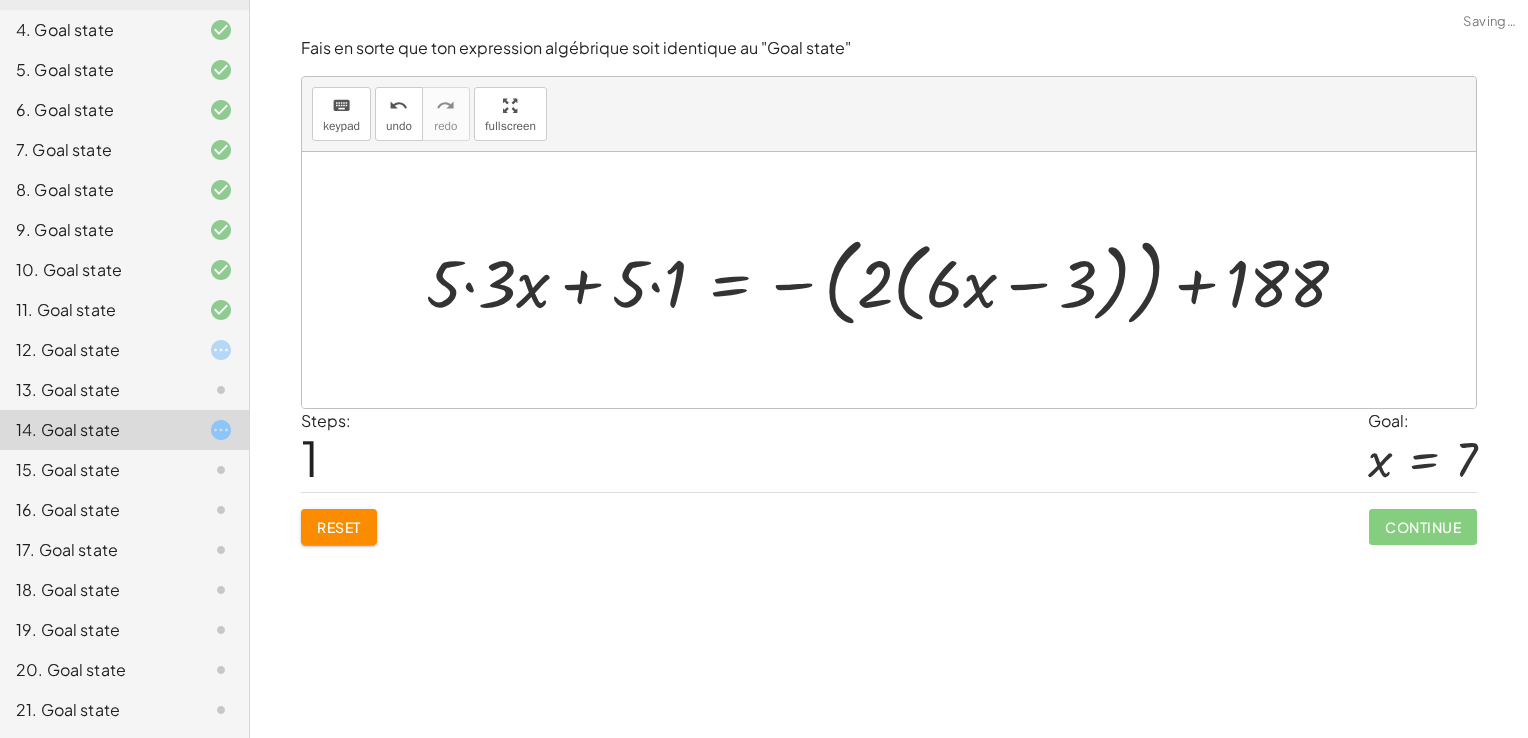 click at bounding box center (895, 279) 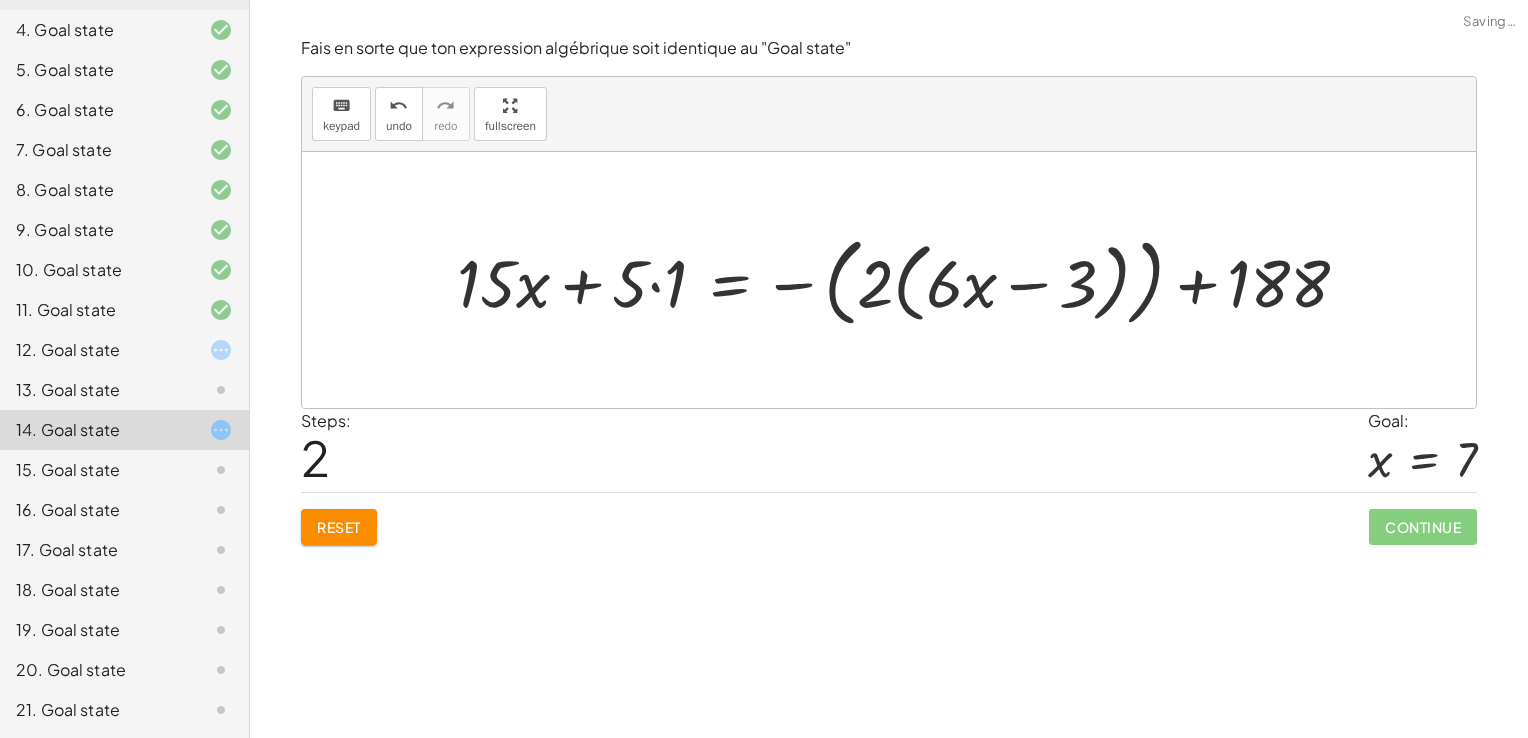 click at bounding box center (911, 279) 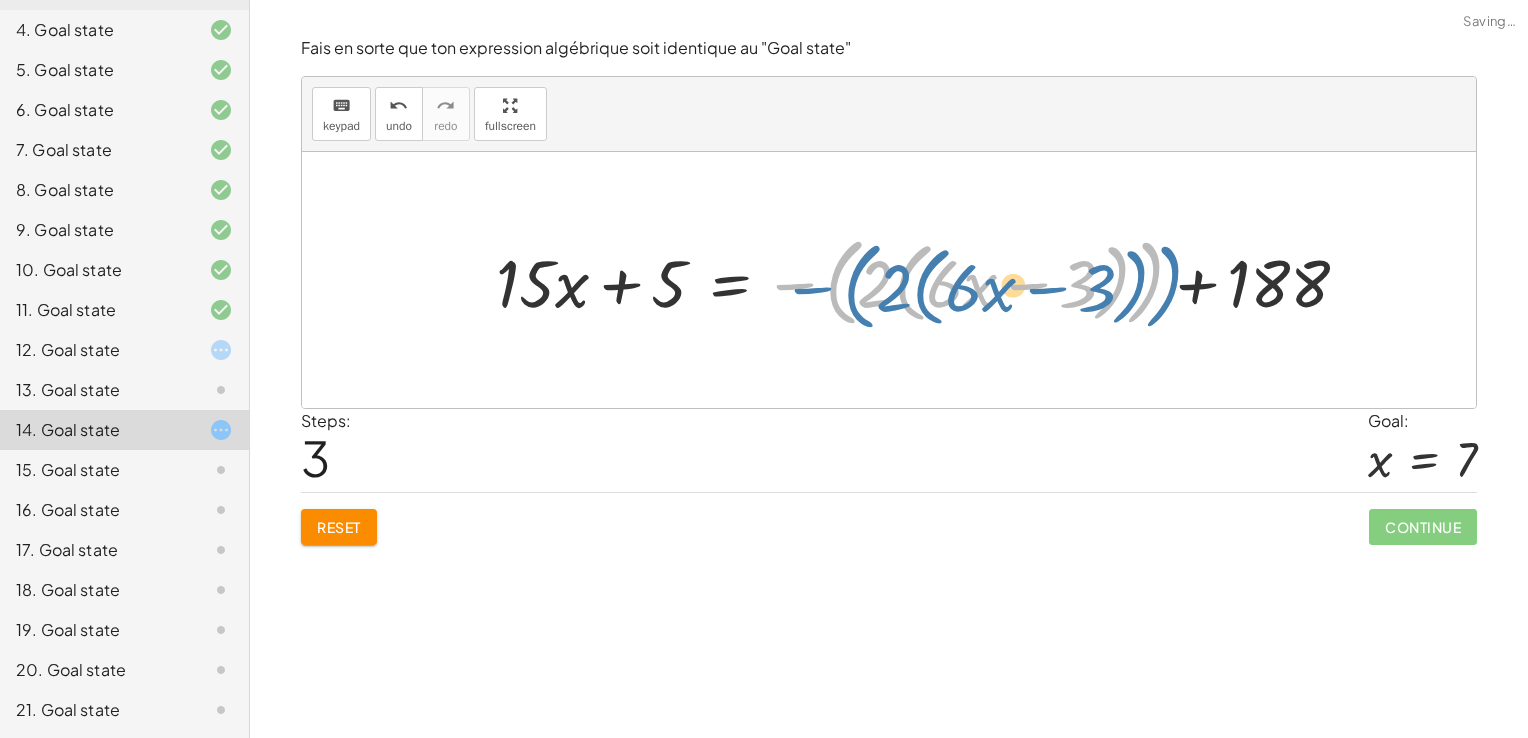 drag, startPoint x: 856, startPoint y: 282, endPoint x: 843, endPoint y: 258, distance: 27.294687 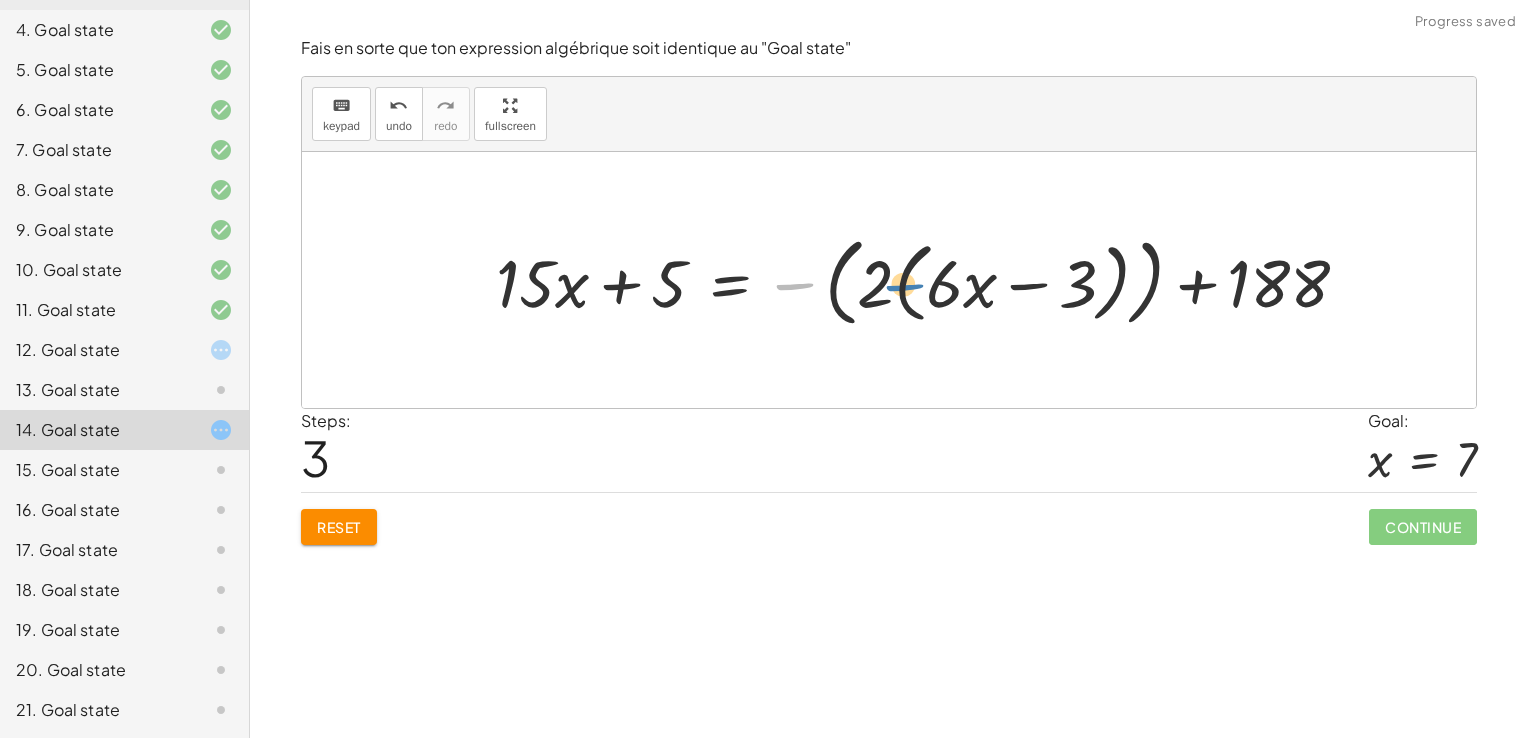 drag, startPoint x: 802, startPoint y: 282, endPoint x: 912, endPoint y: 283, distance: 110.00455 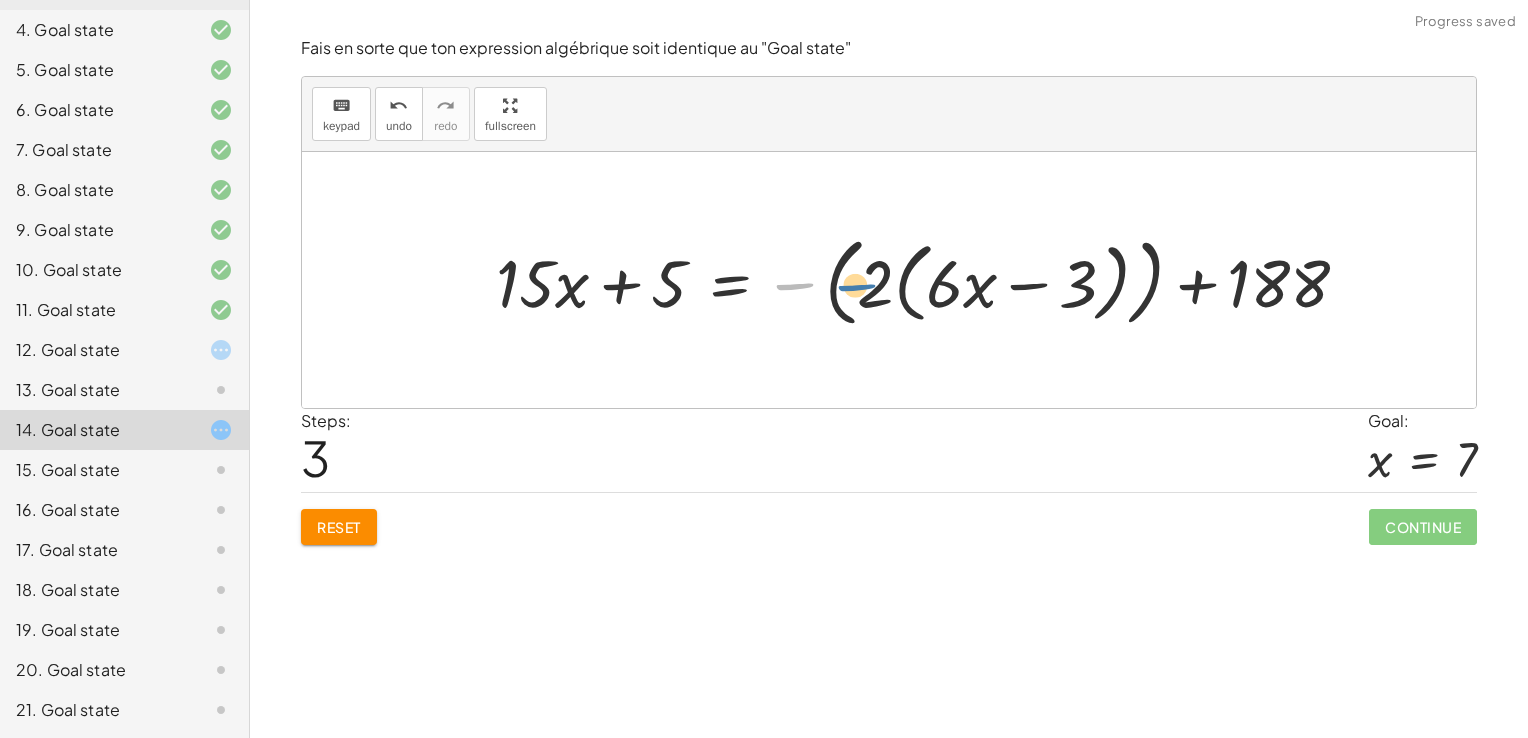 drag, startPoint x: 789, startPoint y: 282, endPoint x: 852, endPoint y: 284, distance: 63.03174 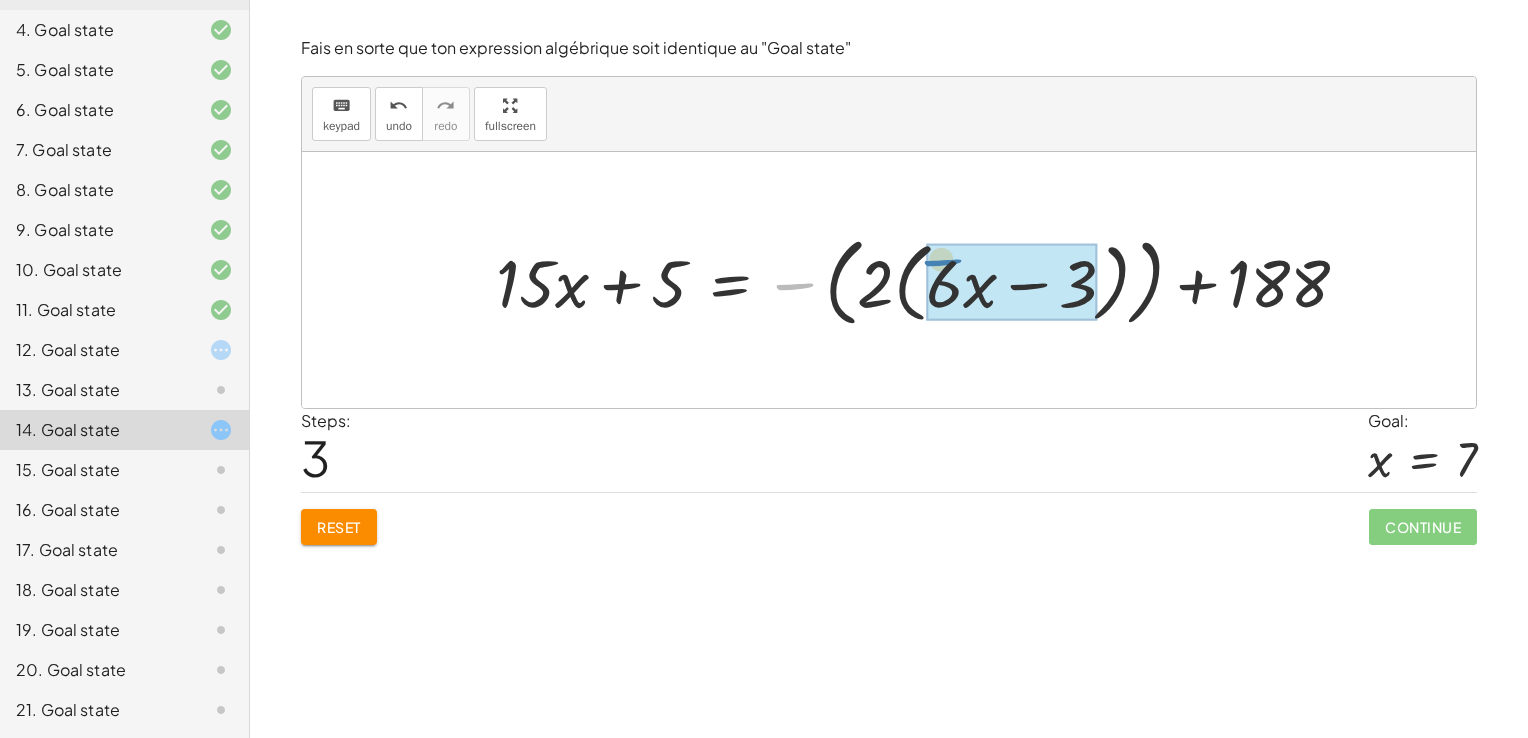 drag, startPoint x: 787, startPoint y: 285, endPoint x: 935, endPoint y: 264, distance: 149.48244 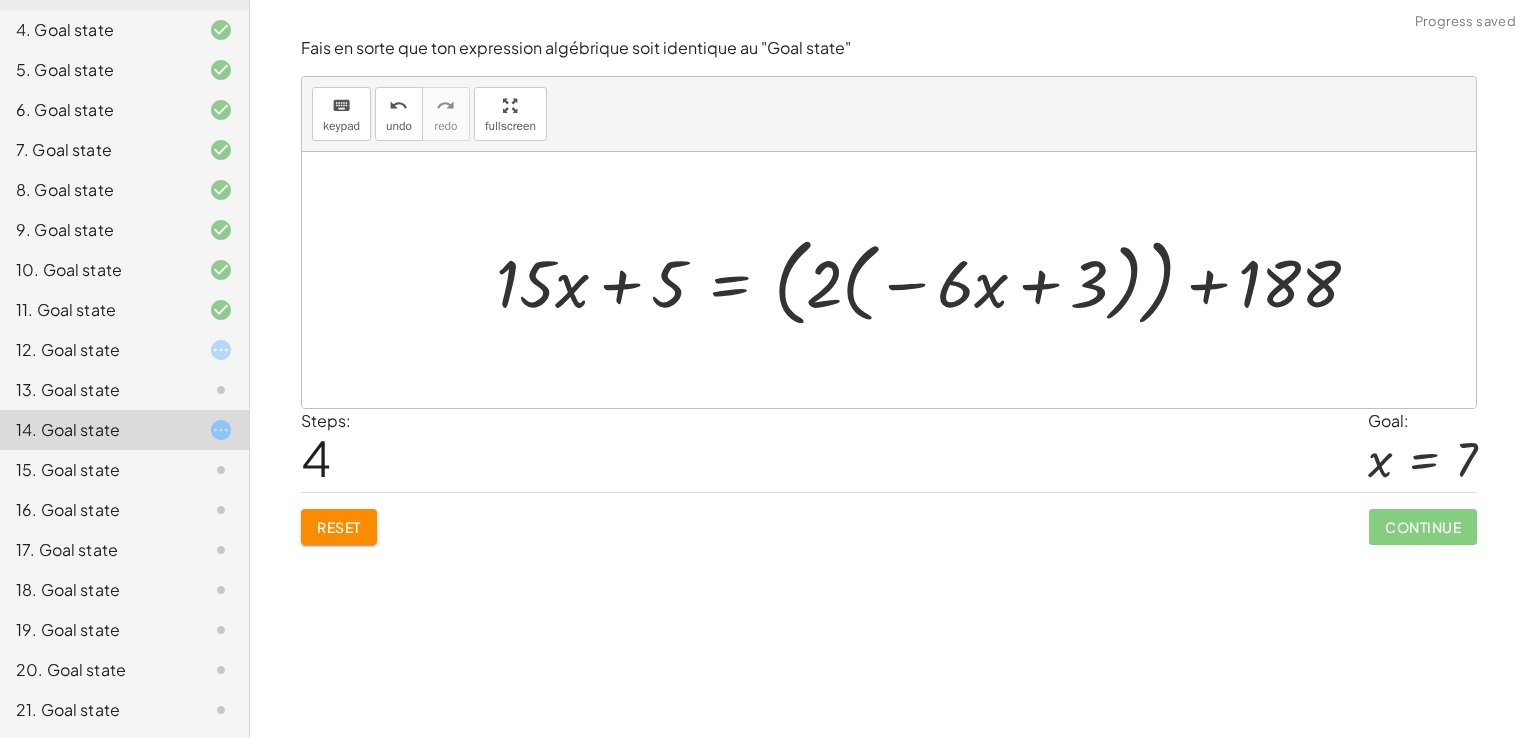 click at bounding box center [936, 279] 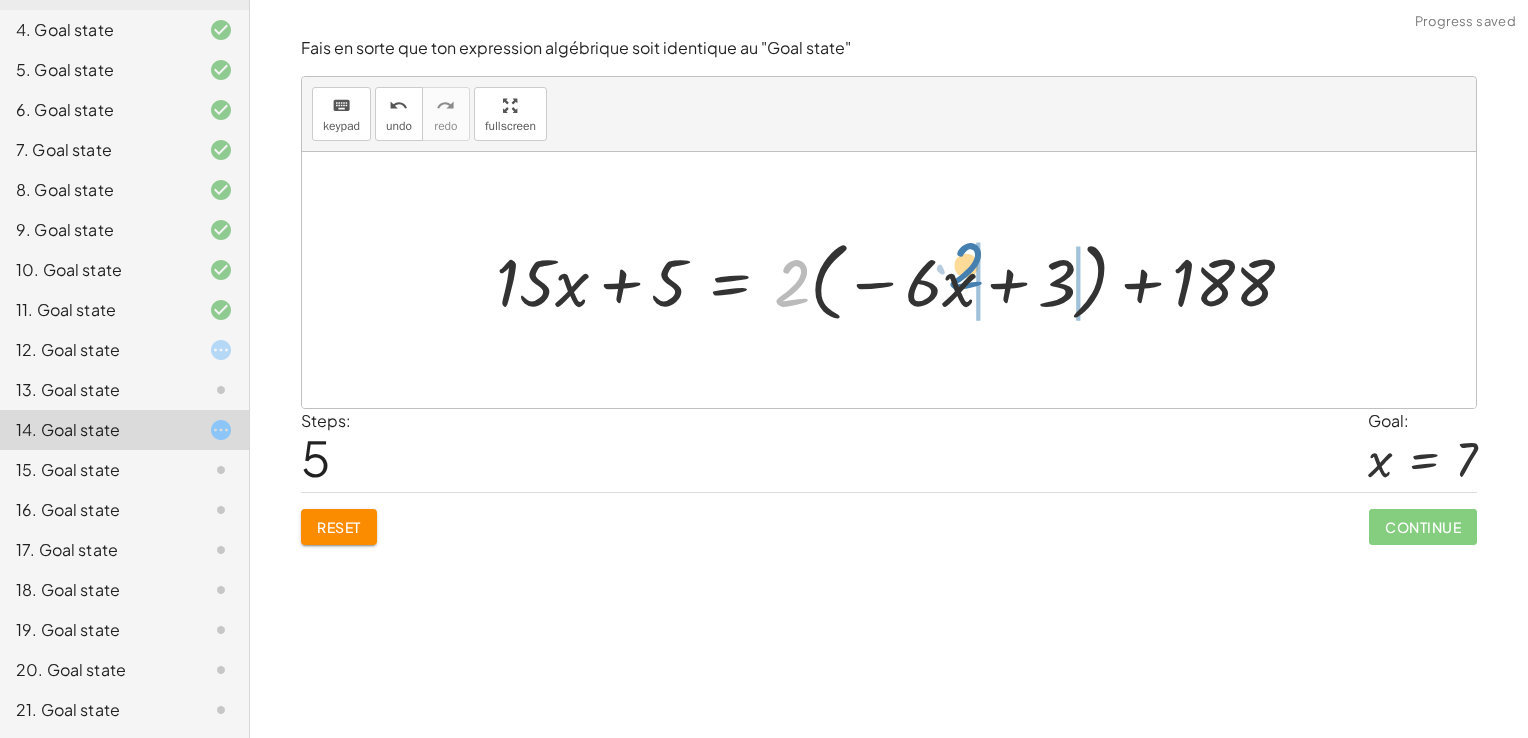 drag, startPoint x: 784, startPoint y: 293, endPoint x: 960, endPoint y: 278, distance: 176.63805 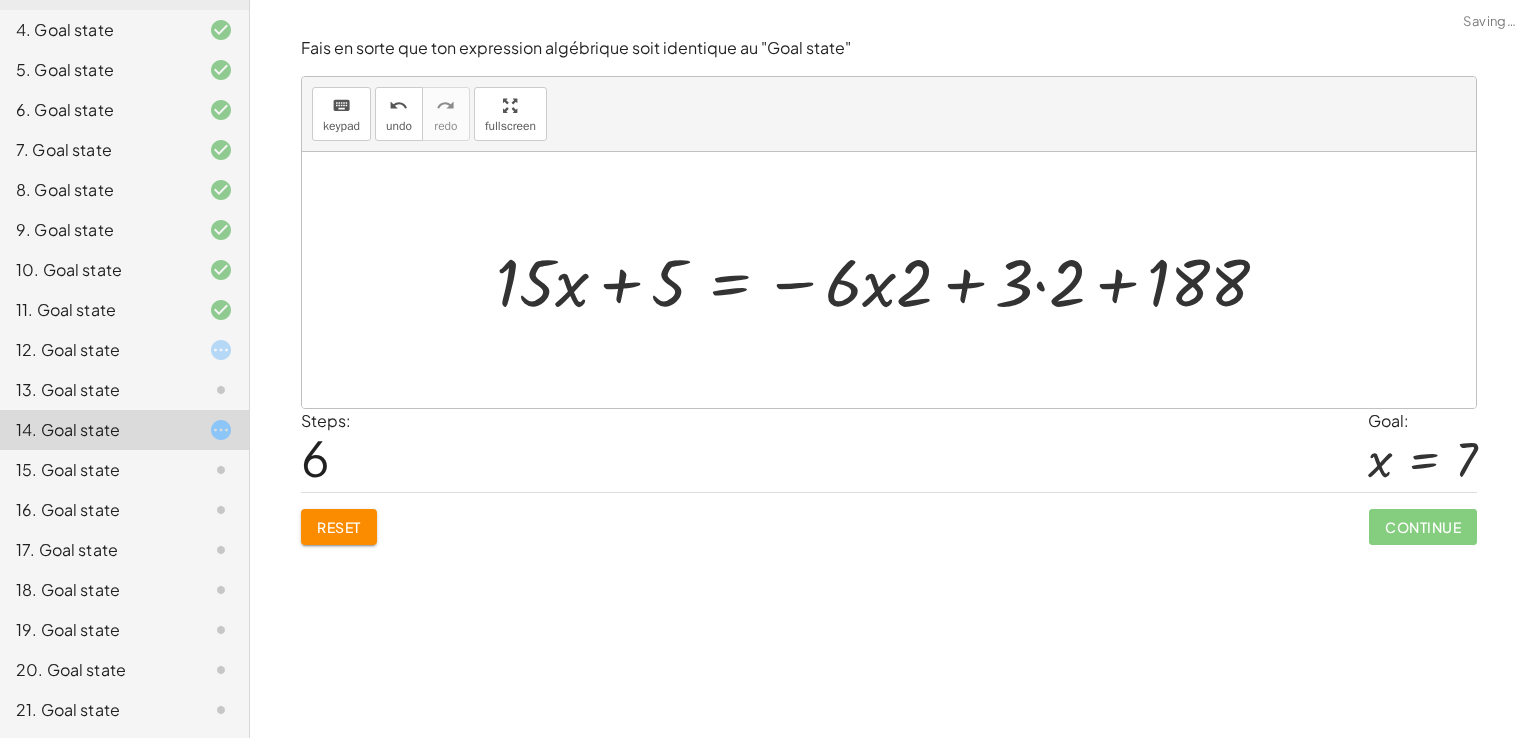 click at bounding box center [891, 279] 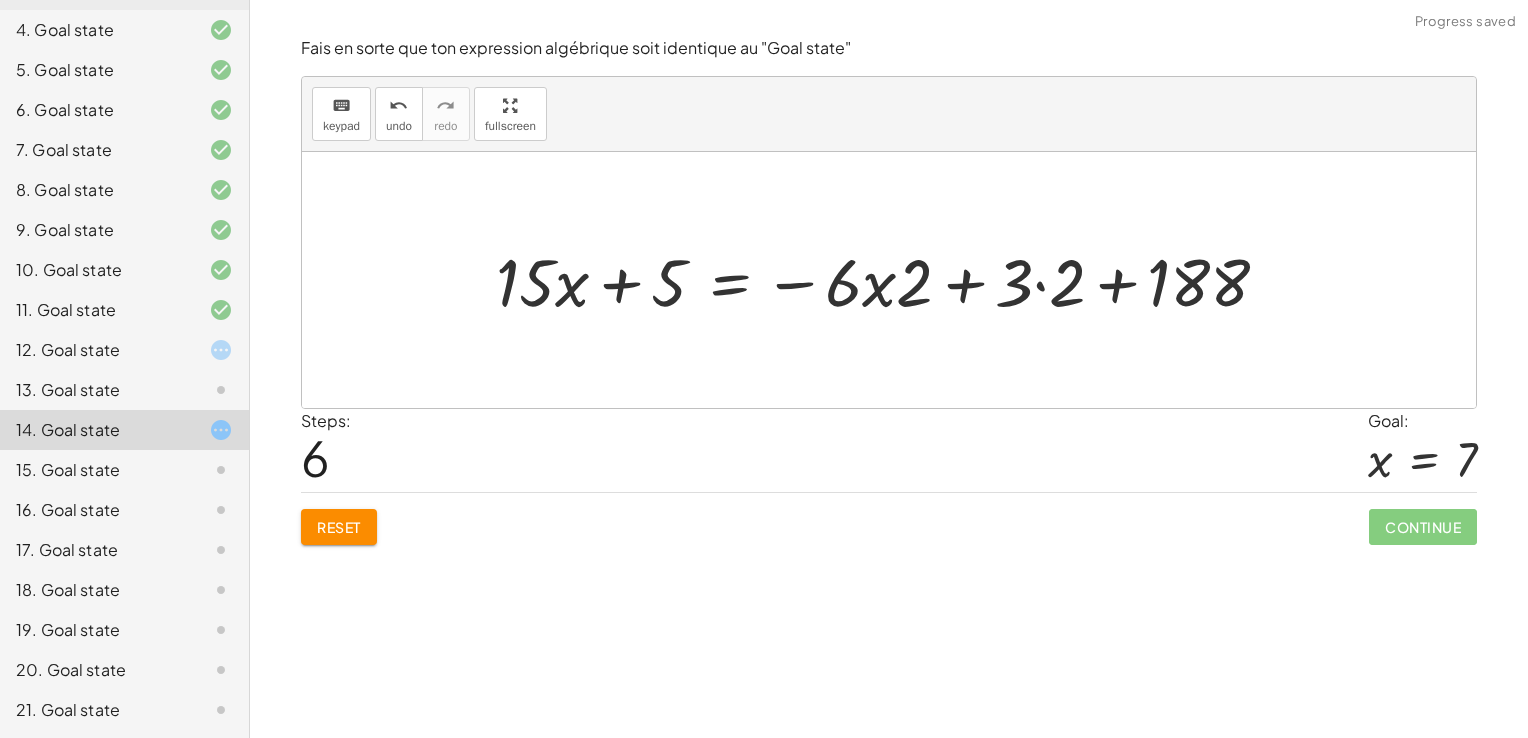 click at bounding box center [891, 279] 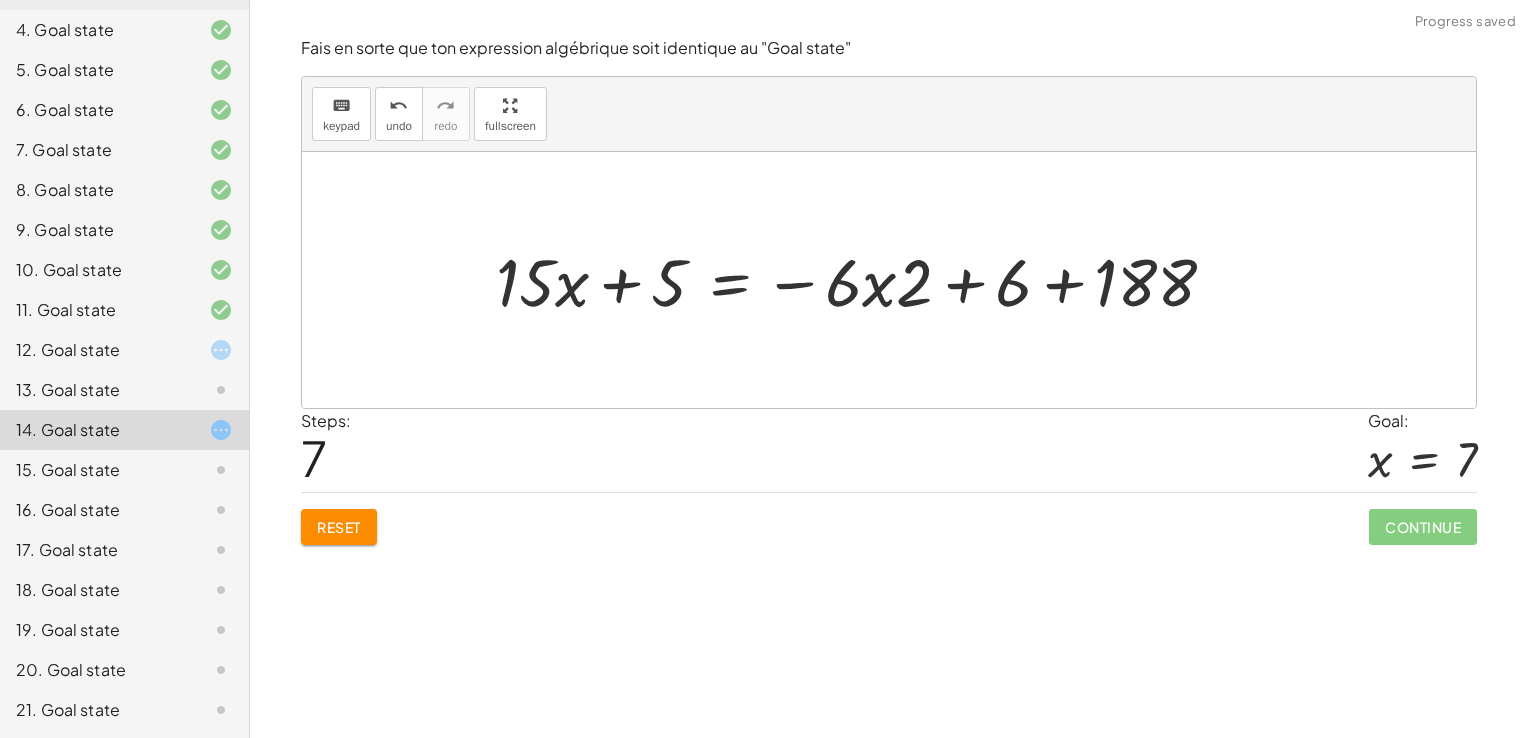 click at bounding box center [864, 279] 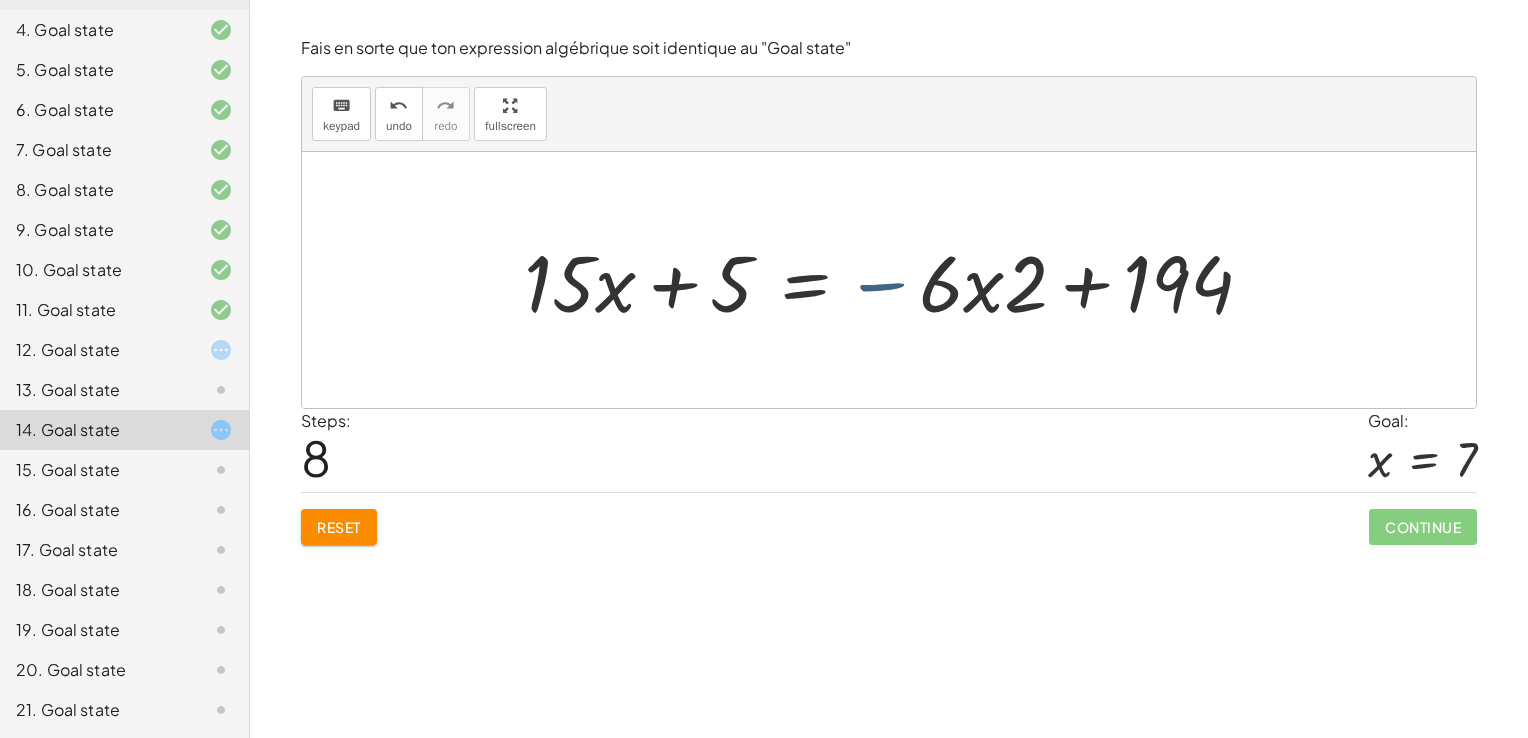 click at bounding box center (896, 280) 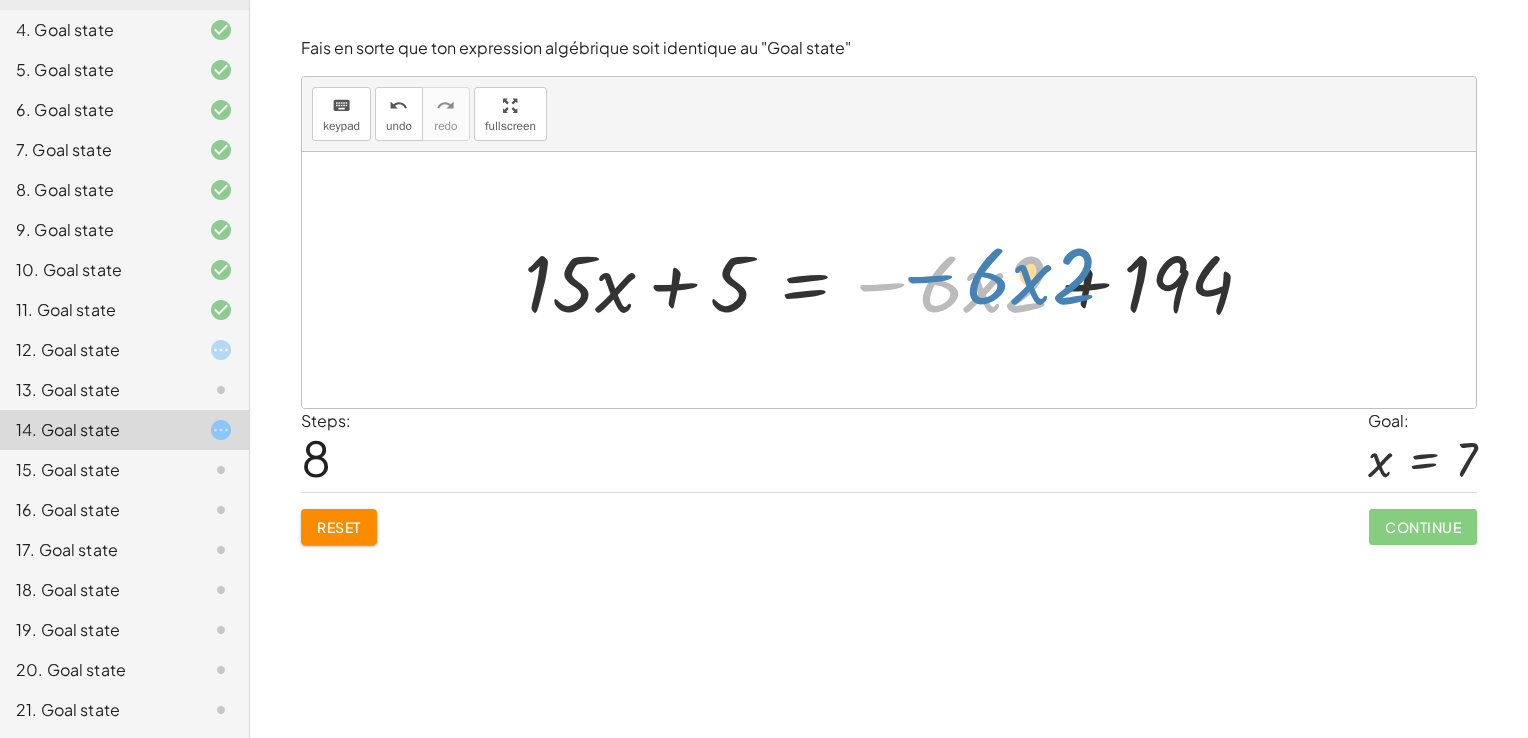 drag, startPoint x: 886, startPoint y: 290, endPoint x: 990, endPoint y: 277, distance: 104.80935 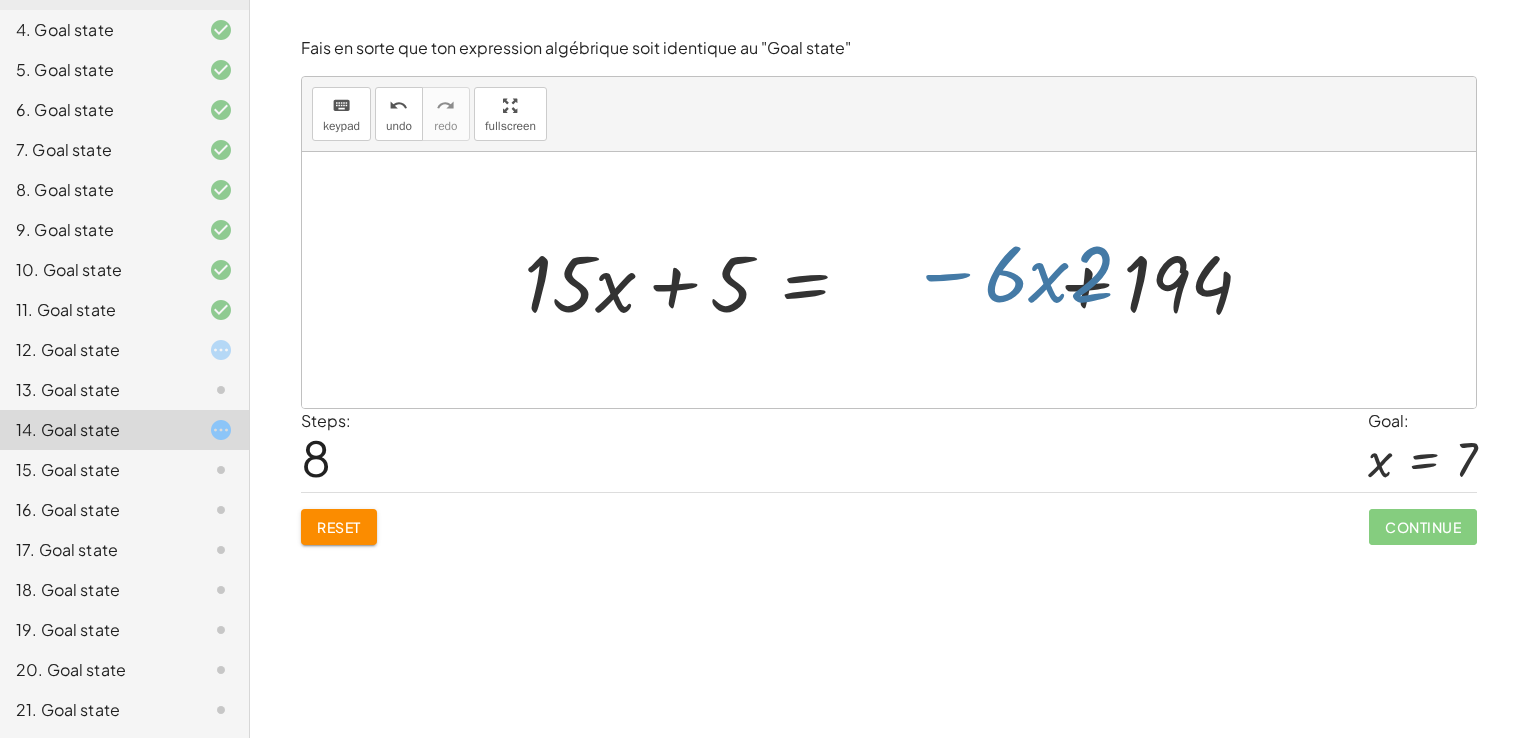 click at bounding box center (896, 280) 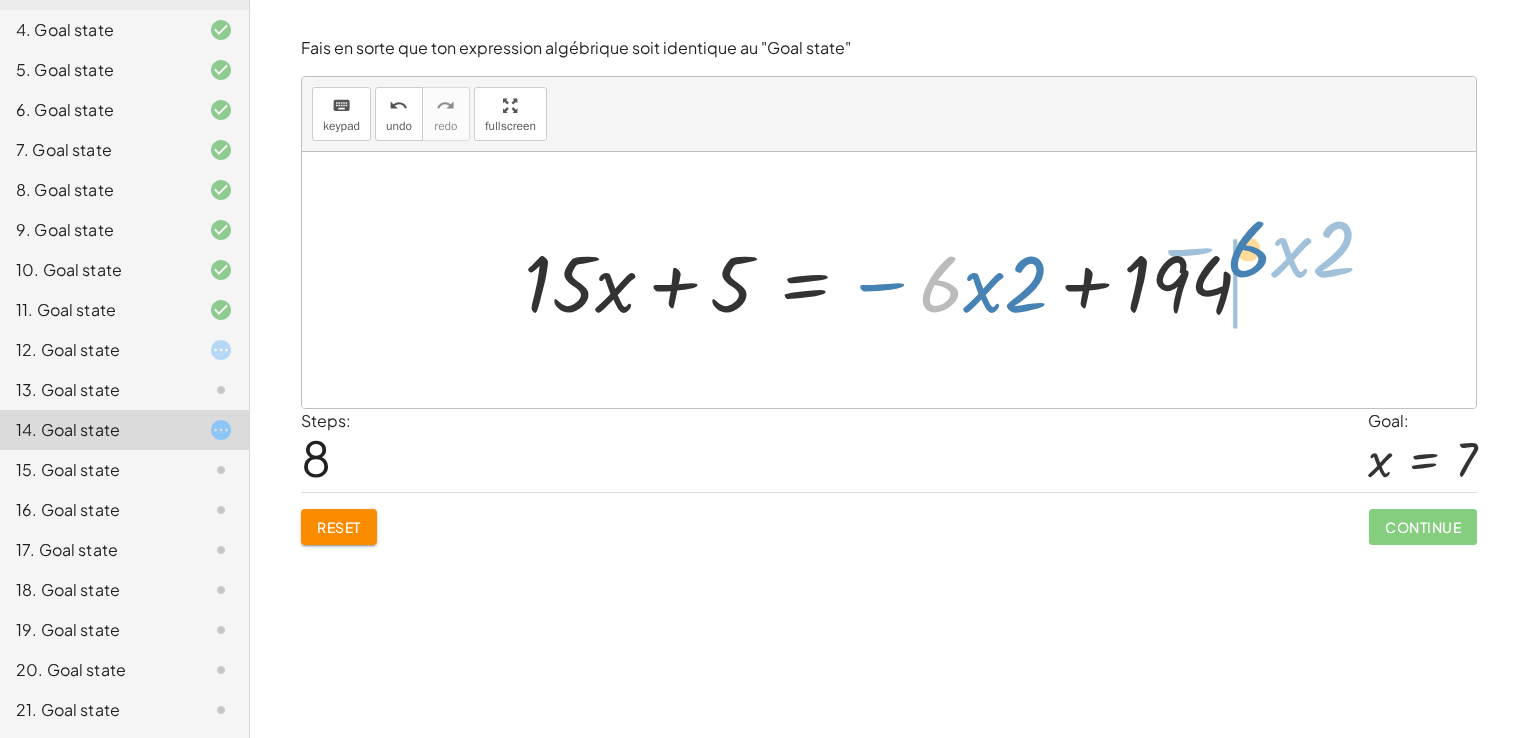 drag, startPoint x: 952, startPoint y: 279, endPoint x: 1260, endPoint y: 245, distance: 309.87094 